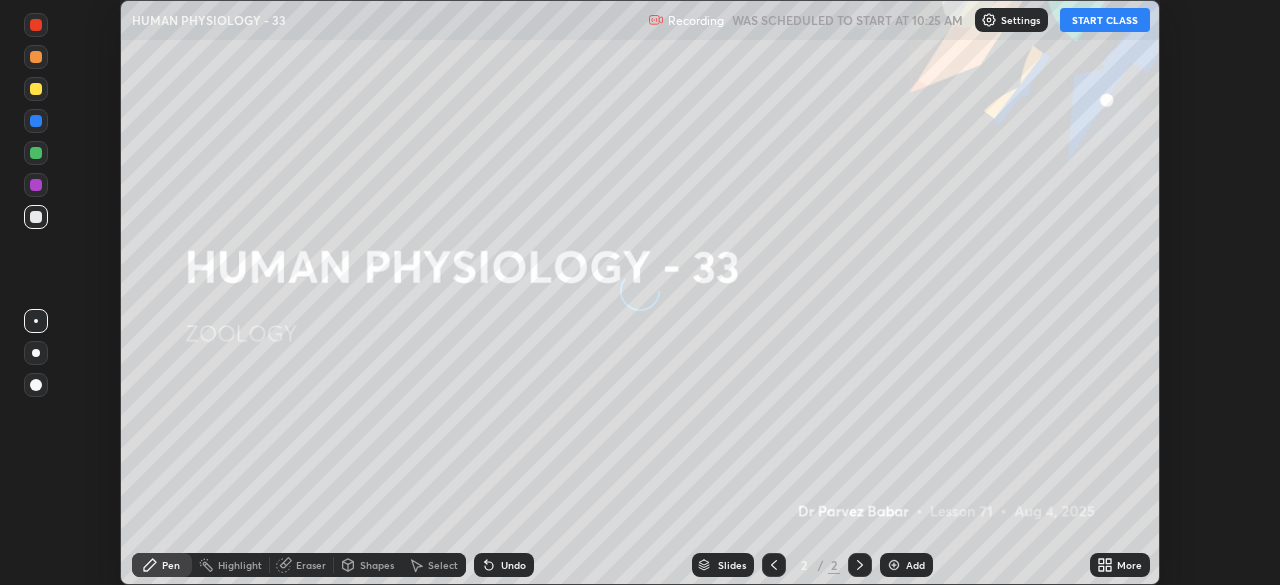 scroll, scrollTop: 0, scrollLeft: 0, axis: both 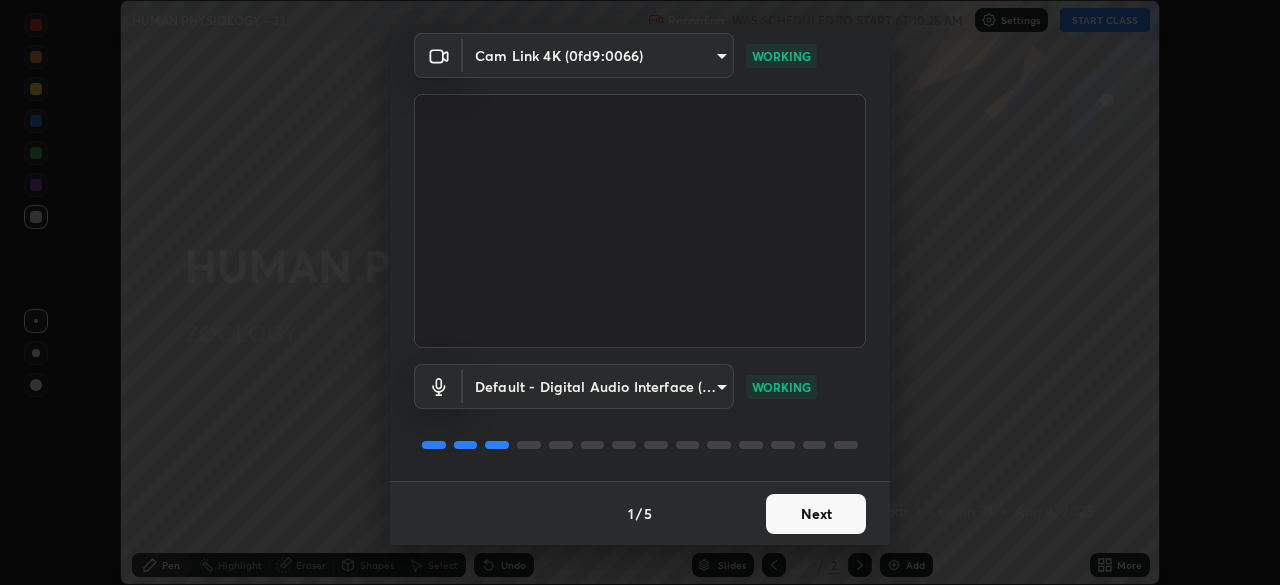 click on "Next" at bounding box center [816, 514] 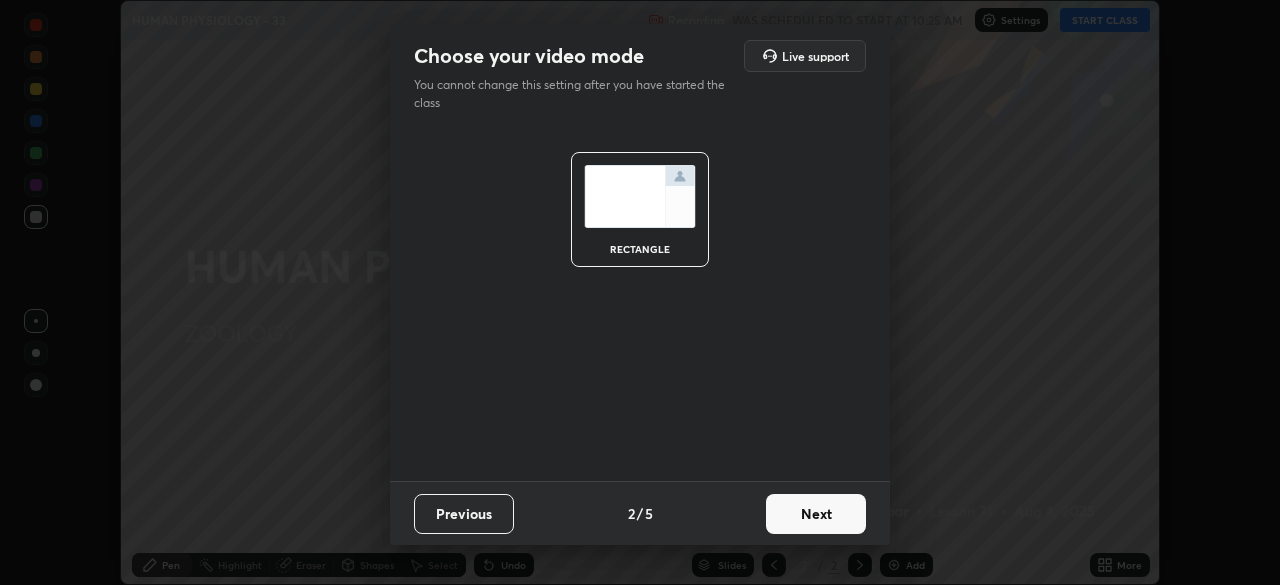 scroll, scrollTop: 0, scrollLeft: 0, axis: both 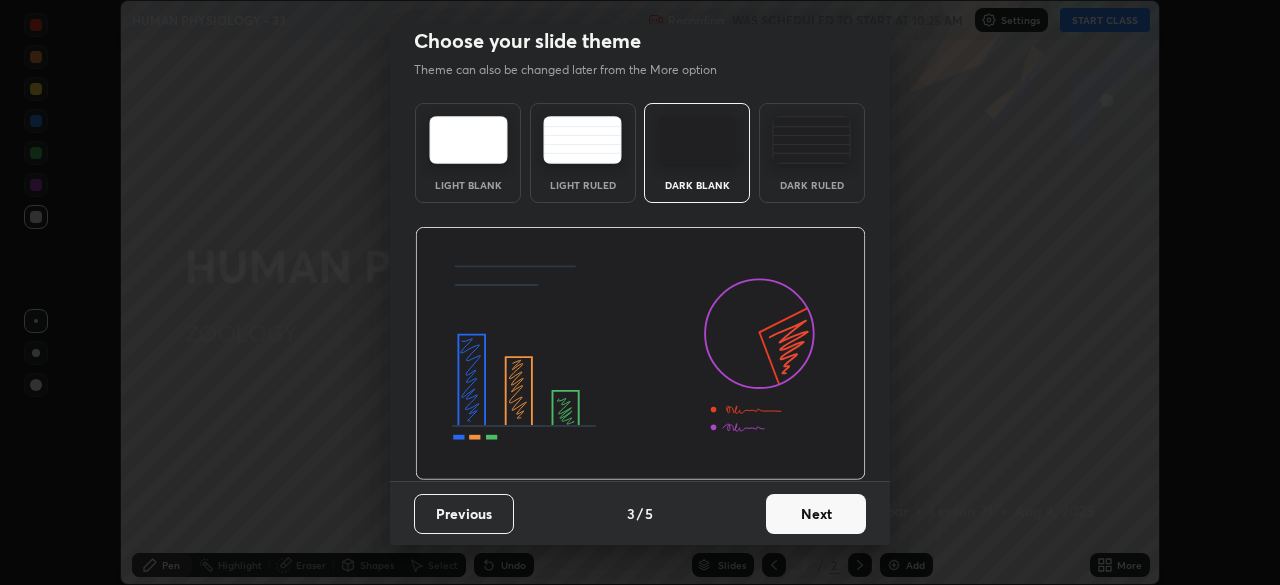 click on "Next" at bounding box center [816, 514] 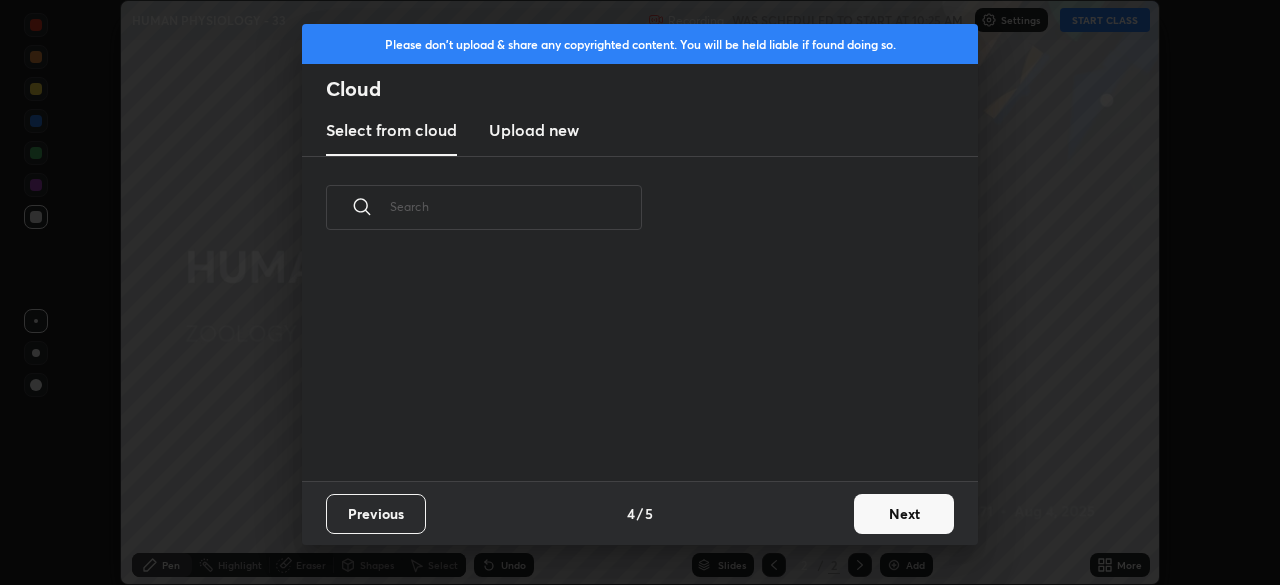 scroll, scrollTop: 0, scrollLeft: 0, axis: both 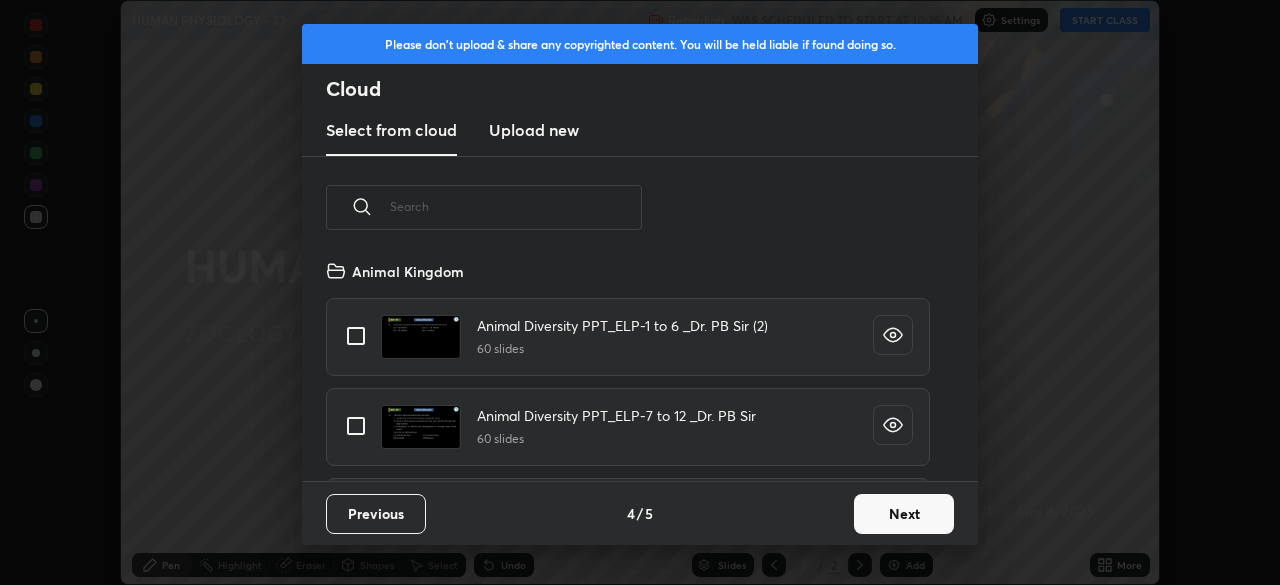 click at bounding box center [516, 206] 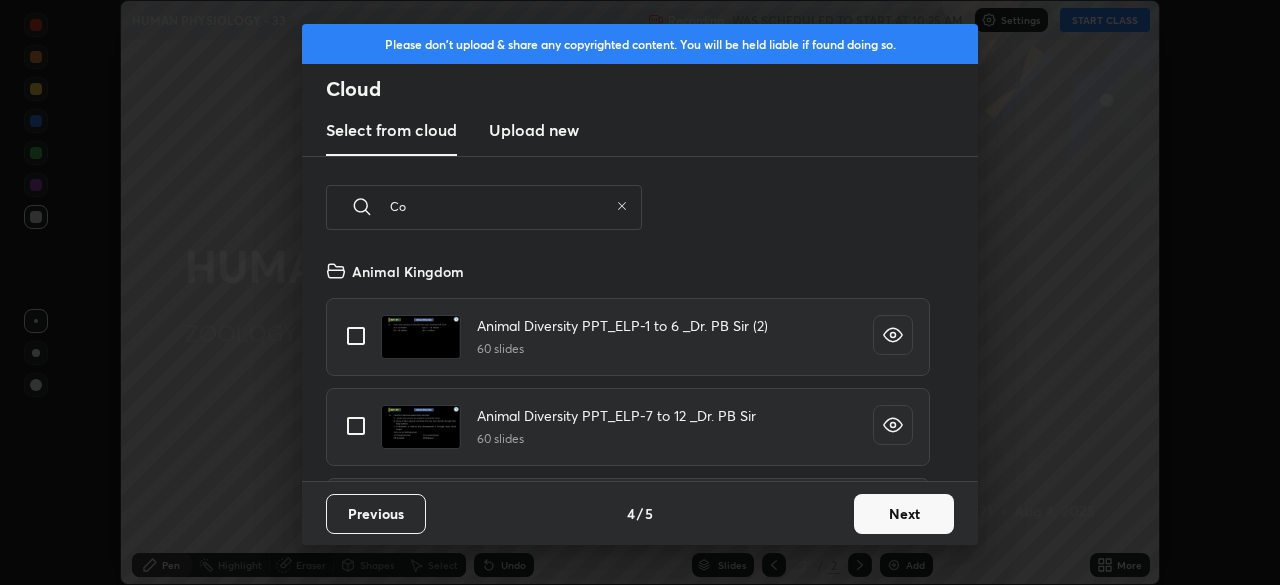 scroll, scrollTop: 126, scrollLeft: 642, axis: both 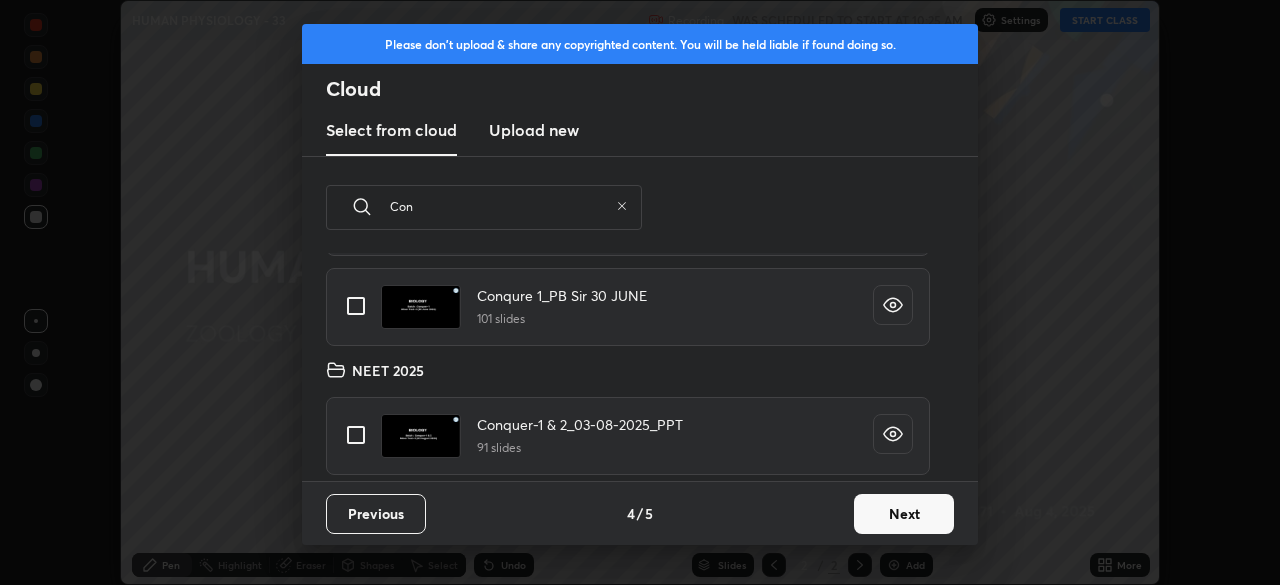 click on "Con" at bounding box center (499, 206) 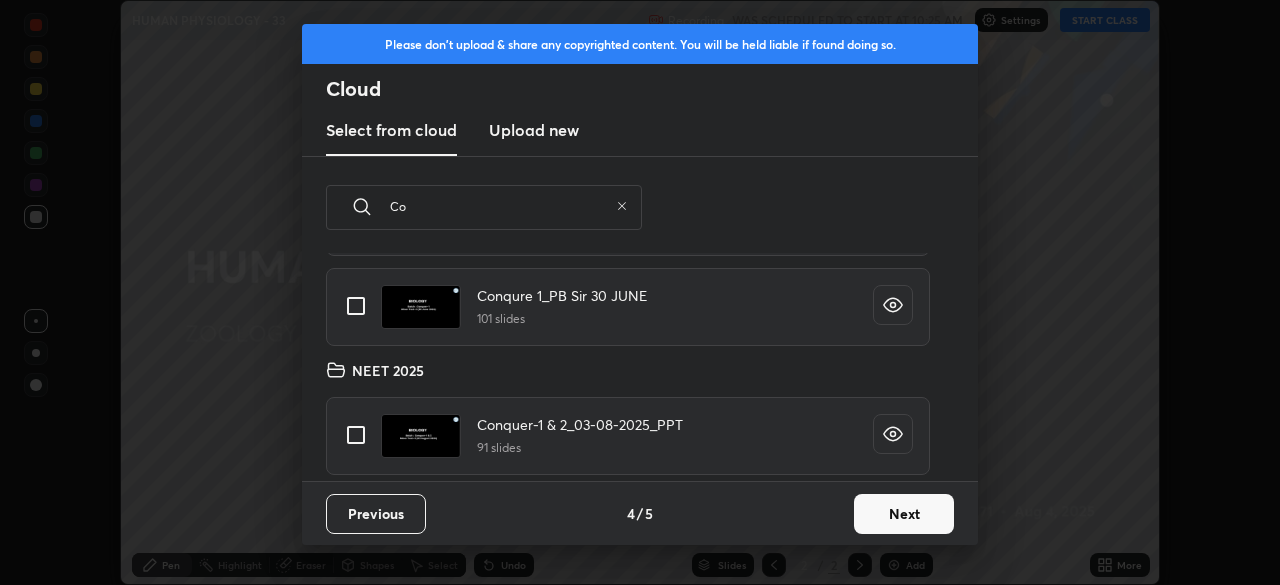 type on "C" 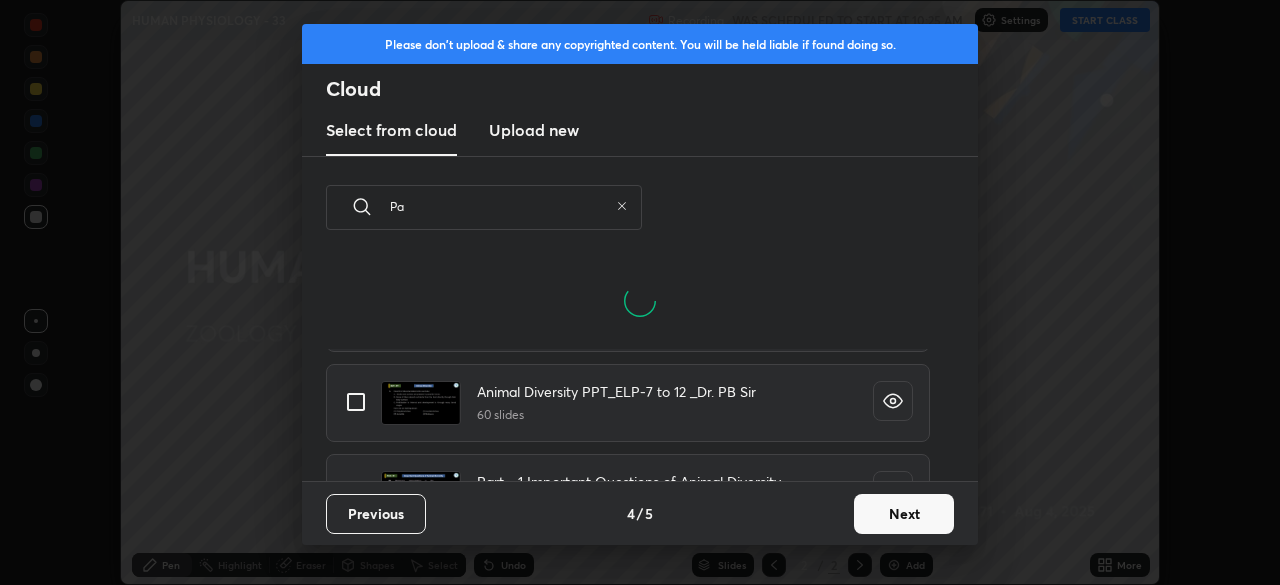 scroll, scrollTop: 126, scrollLeft: 642, axis: both 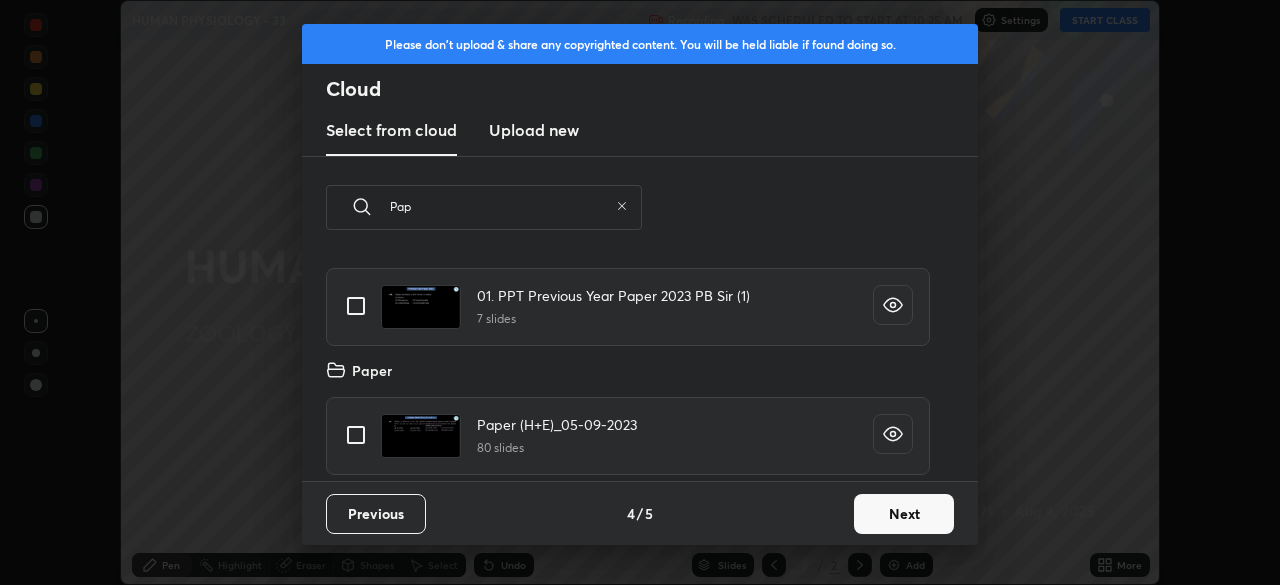 type on "Pap" 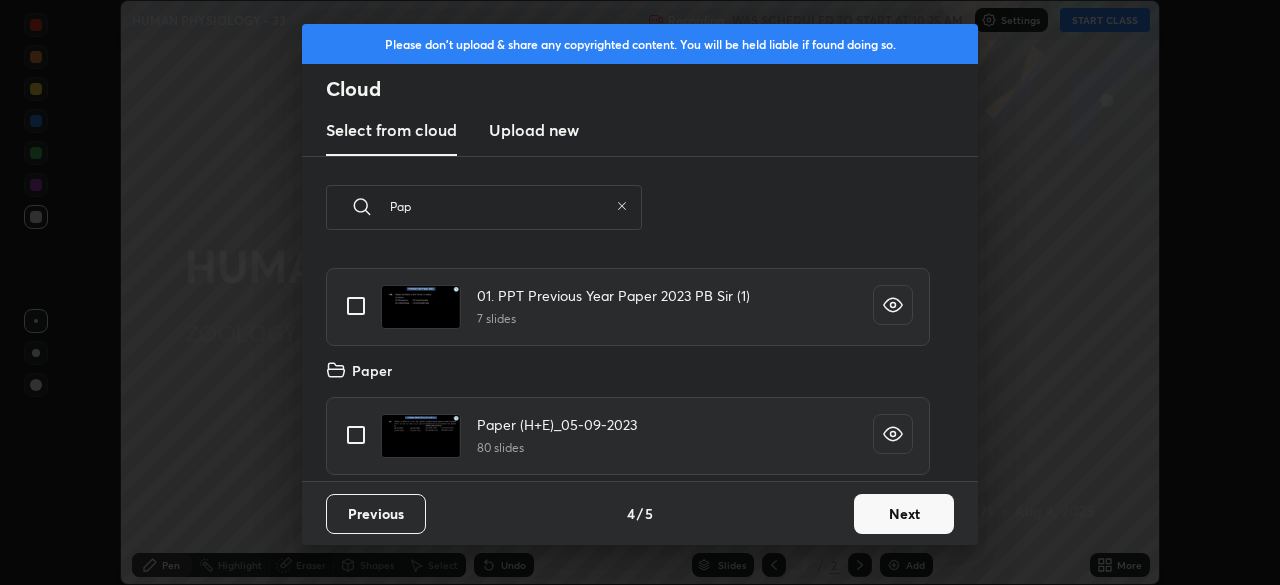 click on "Pap" at bounding box center [499, 206] 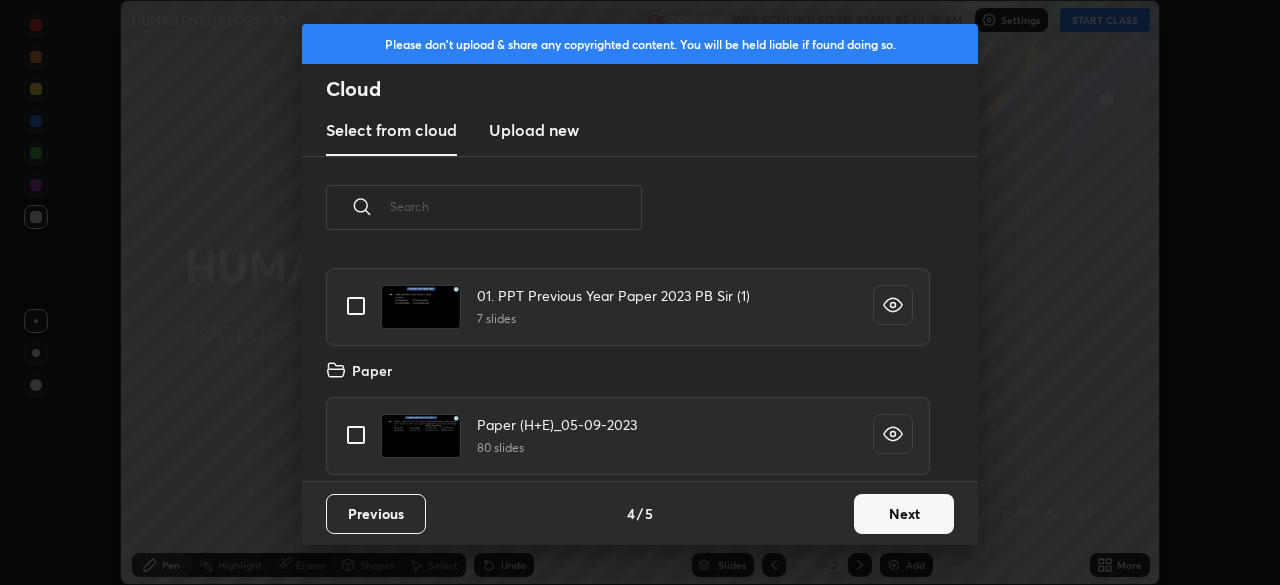 click at bounding box center (516, 206) 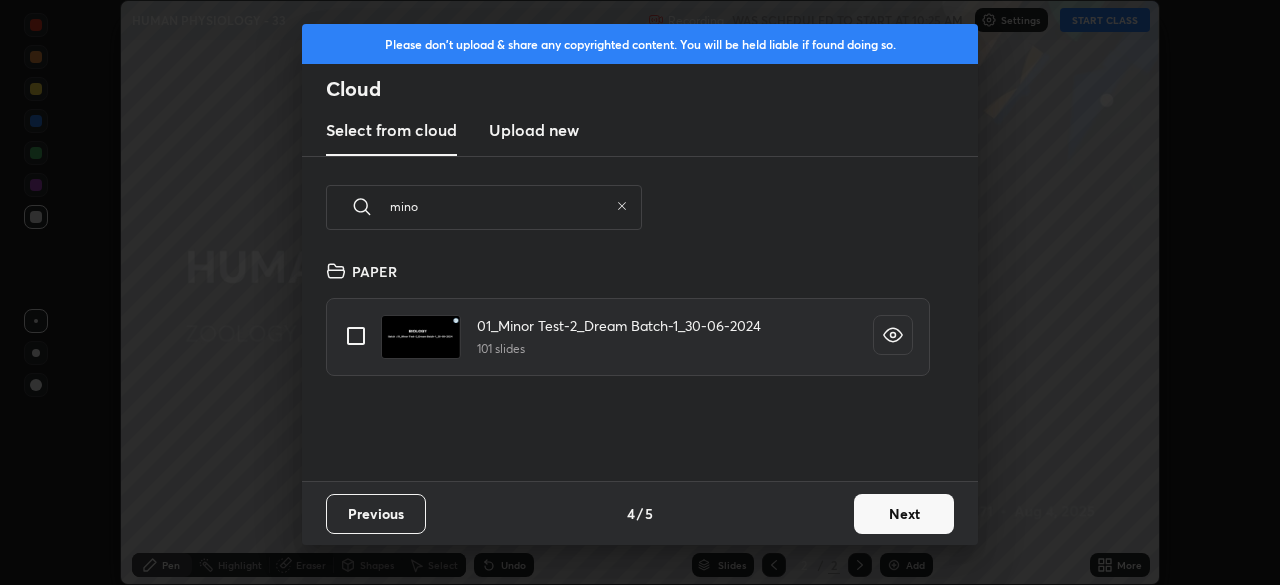 scroll, scrollTop: 0, scrollLeft: 0, axis: both 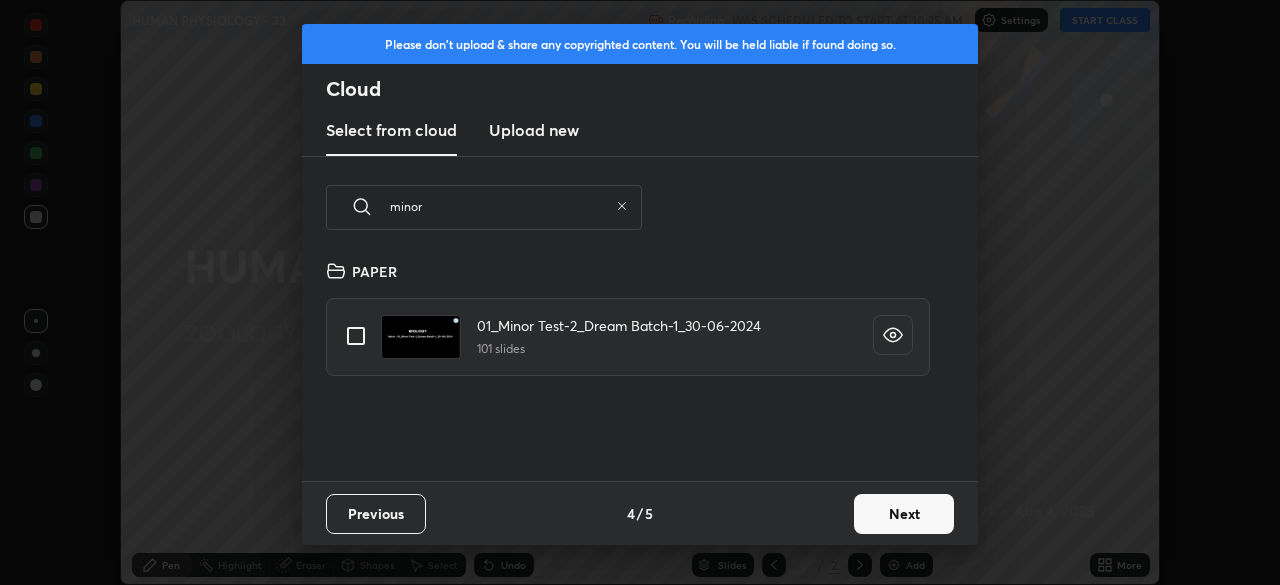 click on "minor" at bounding box center [499, 206] 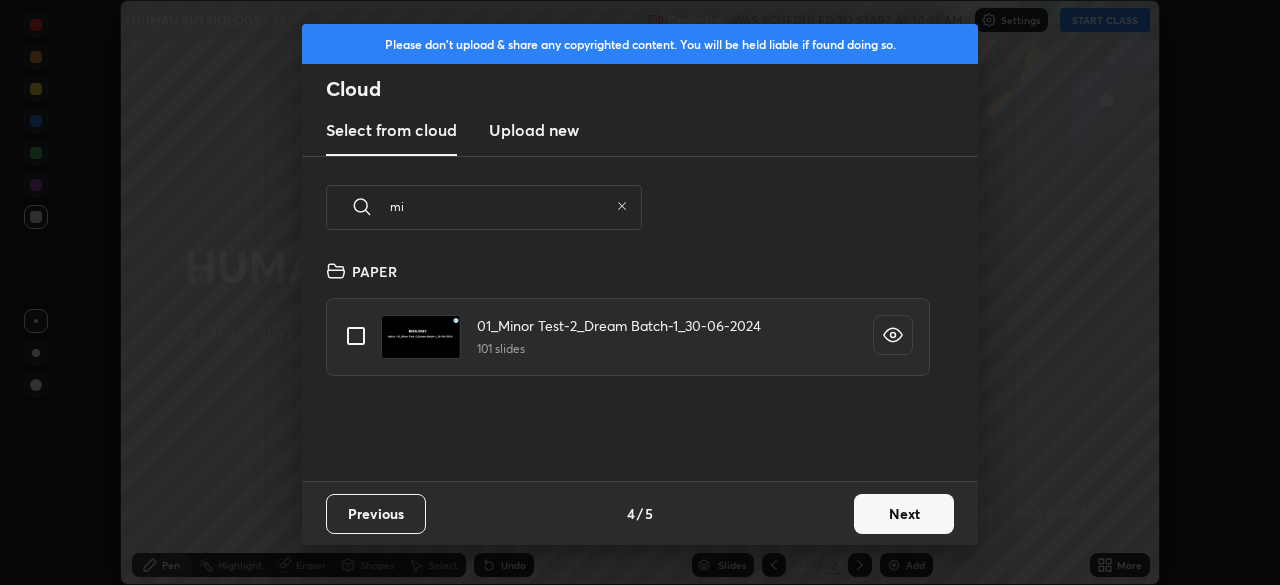 type on "m" 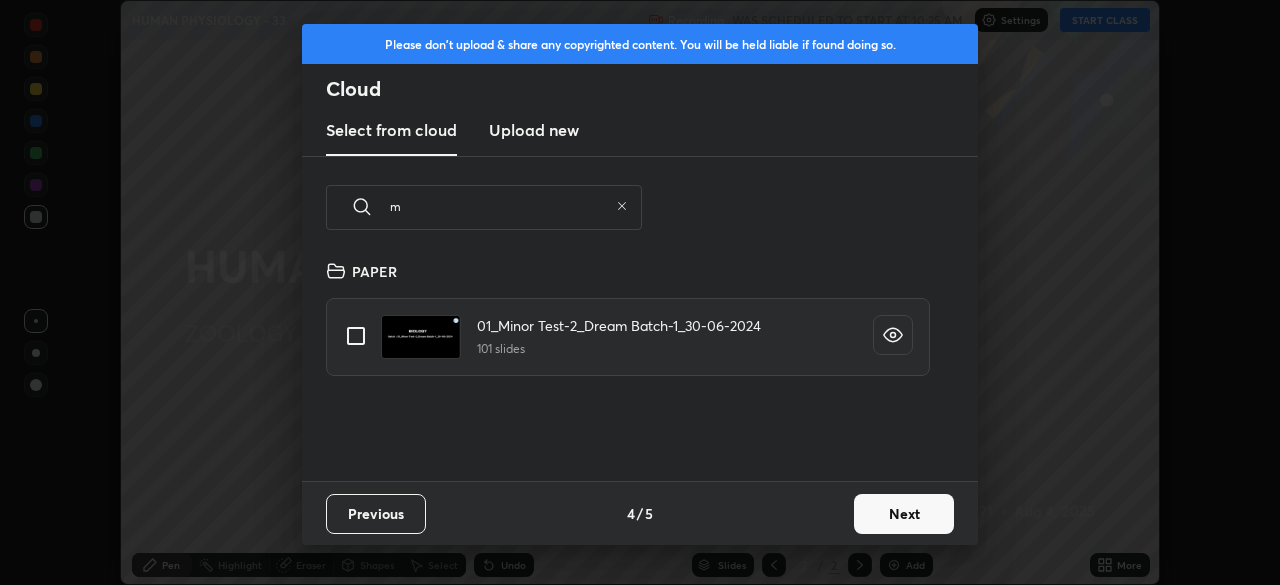 type 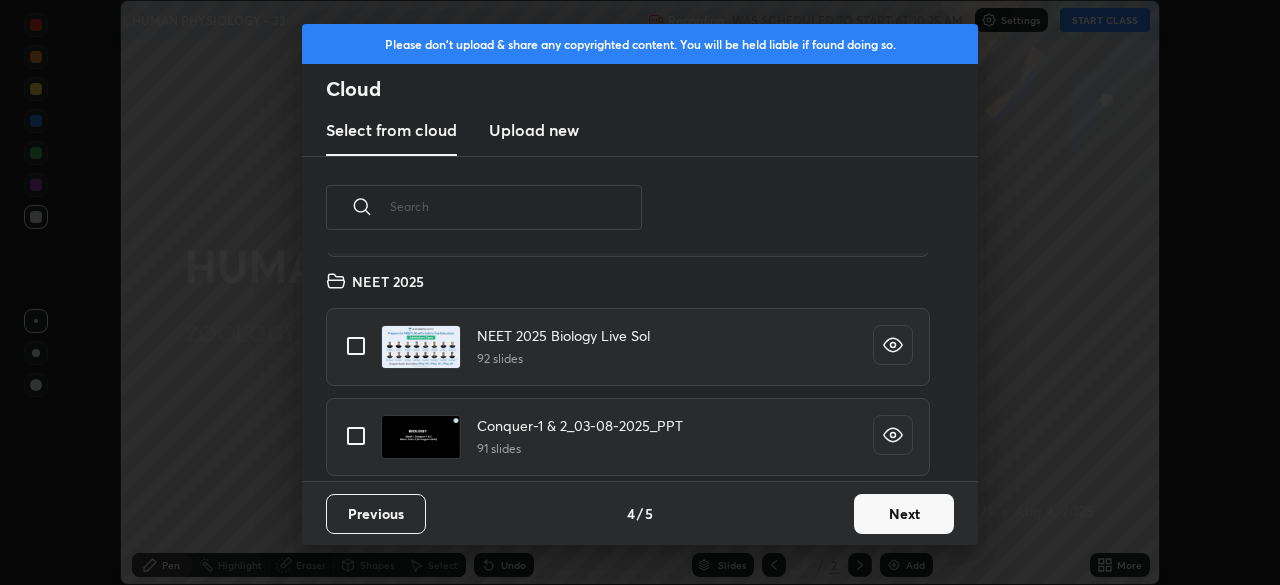 scroll, scrollTop: 6904, scrollLeft: 0, axis: vertical 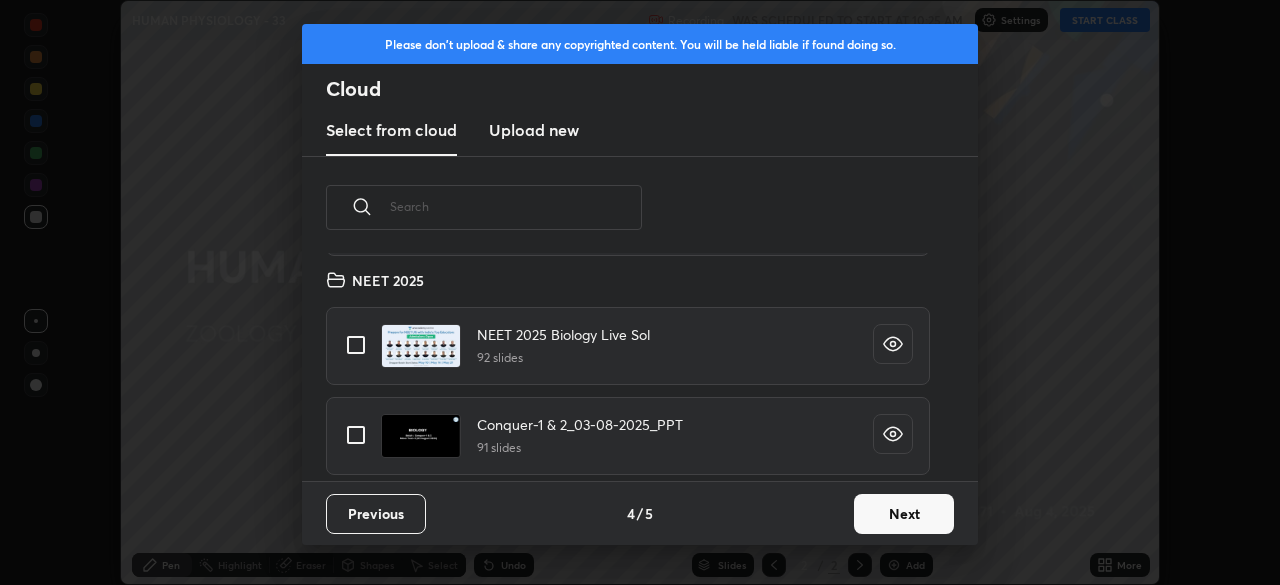 click at bounding box center [356, 435] 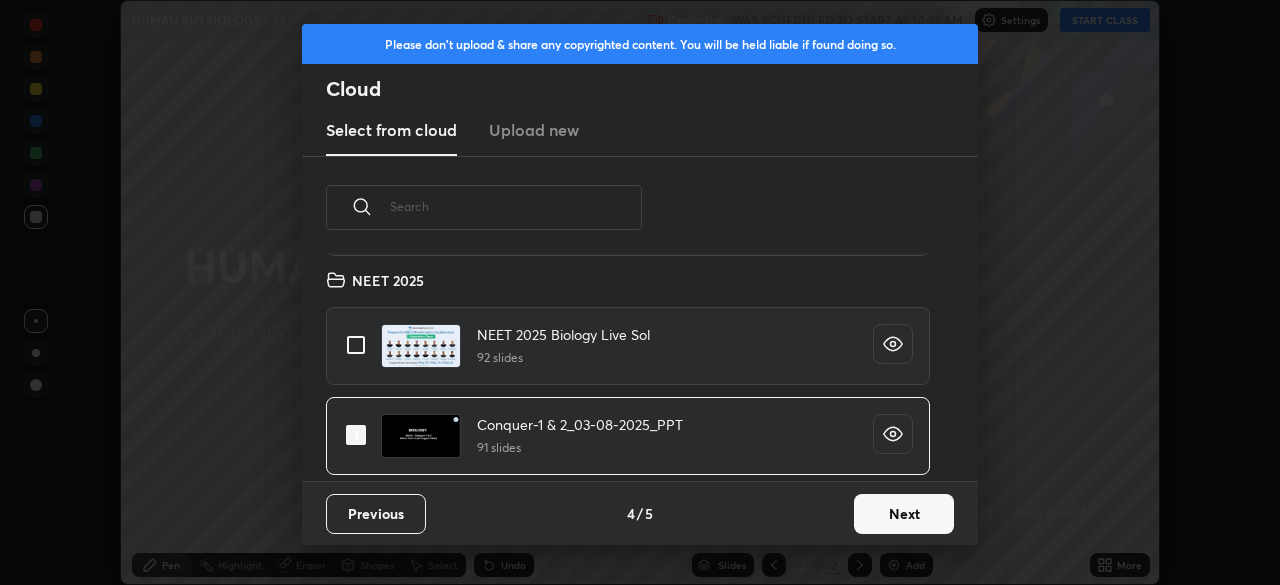 click on "Next" at bounding box center [904, 514] 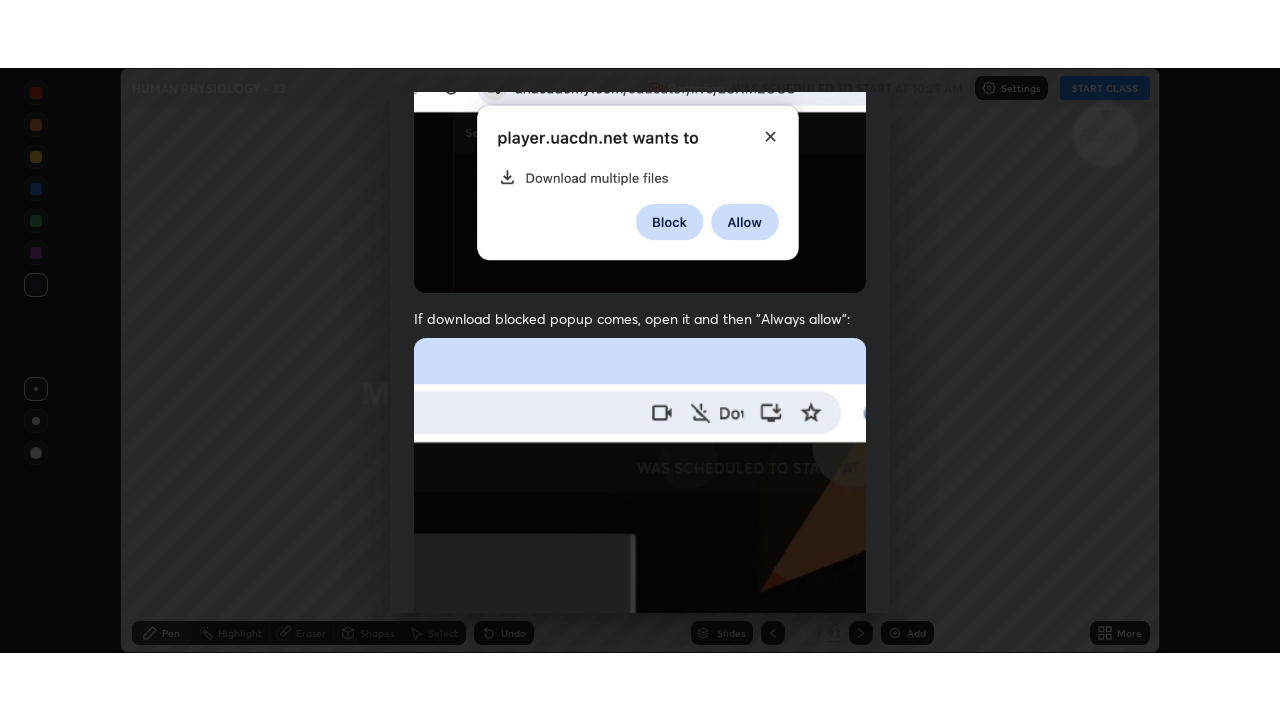 scroll, scrollTop: 479, scrollLeft: 0, axis: vertical 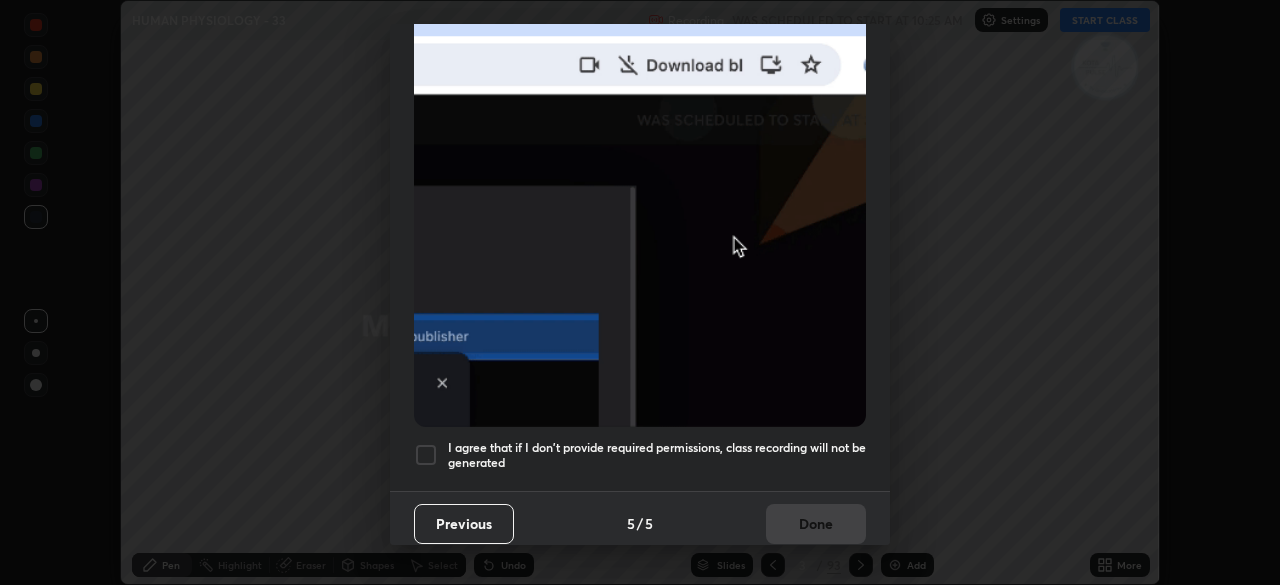 click at bounding box center (426, 455) 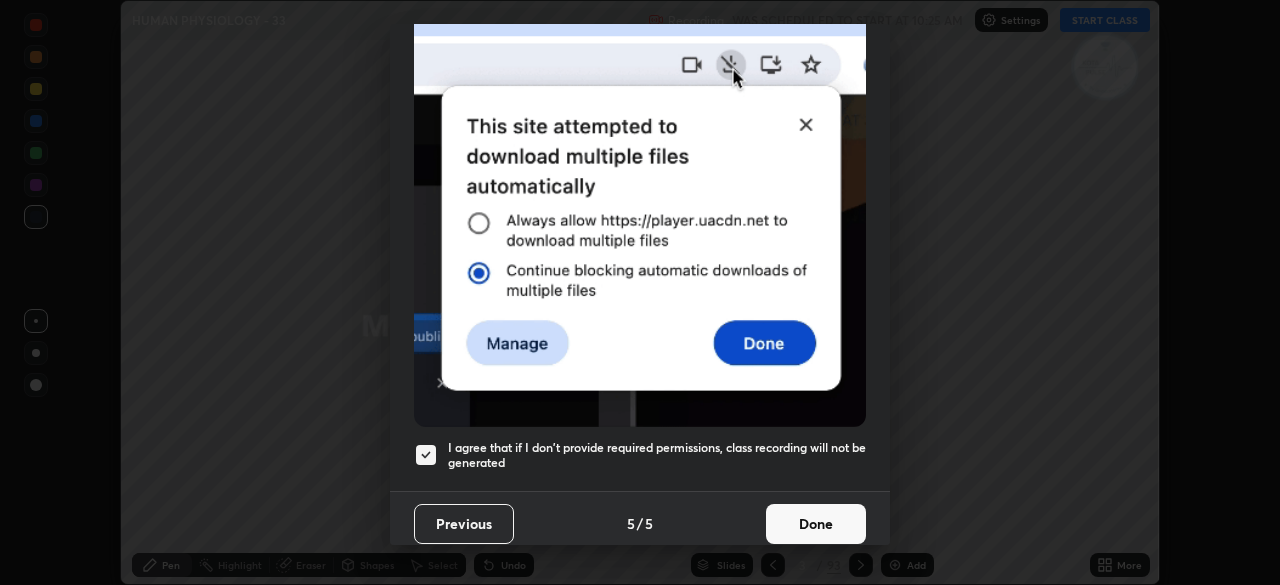 click on "Done" at bounding box center [816, 524] 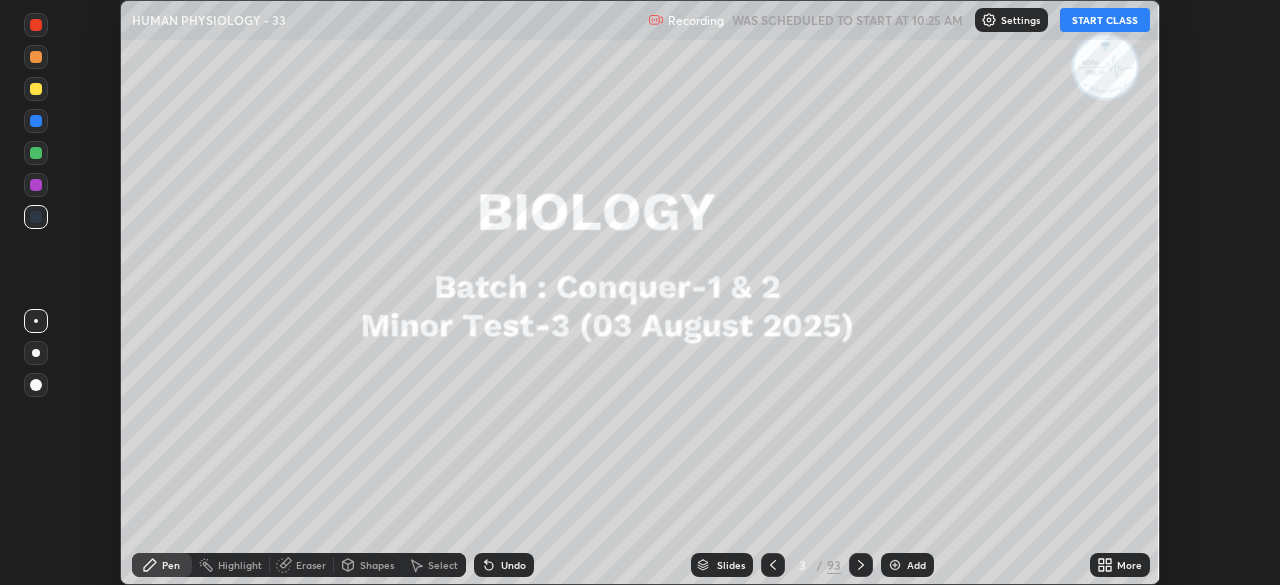 click on "START CLASS" at bounding box center (1105, 20) 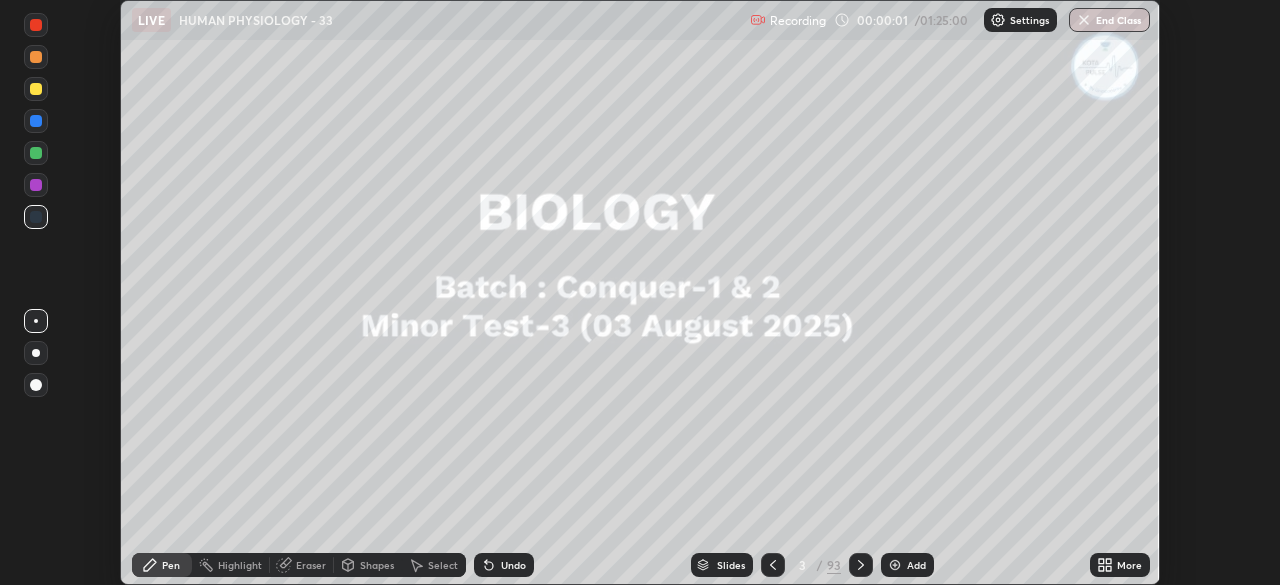 click on "More" at bounding box center (1120, 565) 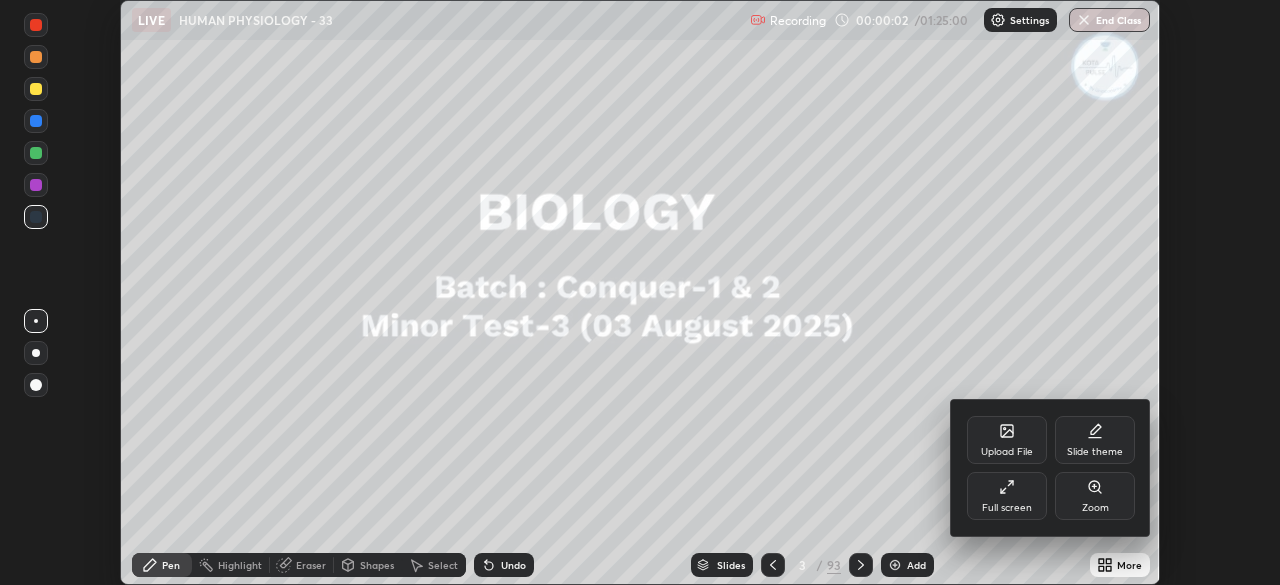 click on "Full screen" at bounding box center (1007, 496) 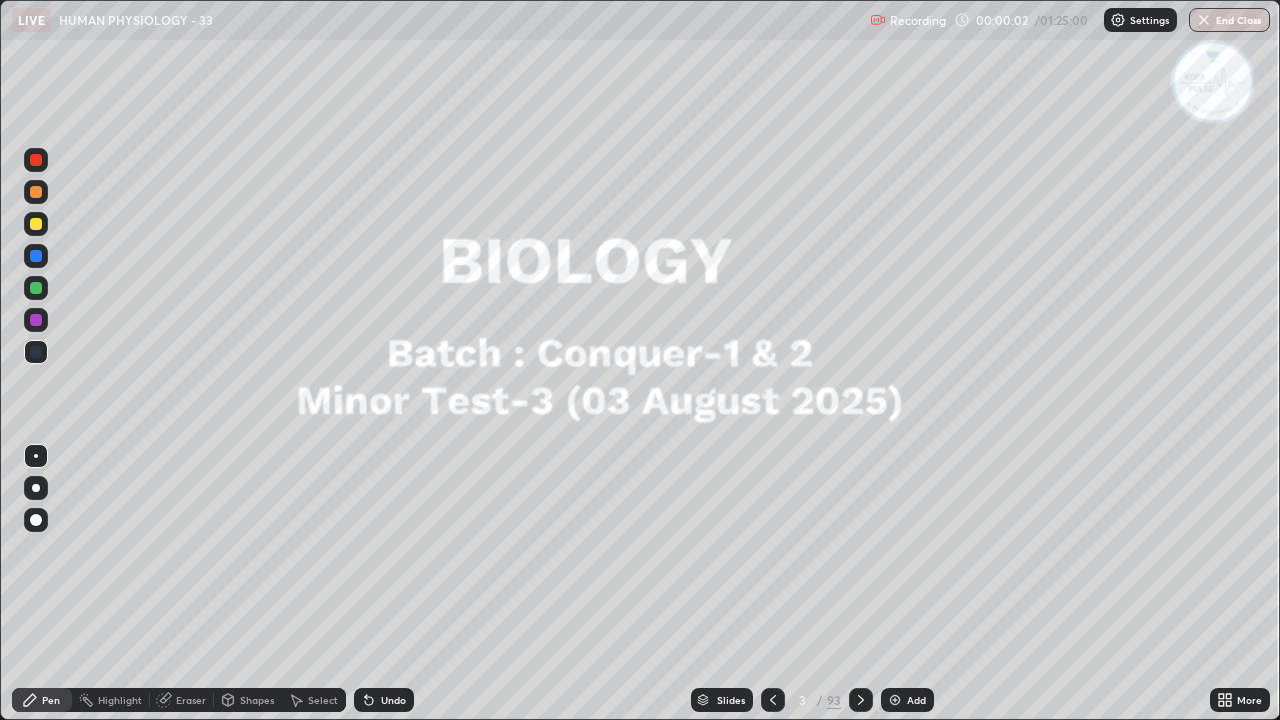 scroll, scrollTop: 99280, scrollLeft: 98720, axis: both 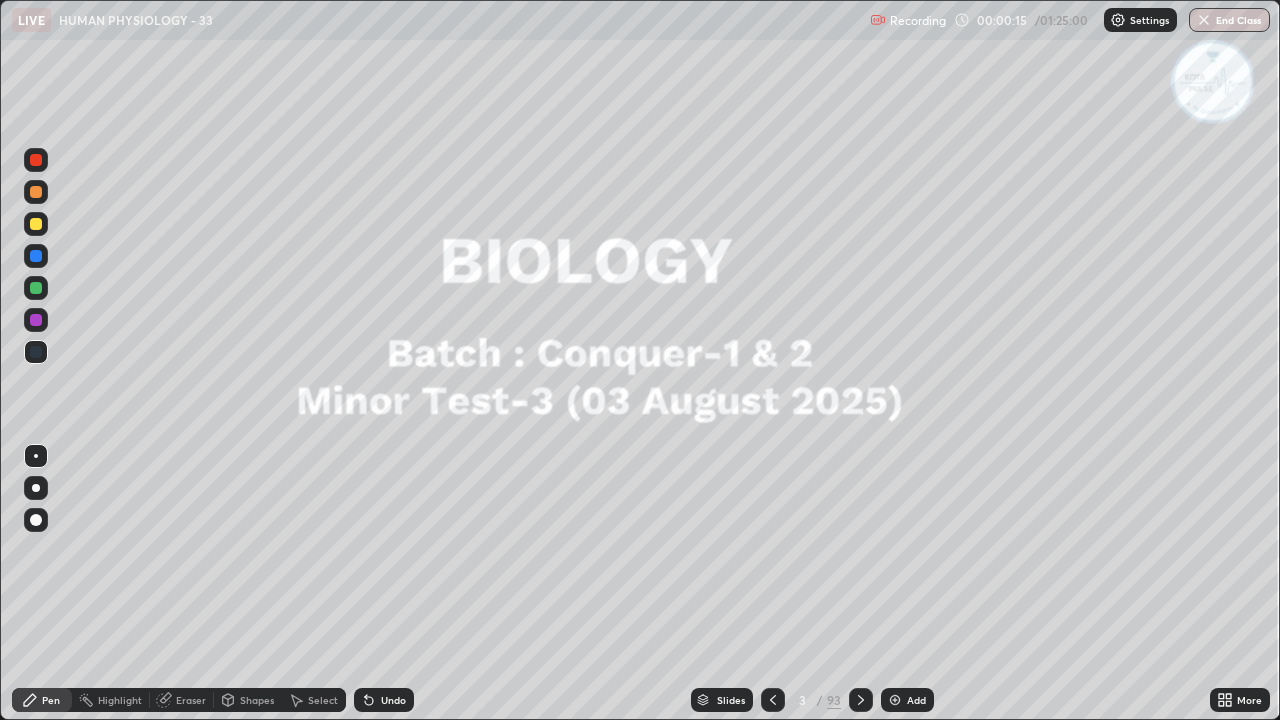 click 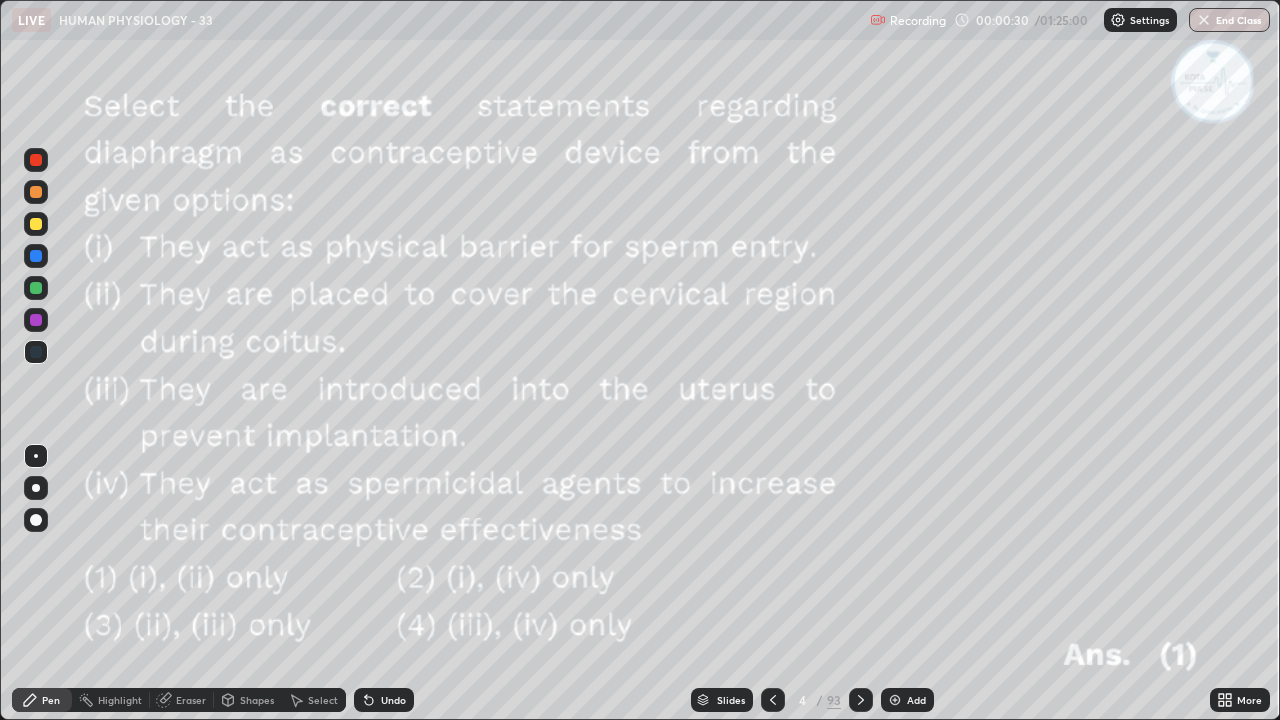 click 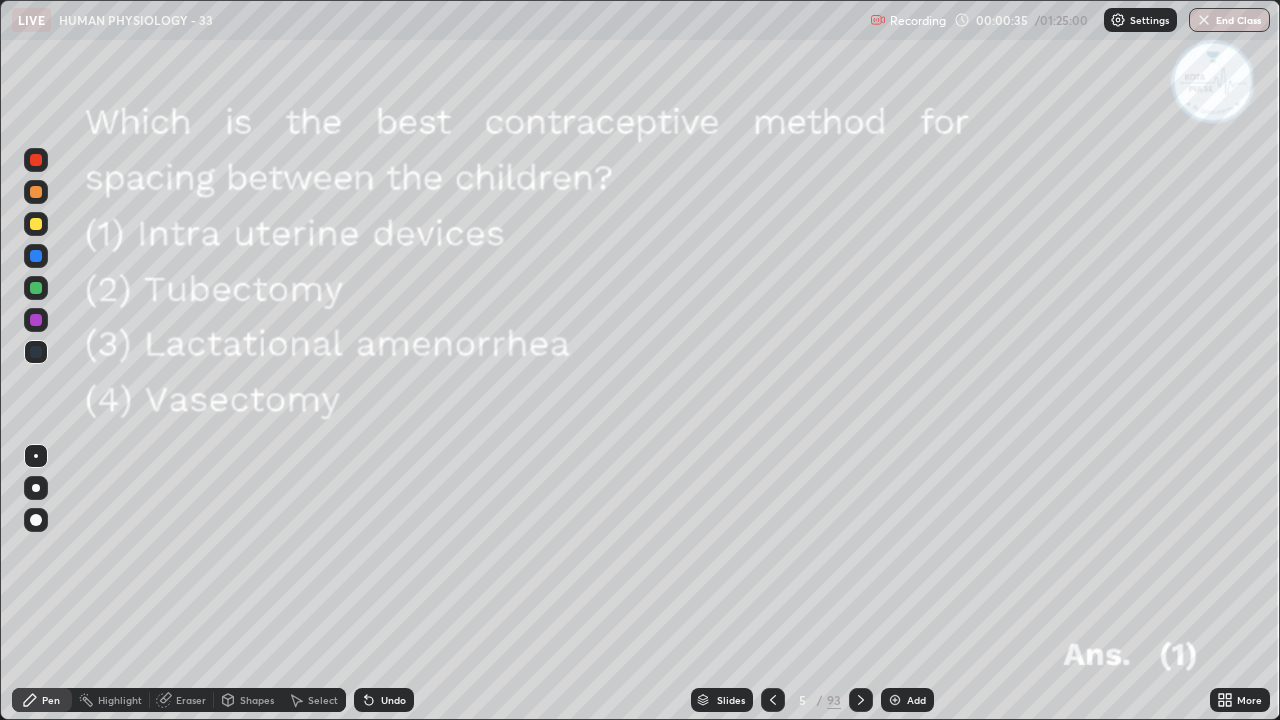 click at bounding box center [861, 700] 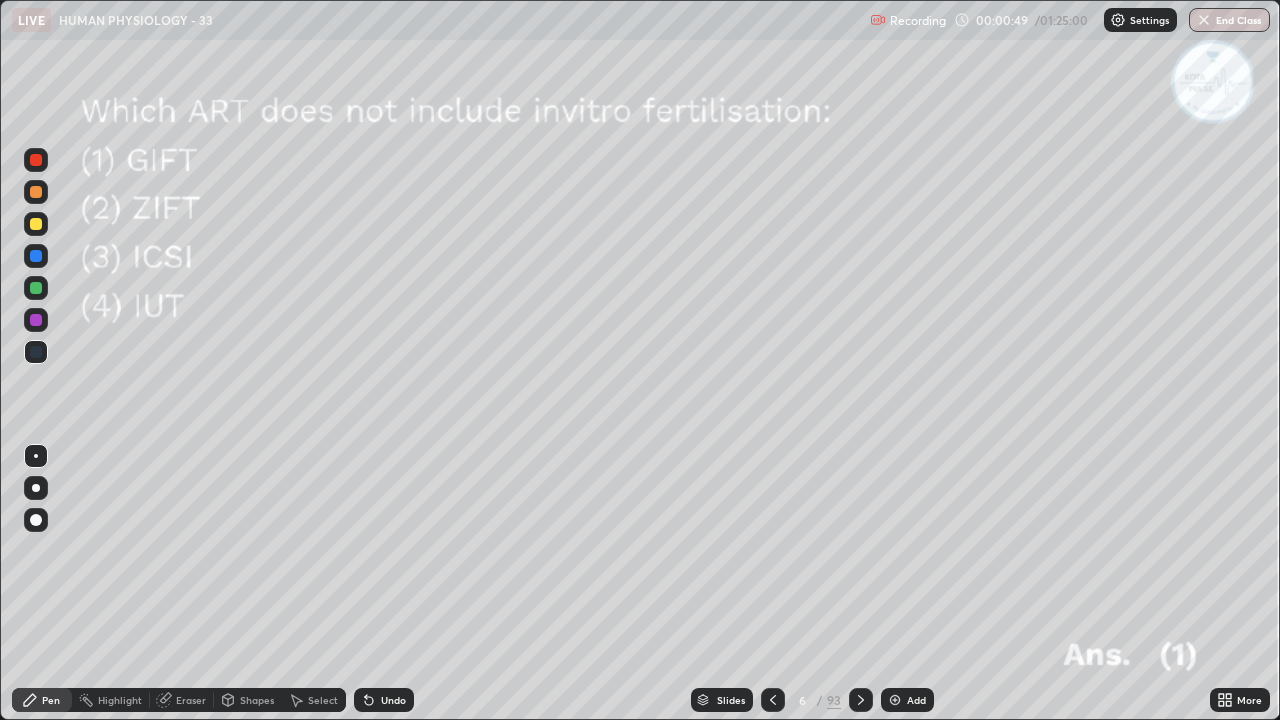 click at bounding box center (861, 700) 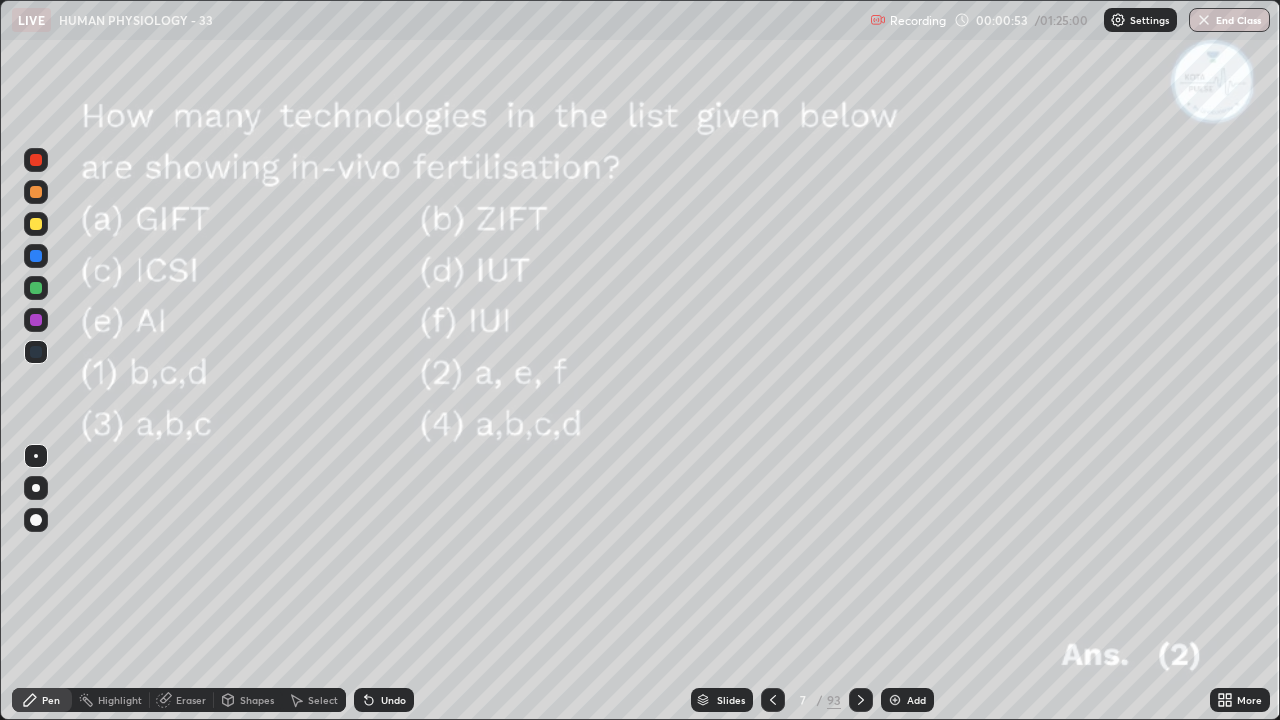 click 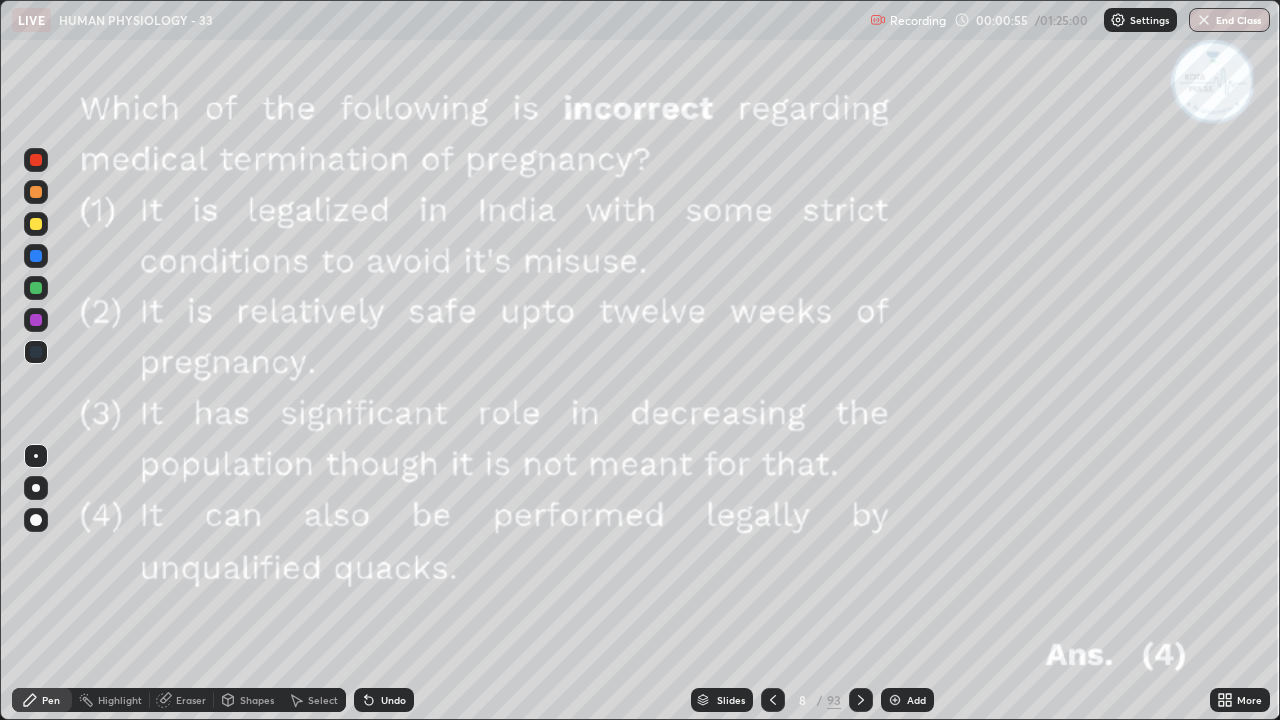 click at bounding box center (861, 700) 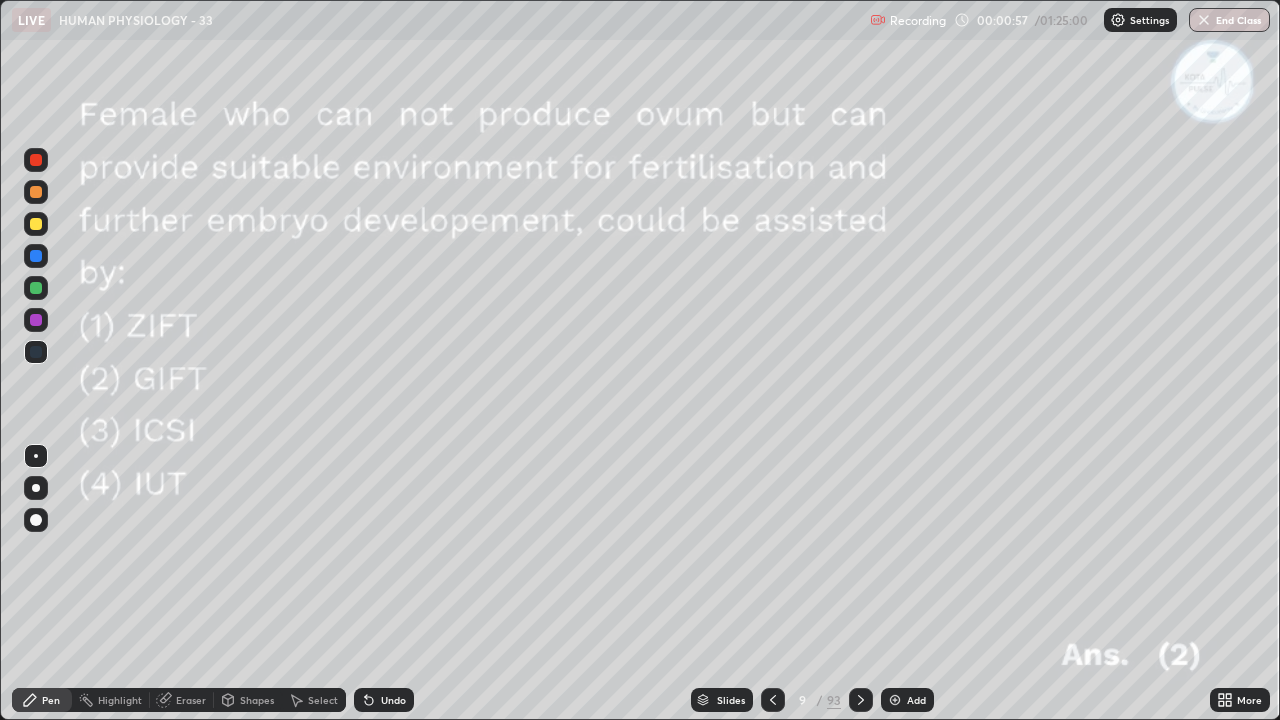 click at bounding box center [861, 700] 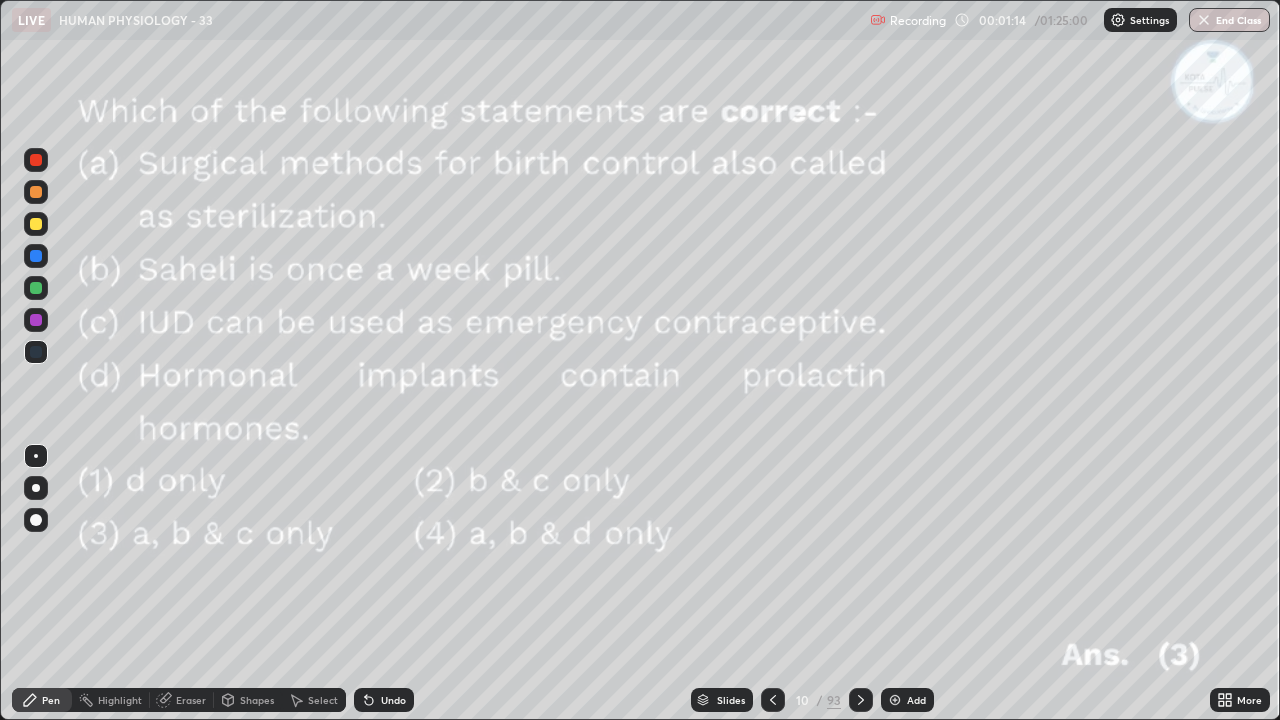 click 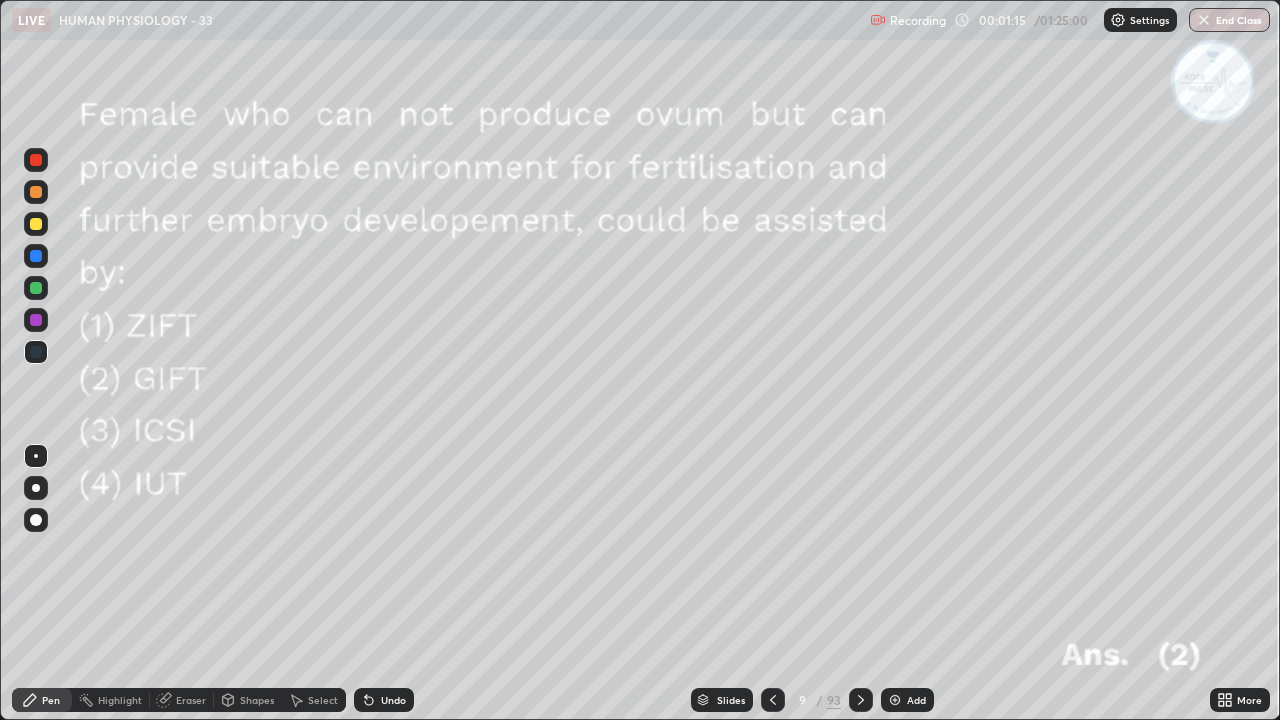click 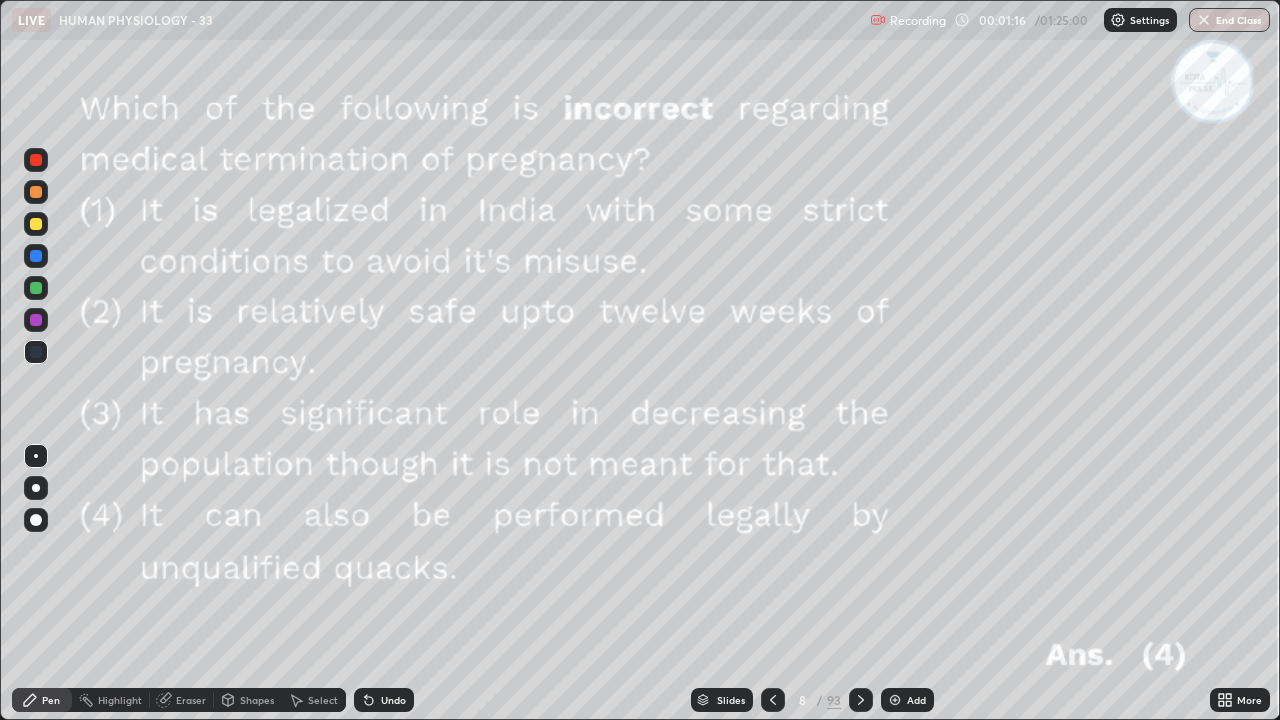 click 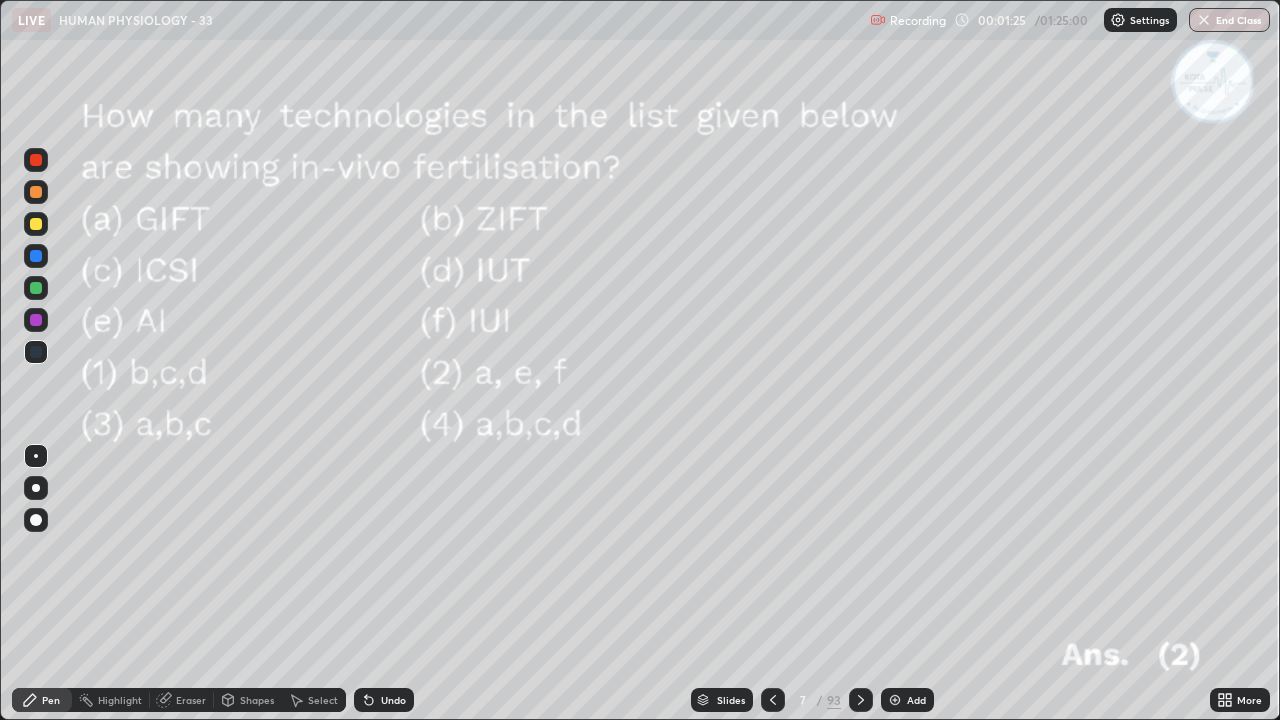 click at bounding box center [36, 224] 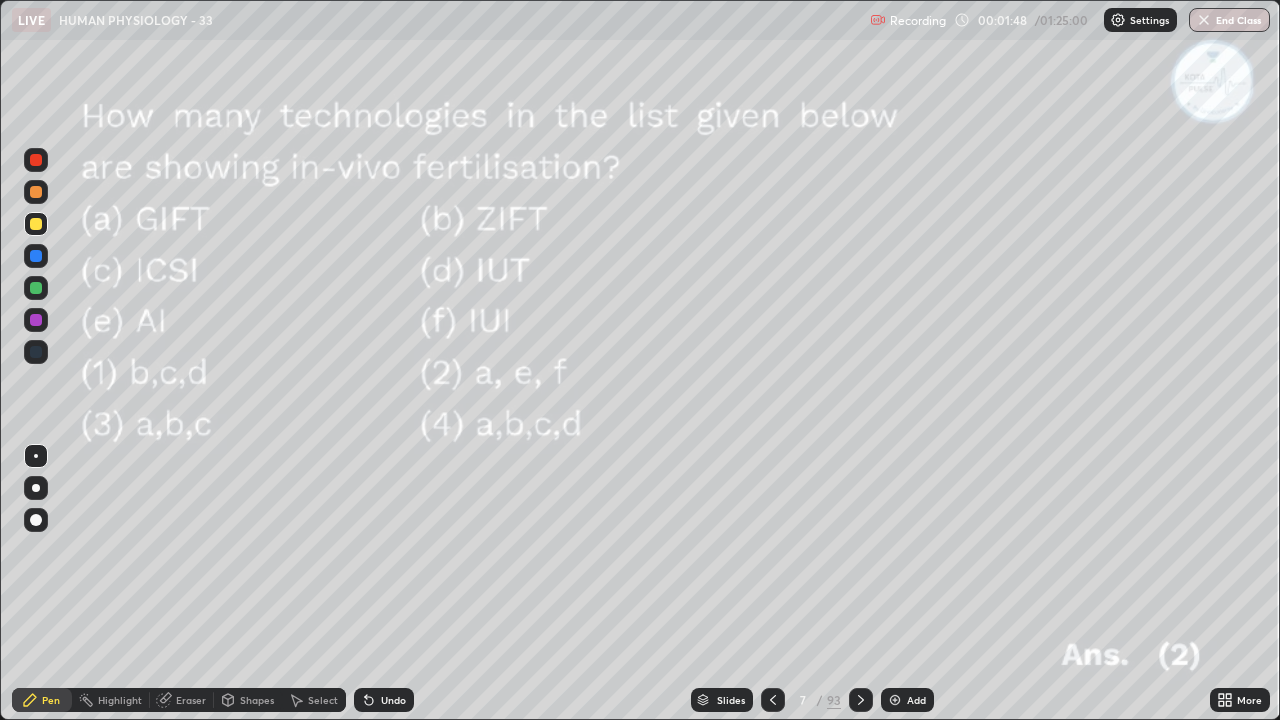 click at bounding box center (36, 488) 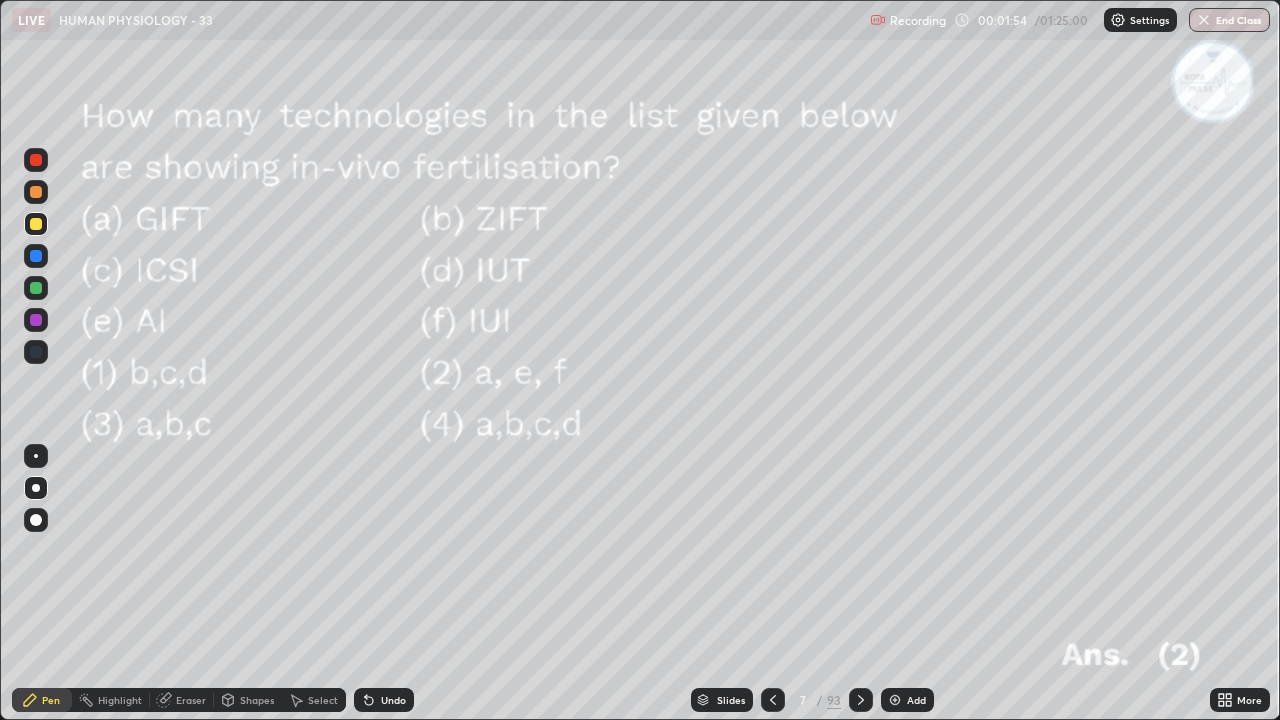 click 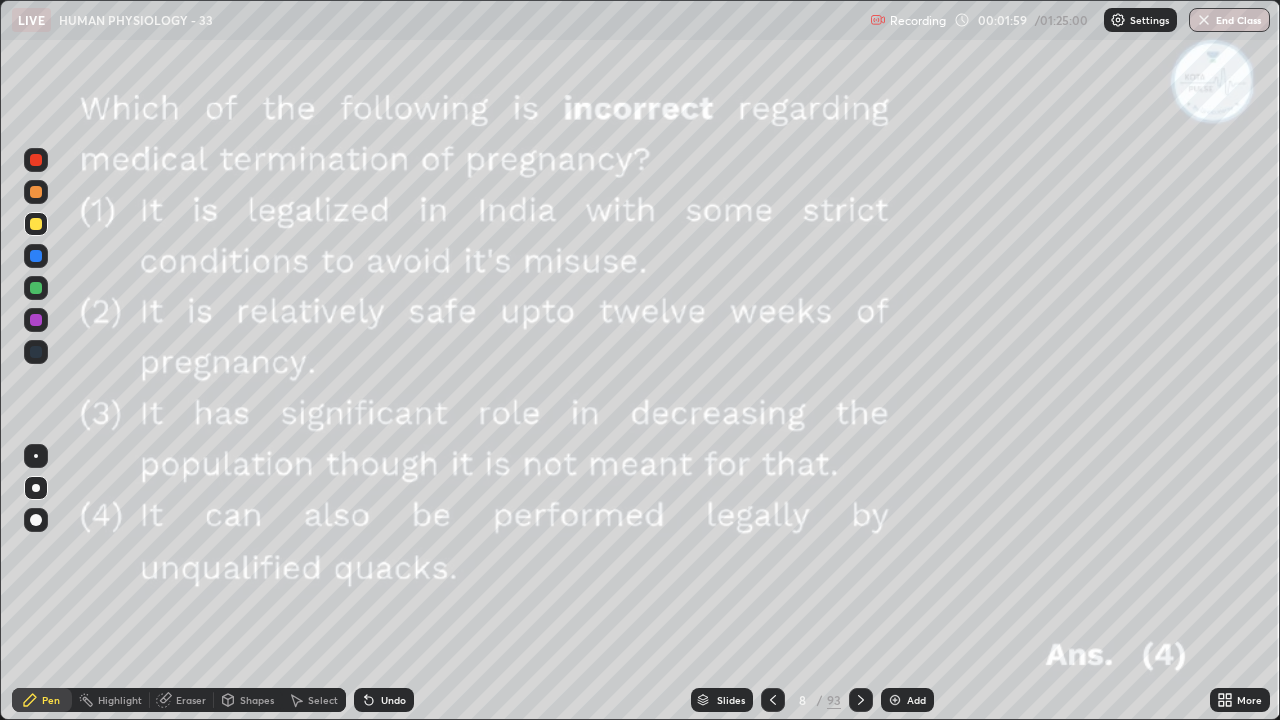 click 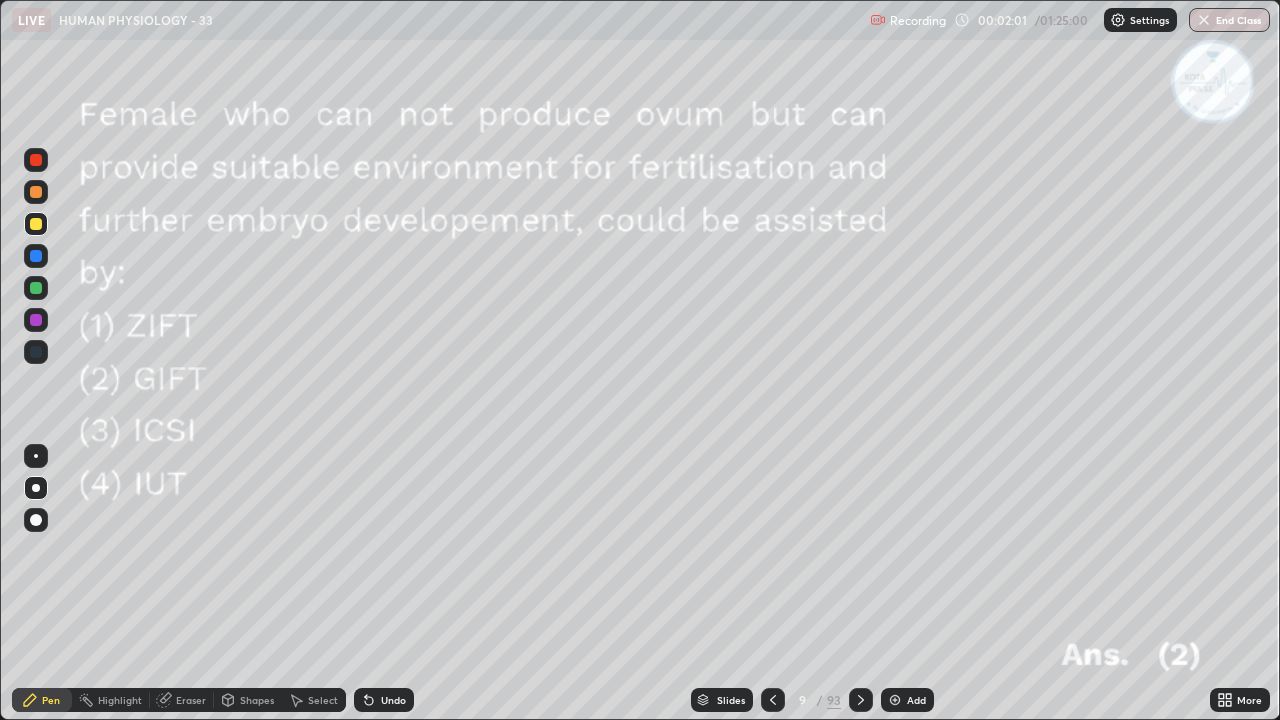 click 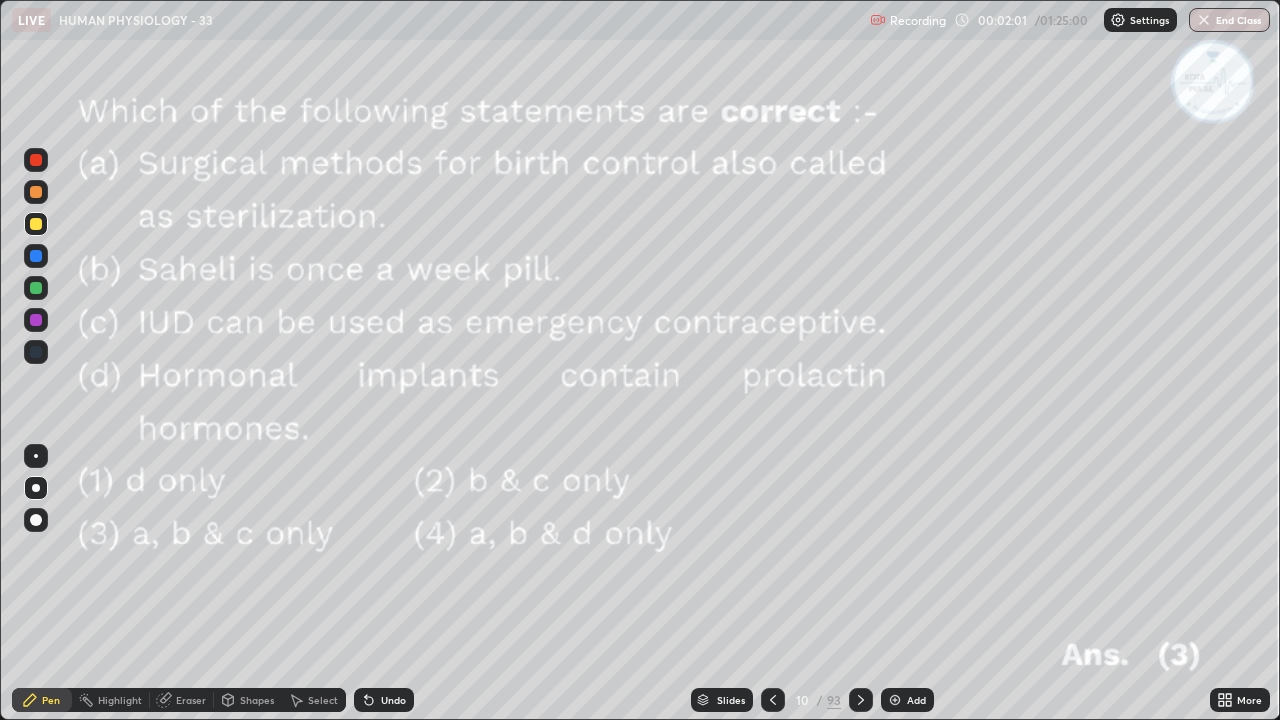 click 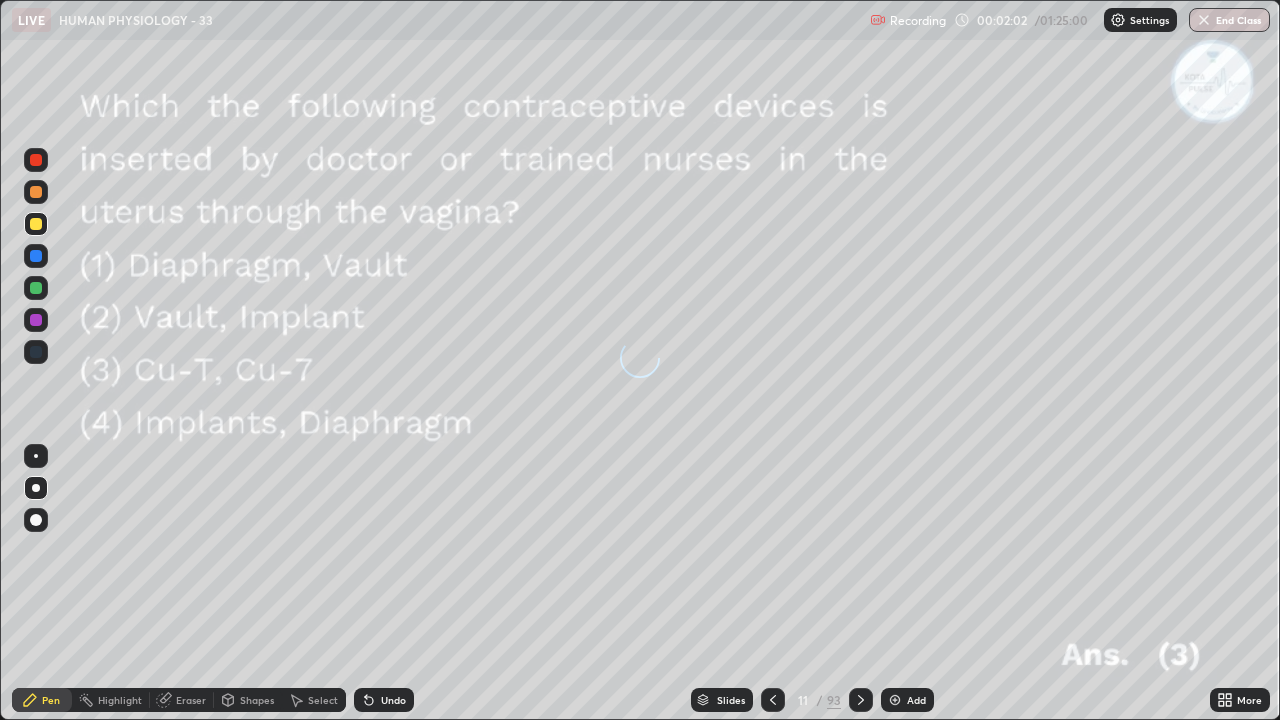 click 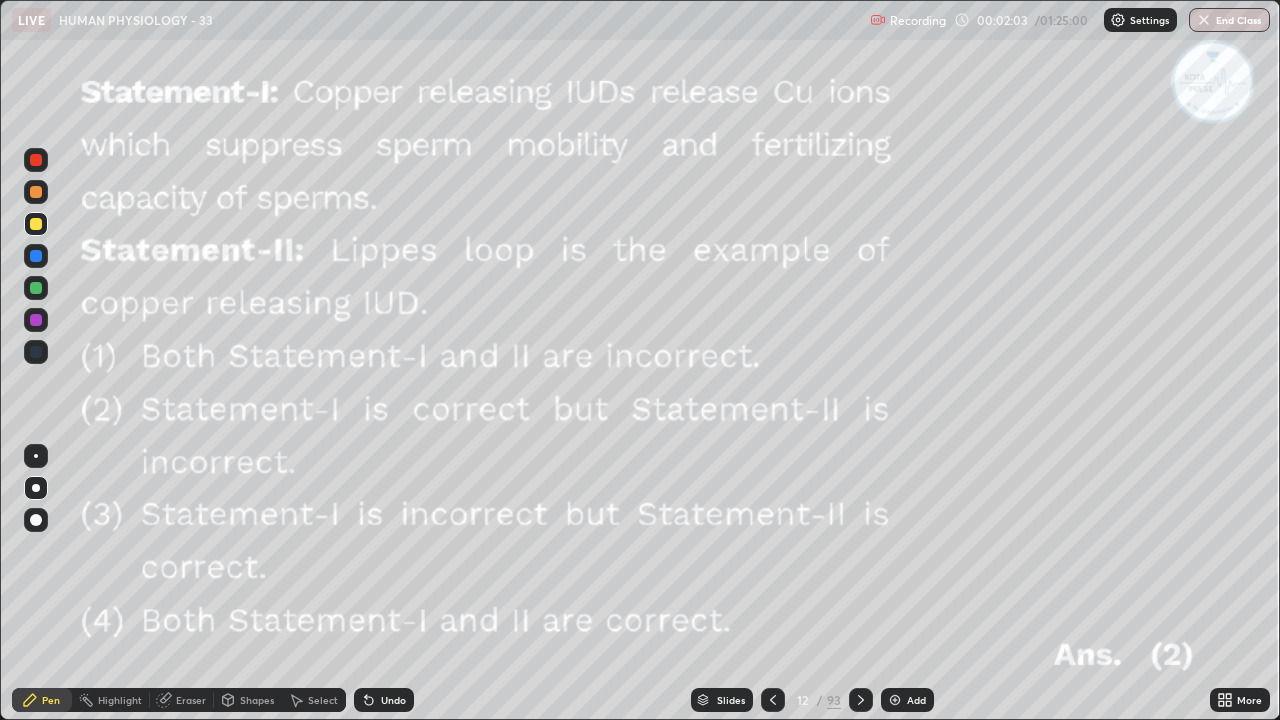 click 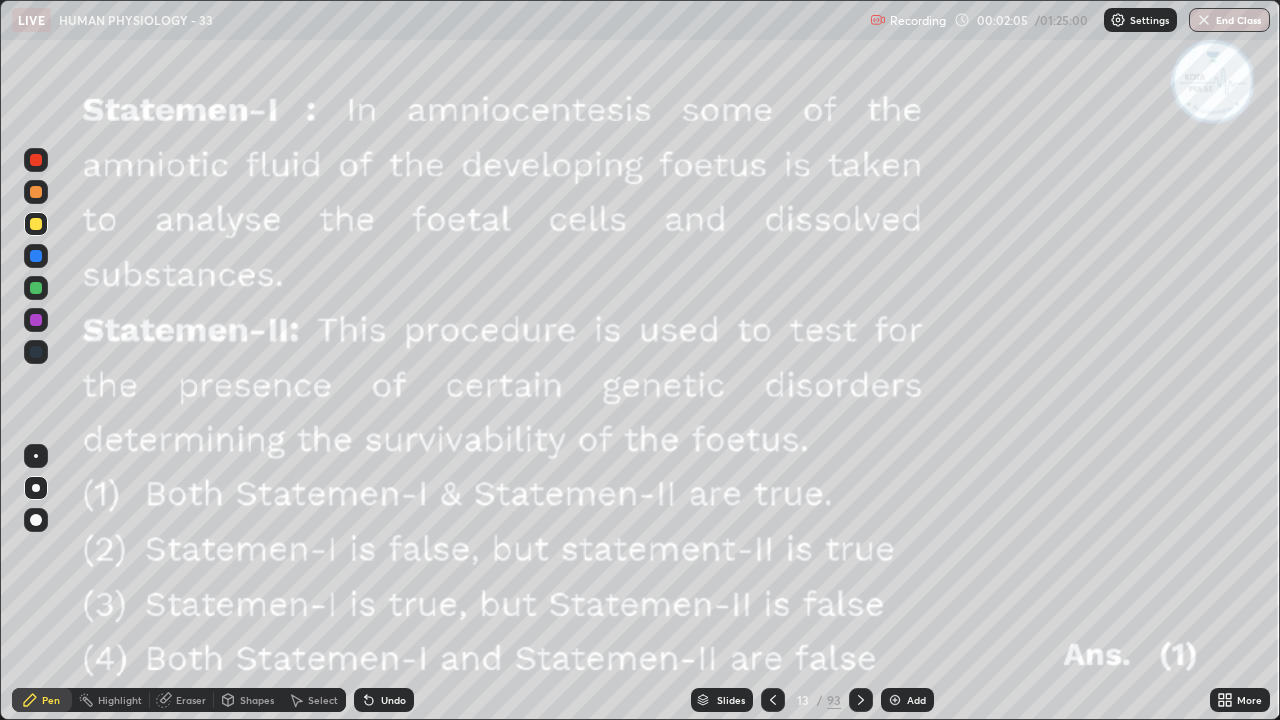 click 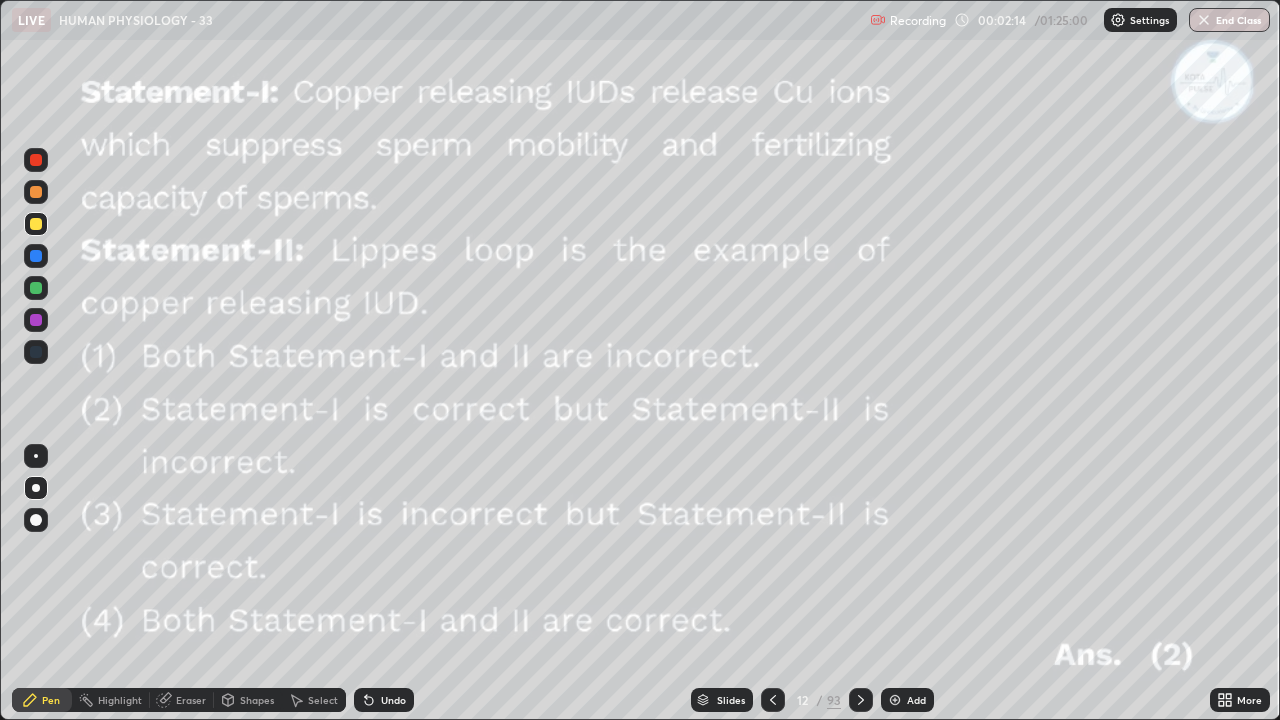 click 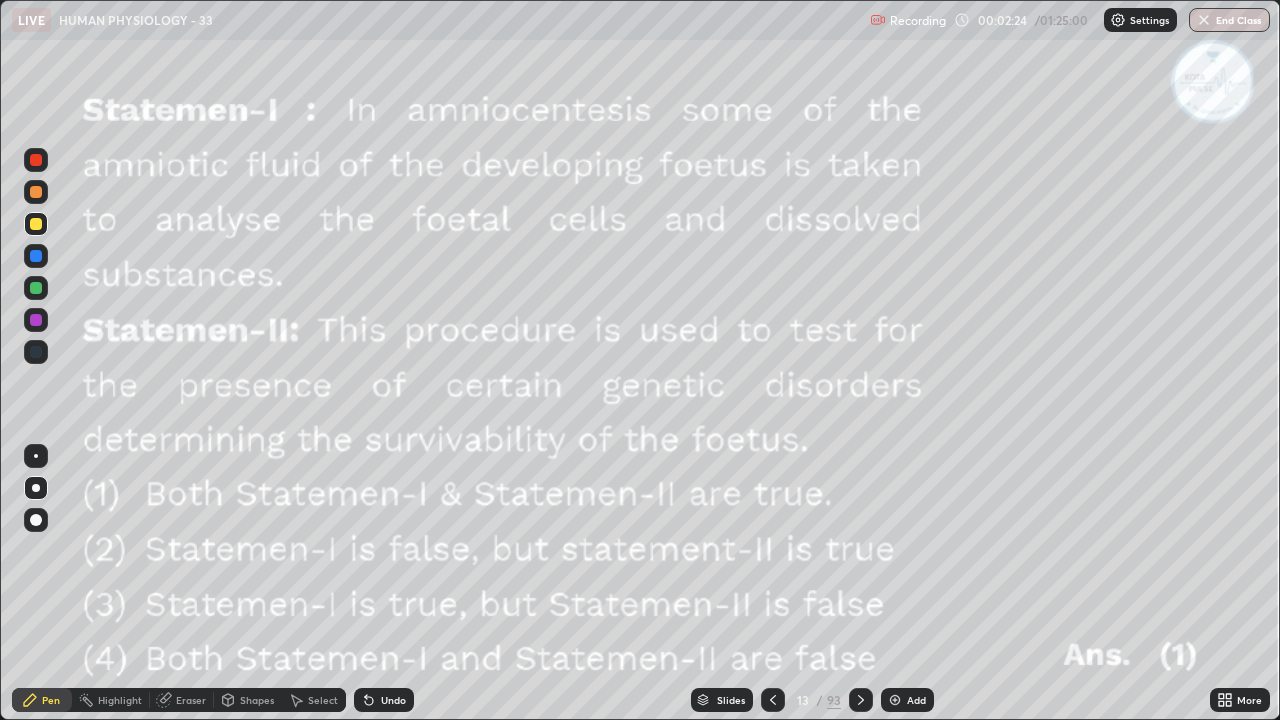 click at bounding box center (36, 520) 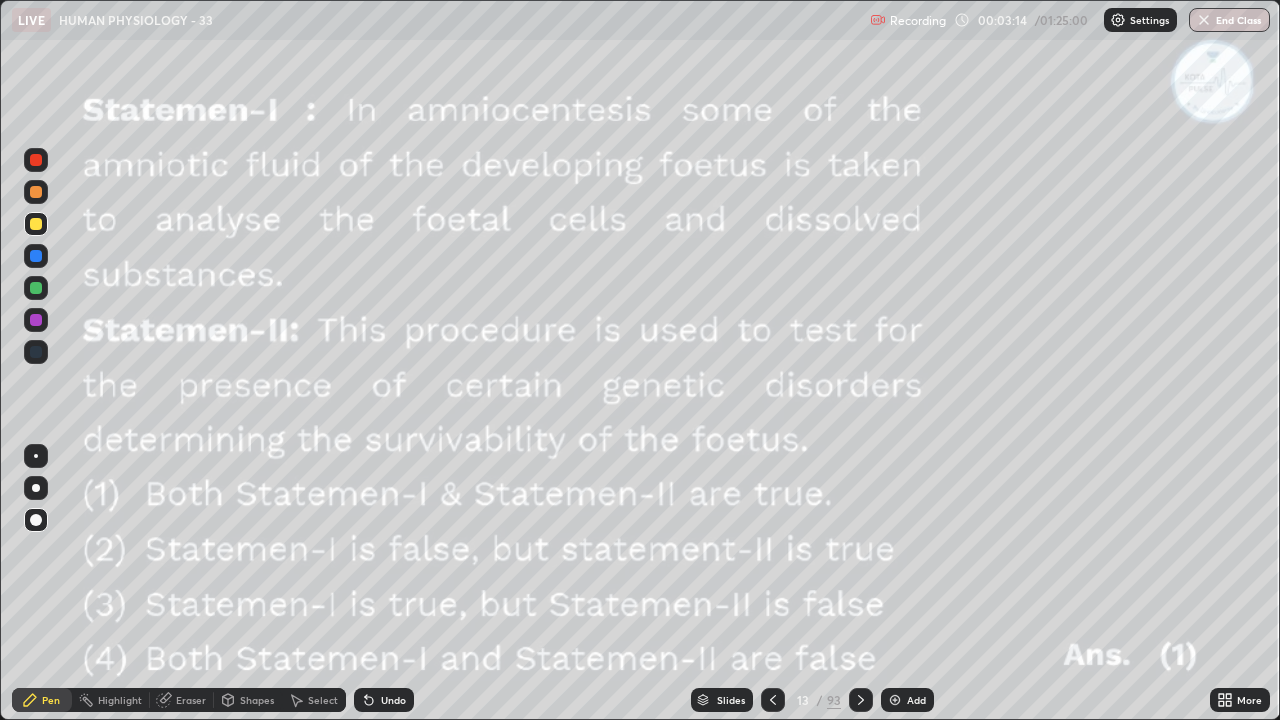click 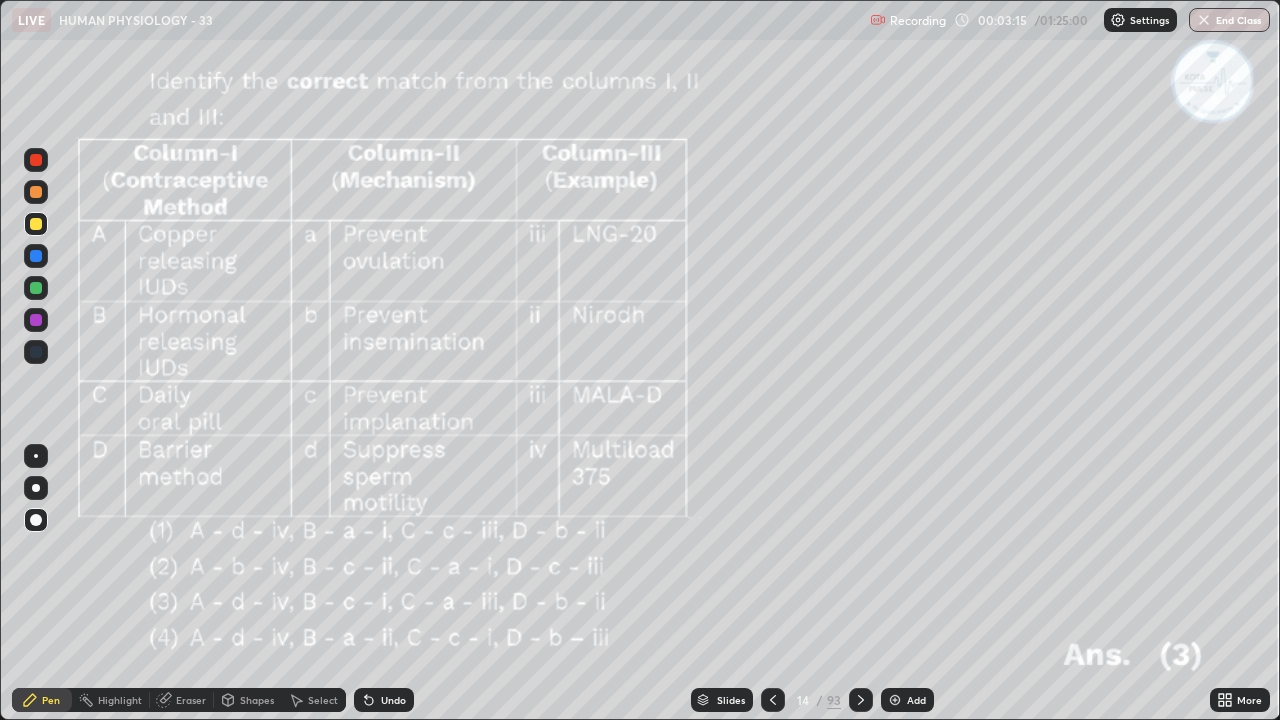 click 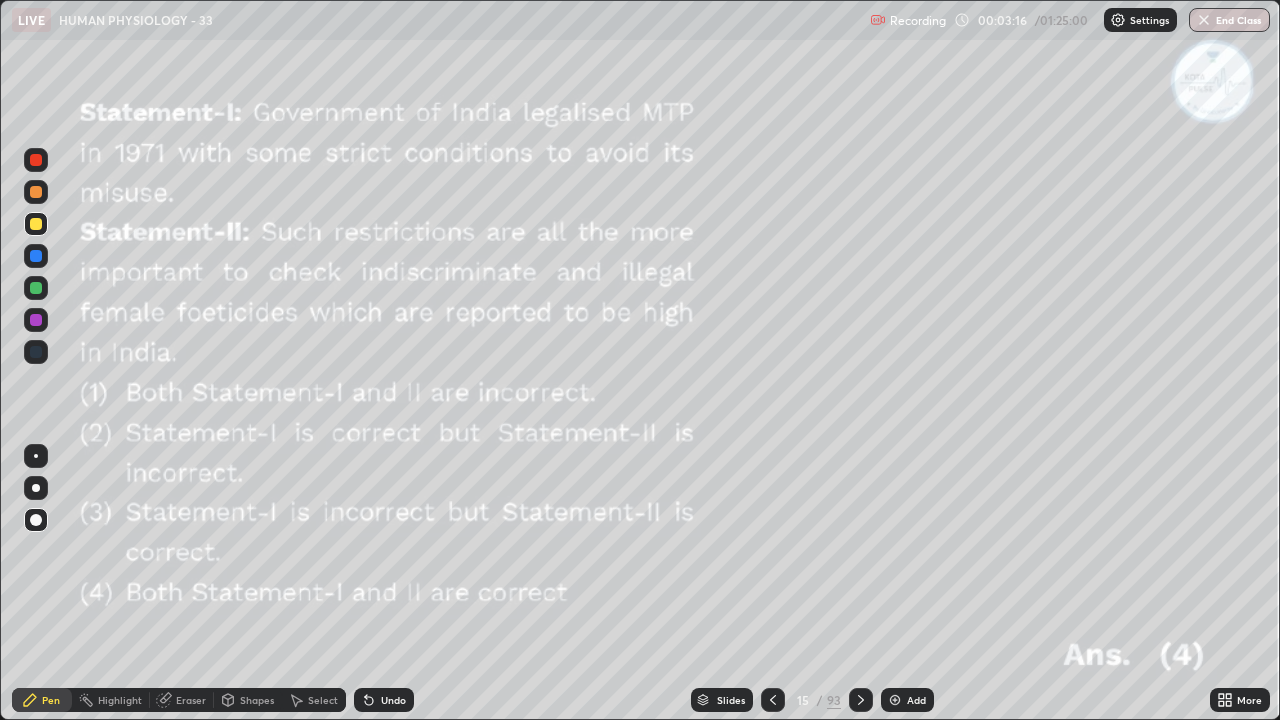 click 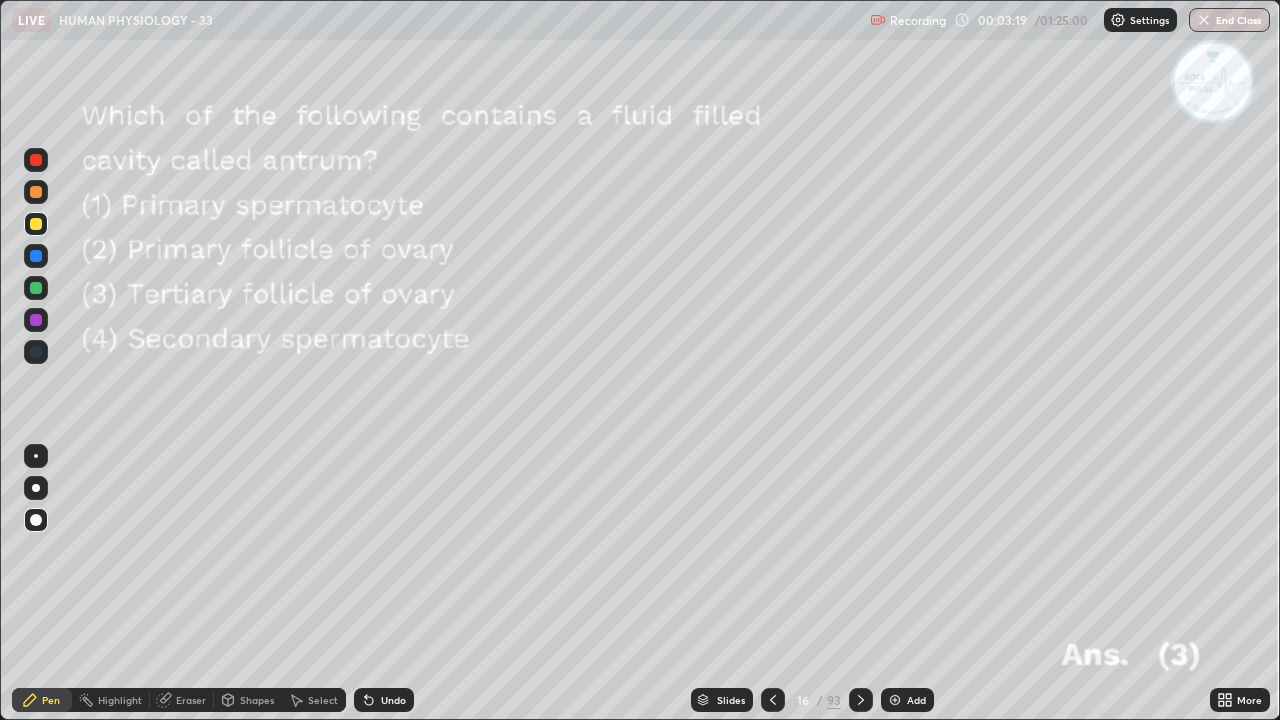 click 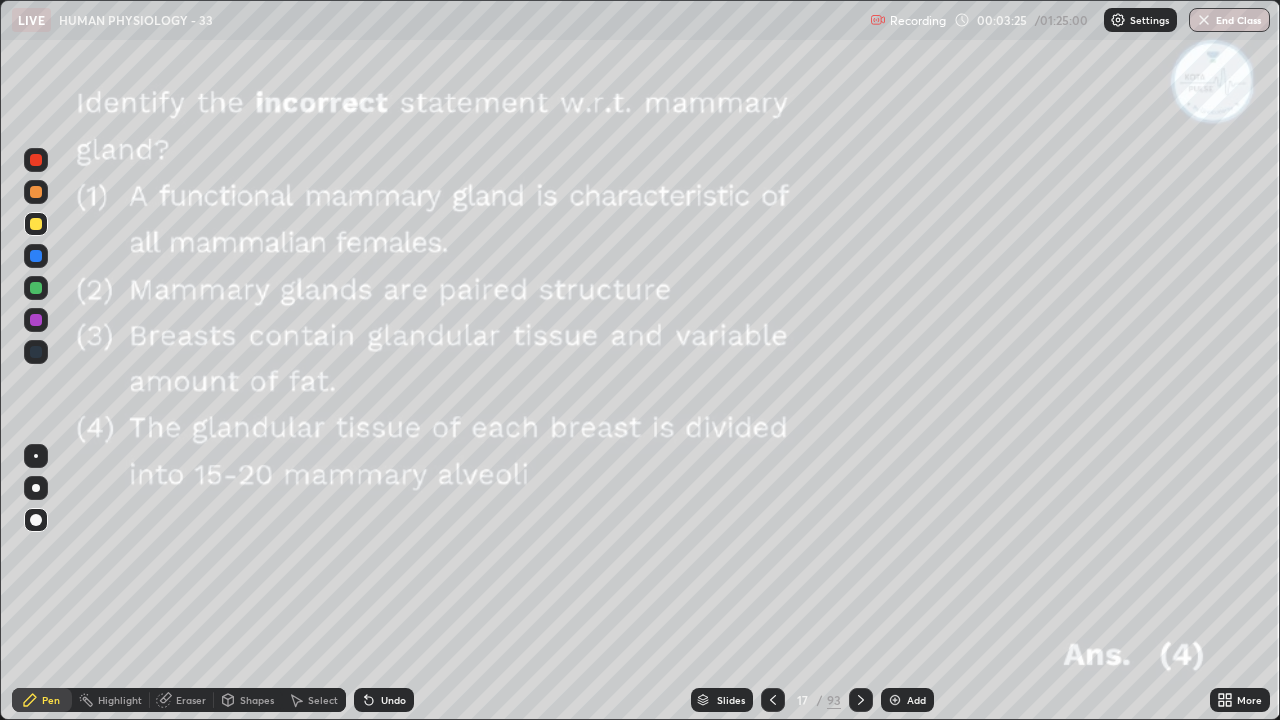 click at bounding box center (36, 192) 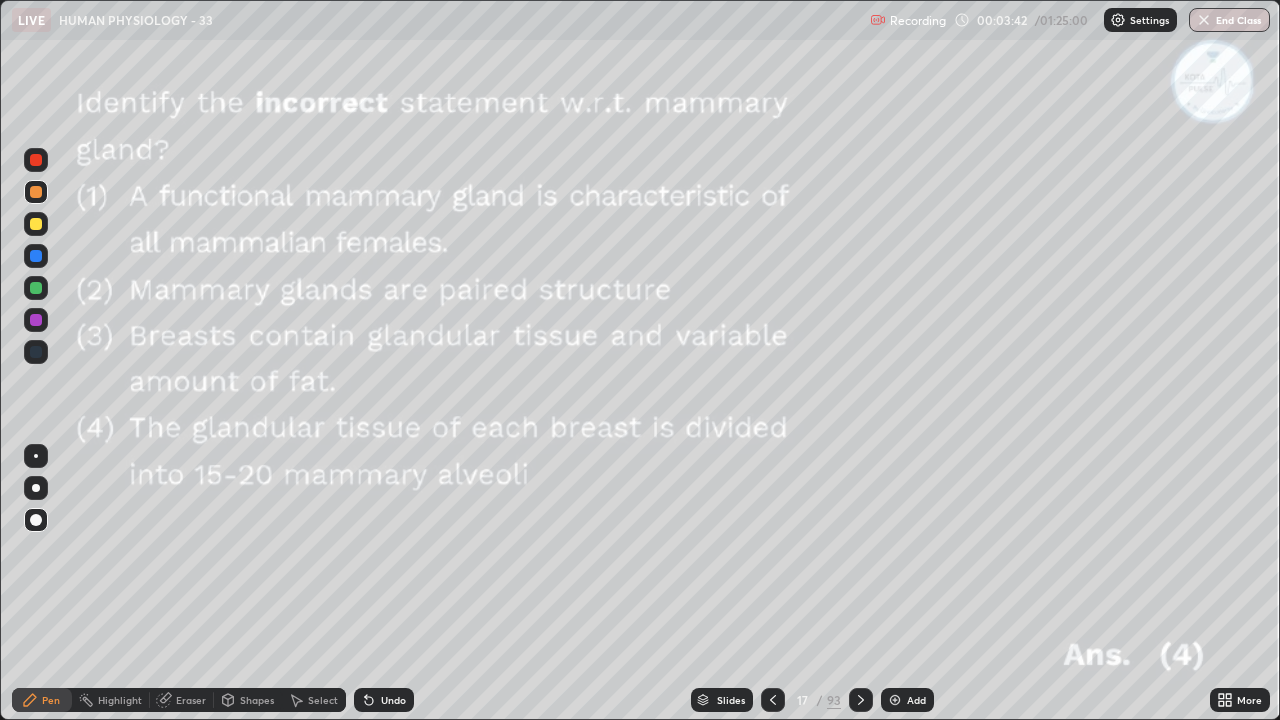 click at bounding box center [36, 224] 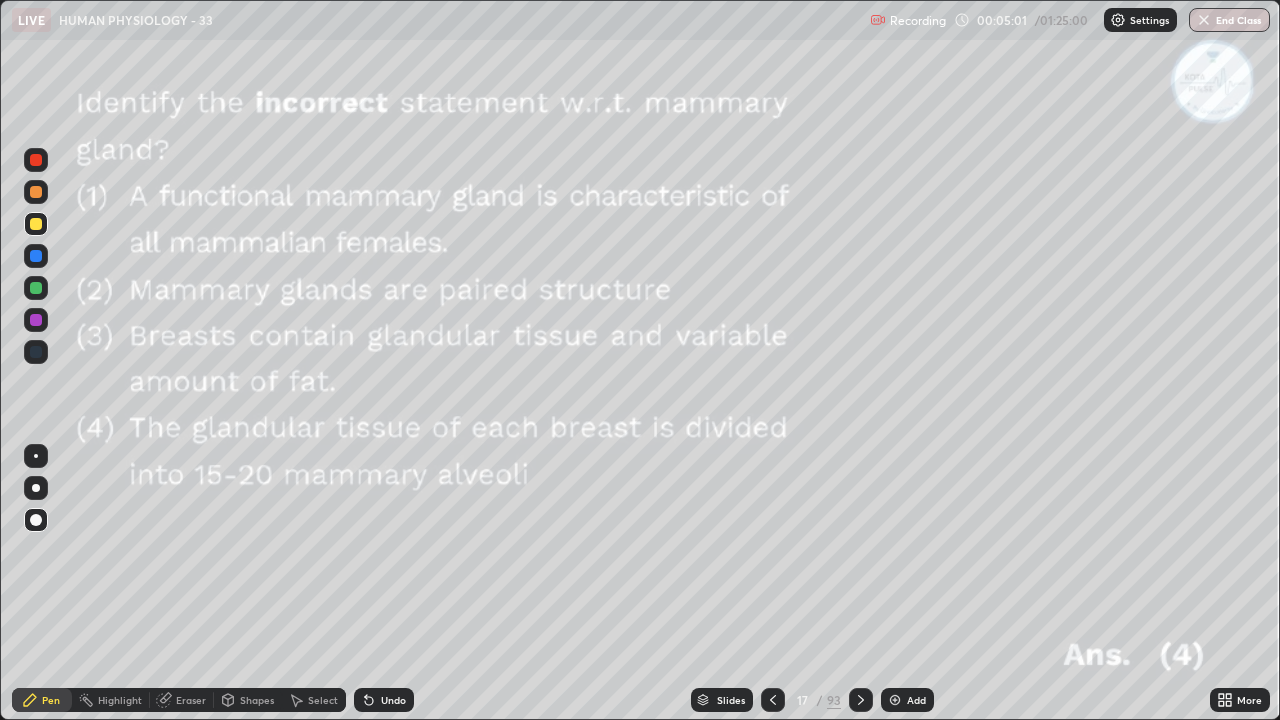 click 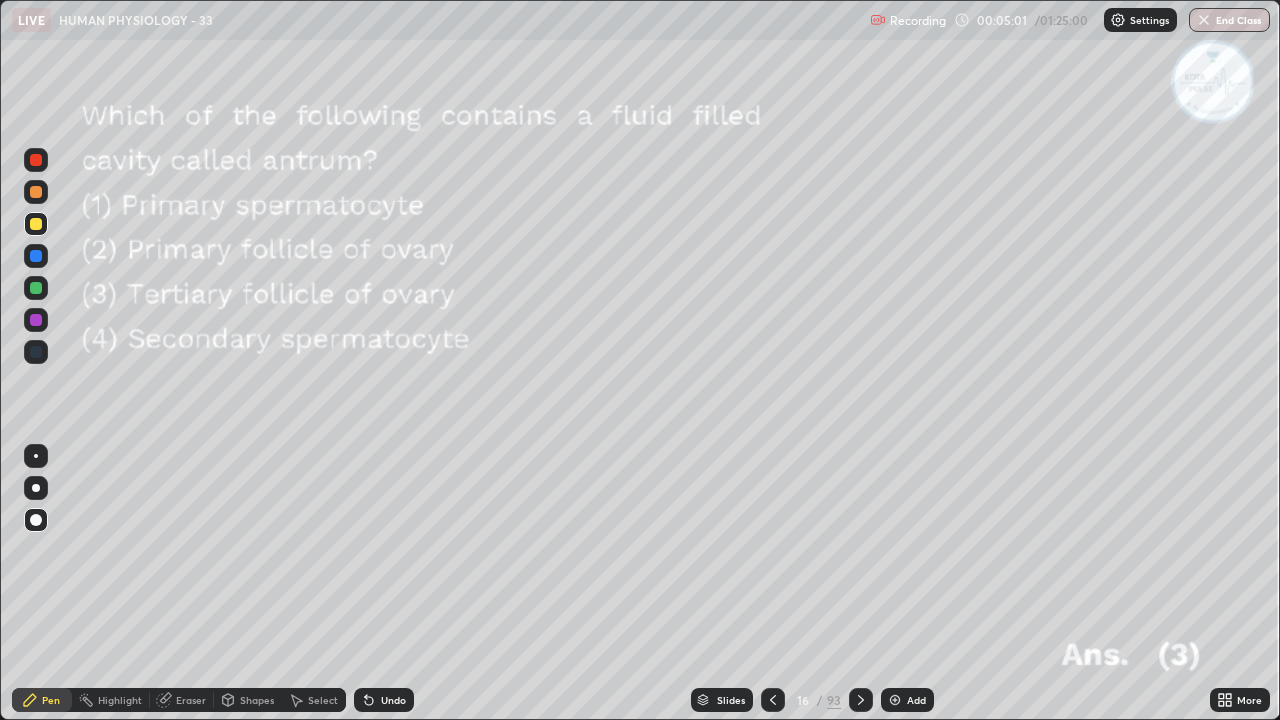 click 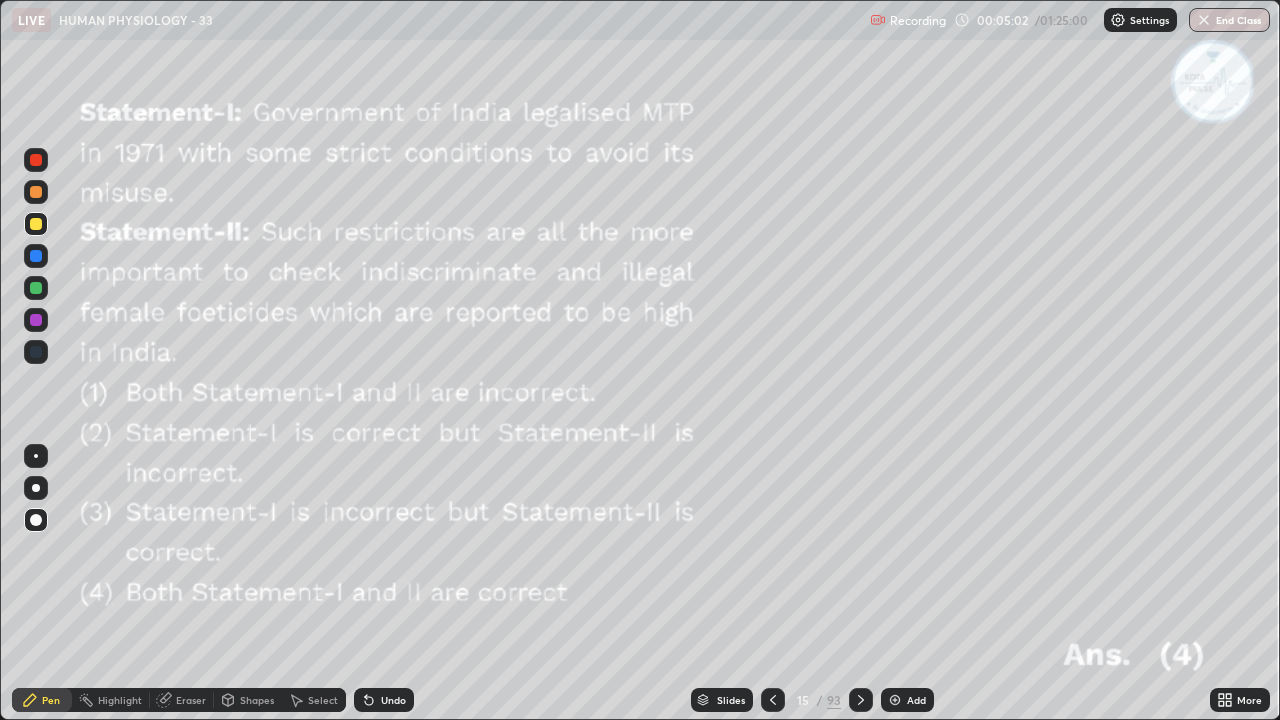 click 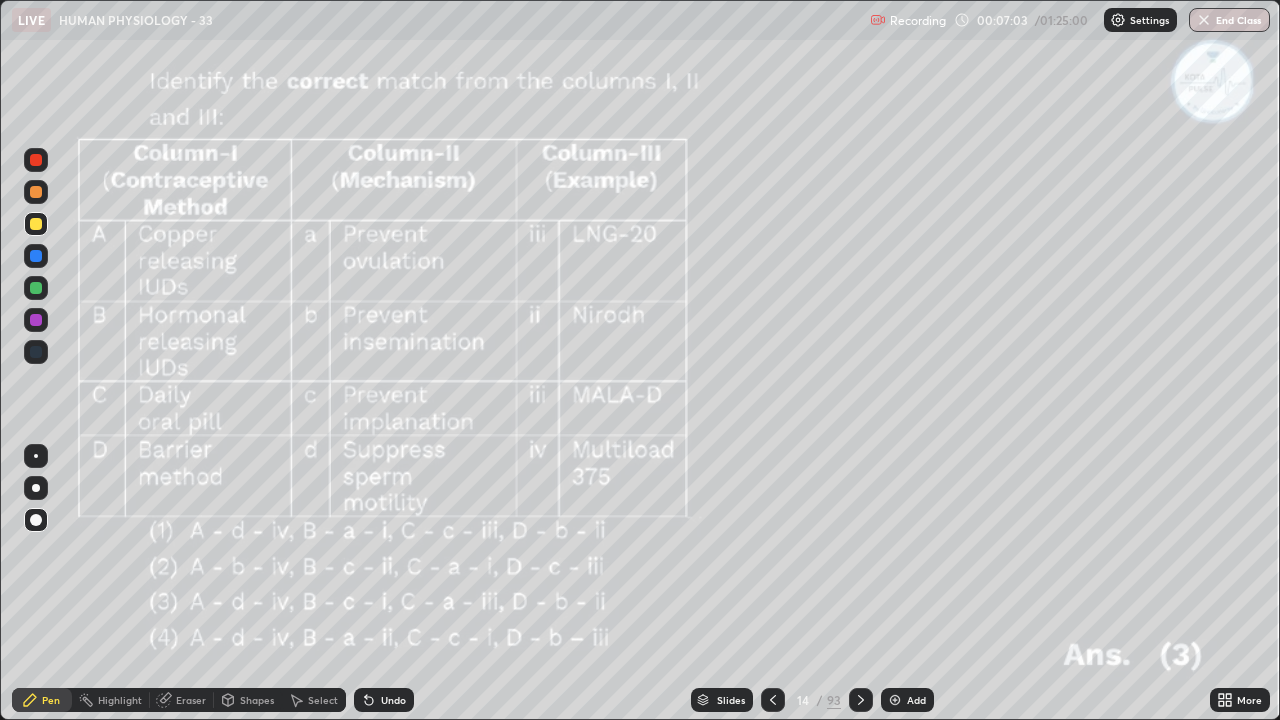 click 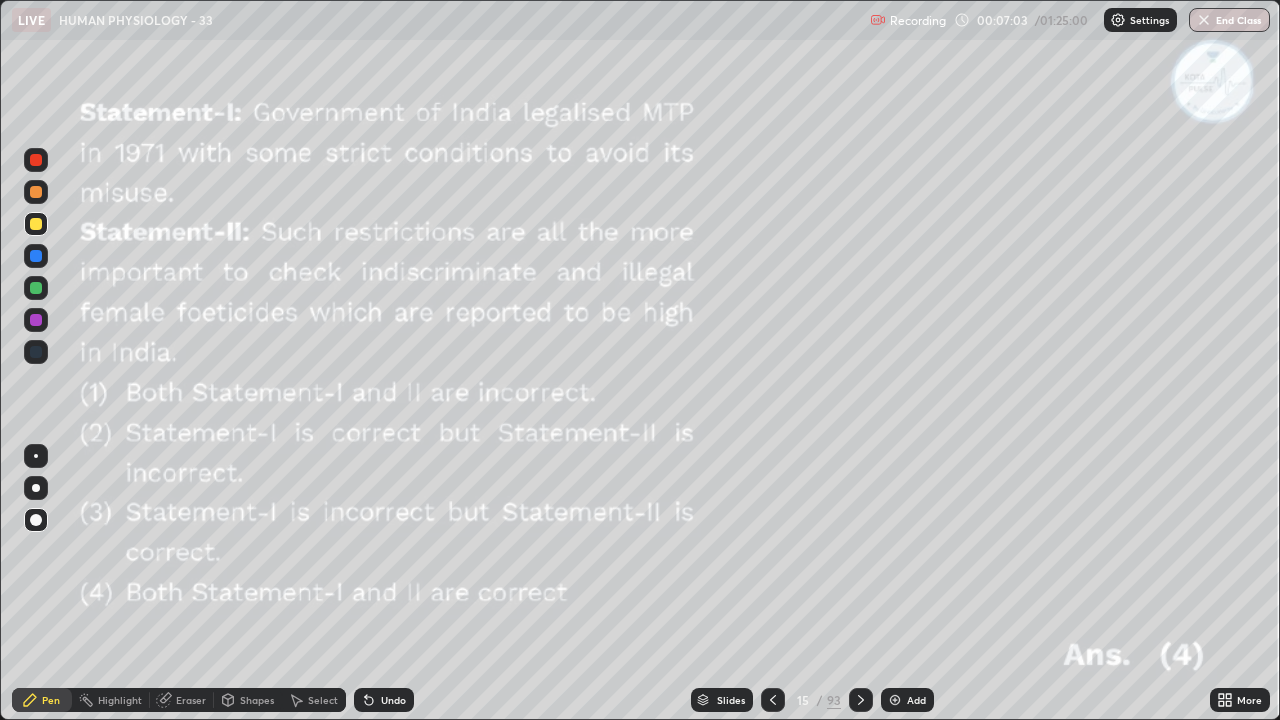 click 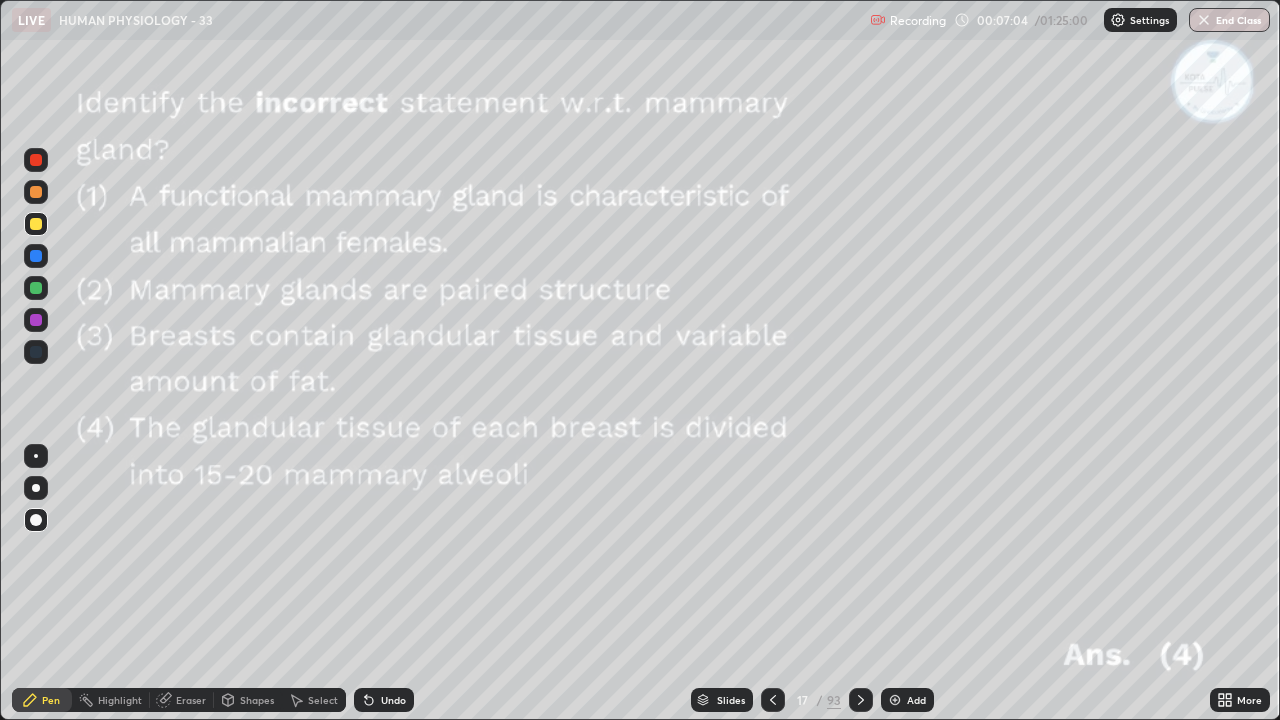 click 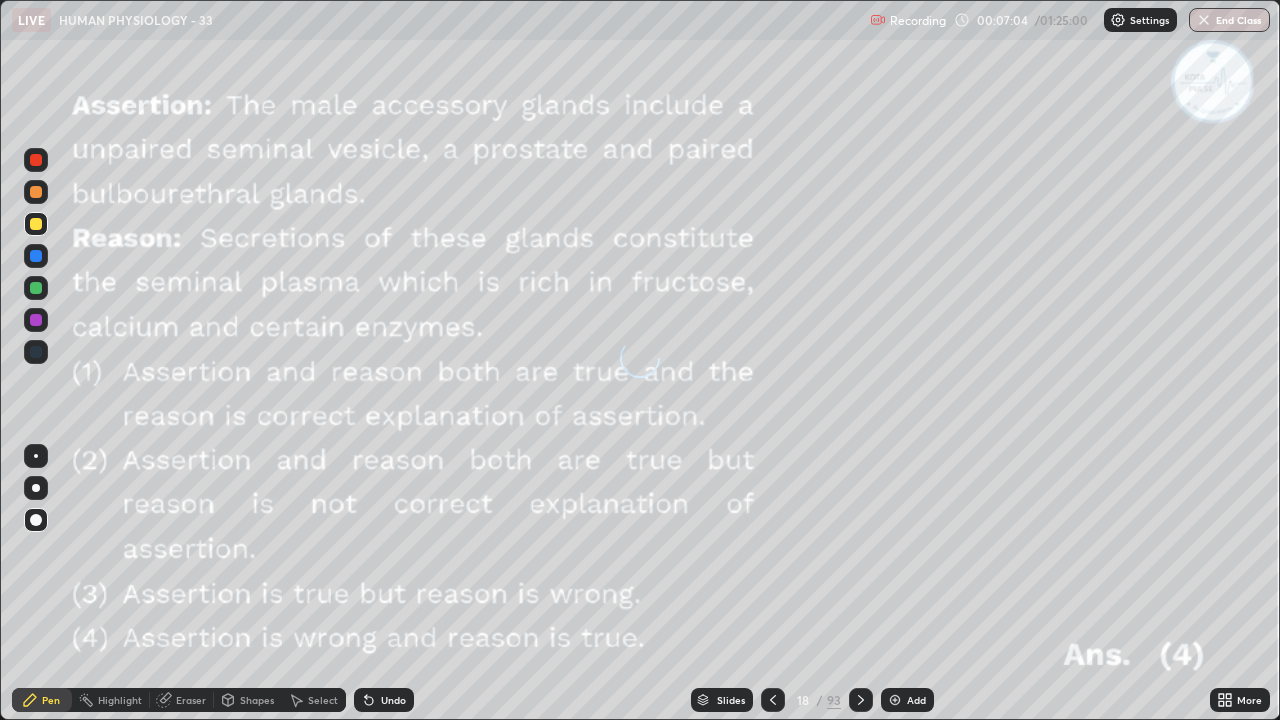 click 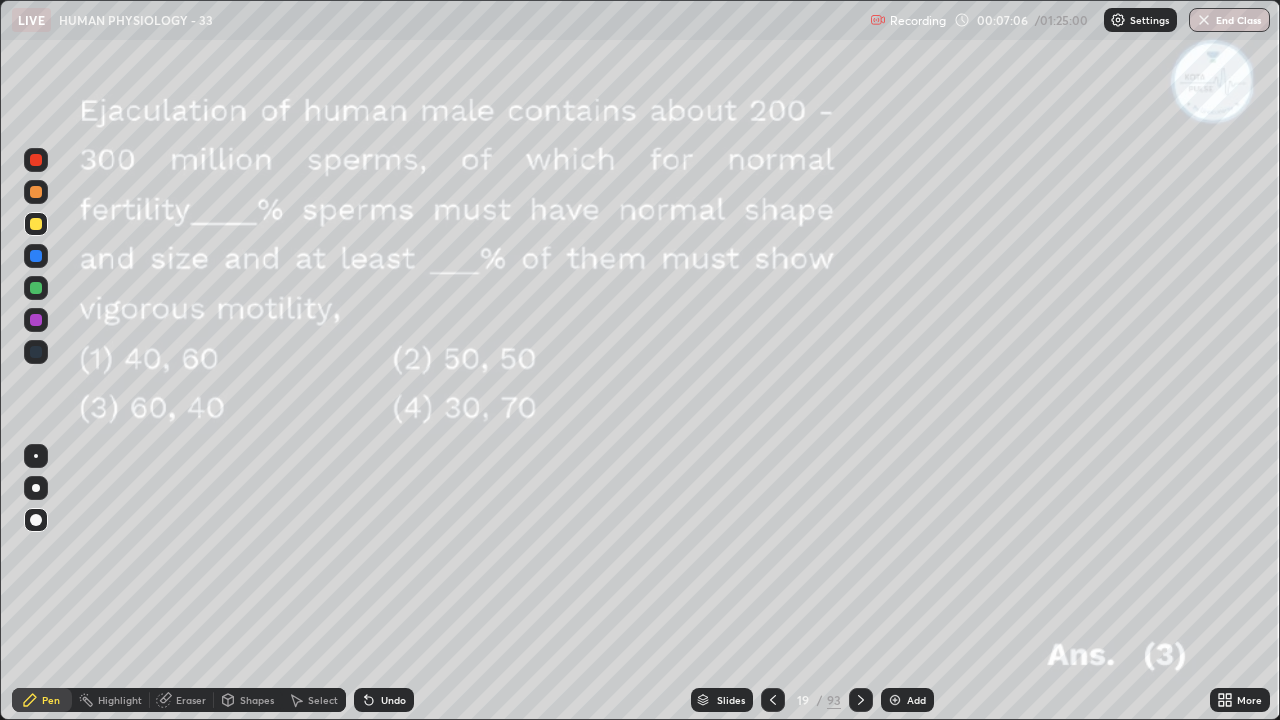 click 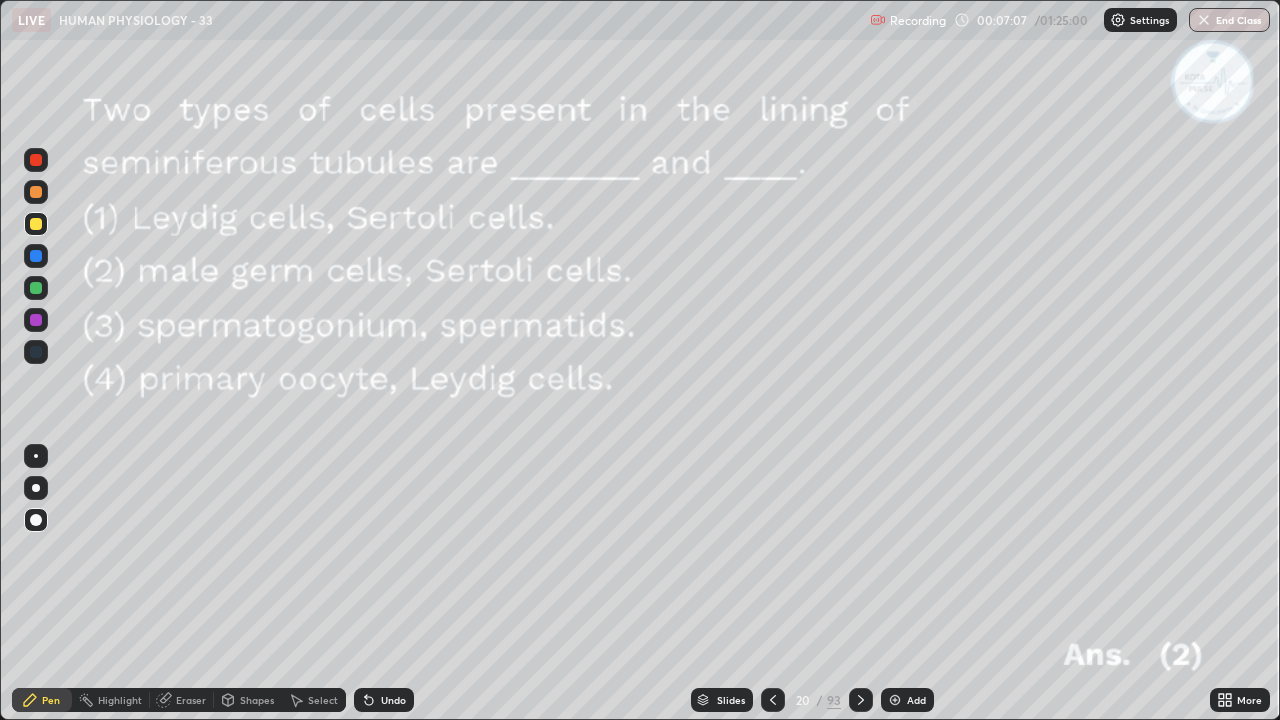 click at bounding box center (861, 700) 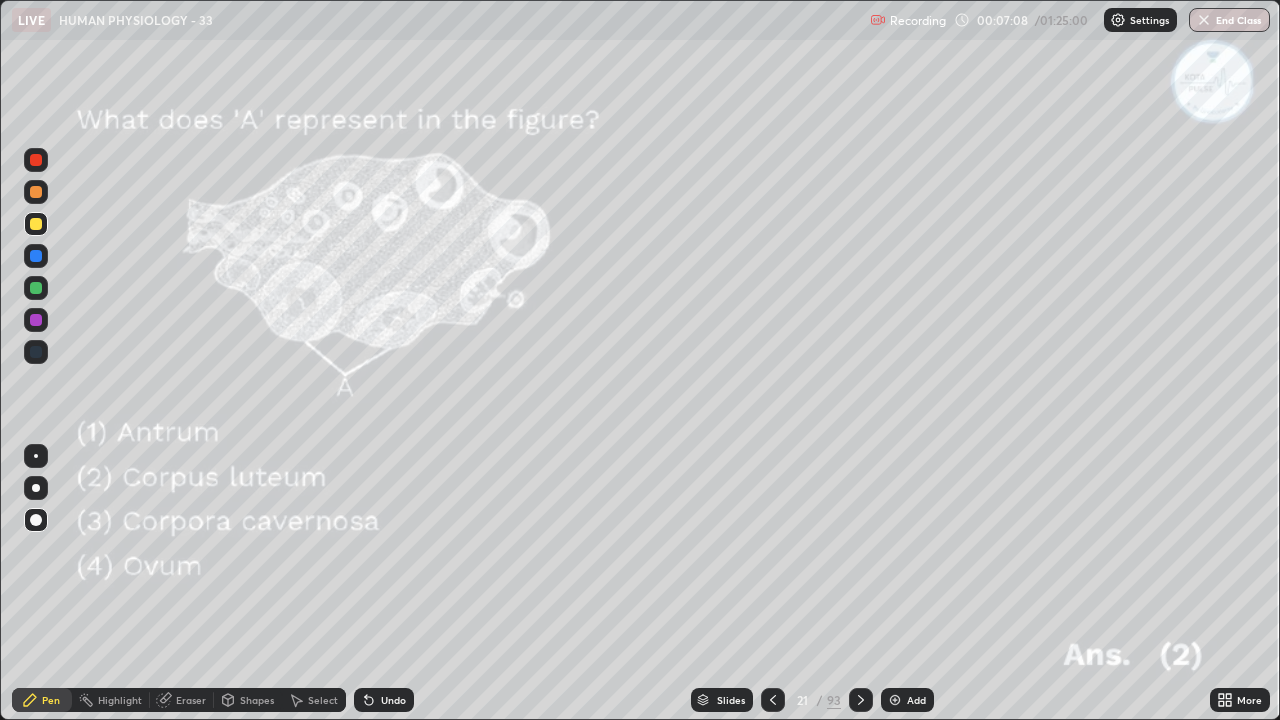 click at bounding box center [861, 700] 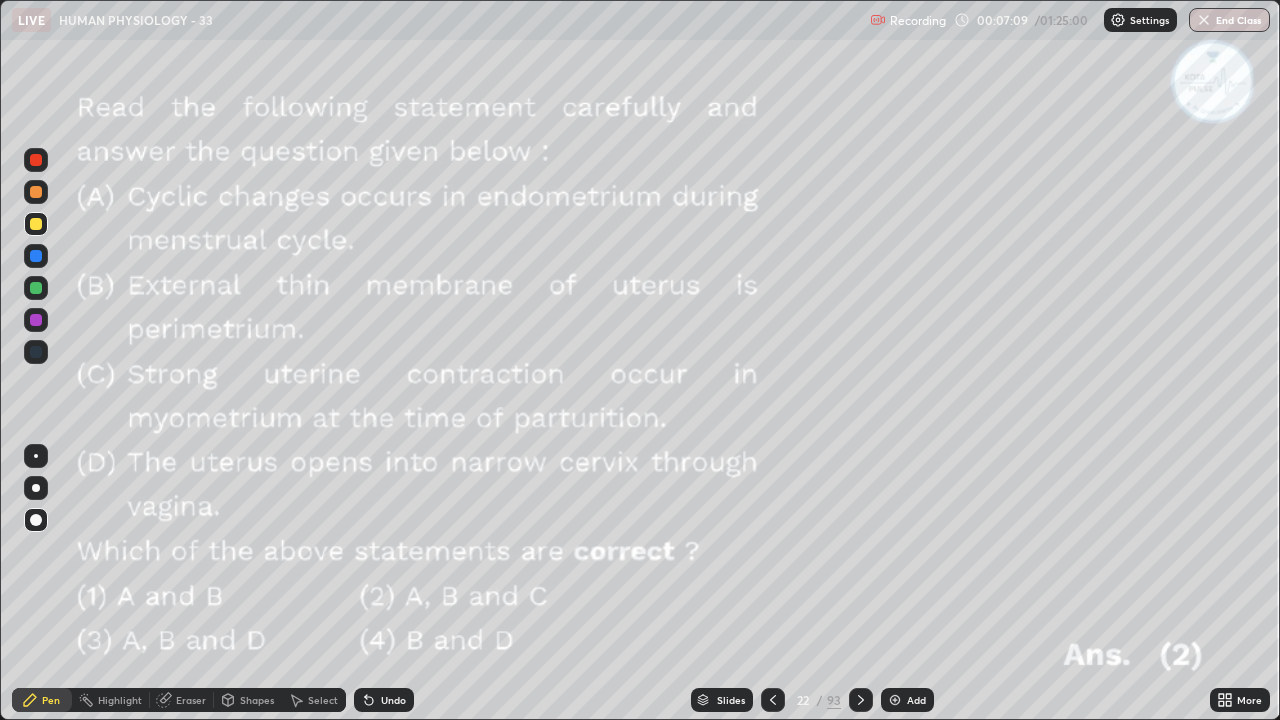click at bounding box center (861, 700) 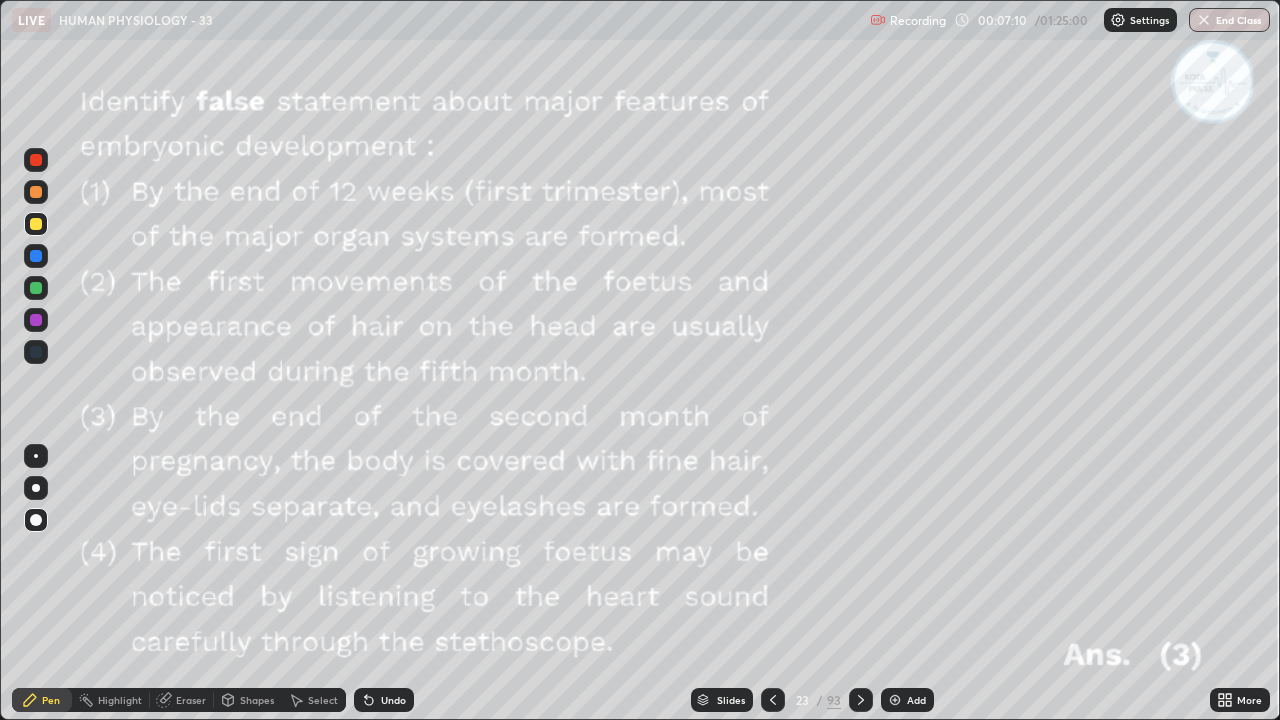 click at bounding box center (861, 700) 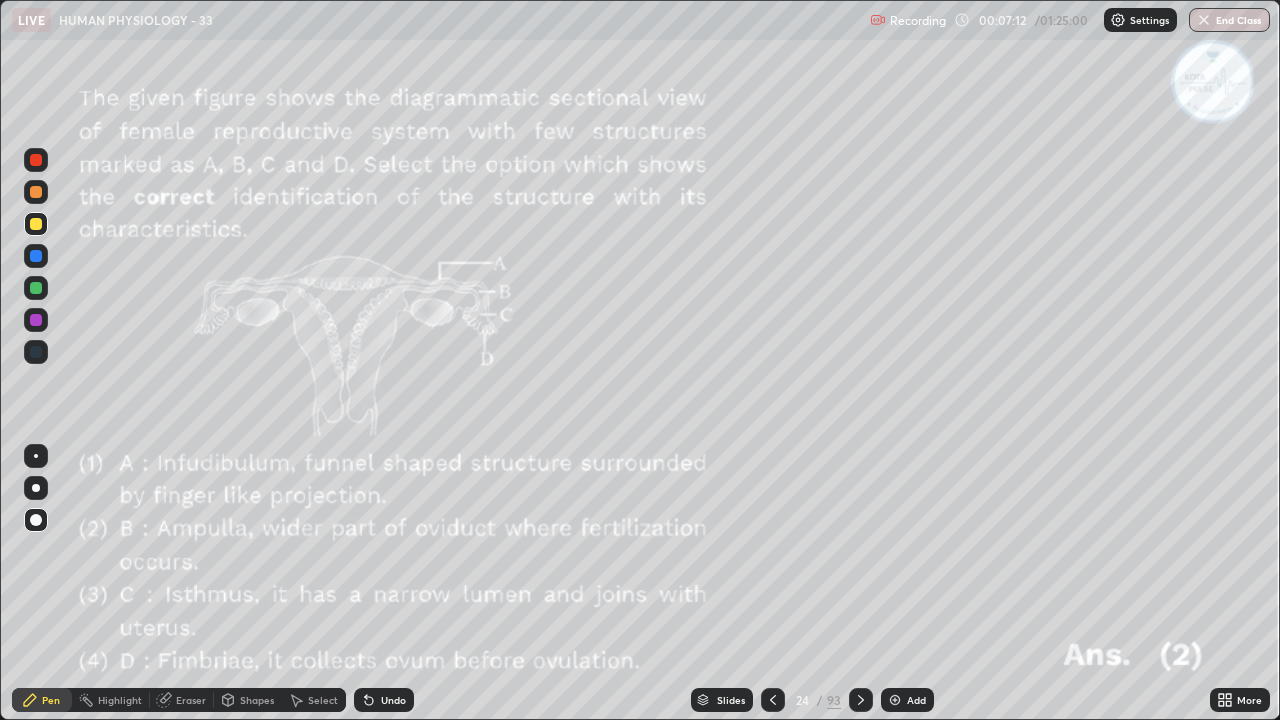 click at bounding box center (861, 700) 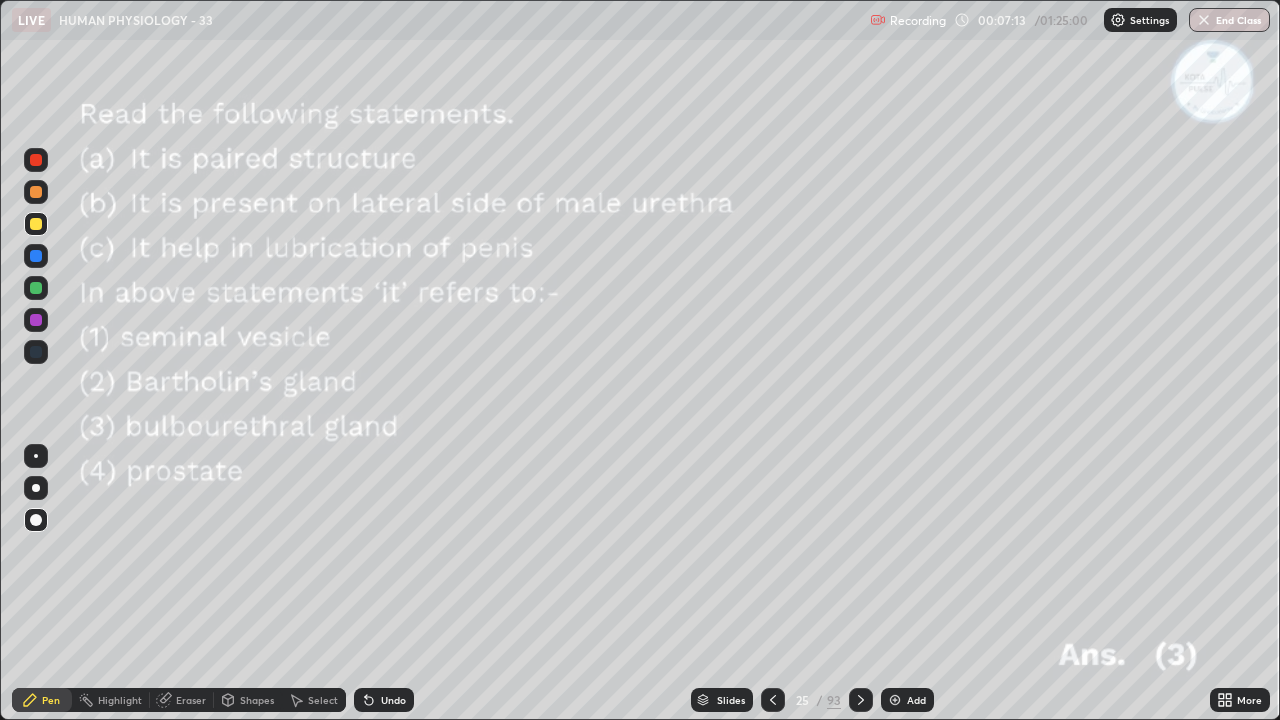 click at bounding box center (861, 700) 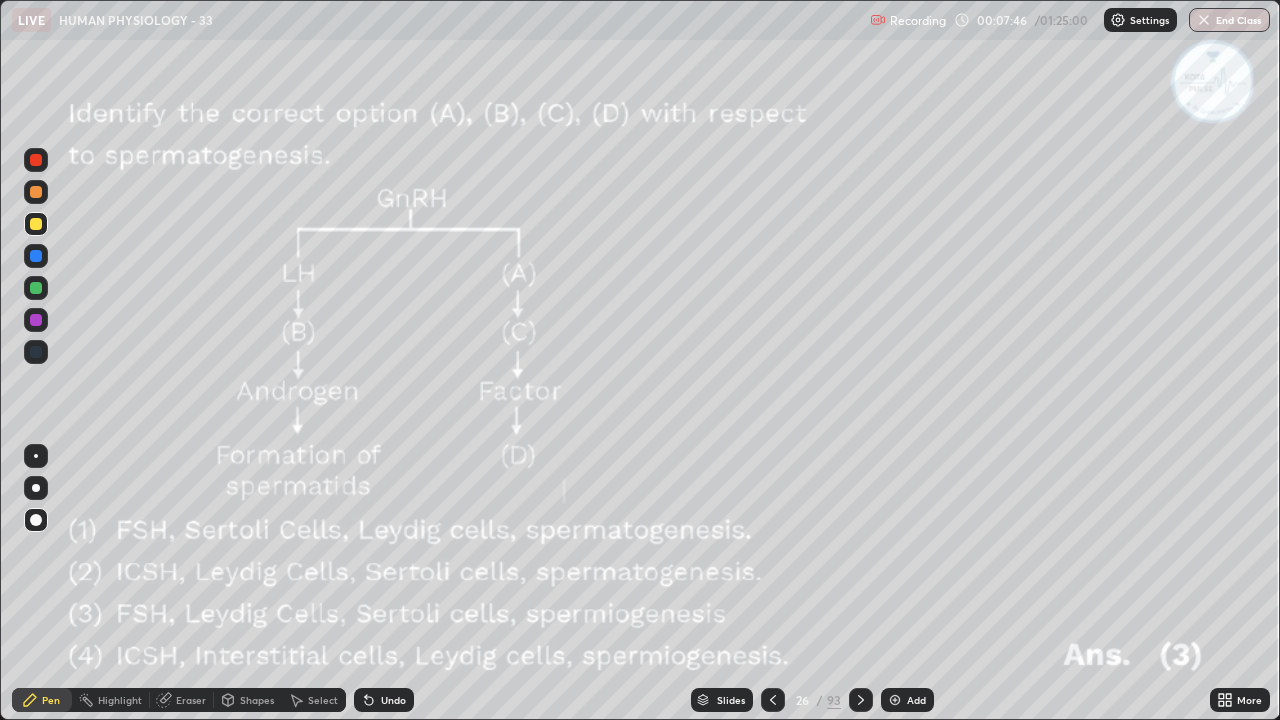 click 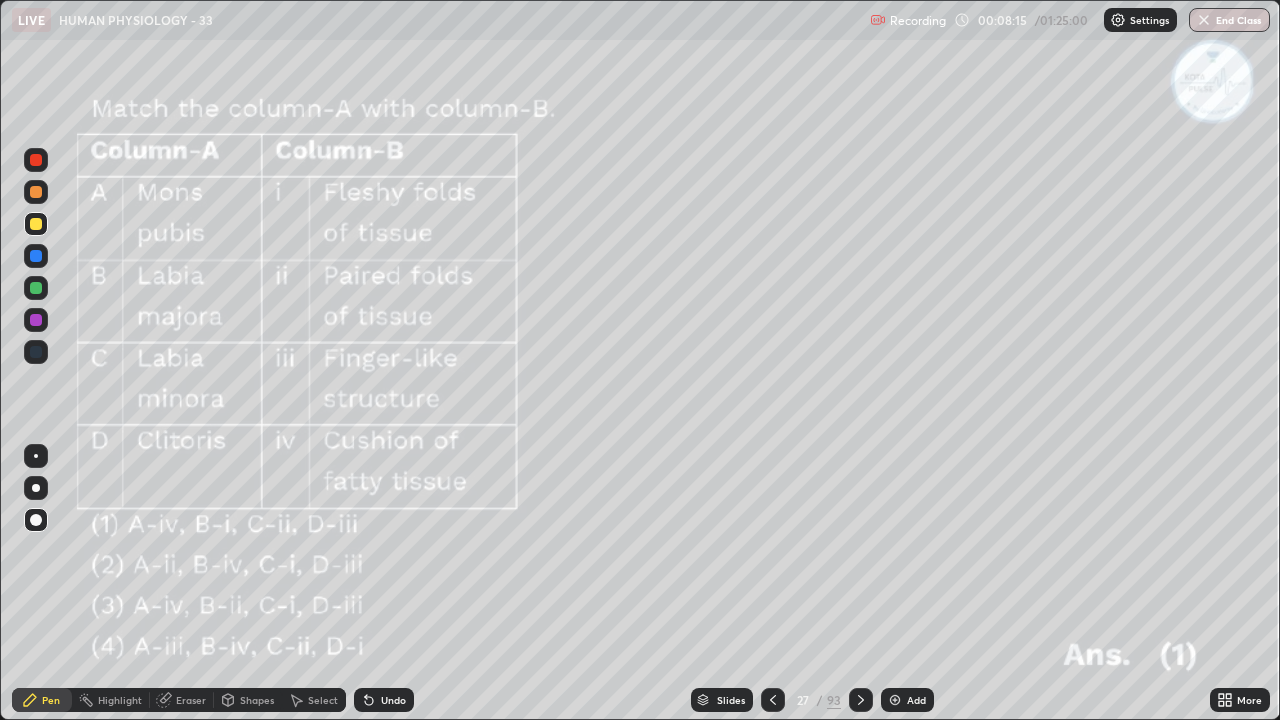 click 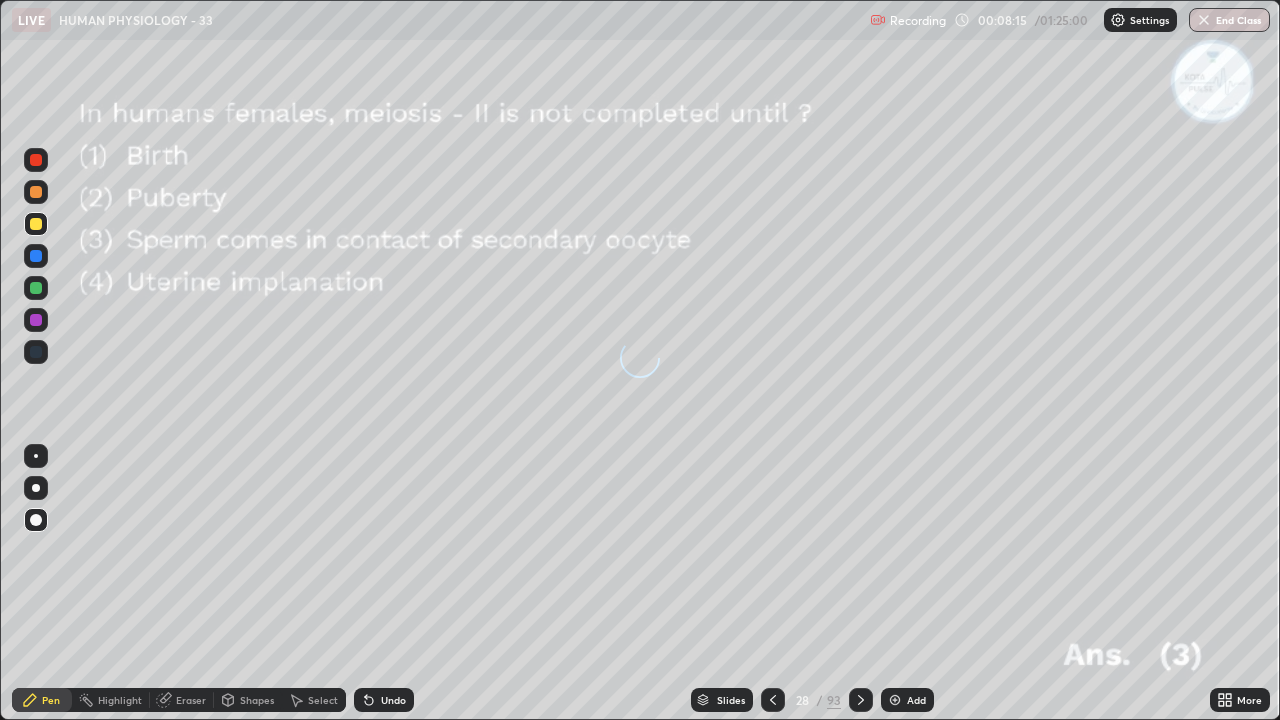 click at bounding box center (861, 700) 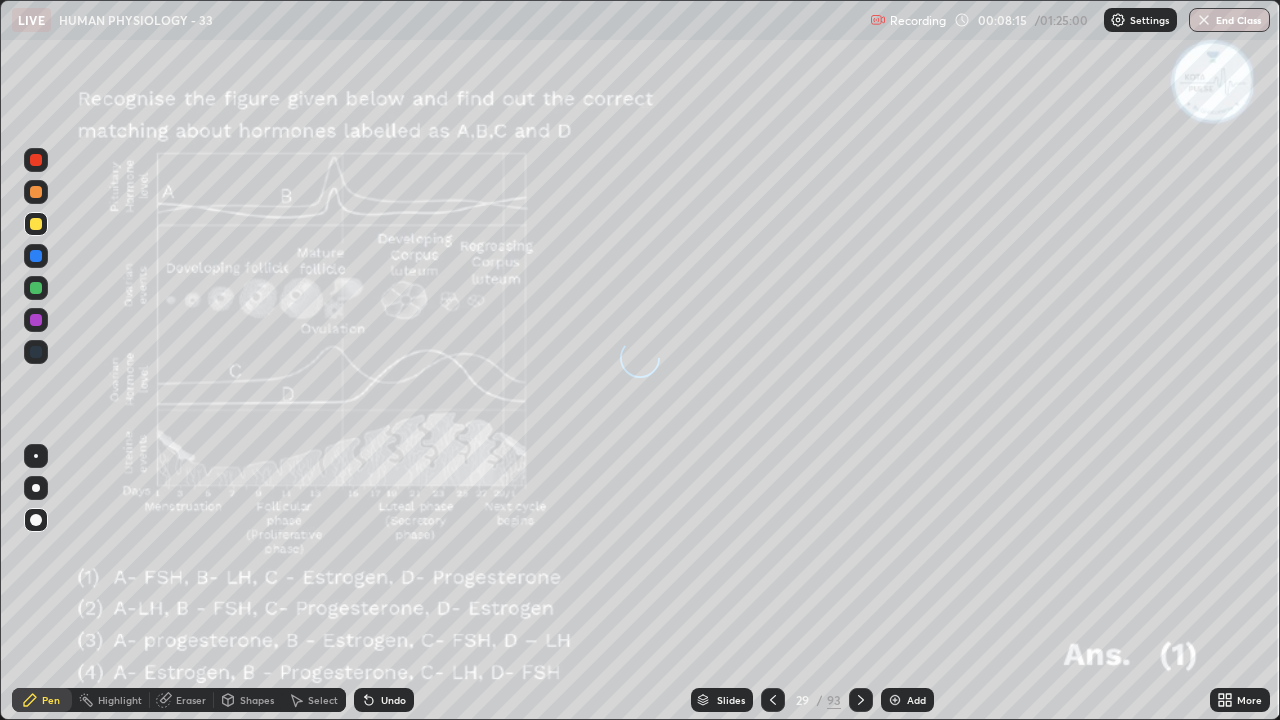 click at bounding box center [861, 700] 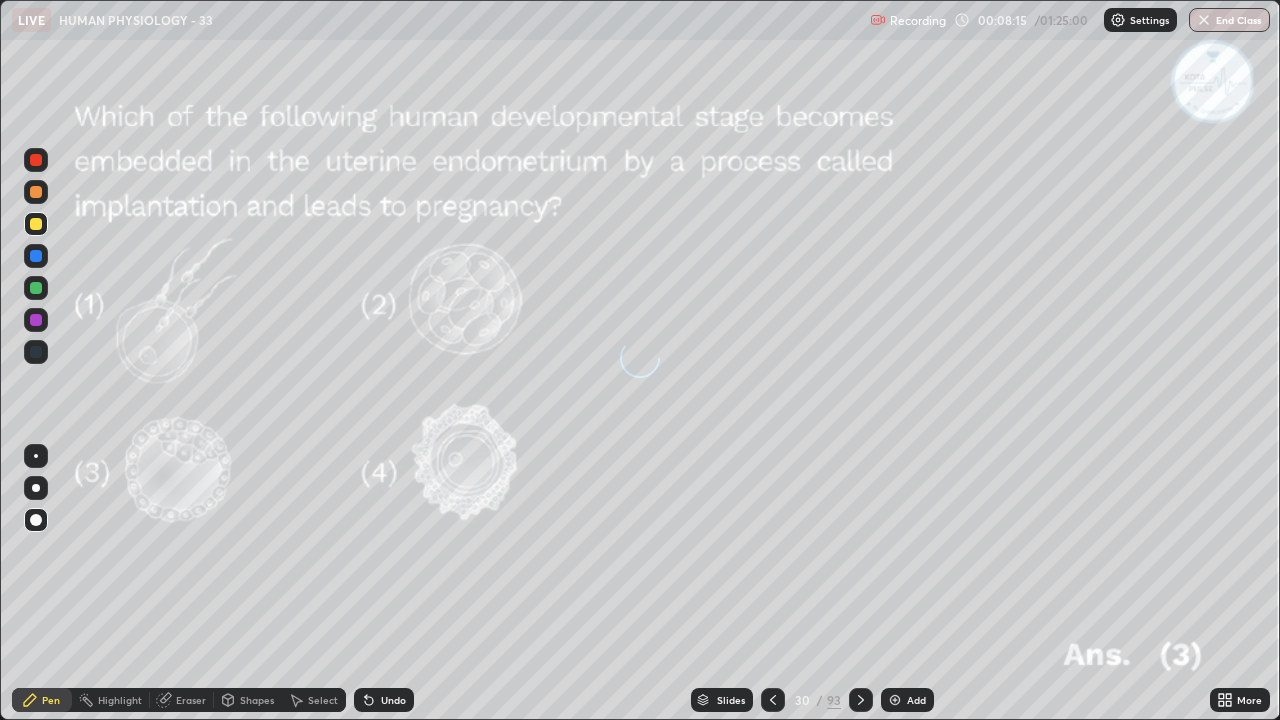click at bounding box center [861, 700] 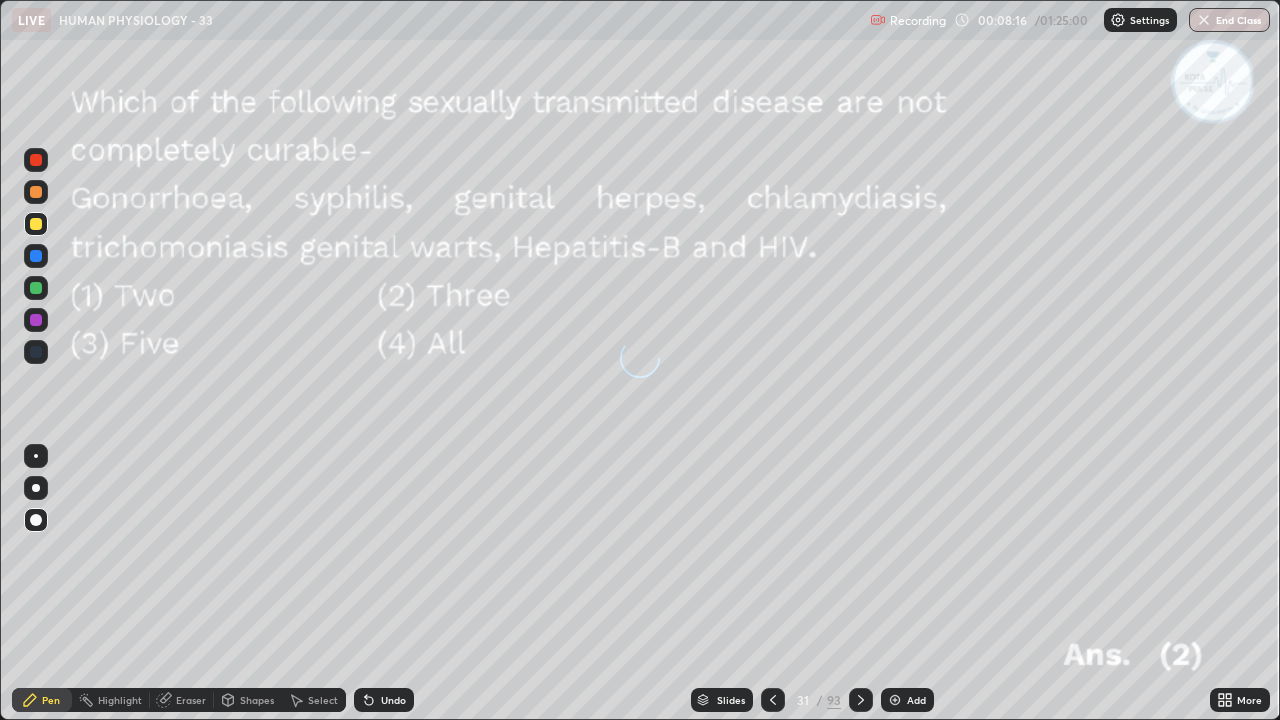 click at bounding box center (861, 700) 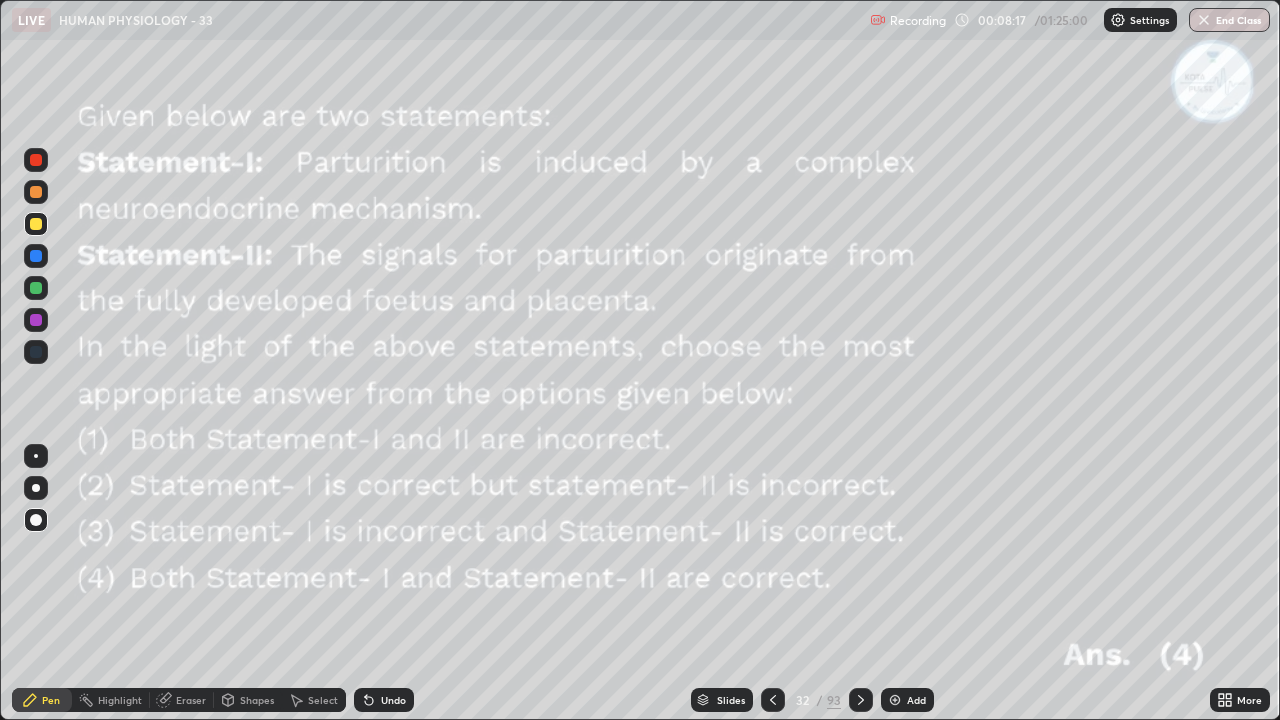 click 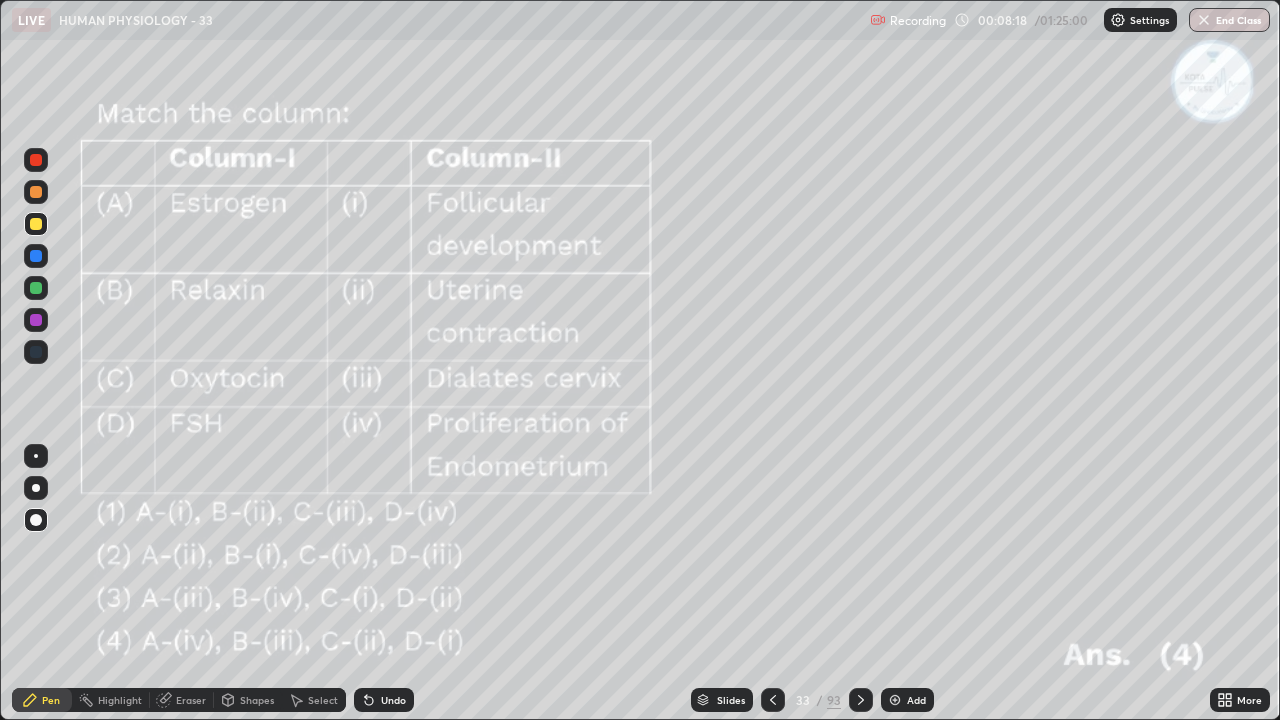 click 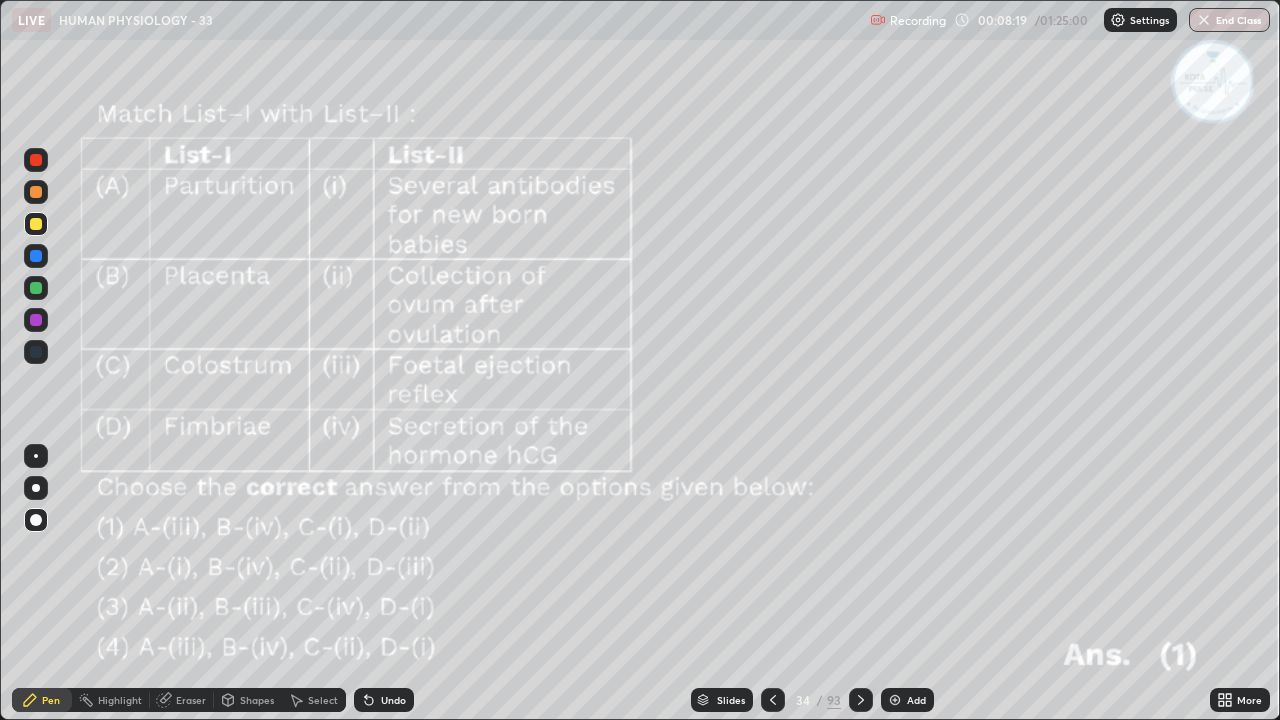 click 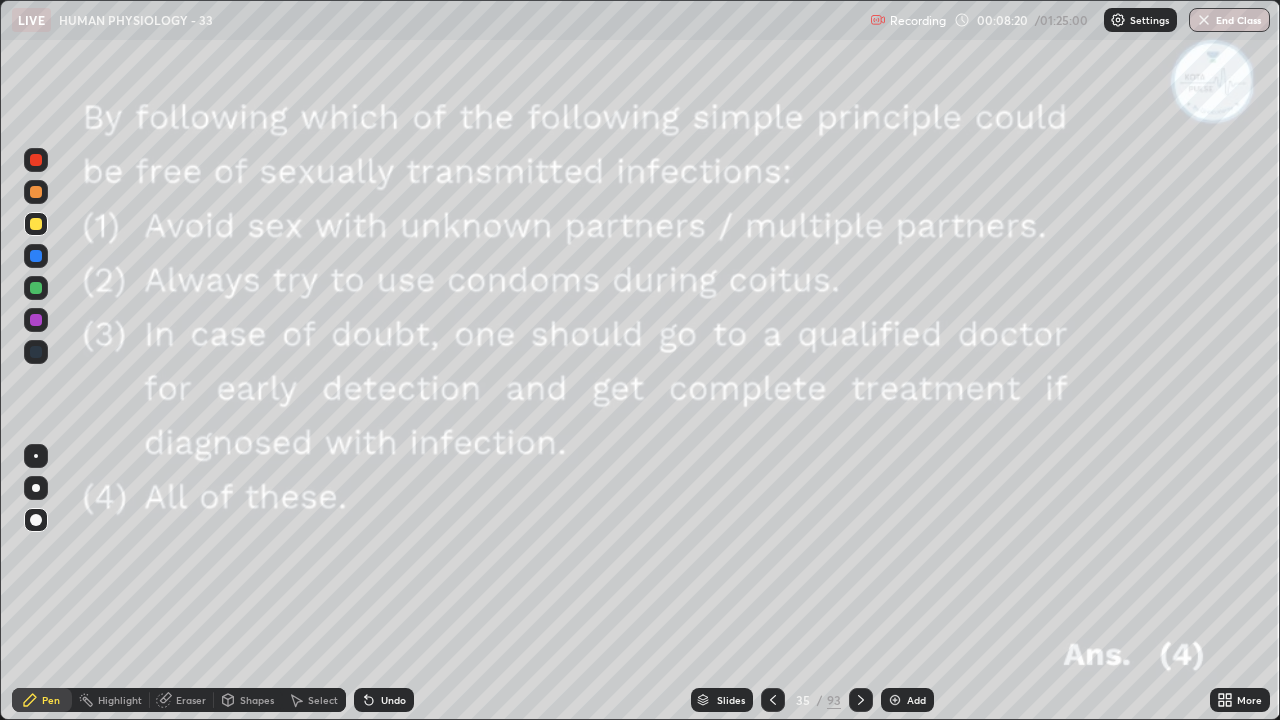 click 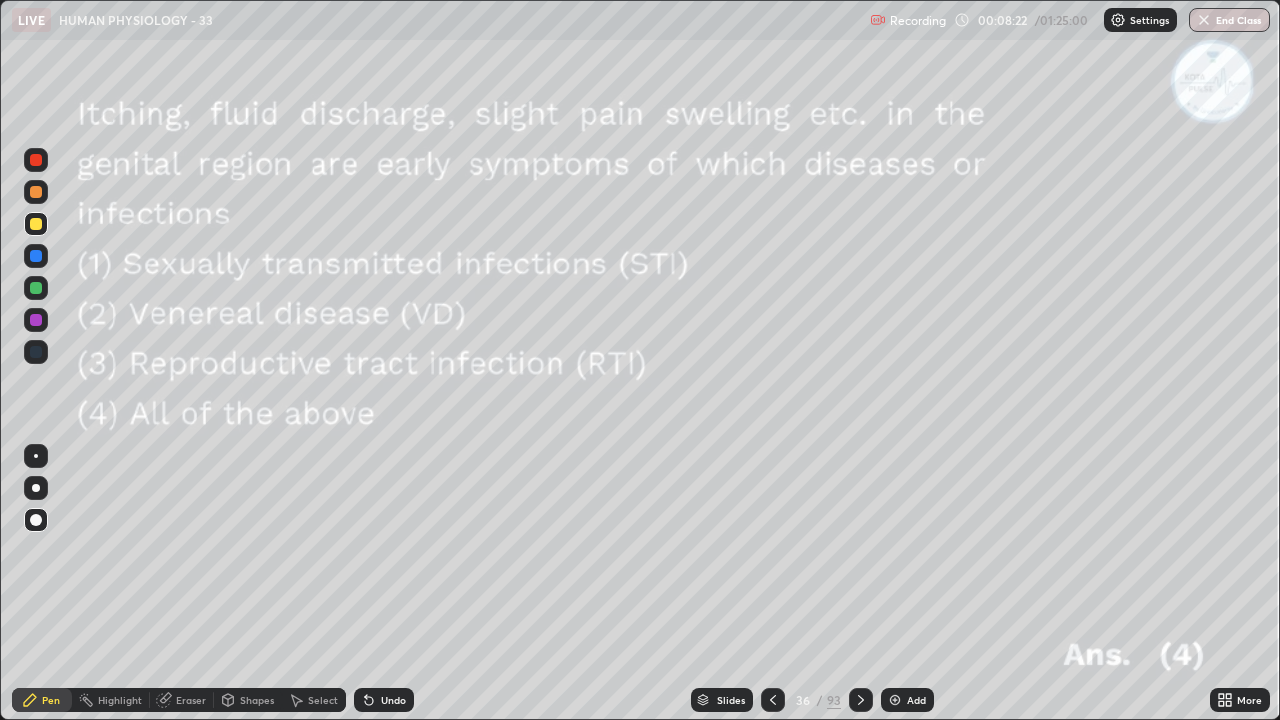 click 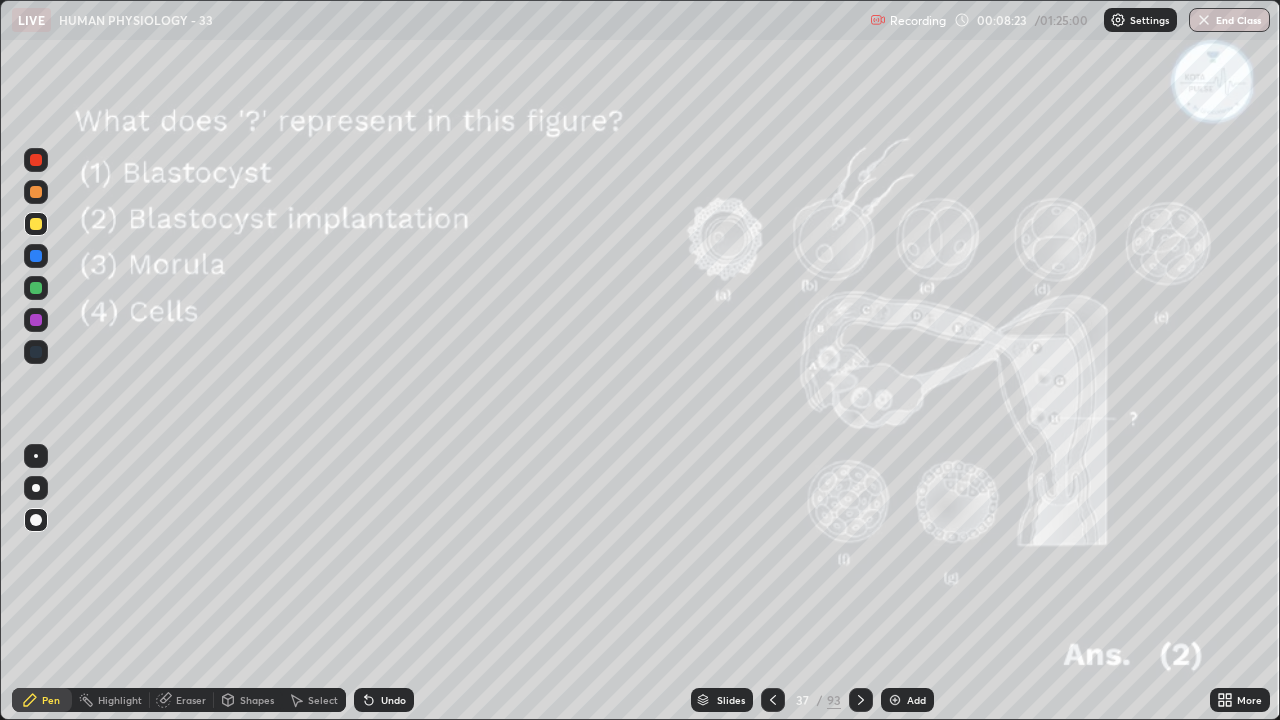 click at bounding box center (861, 700) 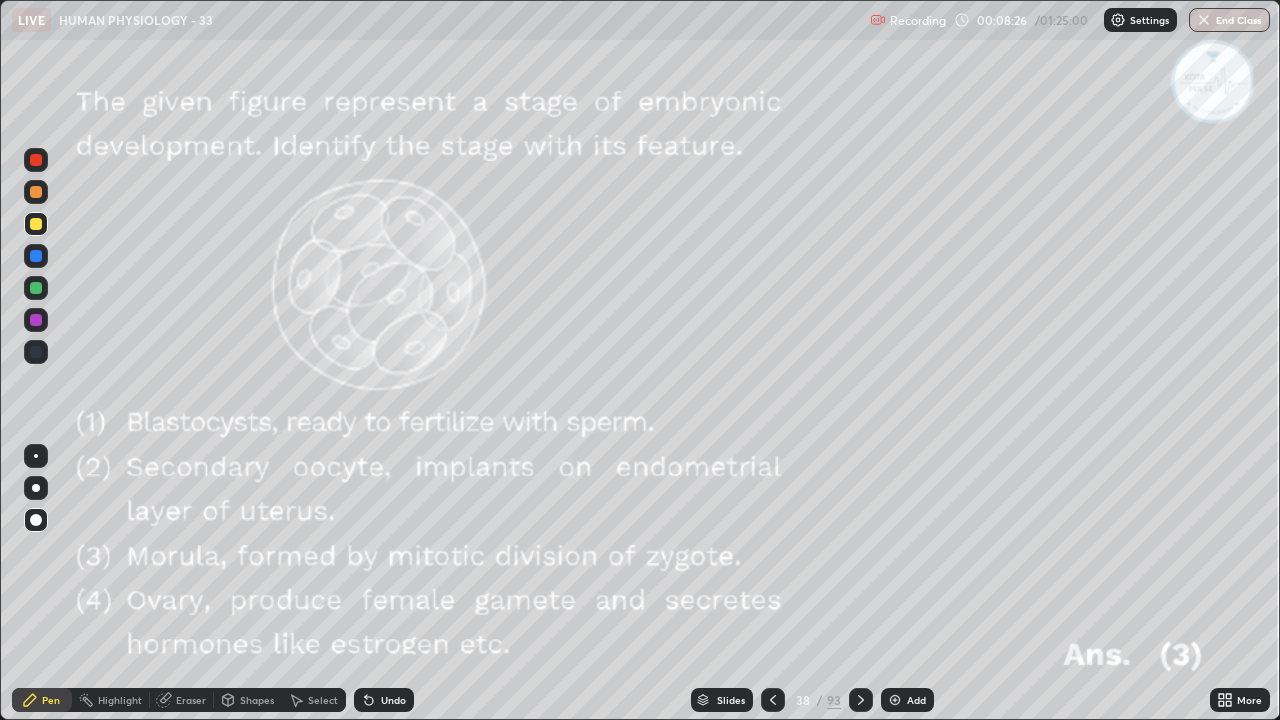click 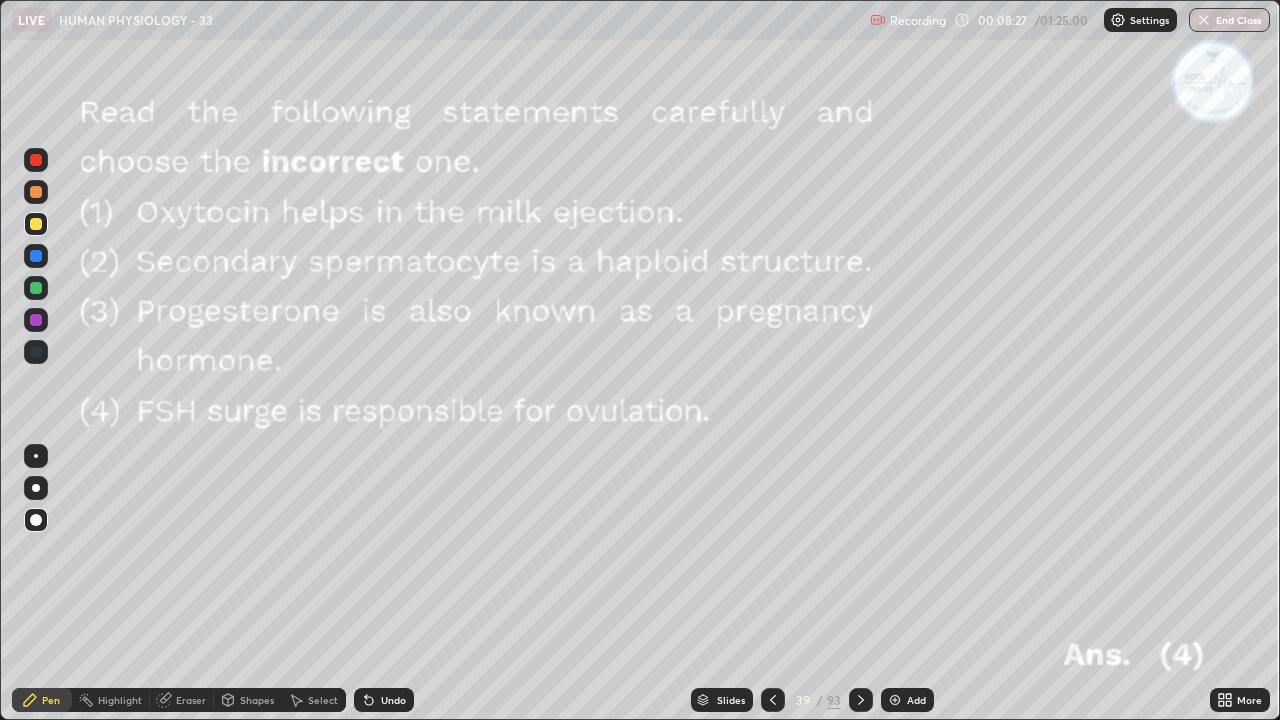 click 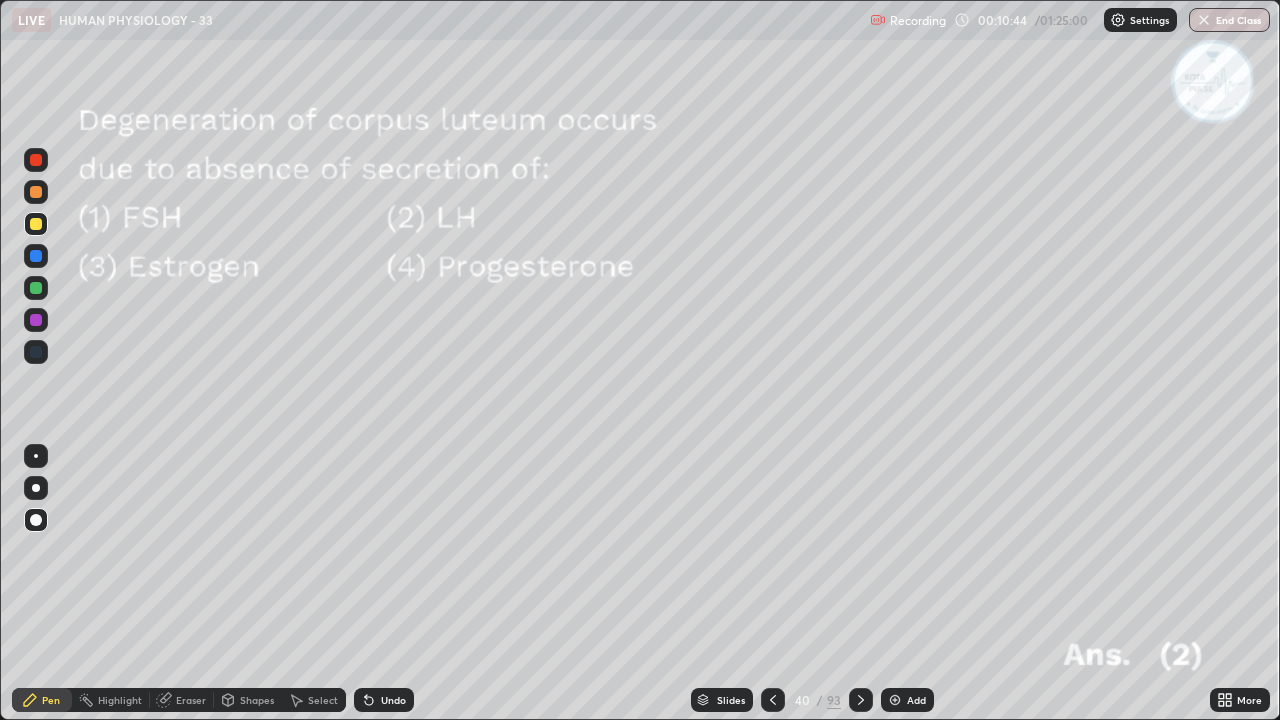 click 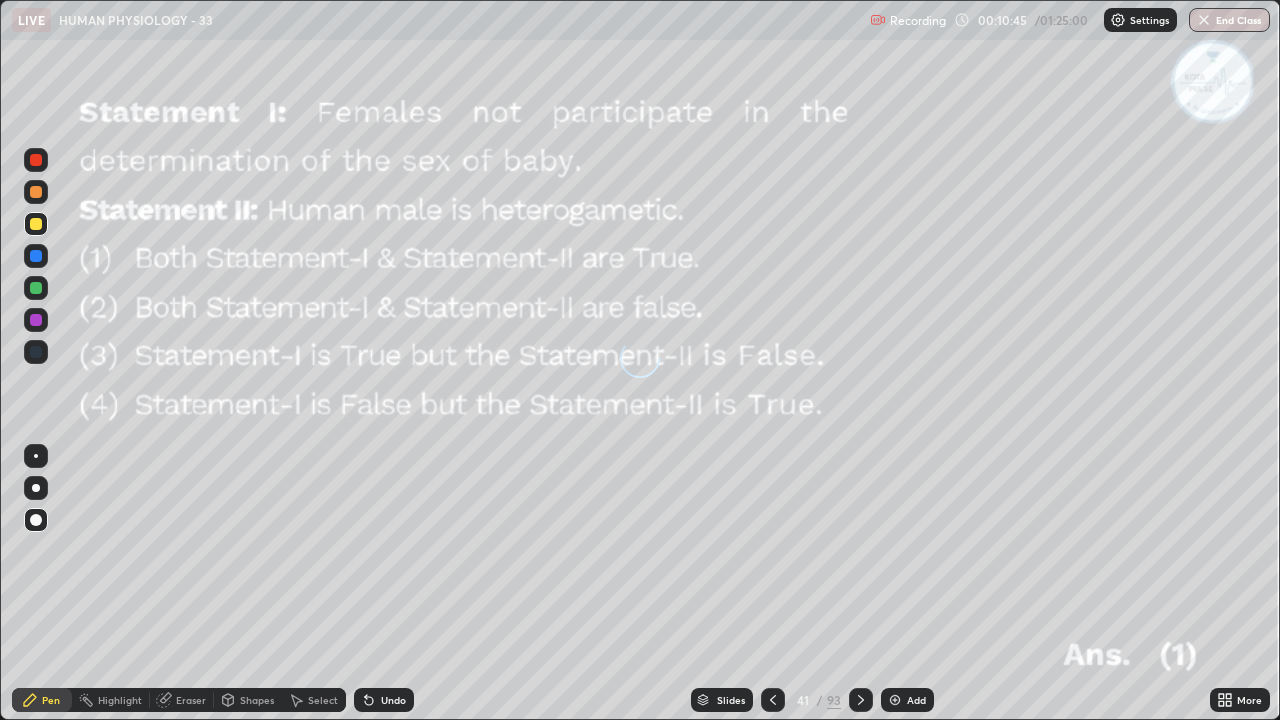 click 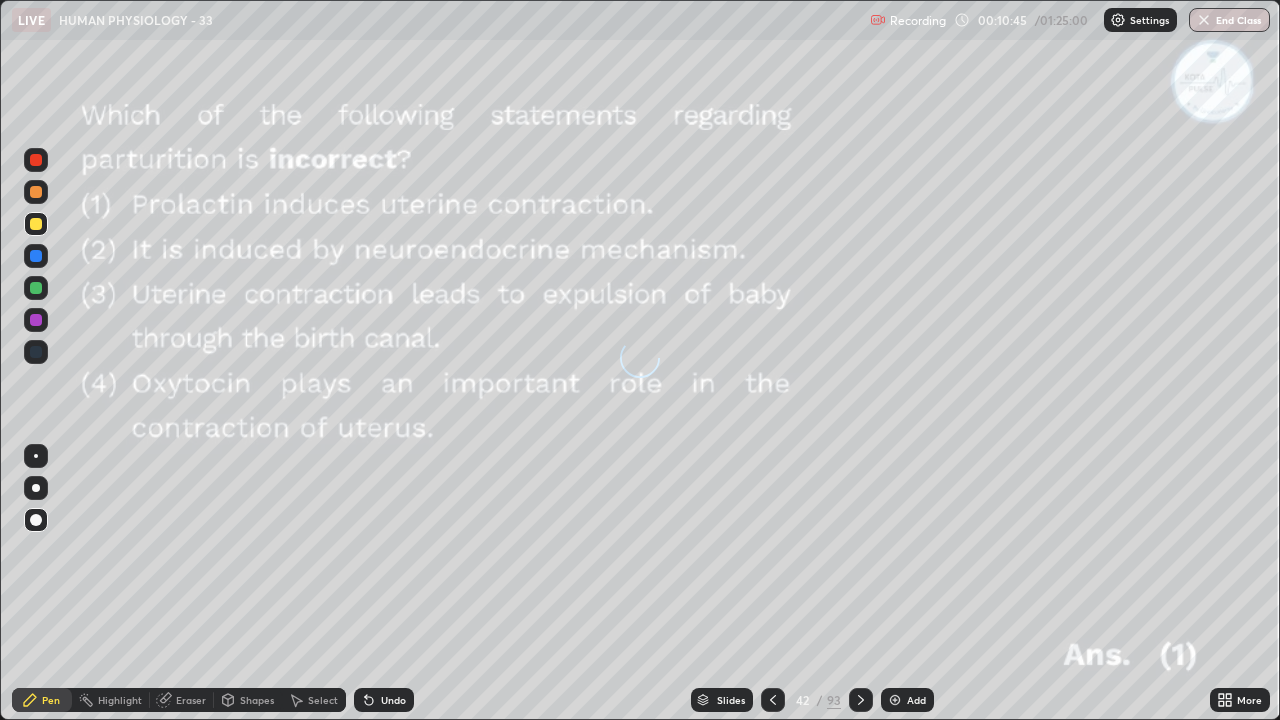 click 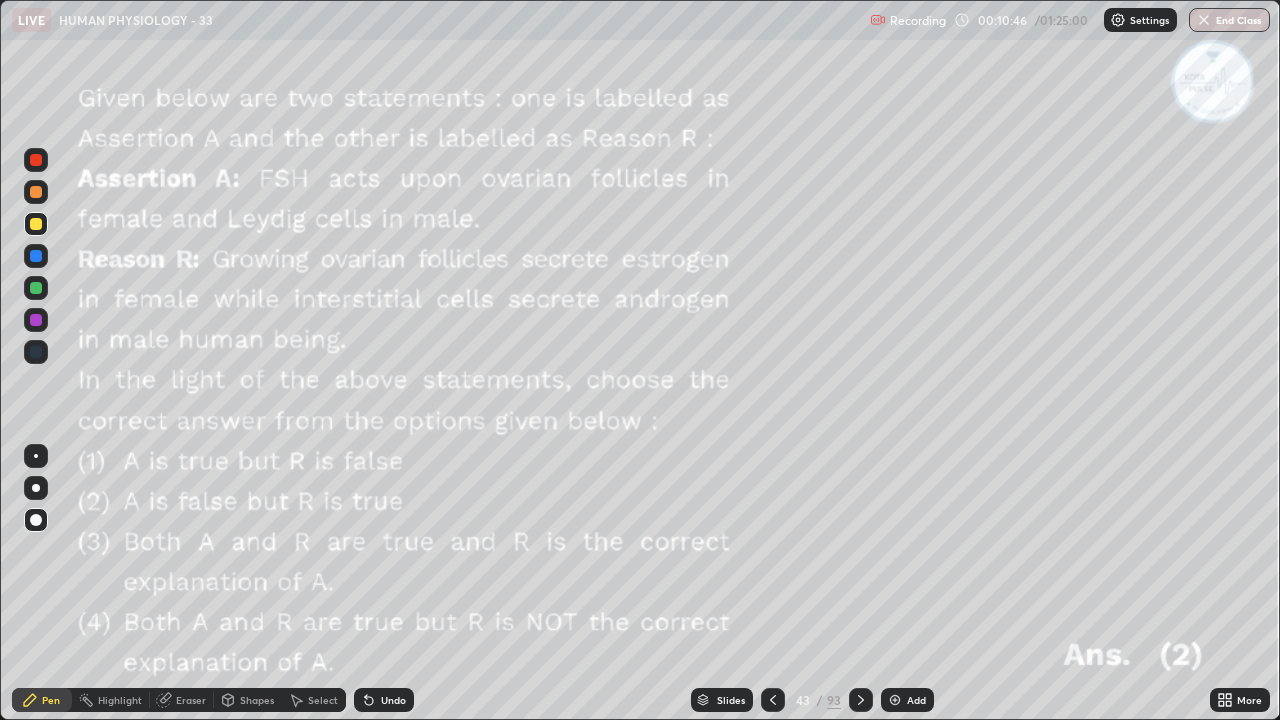 click 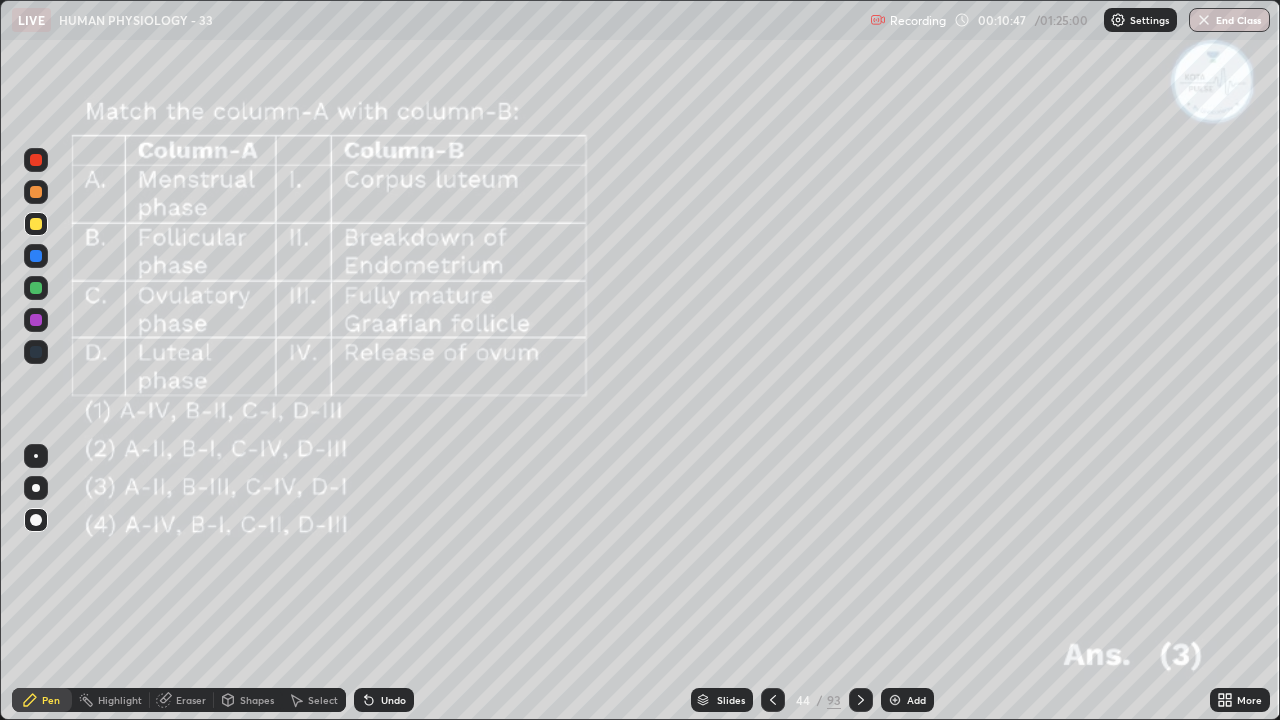 click 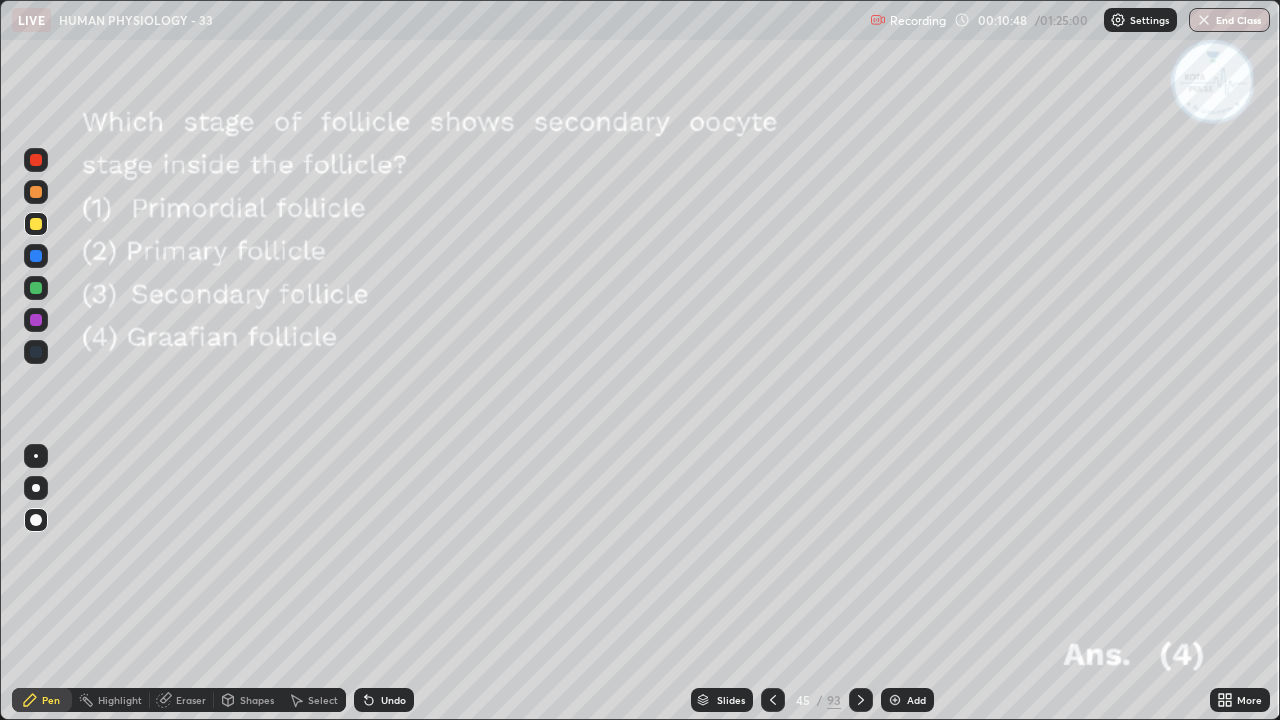 click 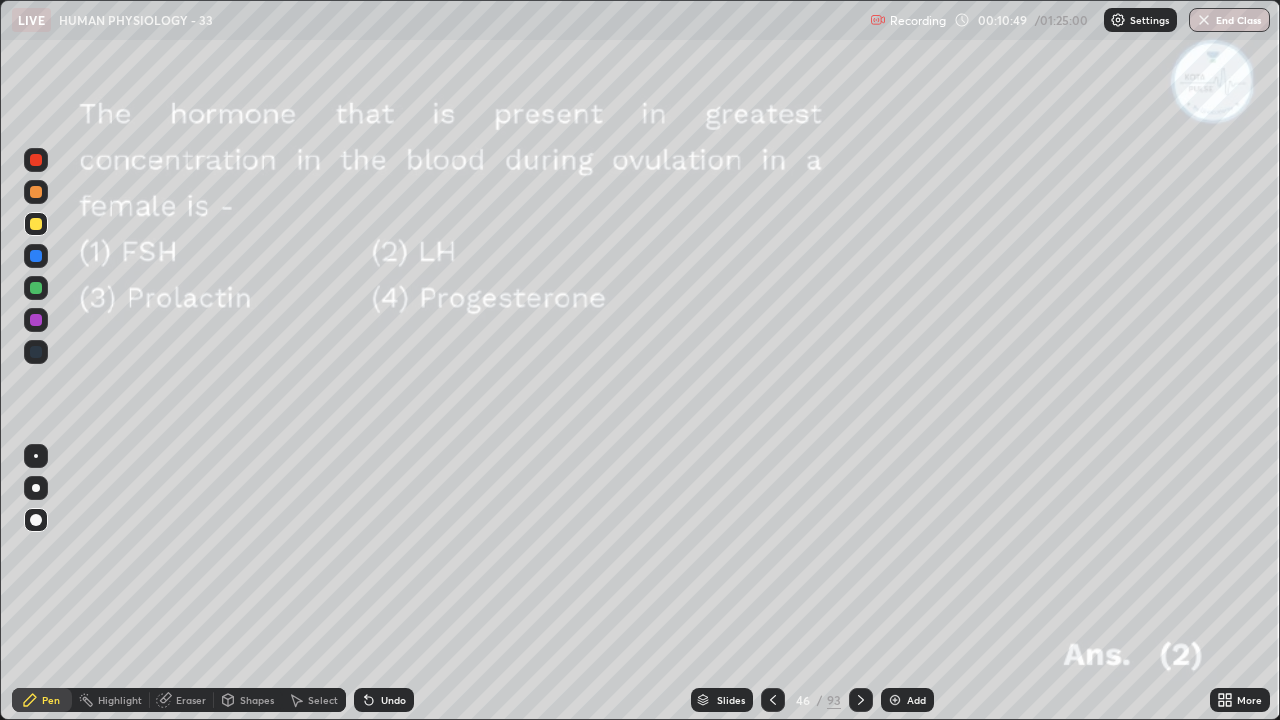 click 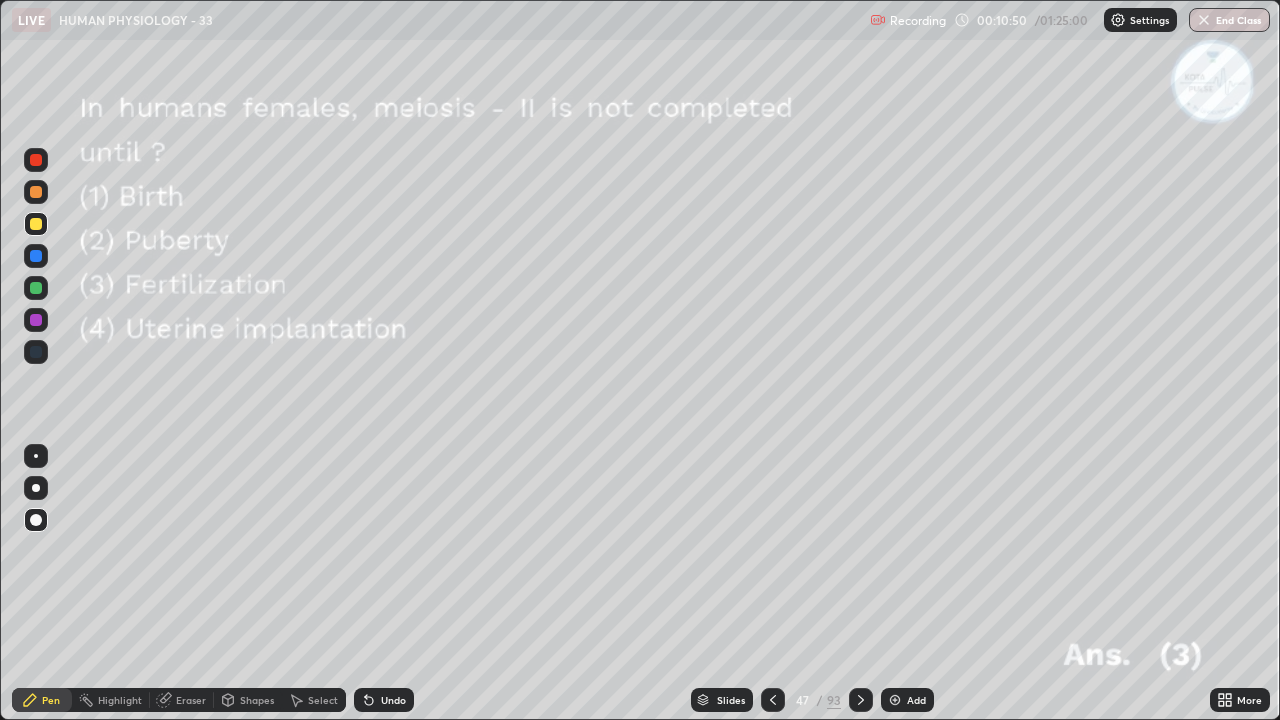 click 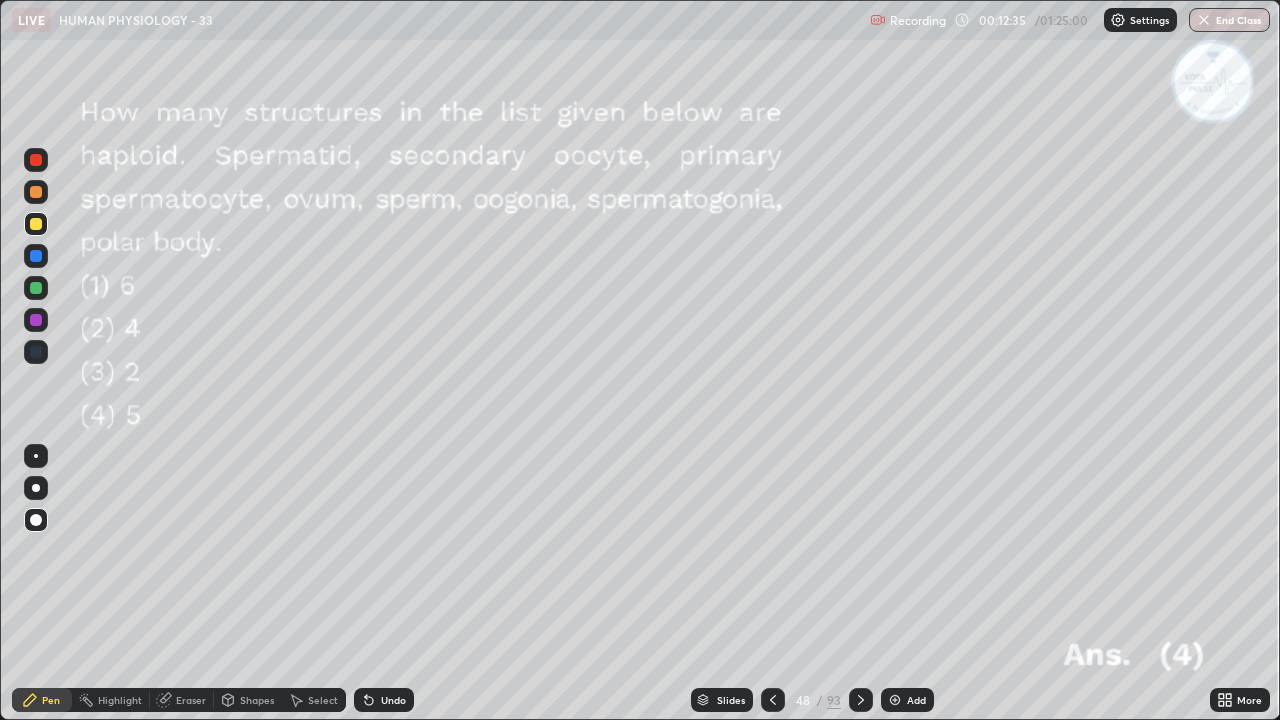 click on "Undo" at bounding box center [393, 700] 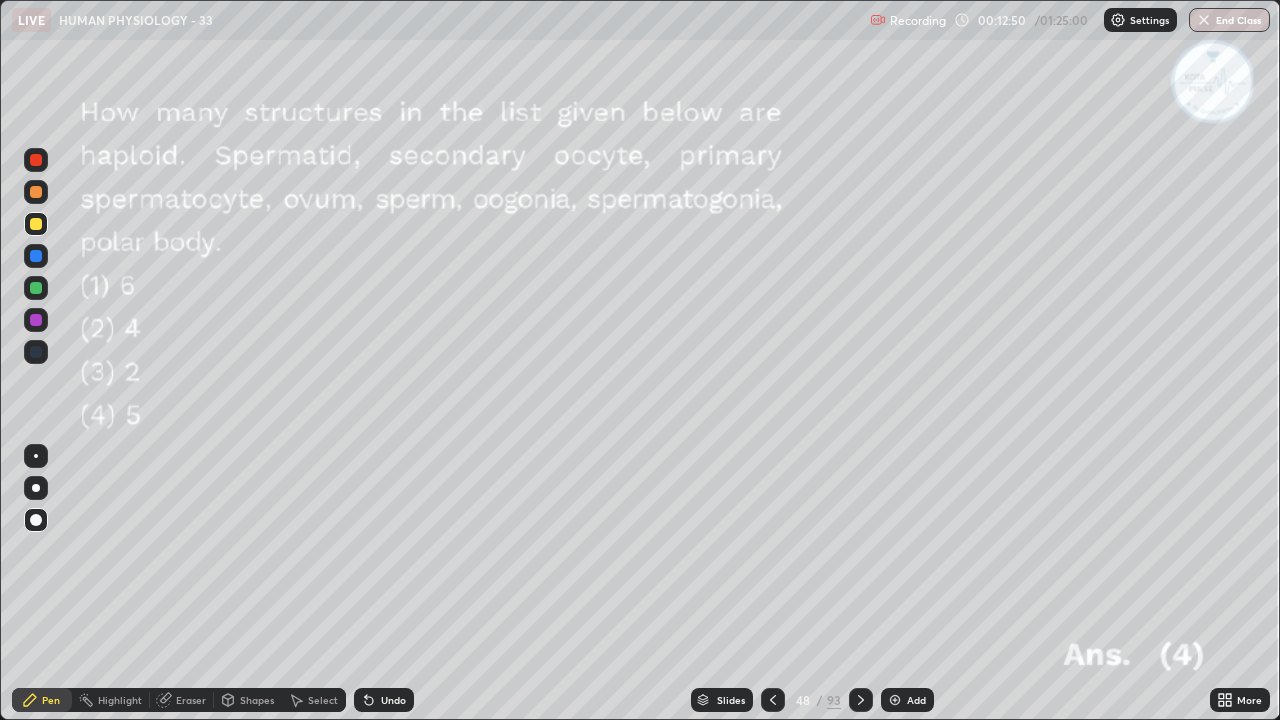 click 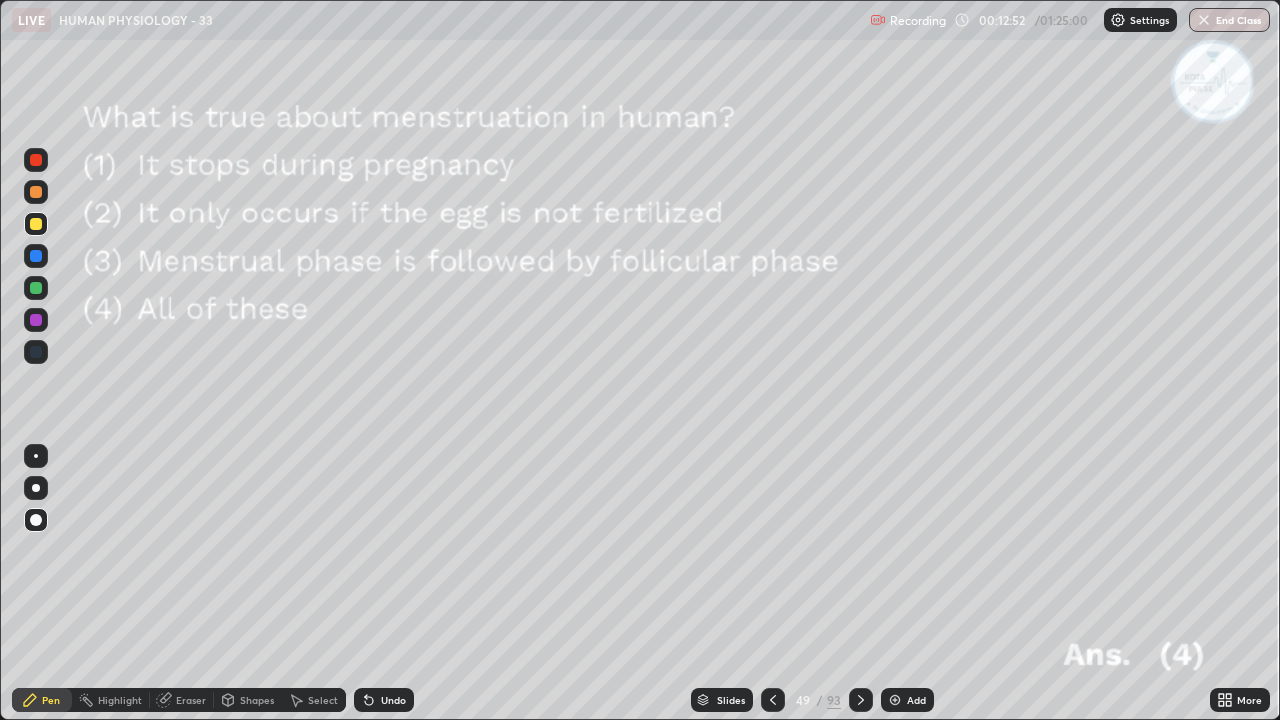 click 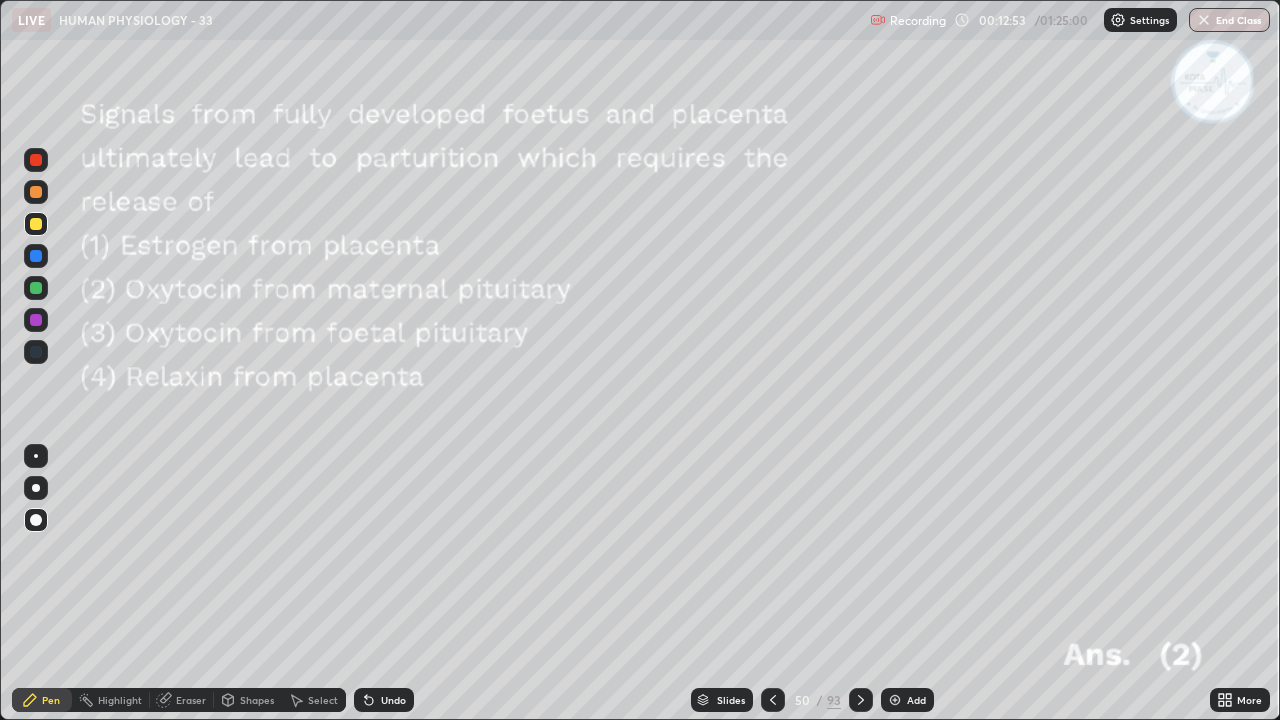 click 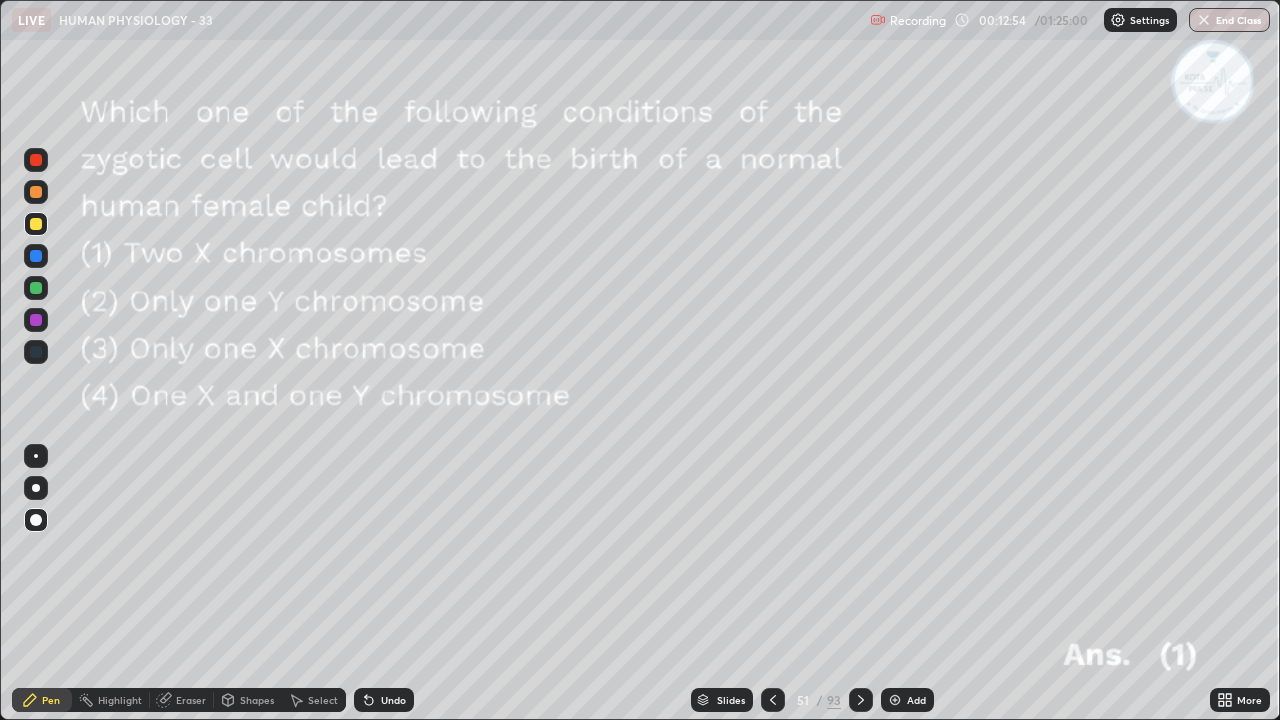 click 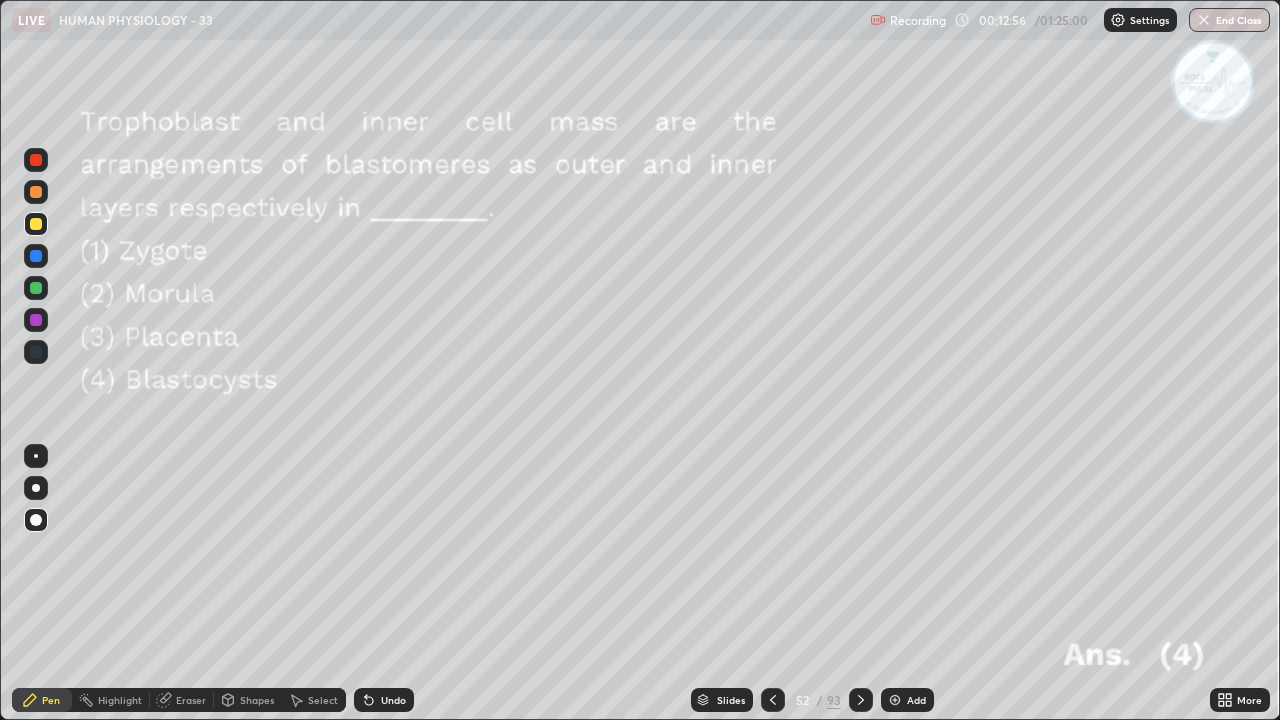click 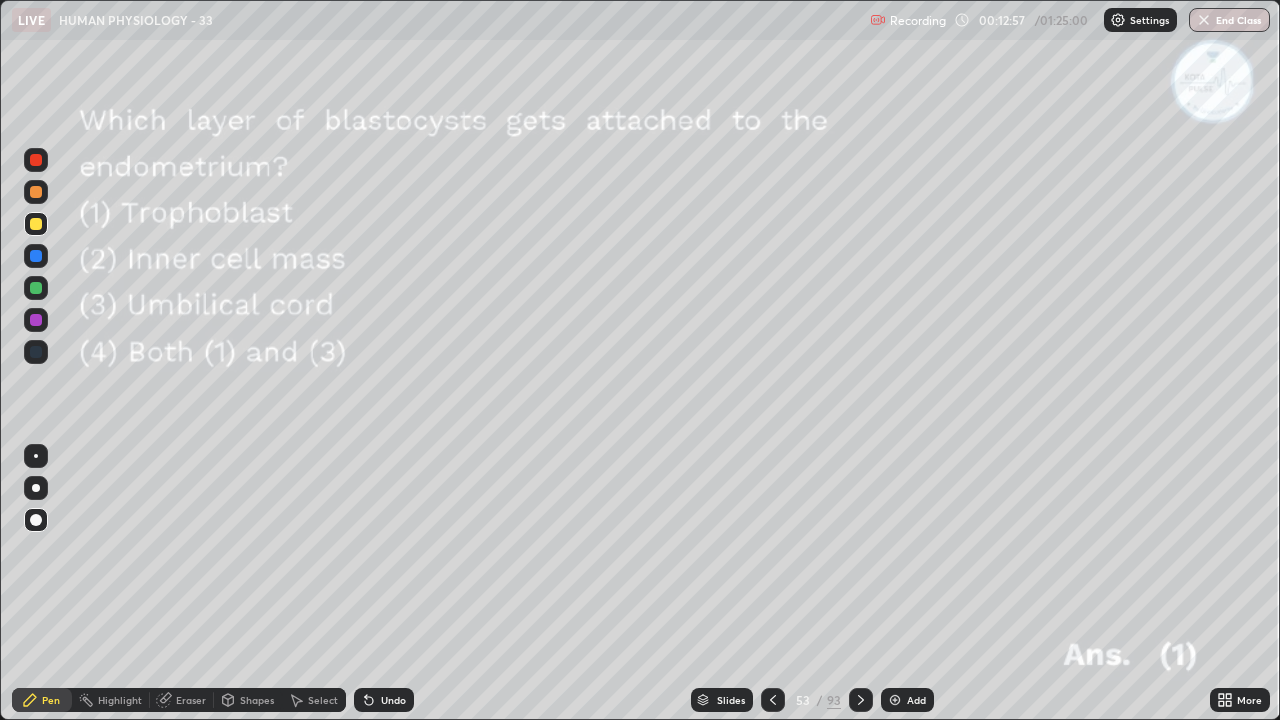 click 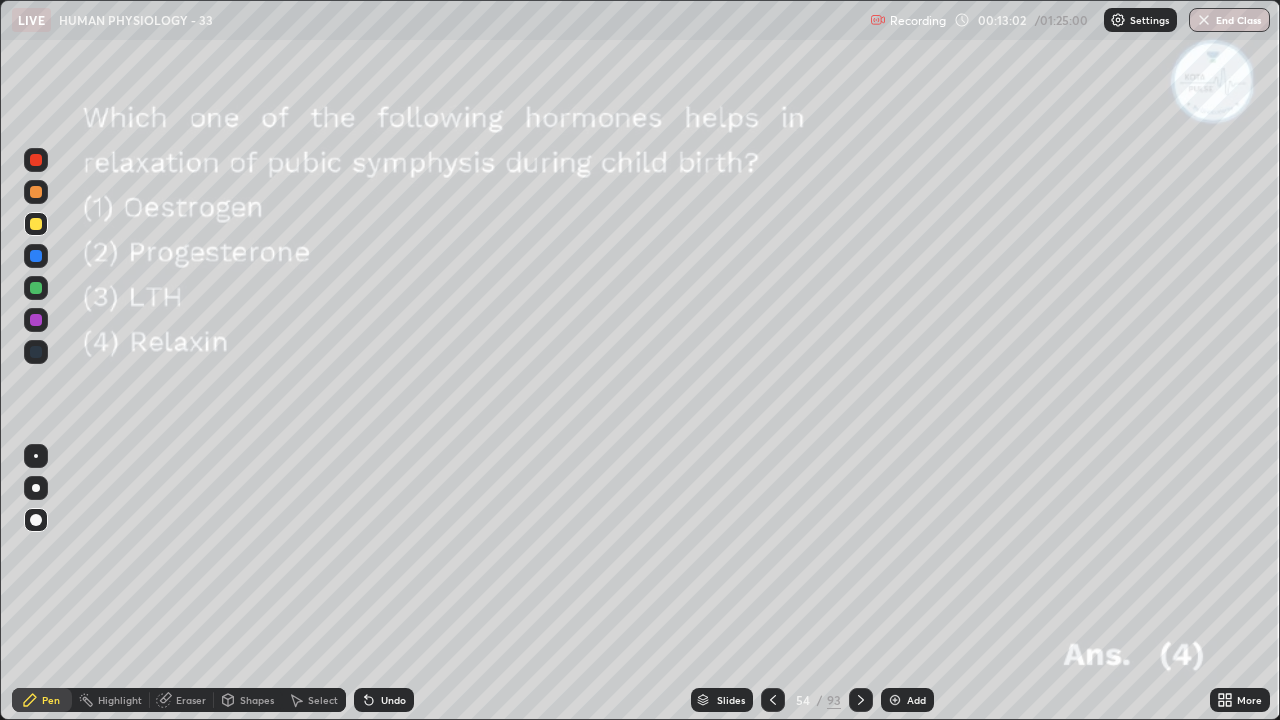 click 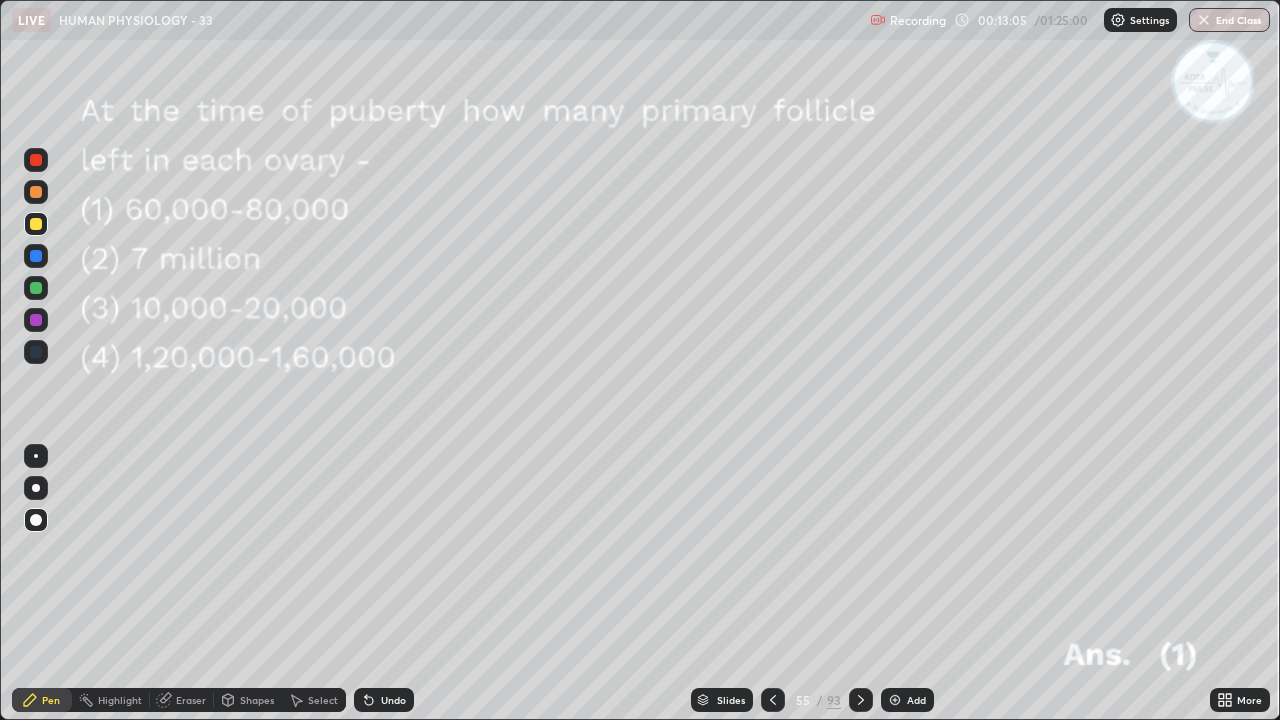 click 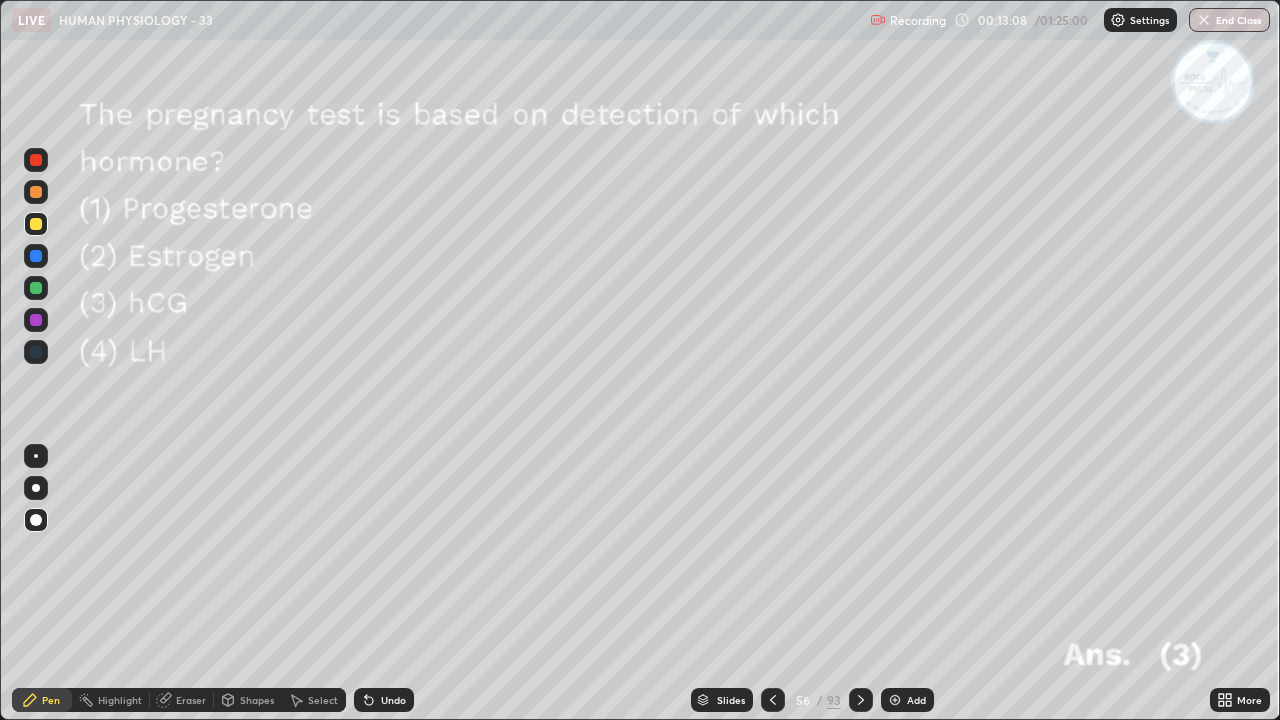 click 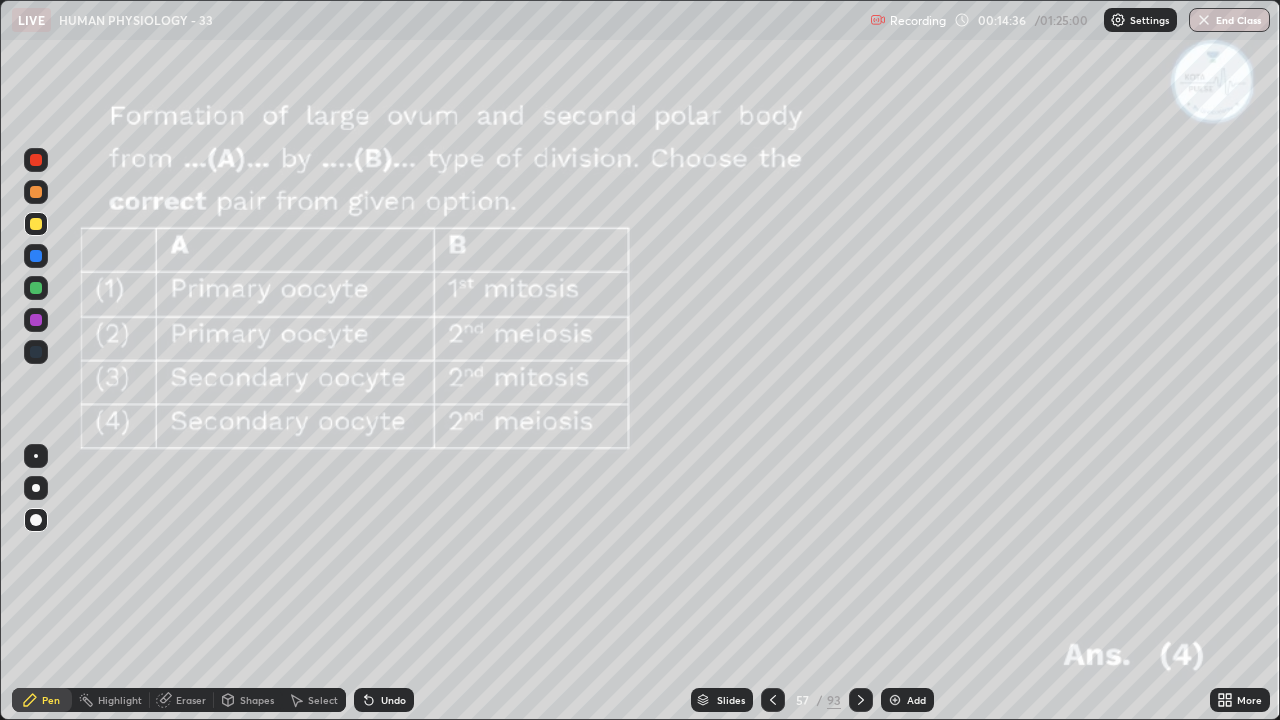 click 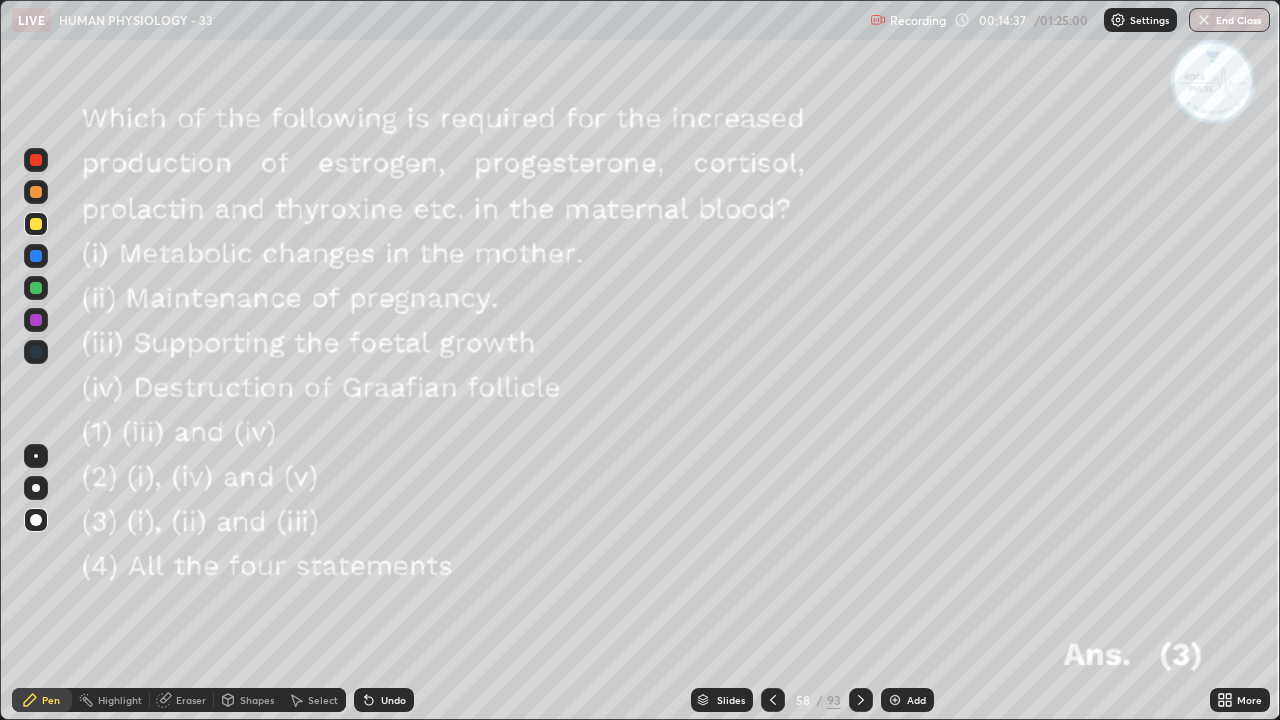 click 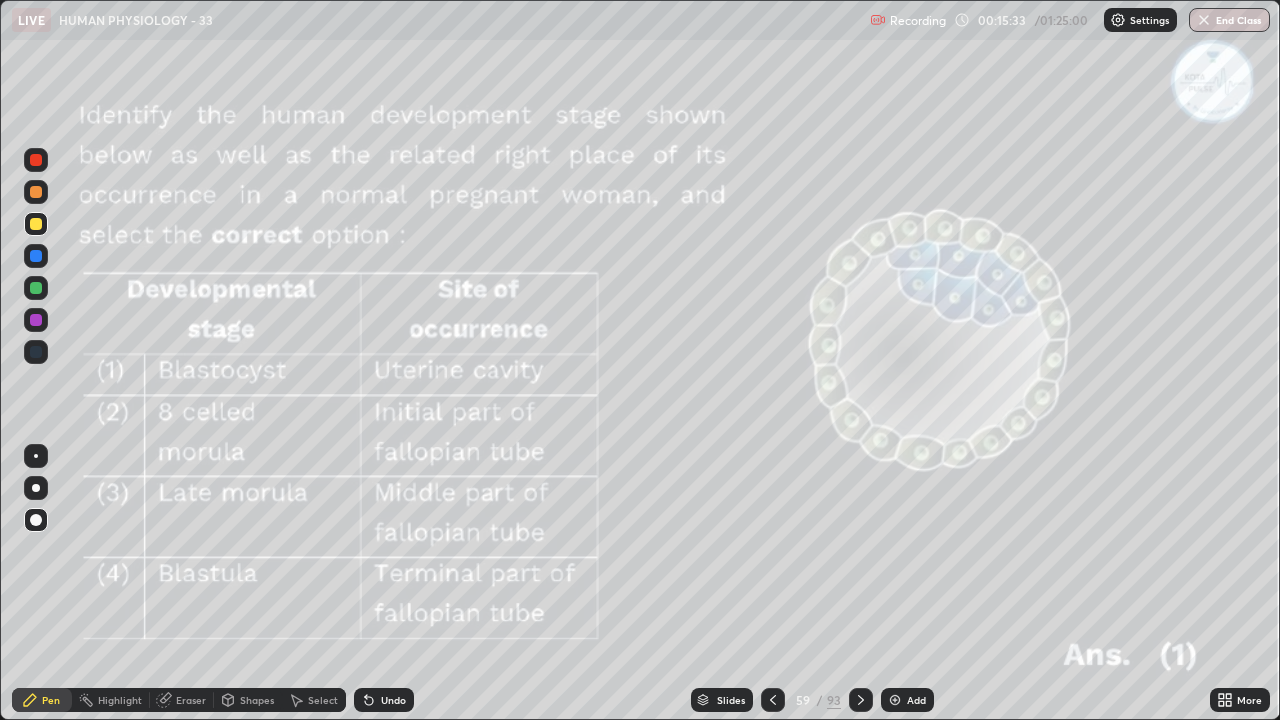 click 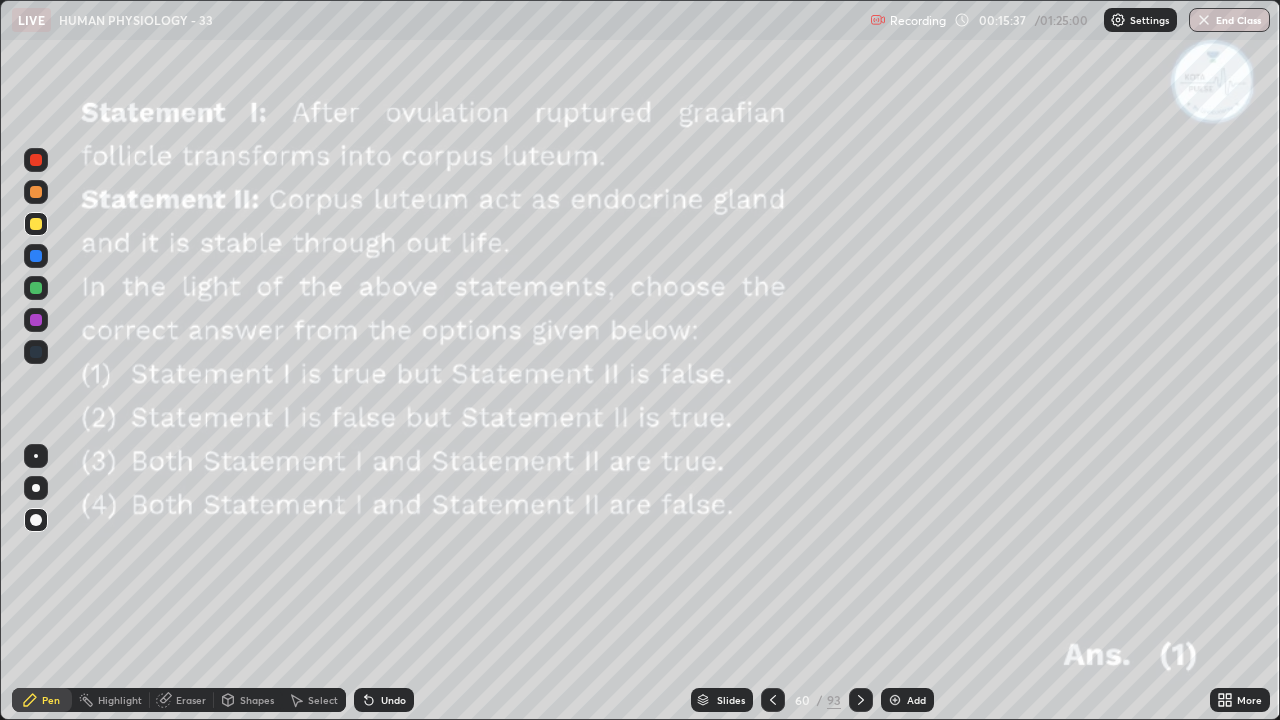 click 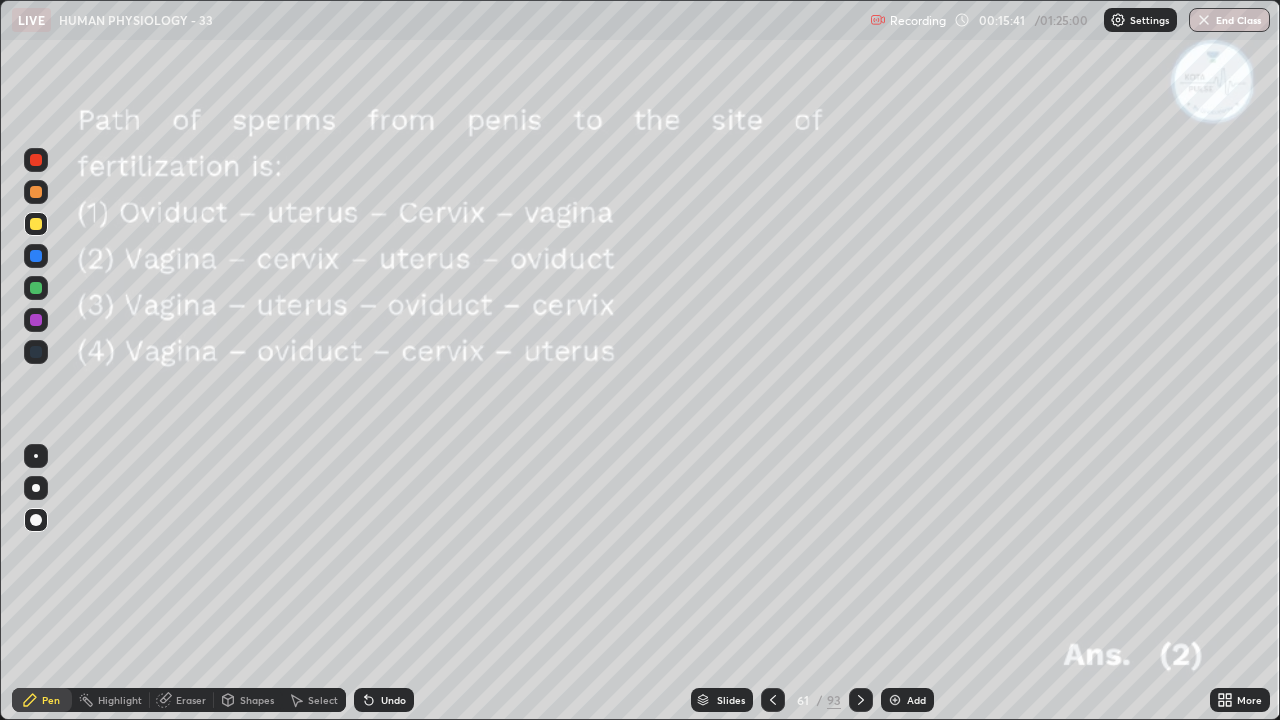 click 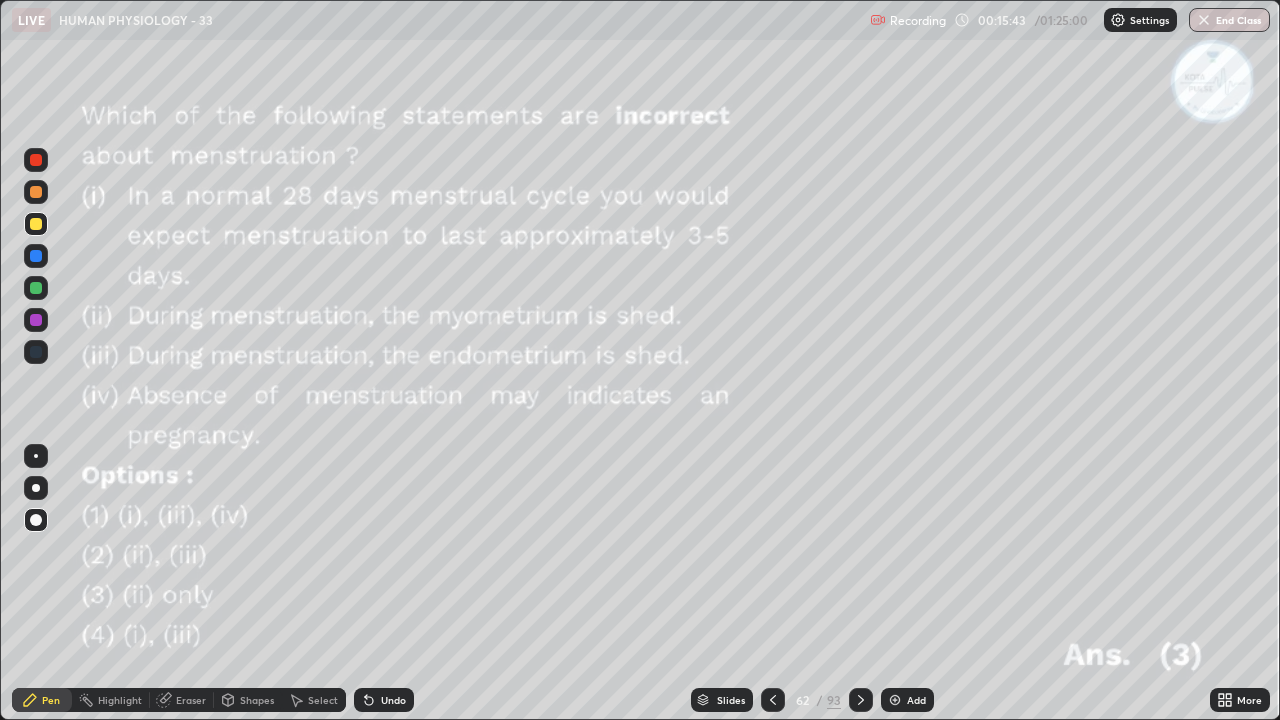click 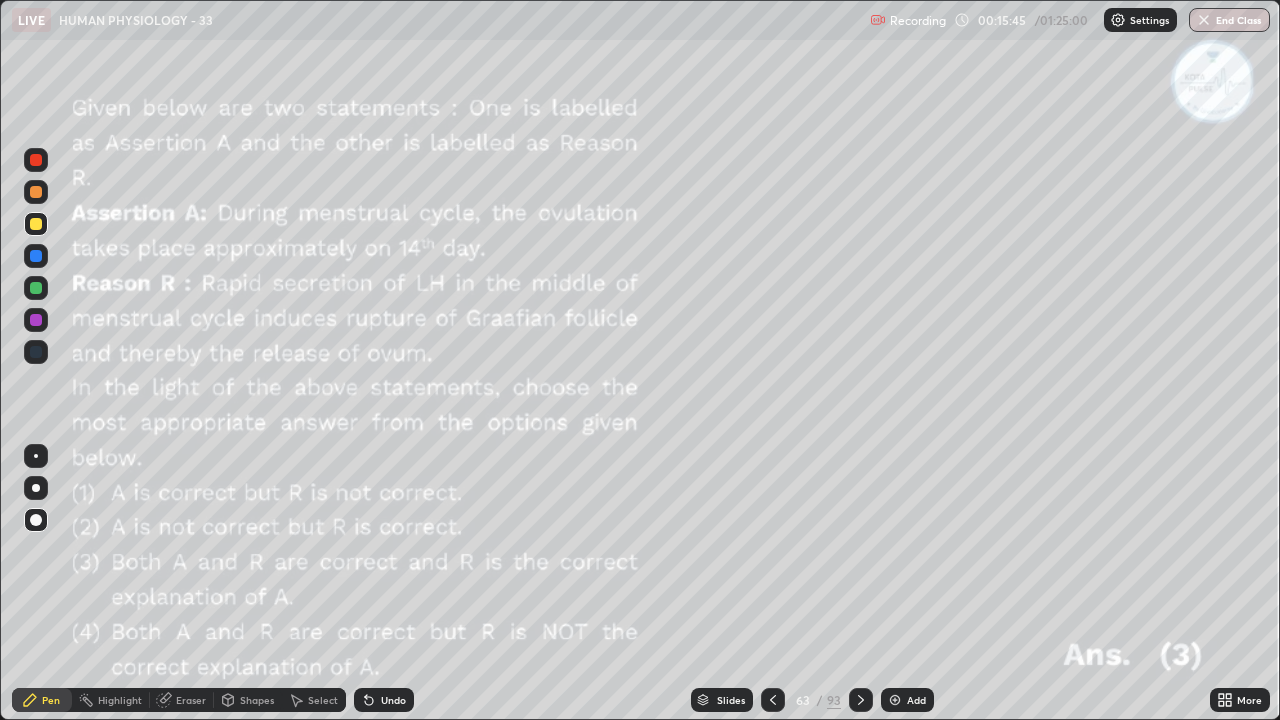 click 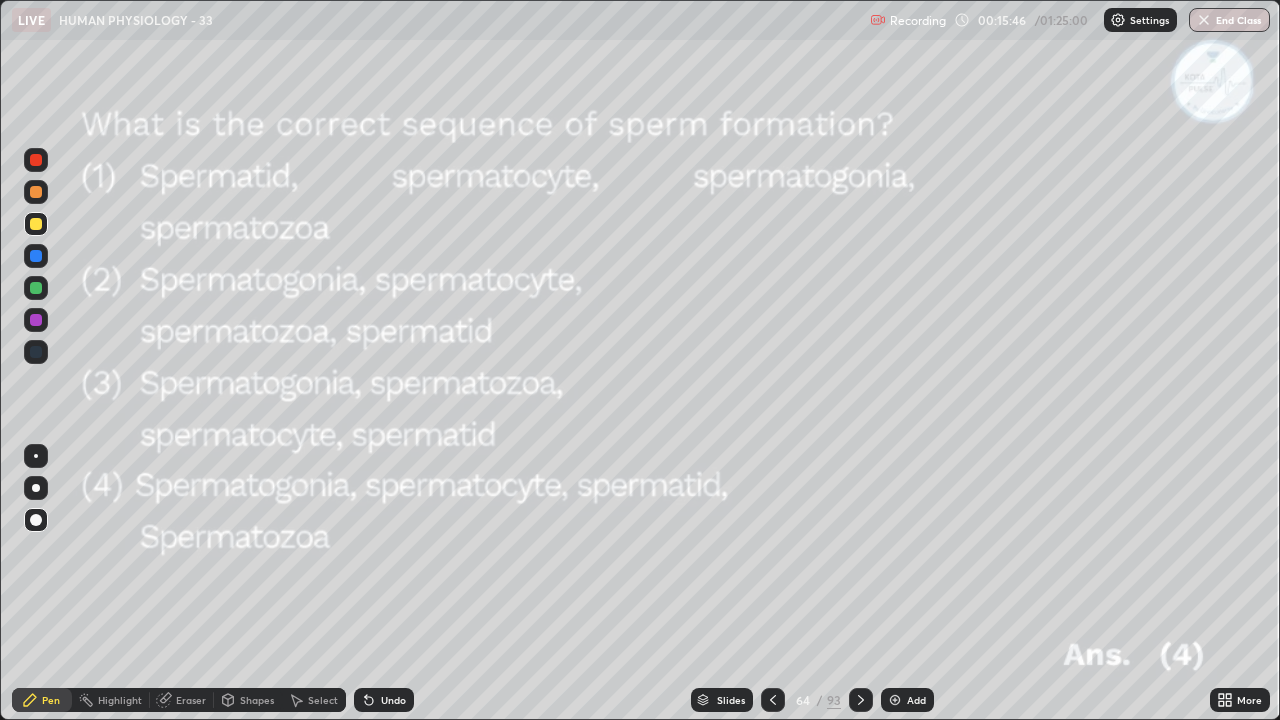 click at bounding box center [861, 700] 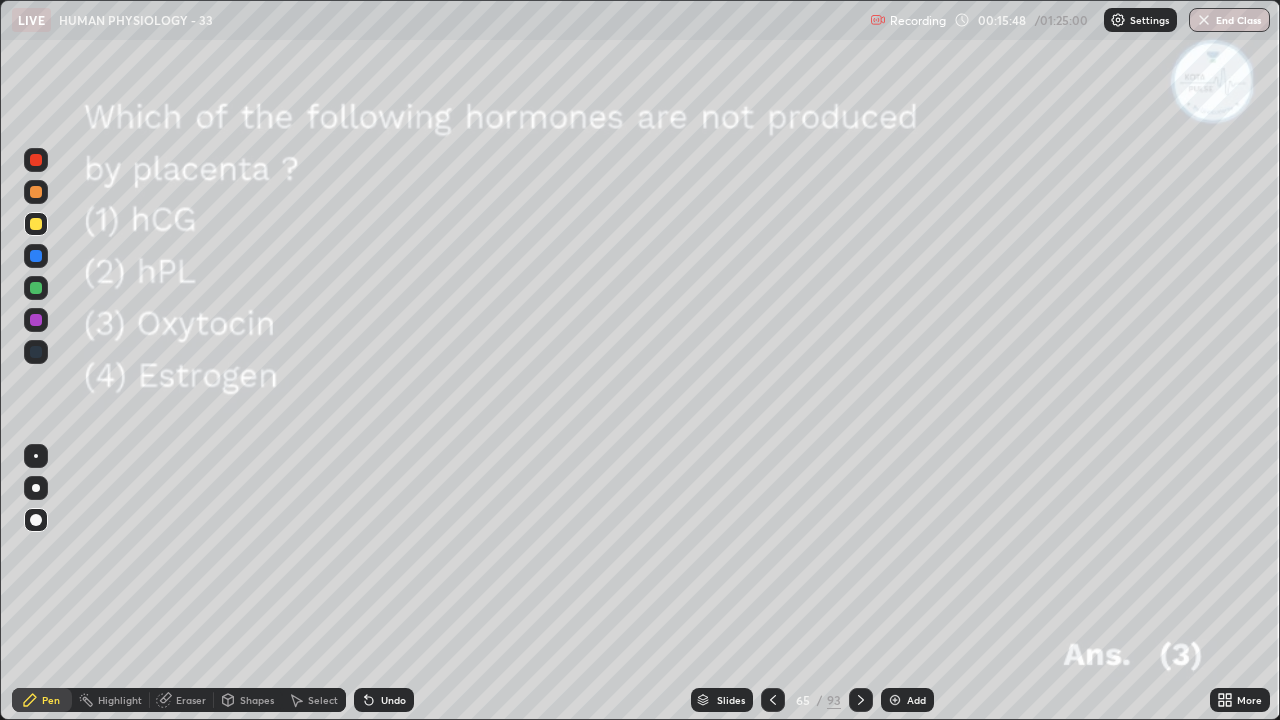 click at bounding box center (861, 700) 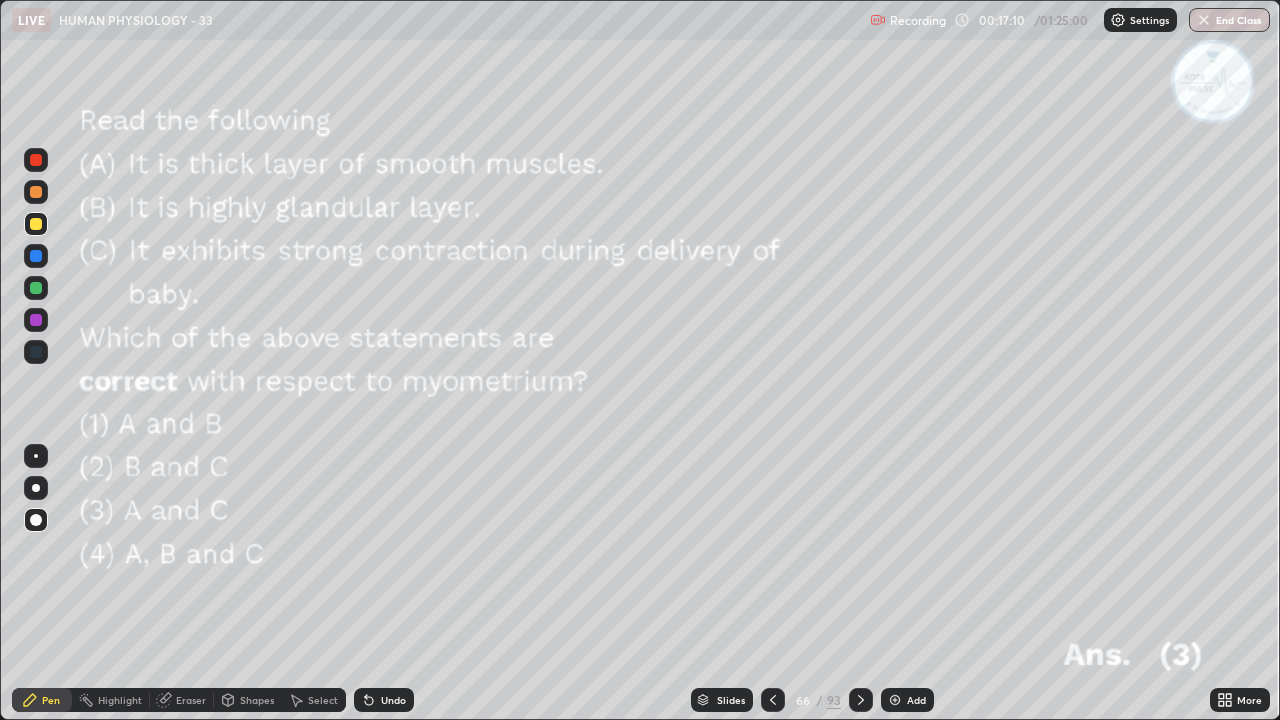 click 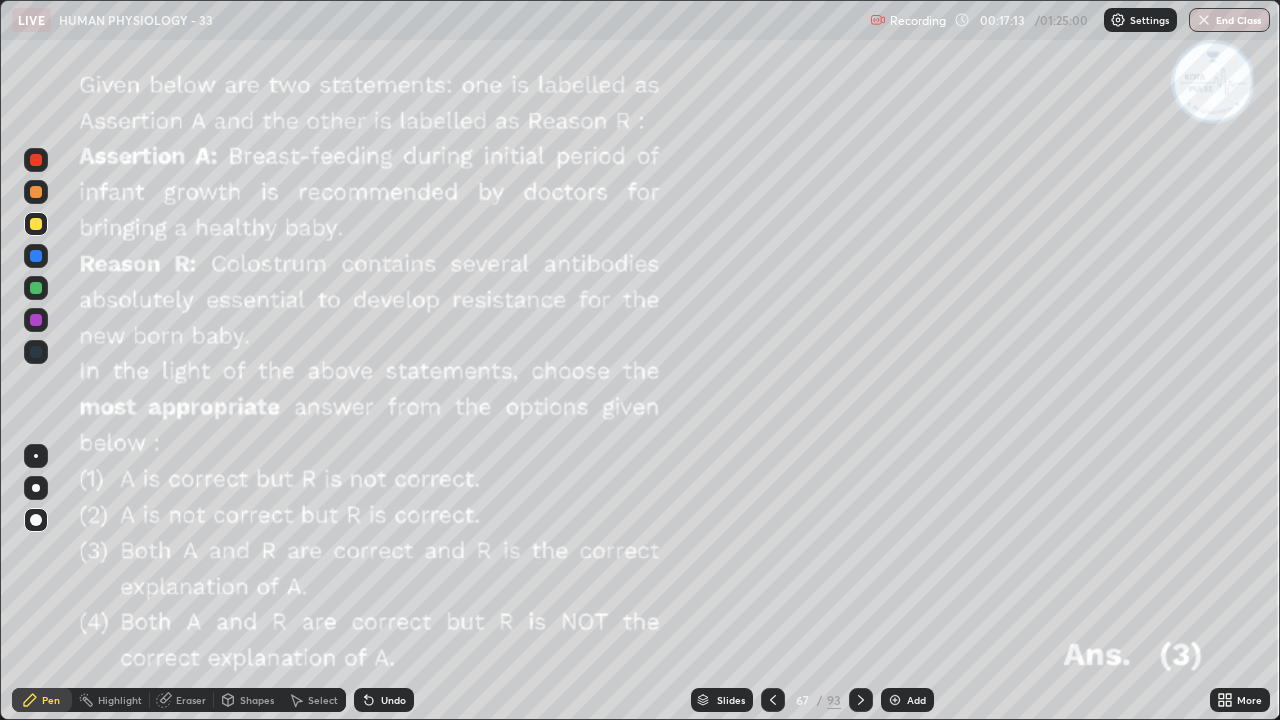 click 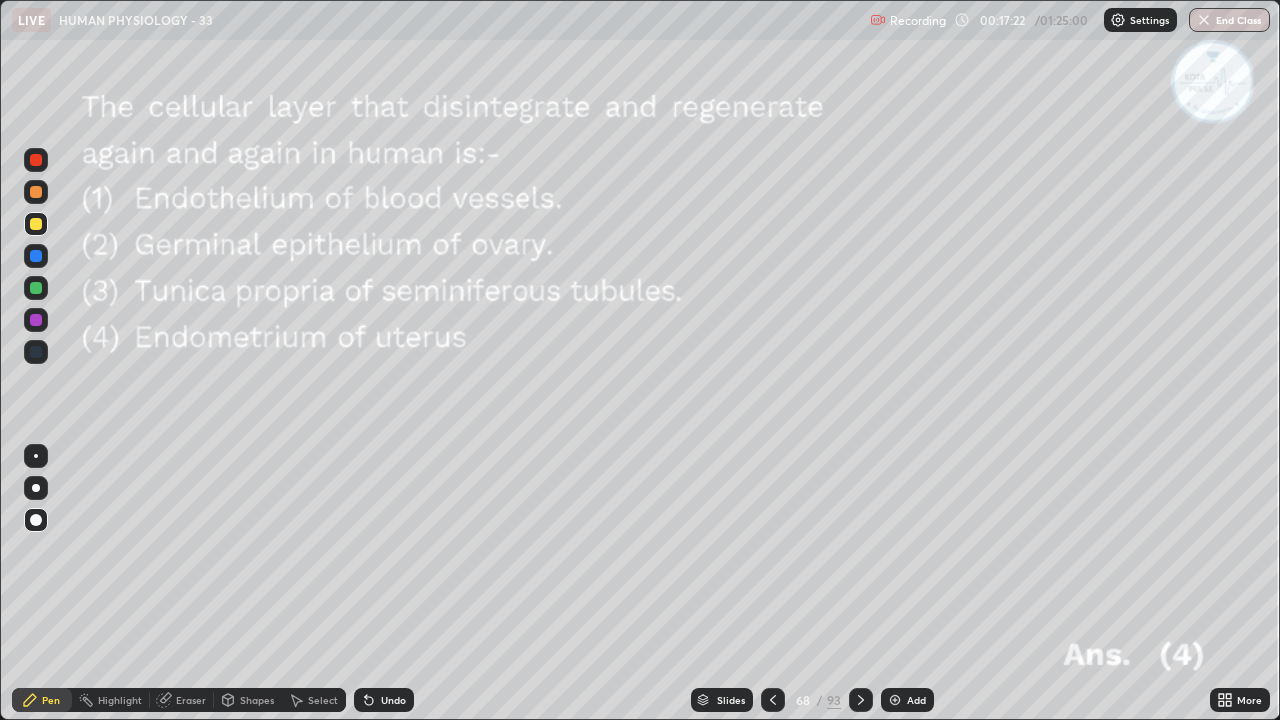 click at bounding box center (861, 700) 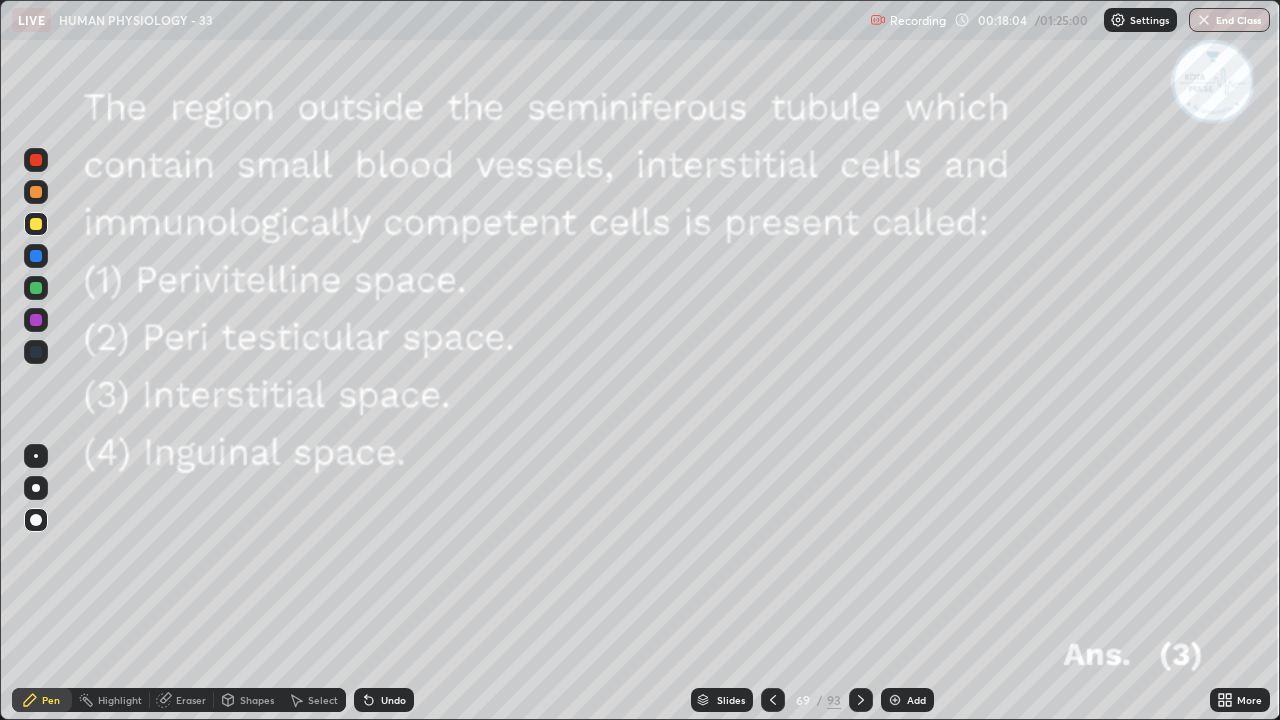 click 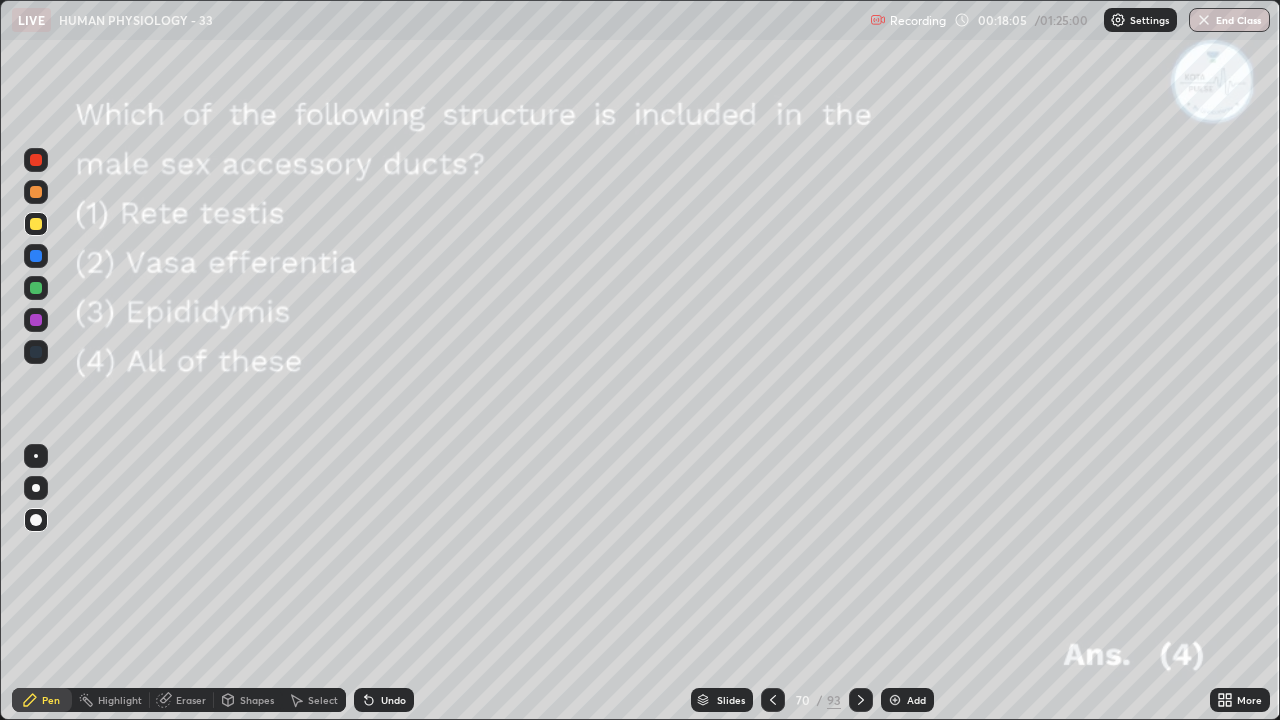 click at bounding box center [861, 700] 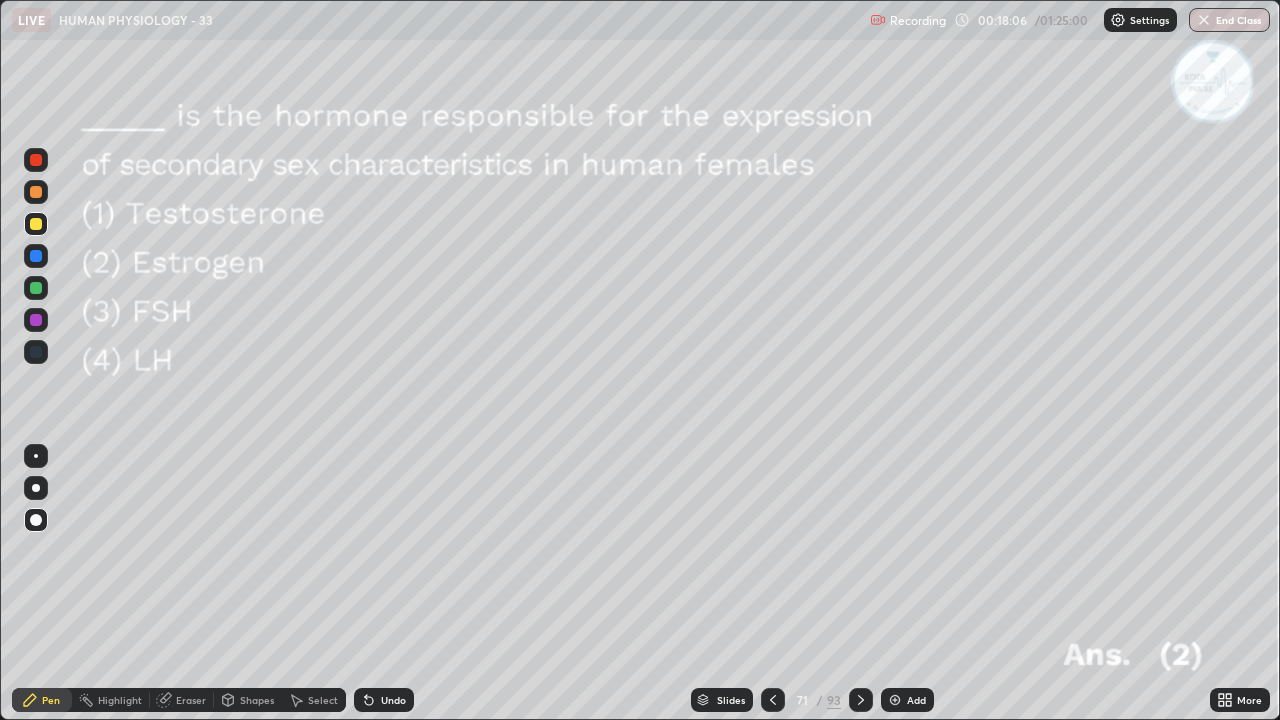 click at bounding box center (861, 700) 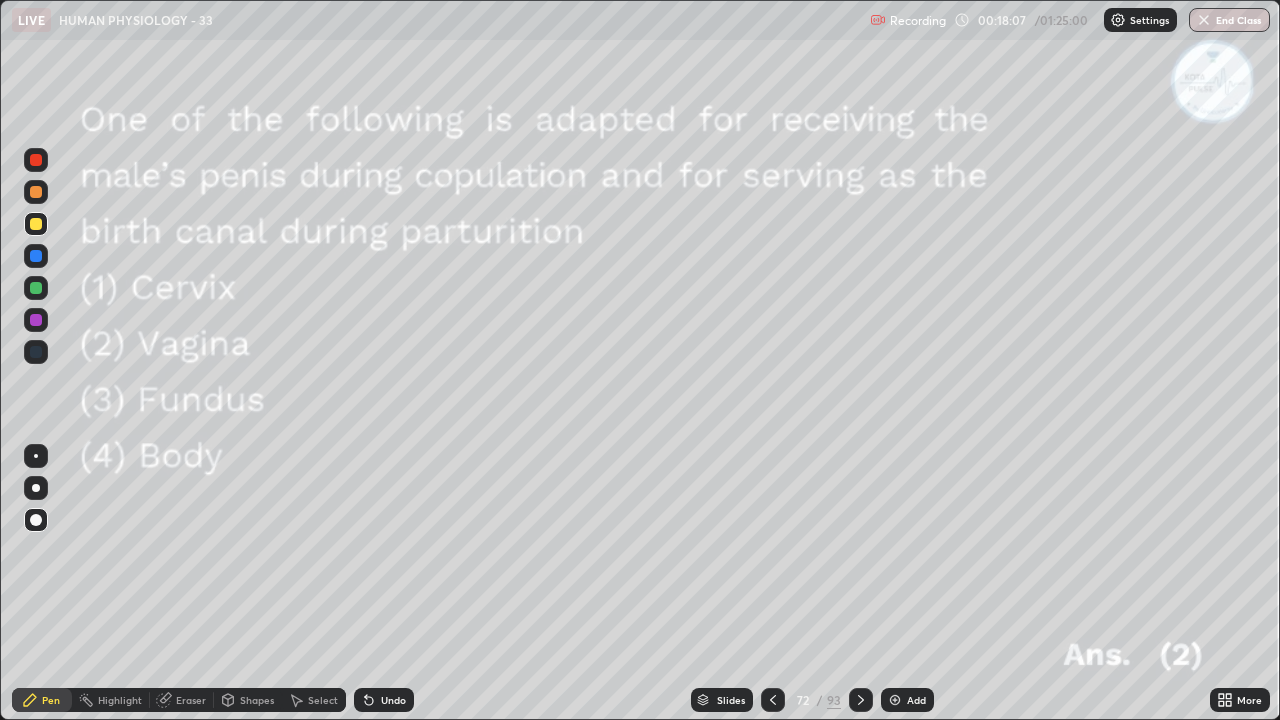 click at bounding box center [861, 700] 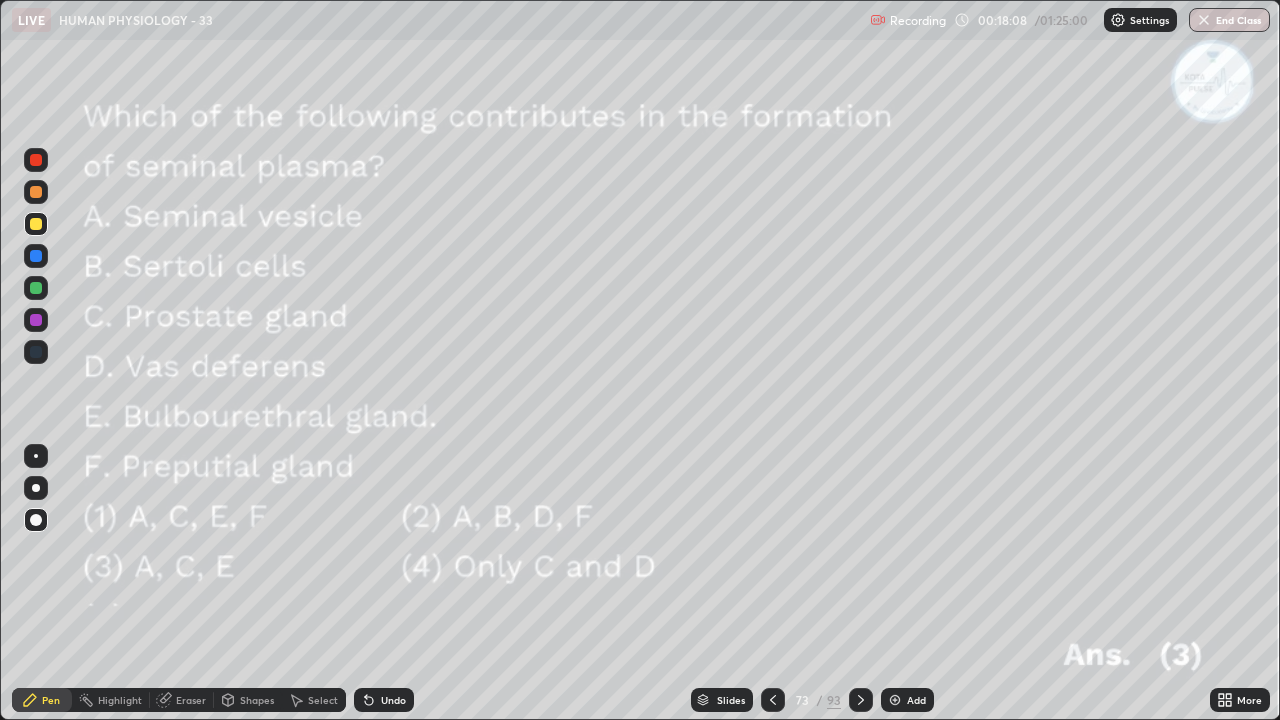 click at bounding box center (861, 700) 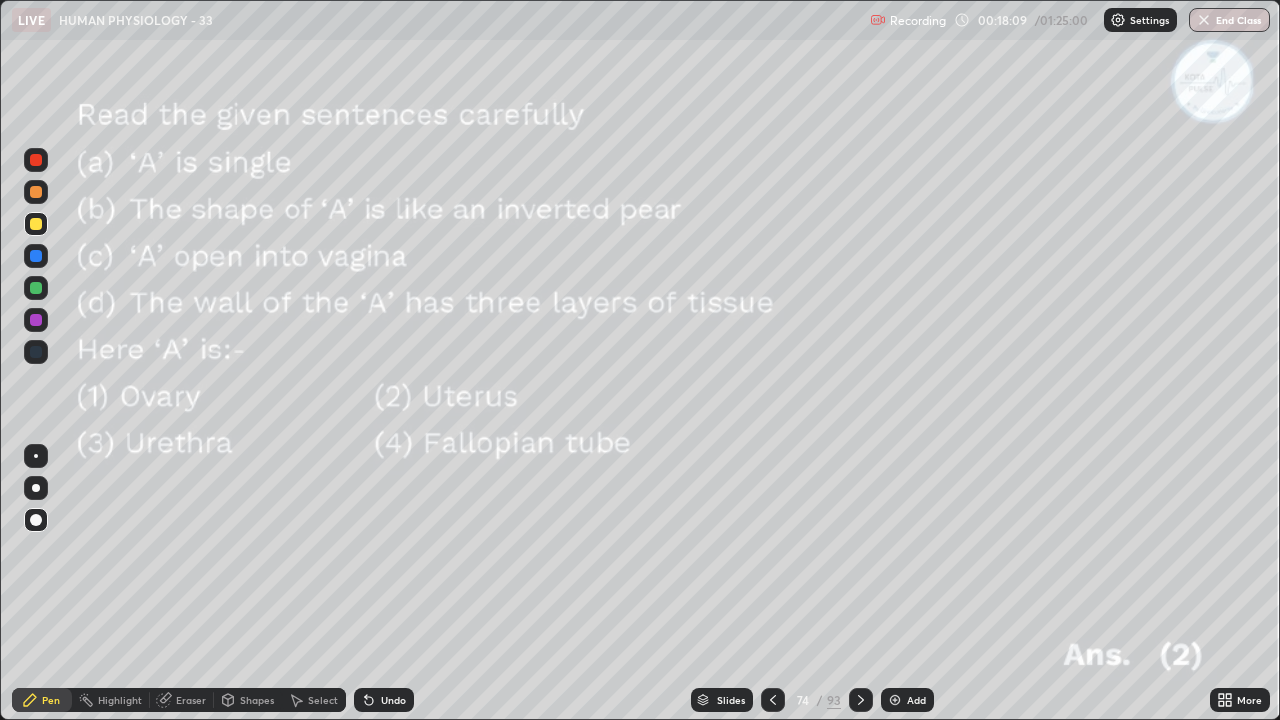 click at bounding box center (861, 700) 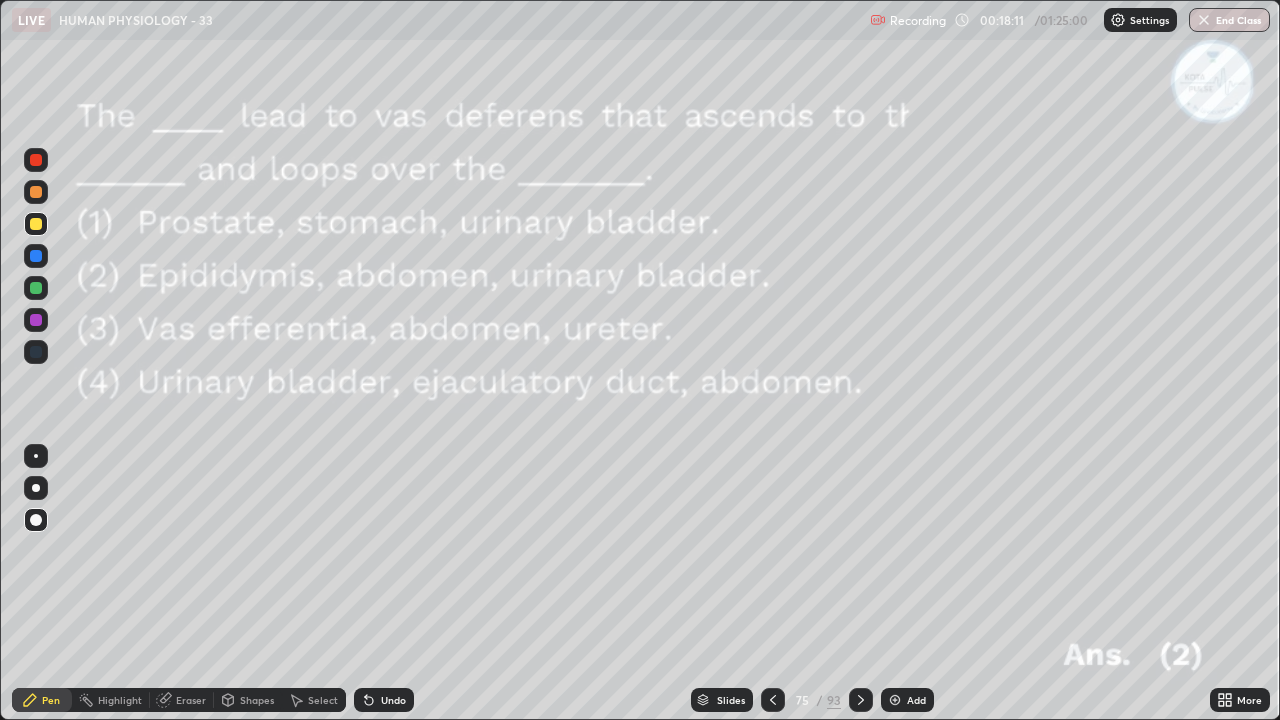 click at bounding box center [861, 700] 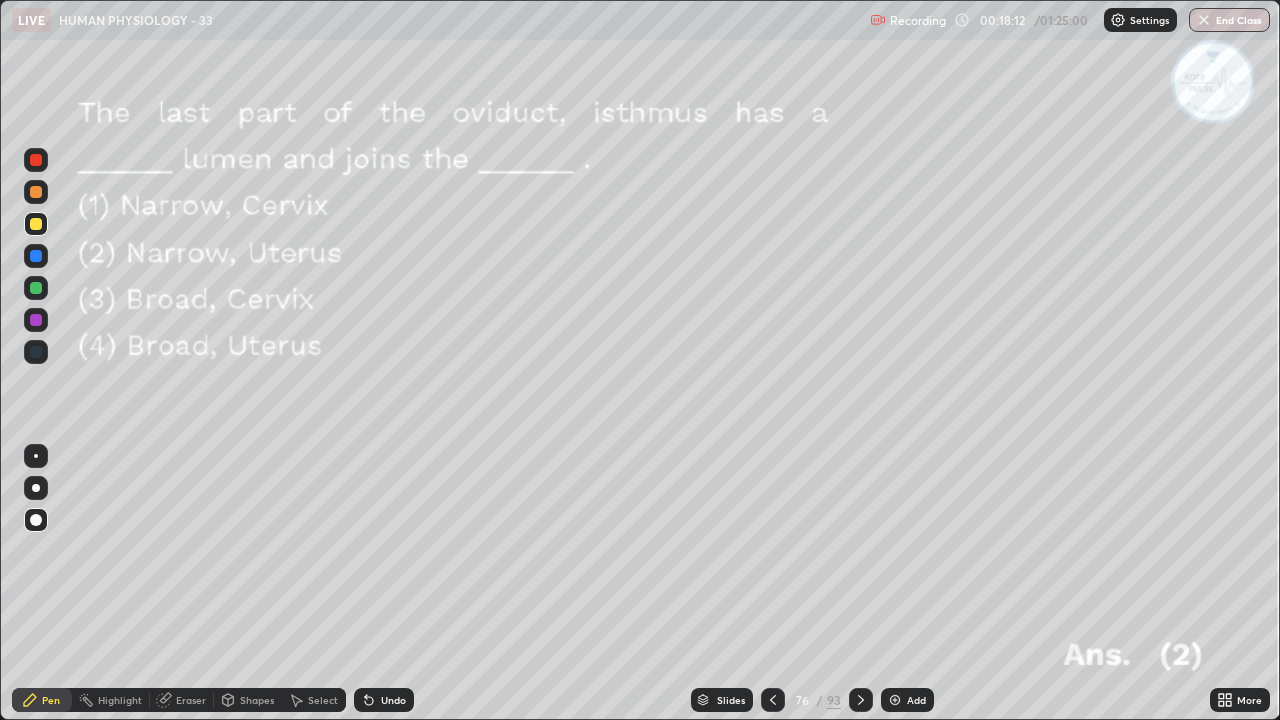 click at bounding box center [861, 700] 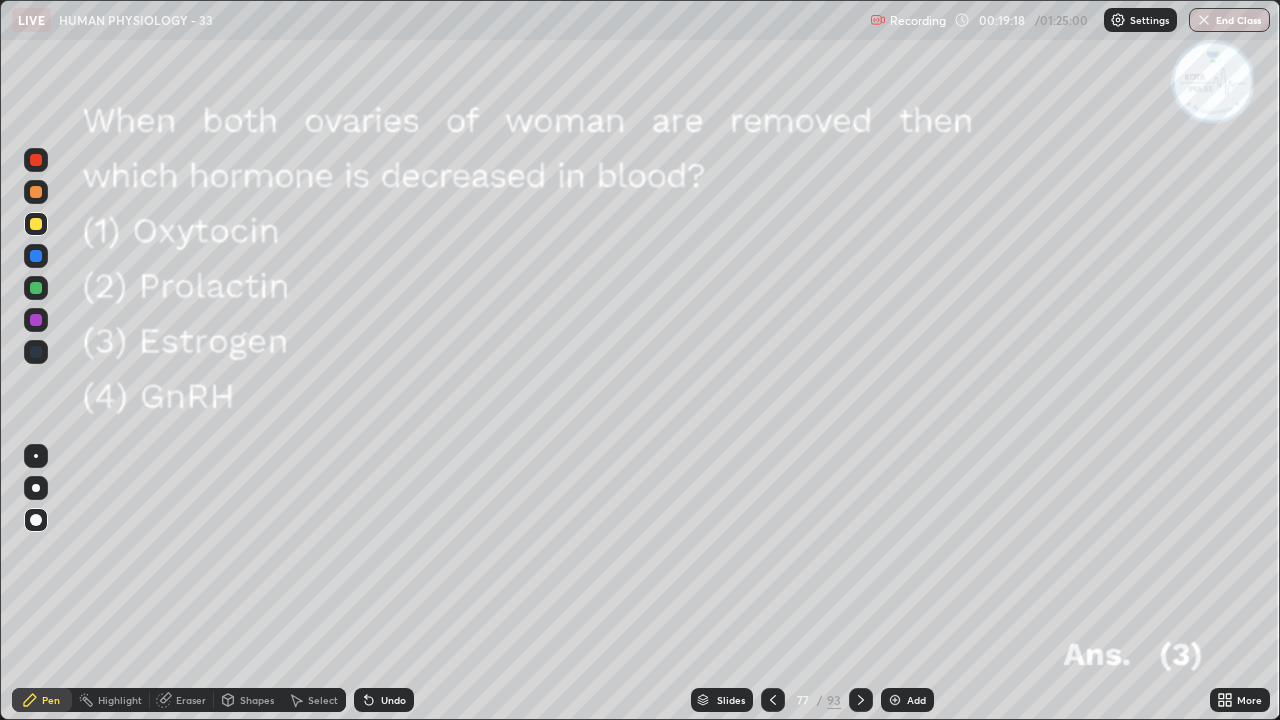 click 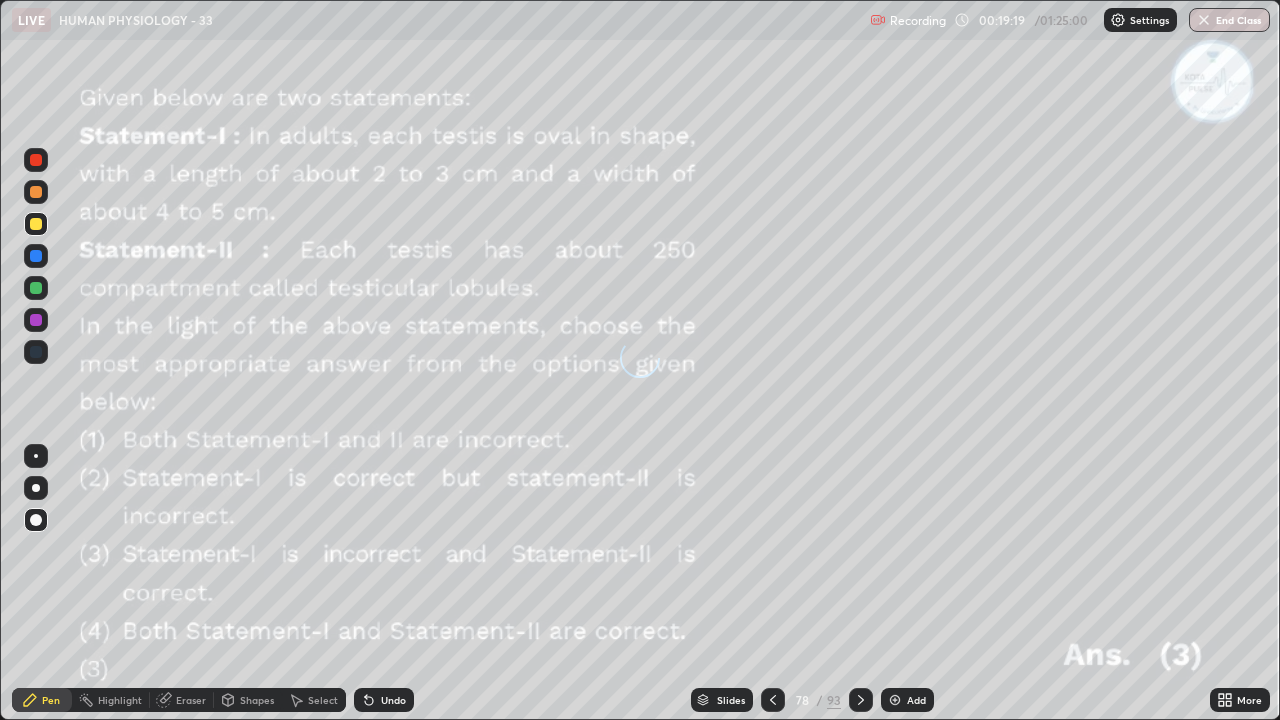 click 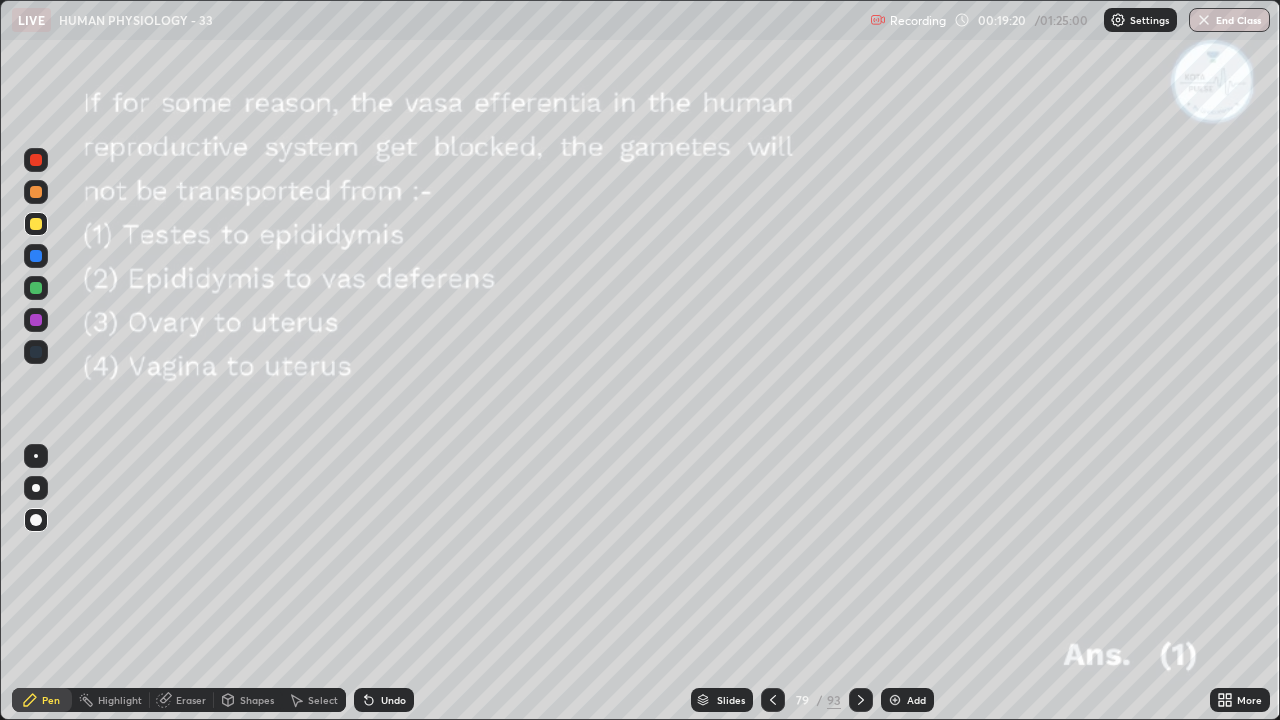 click 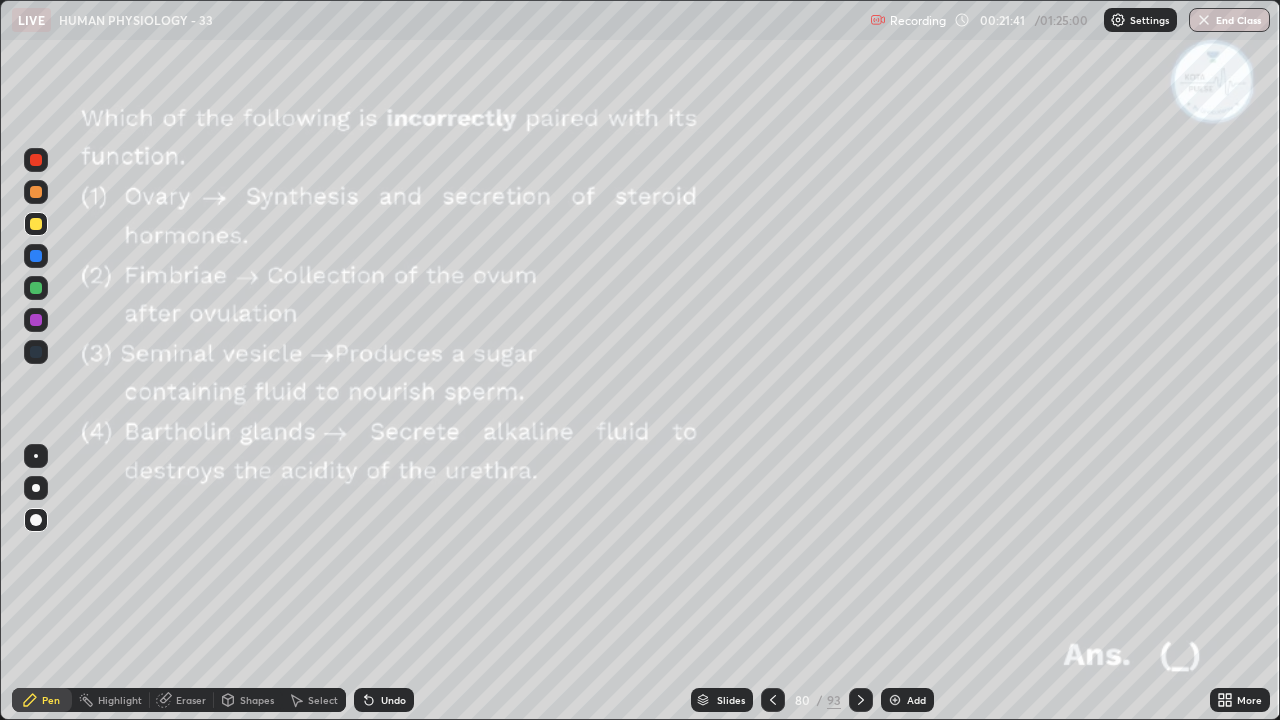 click 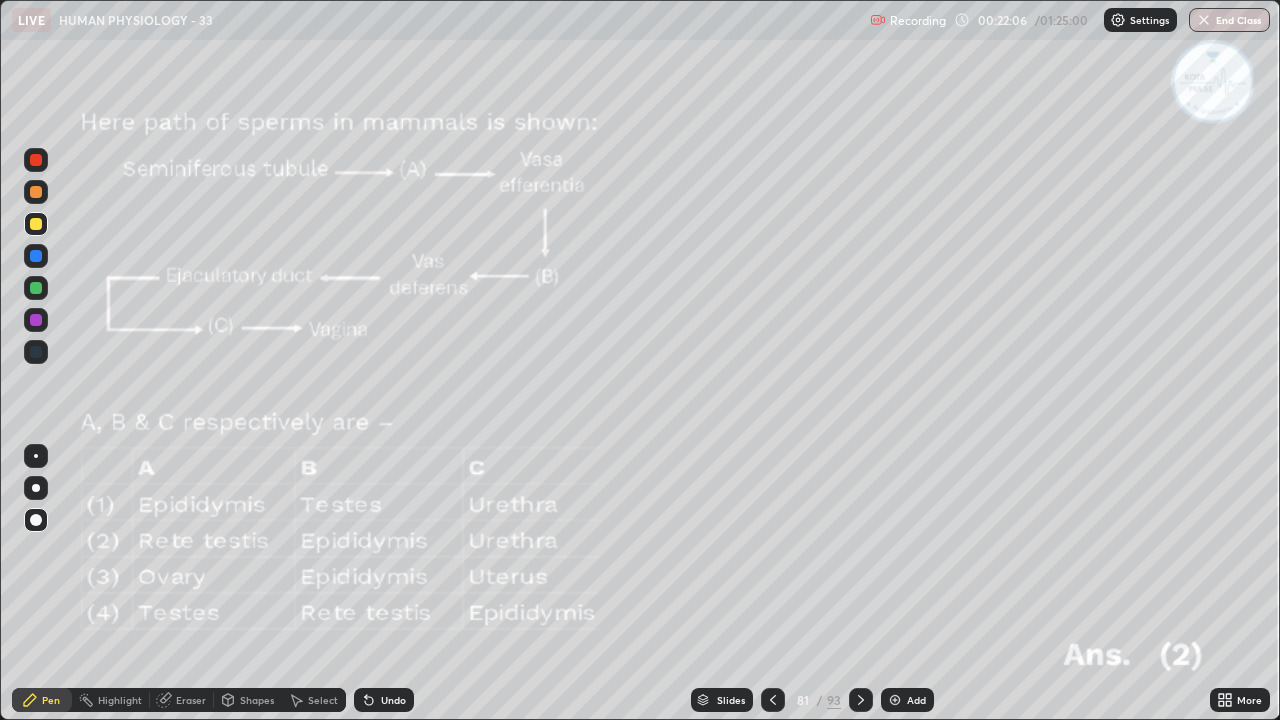 click 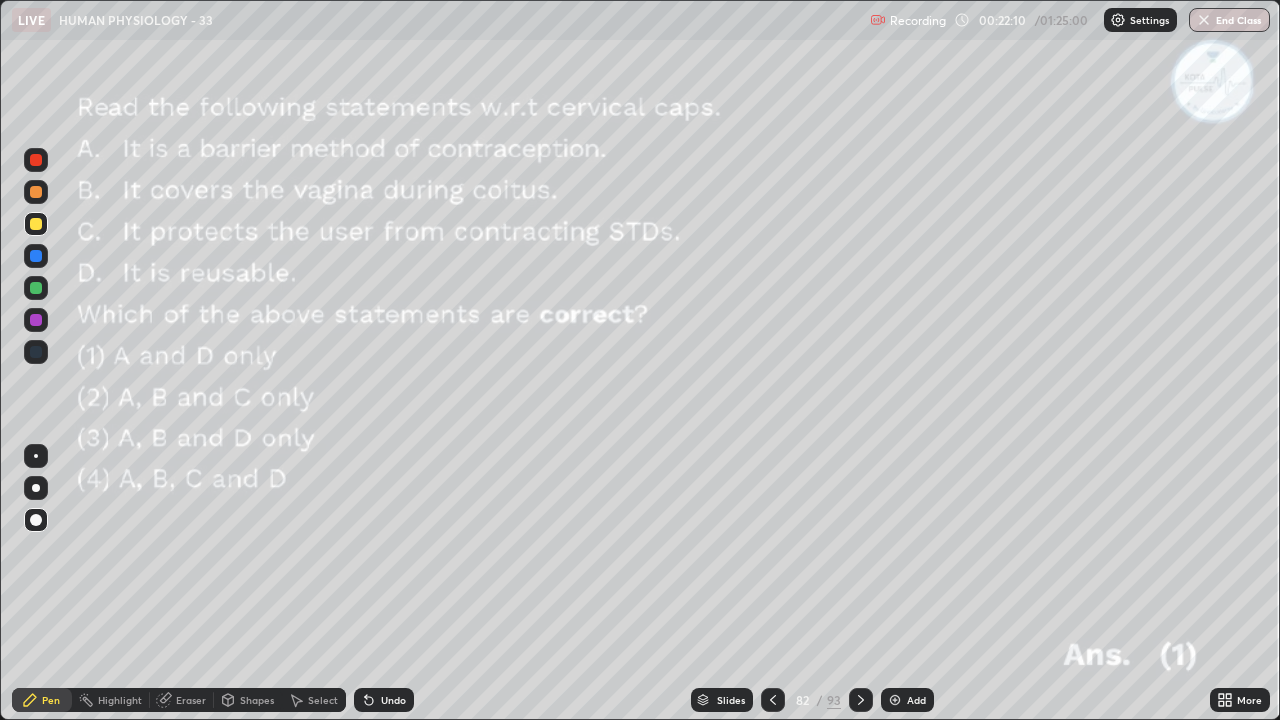 click at bounding box center [861, 700] 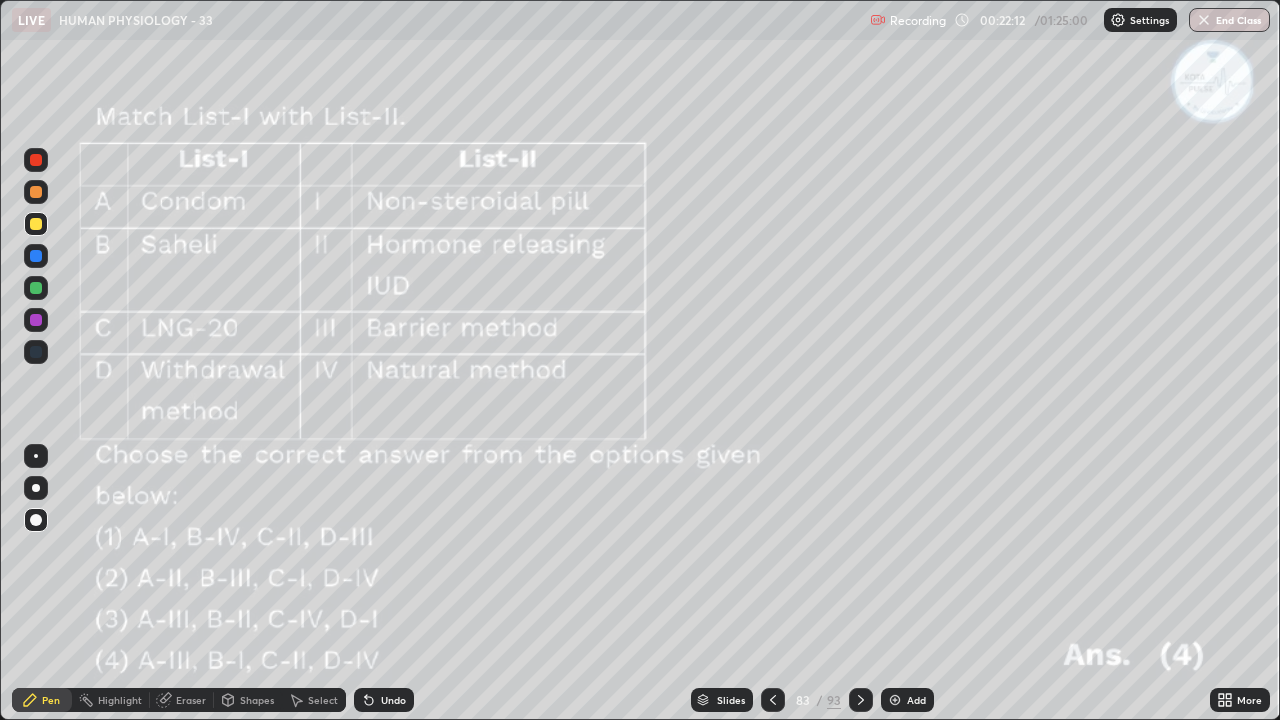 click on "93" at bounding box center [834, 700] 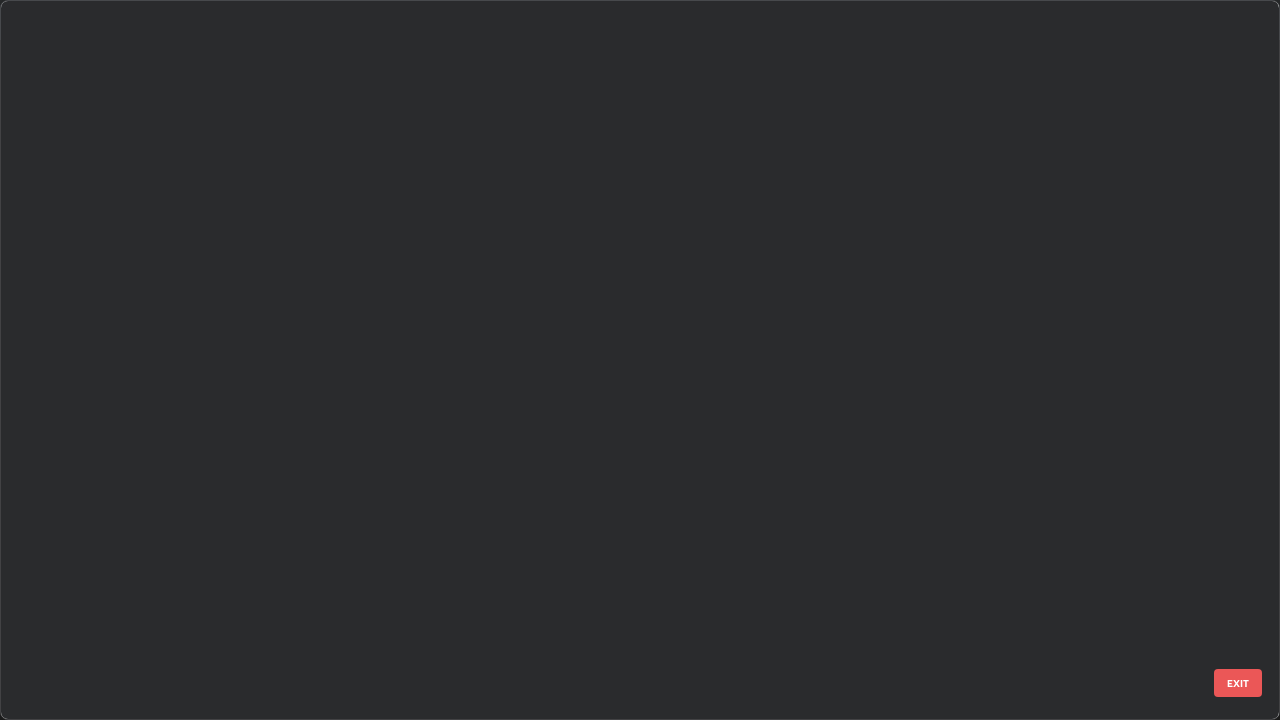 scroll, scrollTop: 5571, scrollLeft: 0, axis: vertical 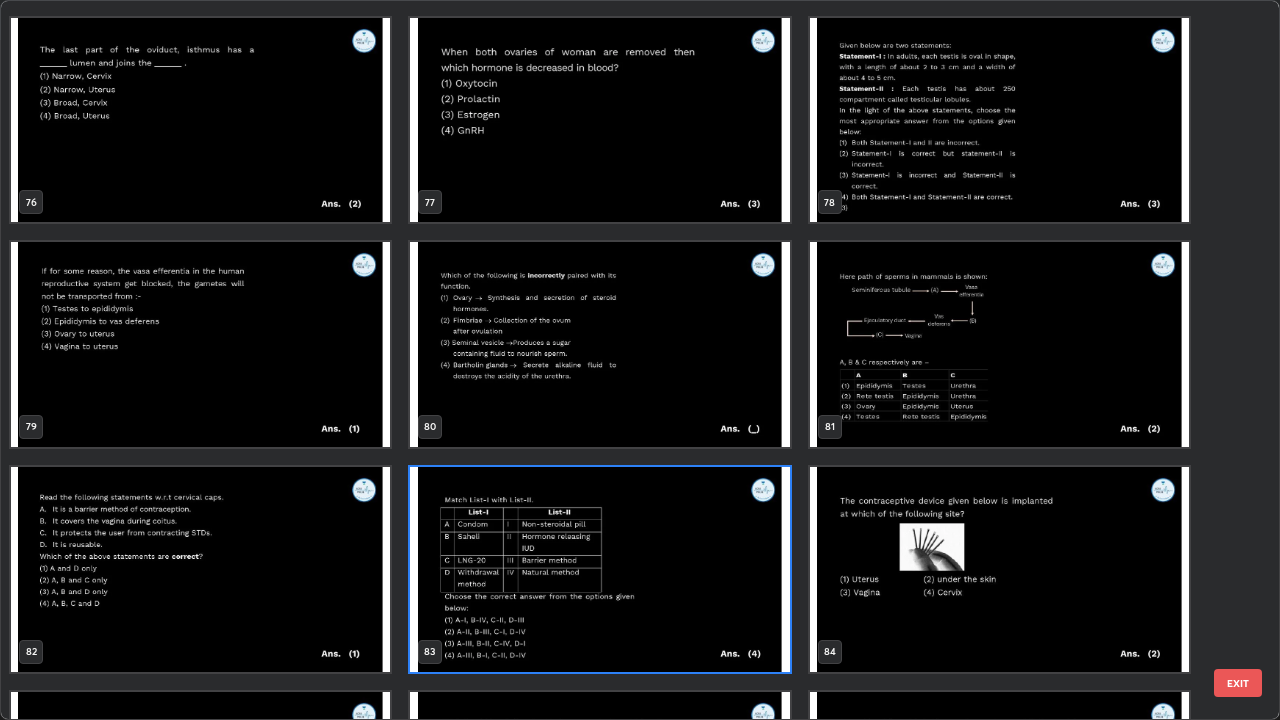 click at bounding box center (200, 569) 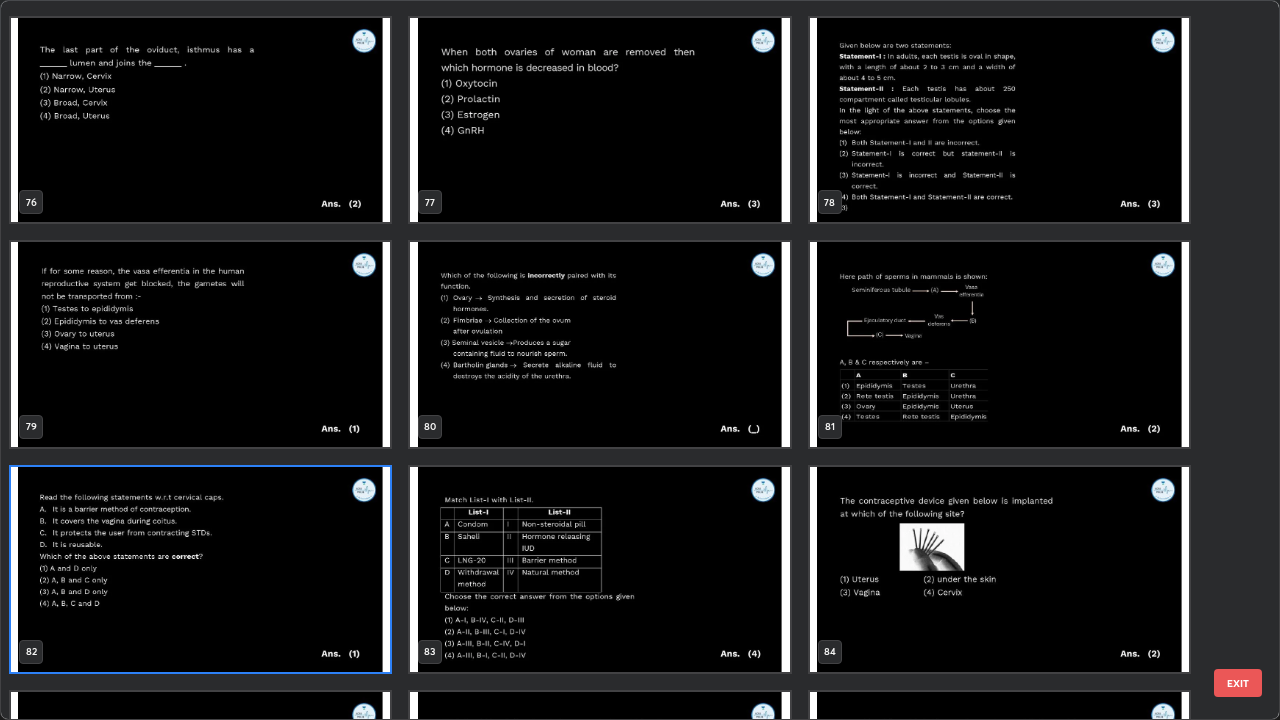 click at bounding box center [200, 569] 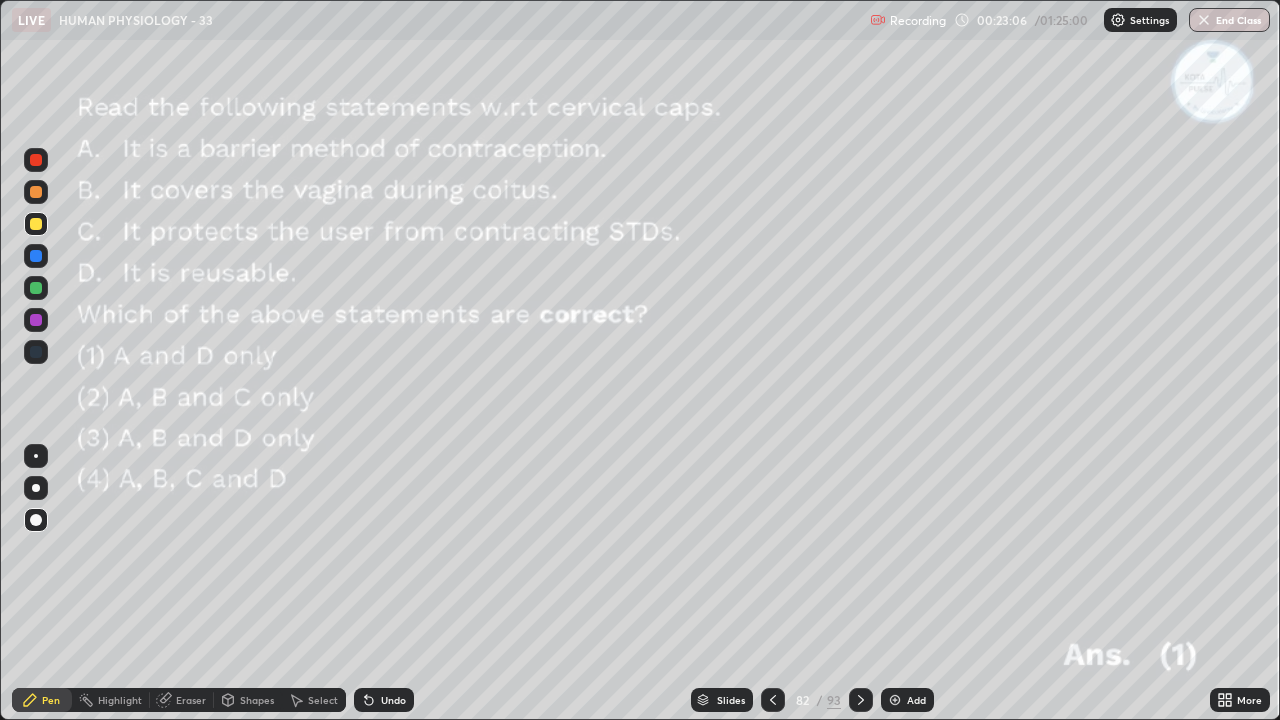 click at bounding box center (200, 569) 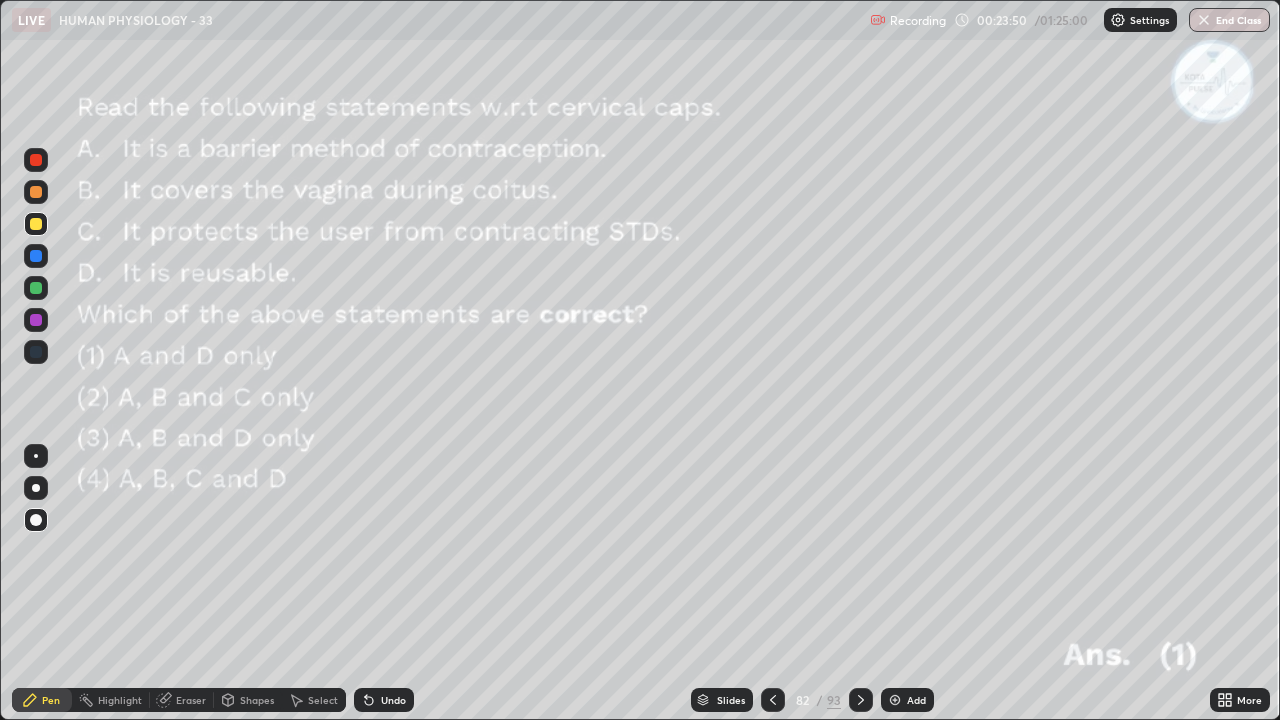 click 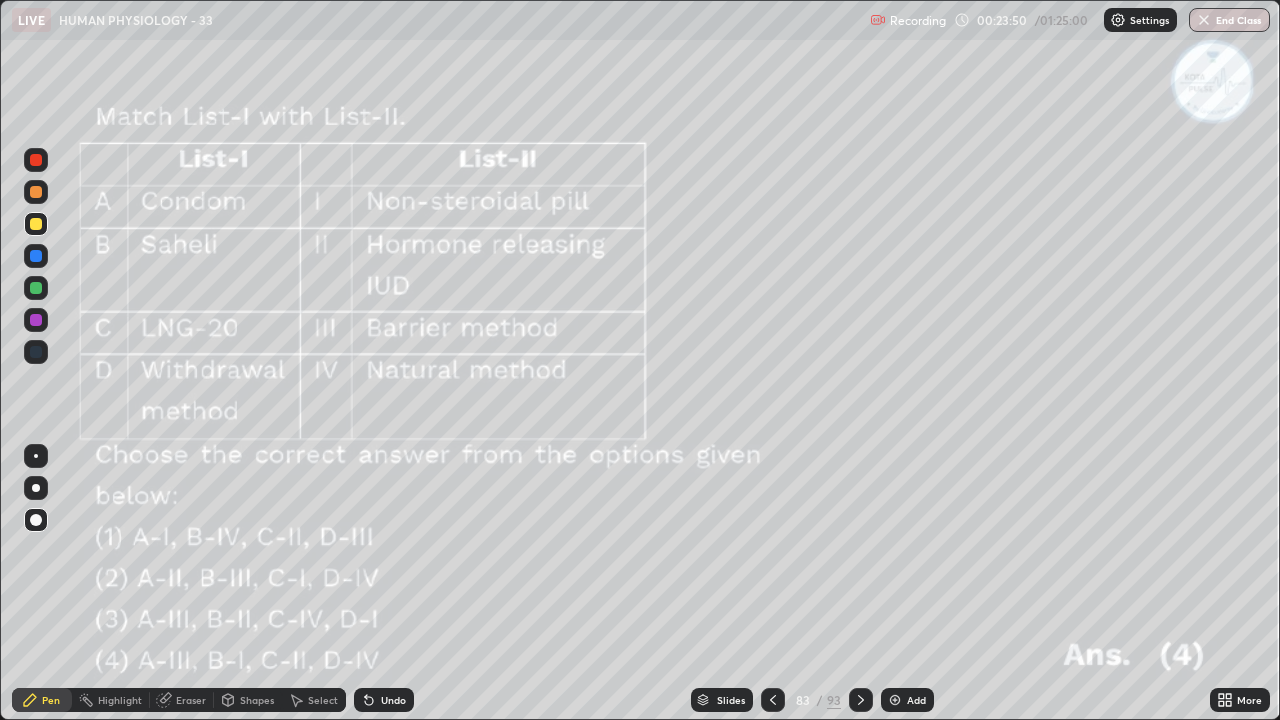 click at bounding box center (861, 700) 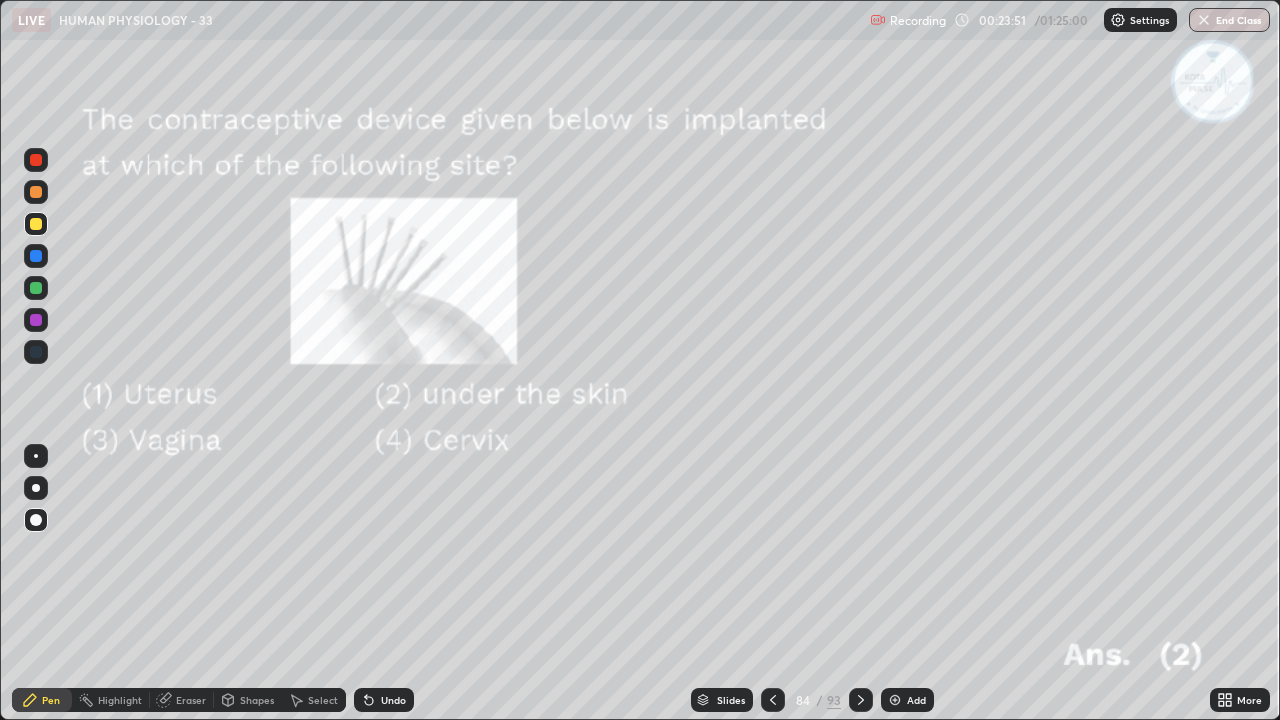 click at bounding box center (861, 700) 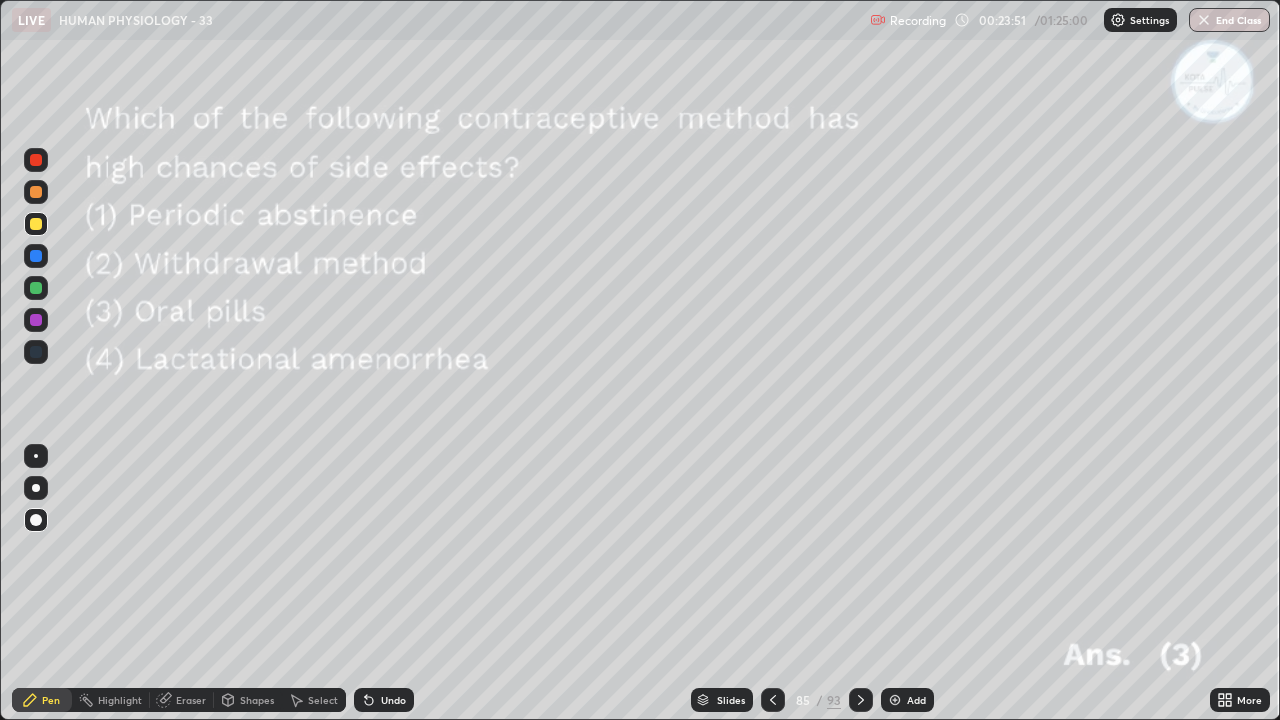 click 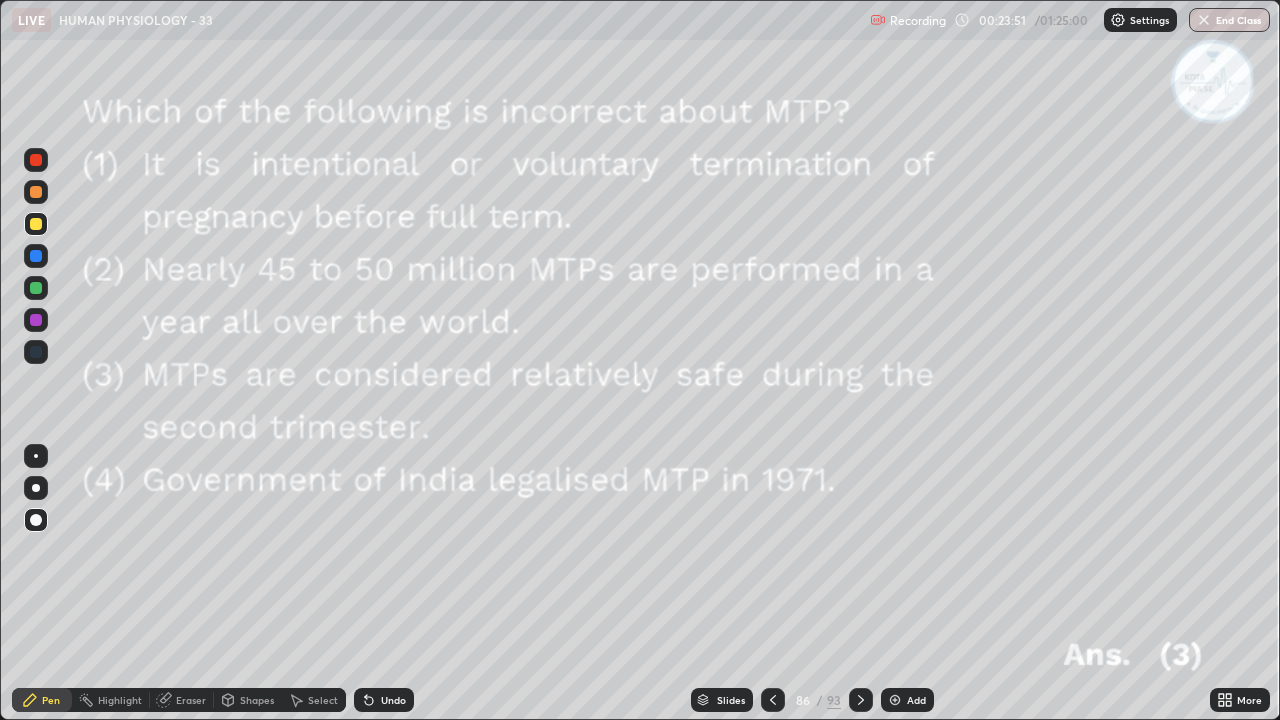 click 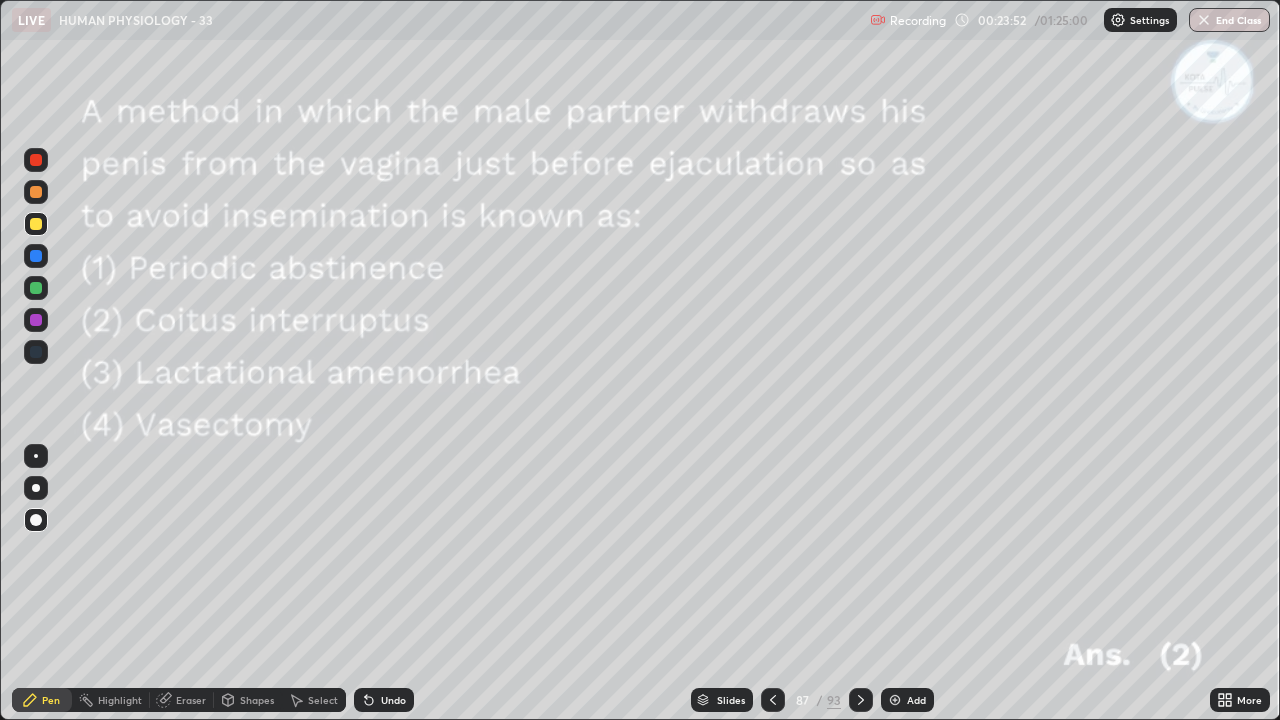click 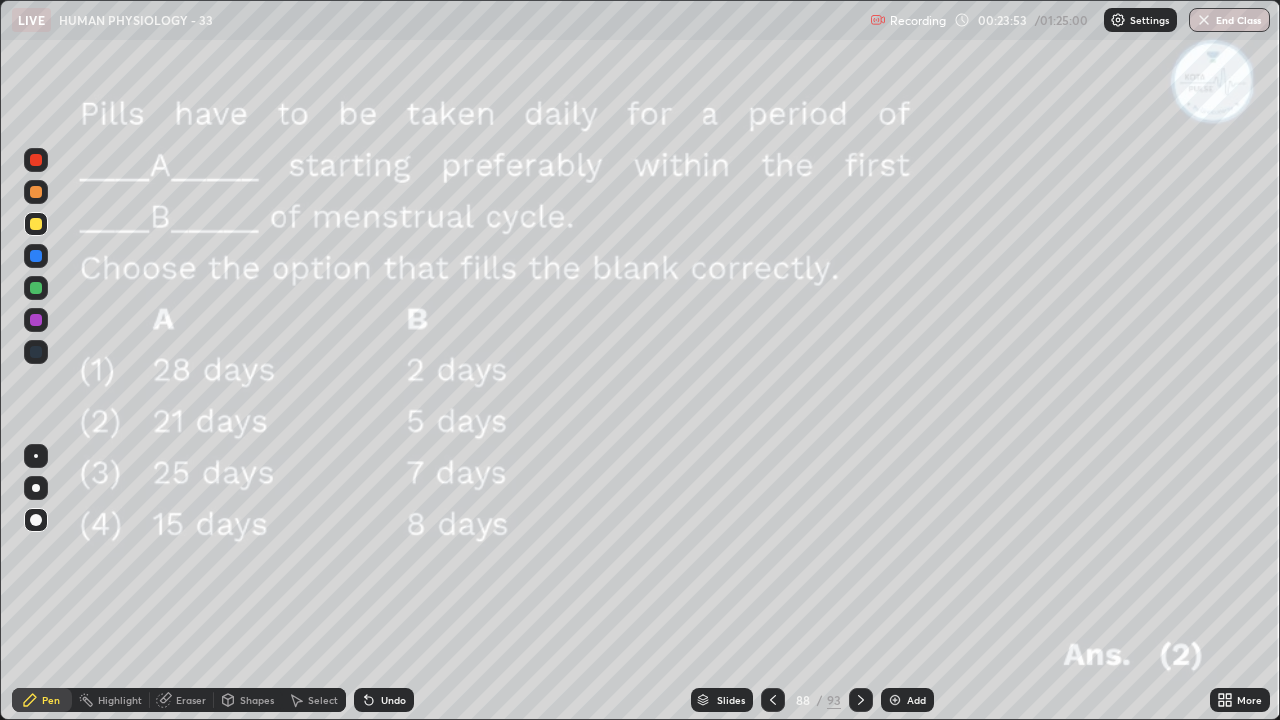 click 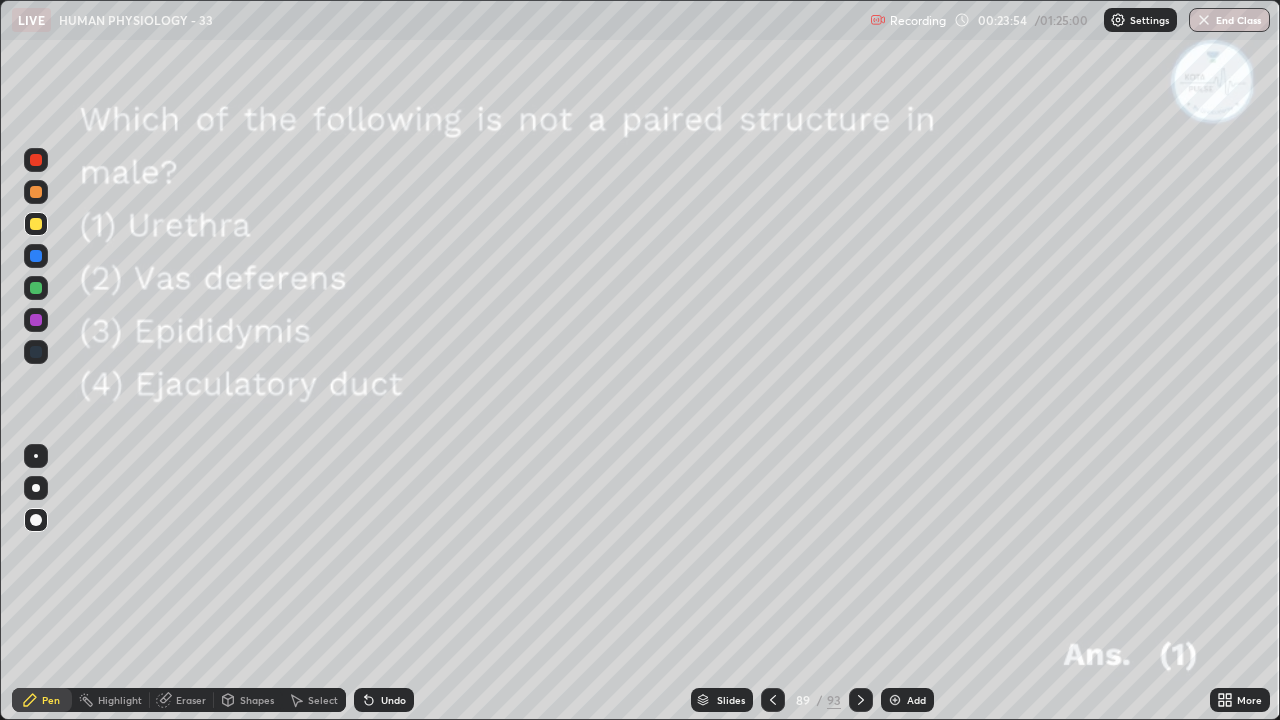 click 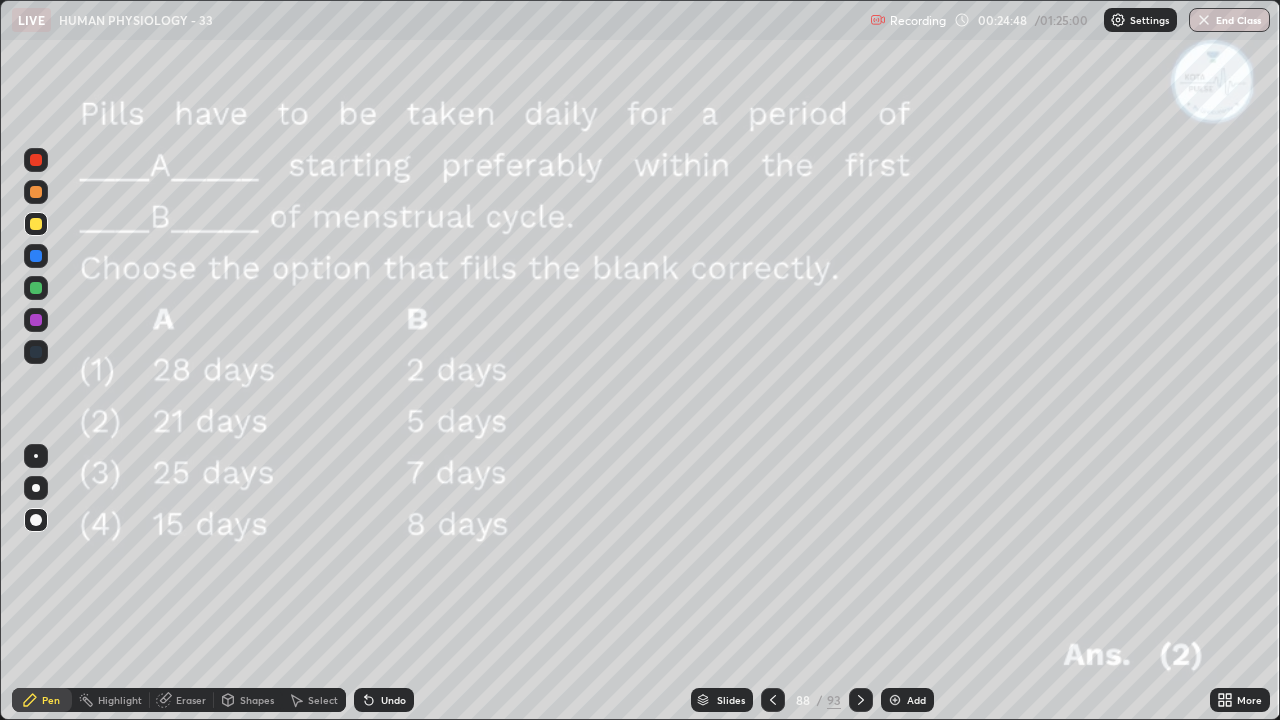 click 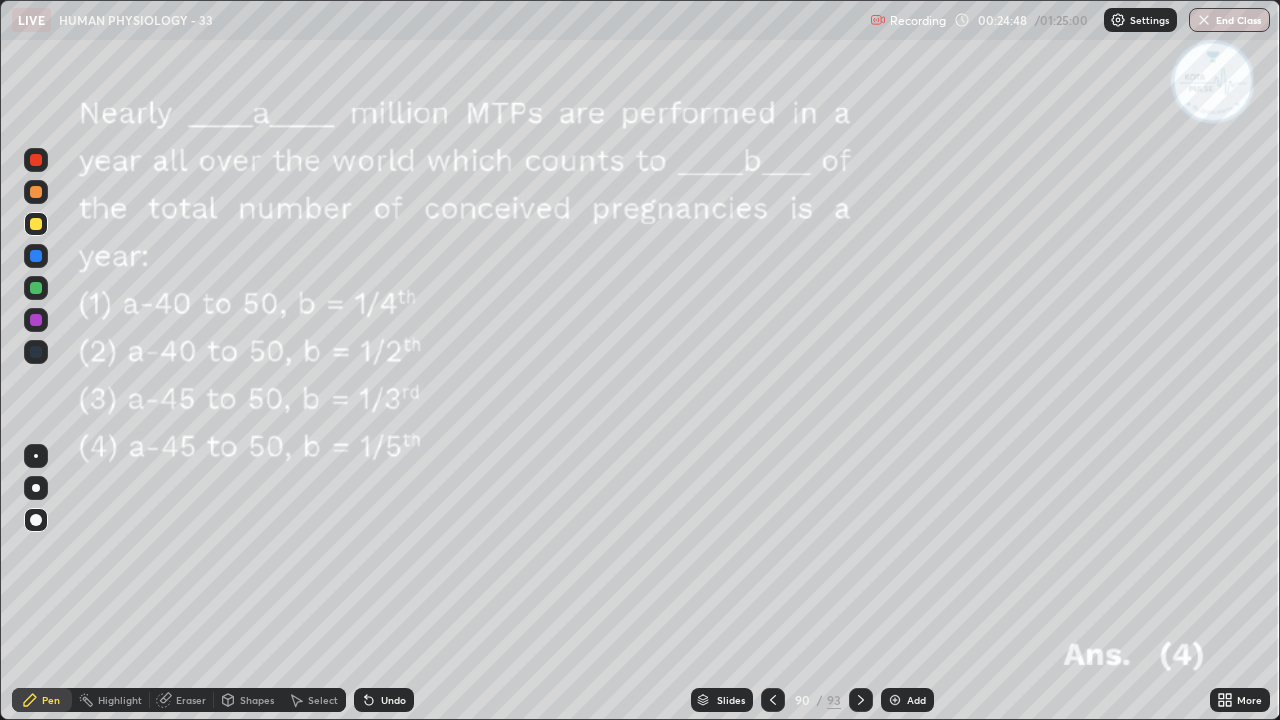 click 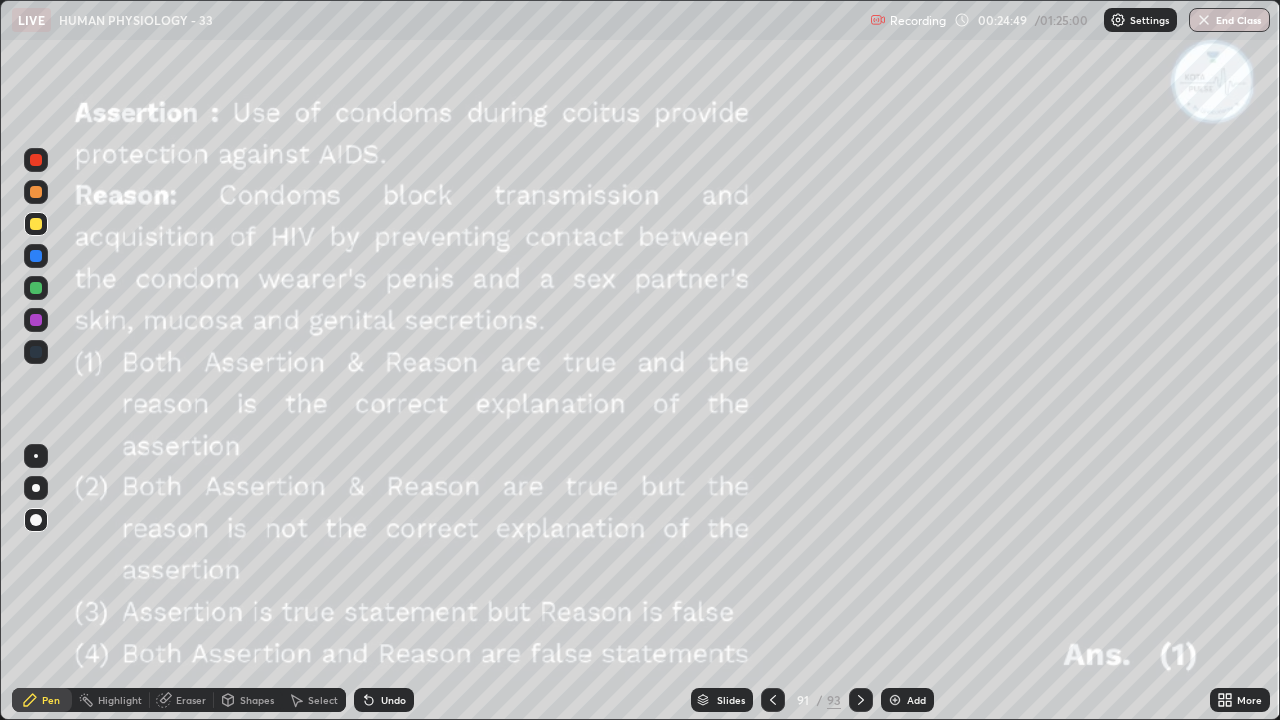 click 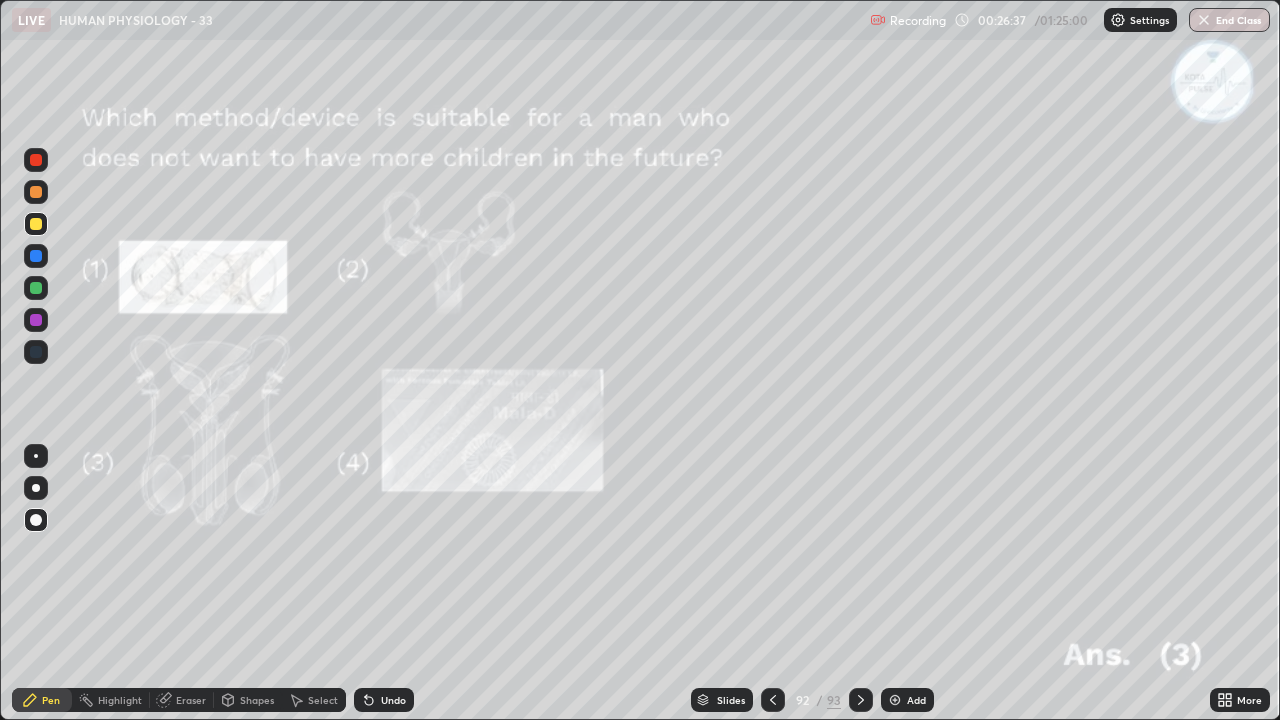 click 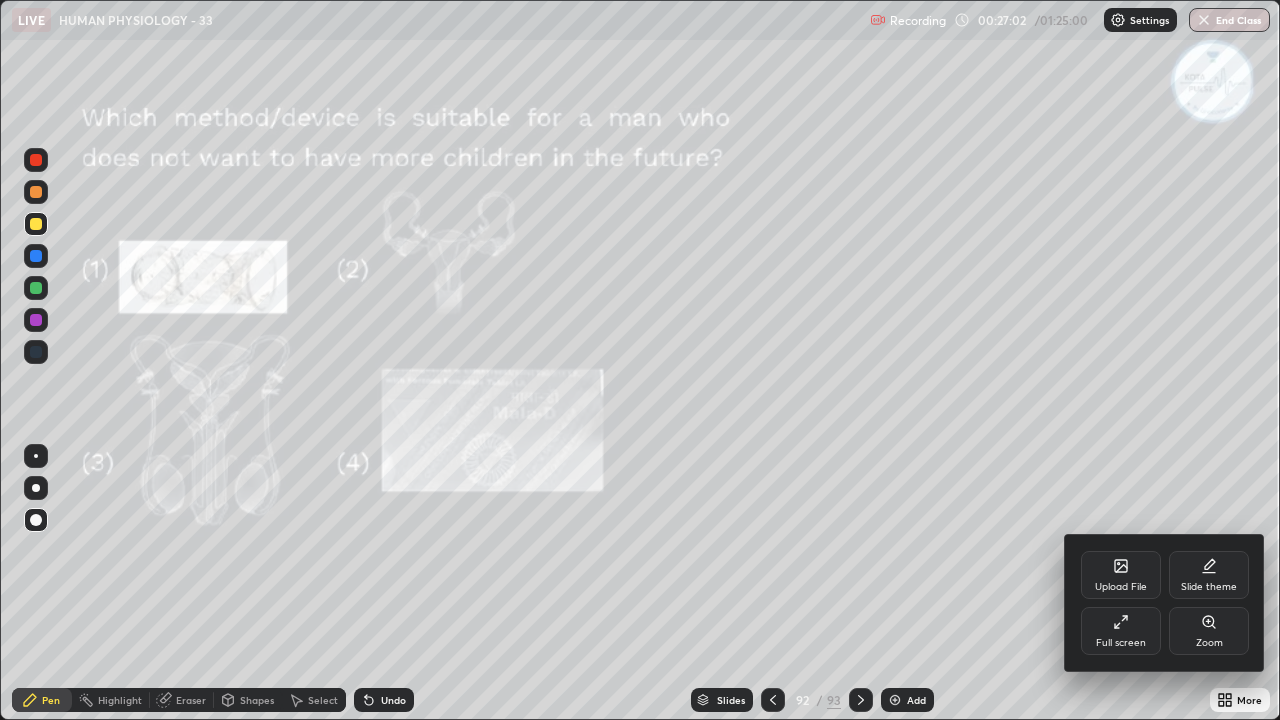 click on "Upload File" at bounding box center (1121, 575) 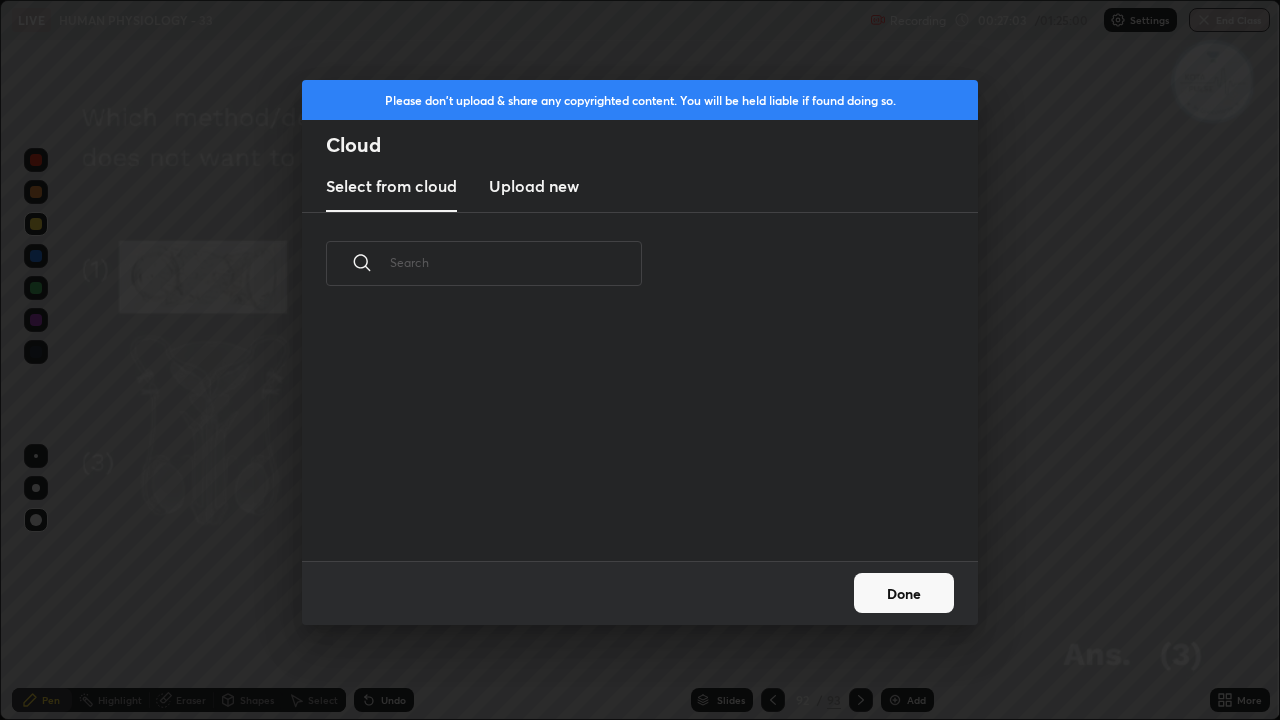 scroll, scrollTop: 246, scrollLeft: 642, axis: both 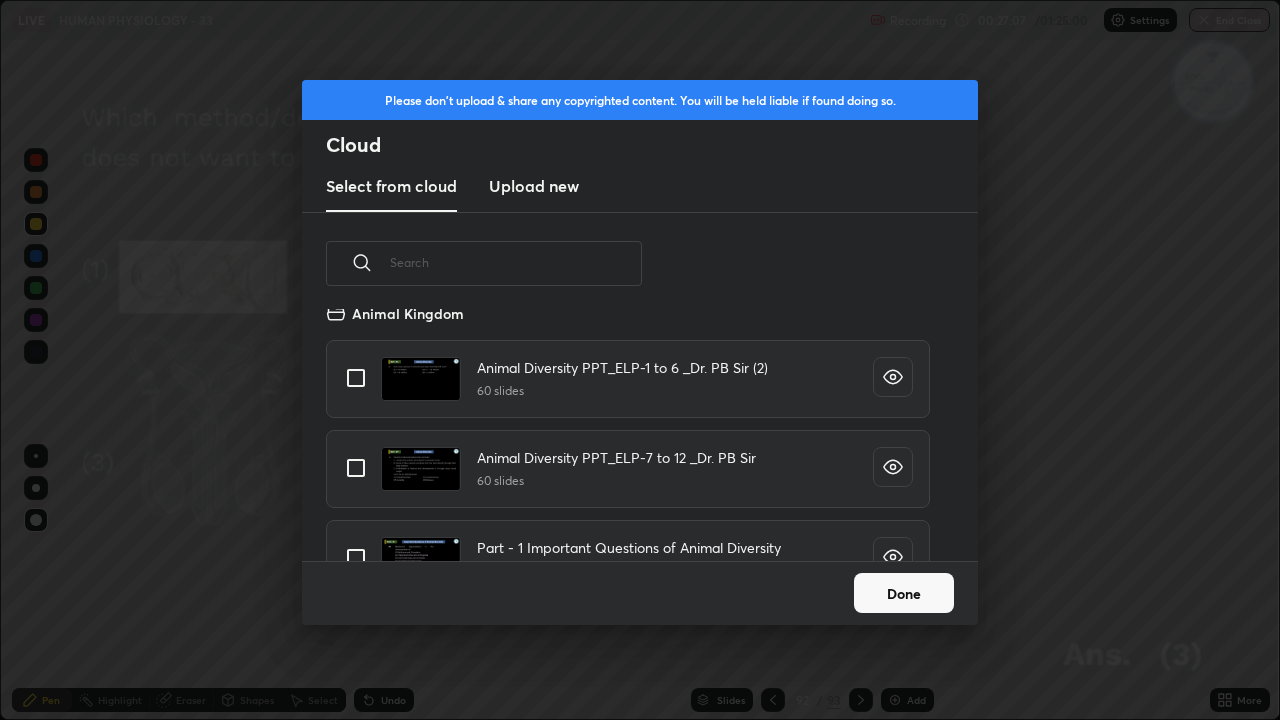 click at bounding box center (516, 262) 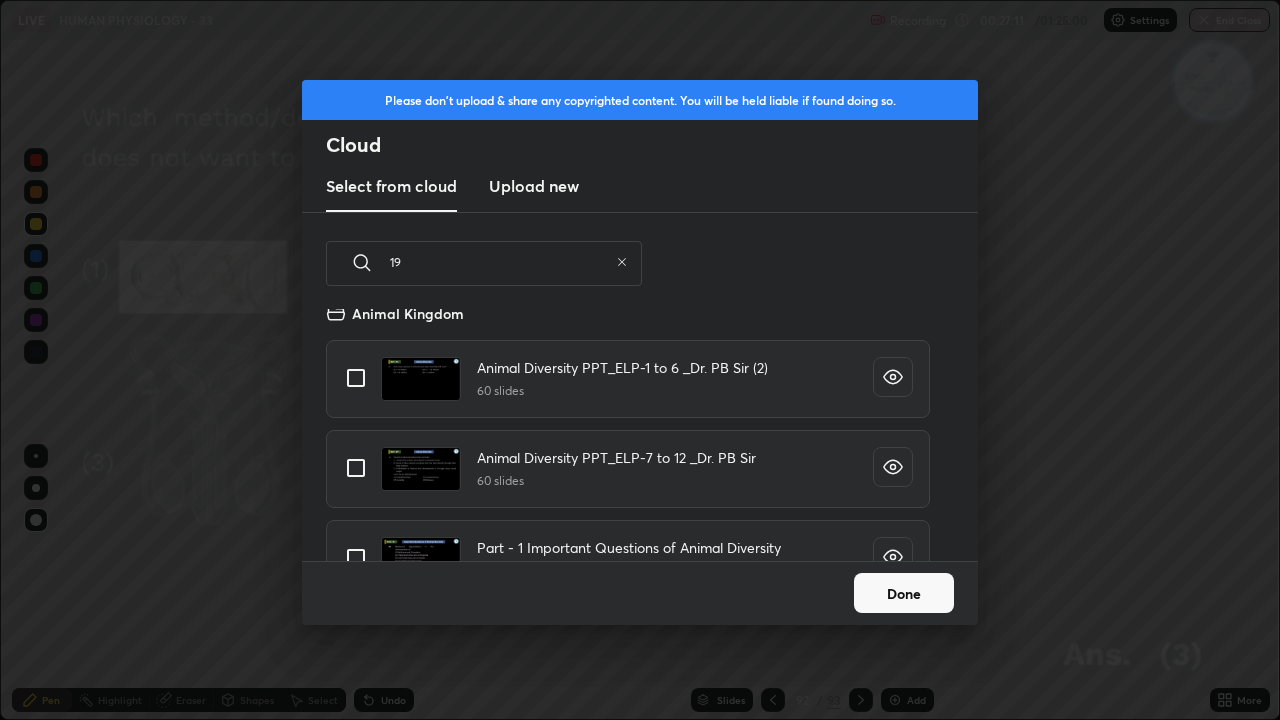 scroll, scrollTop: 150, scrollLeft: 642, axis: both 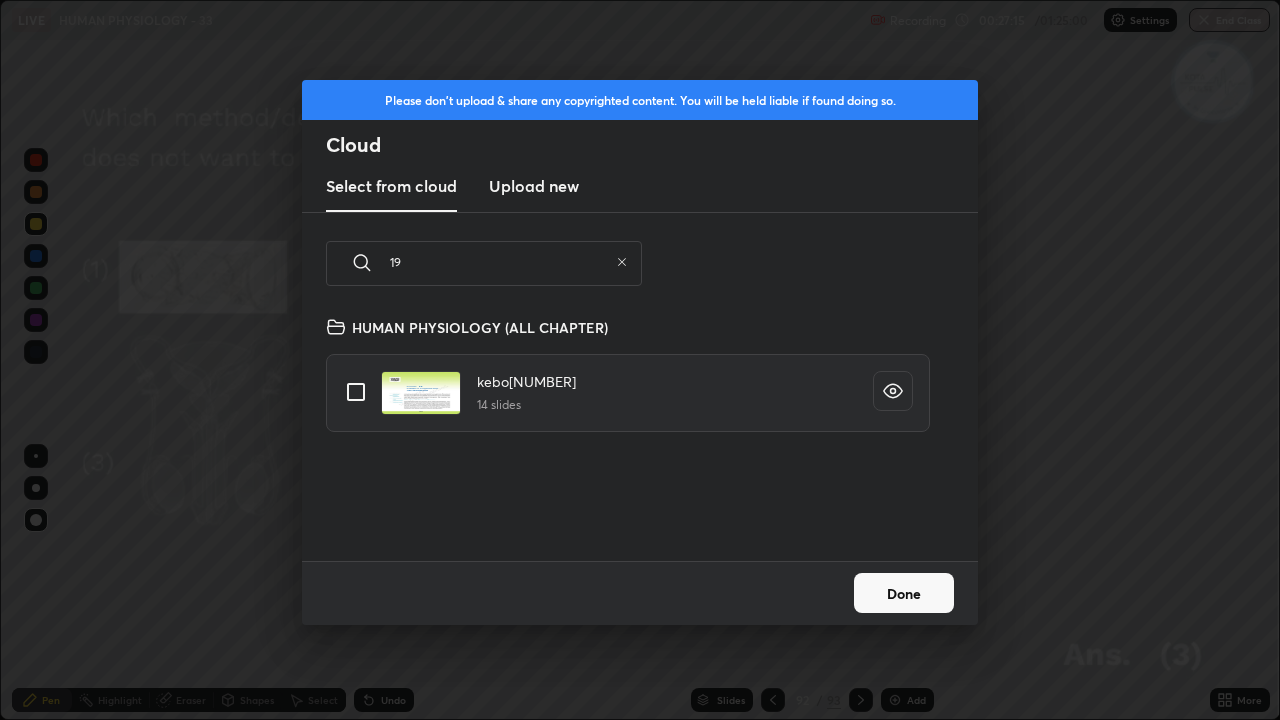 type on "19" 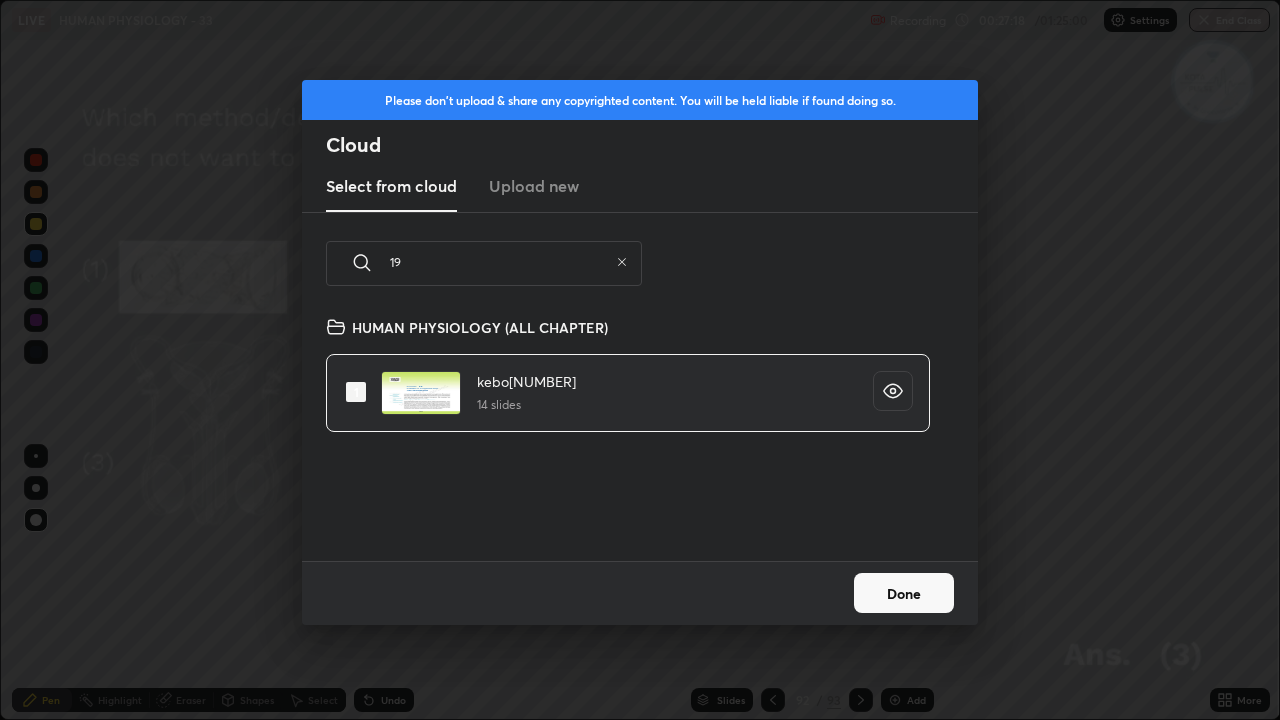 click on "Done" at bounding box center [904, 593] 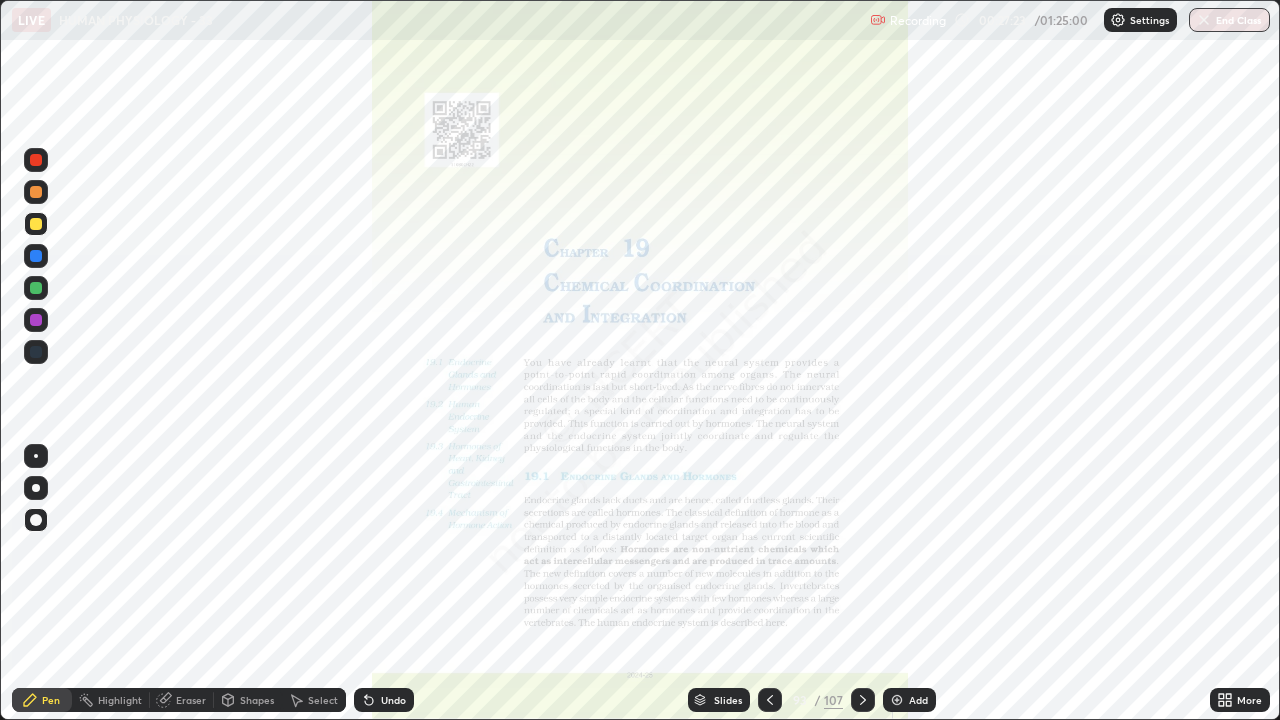 click 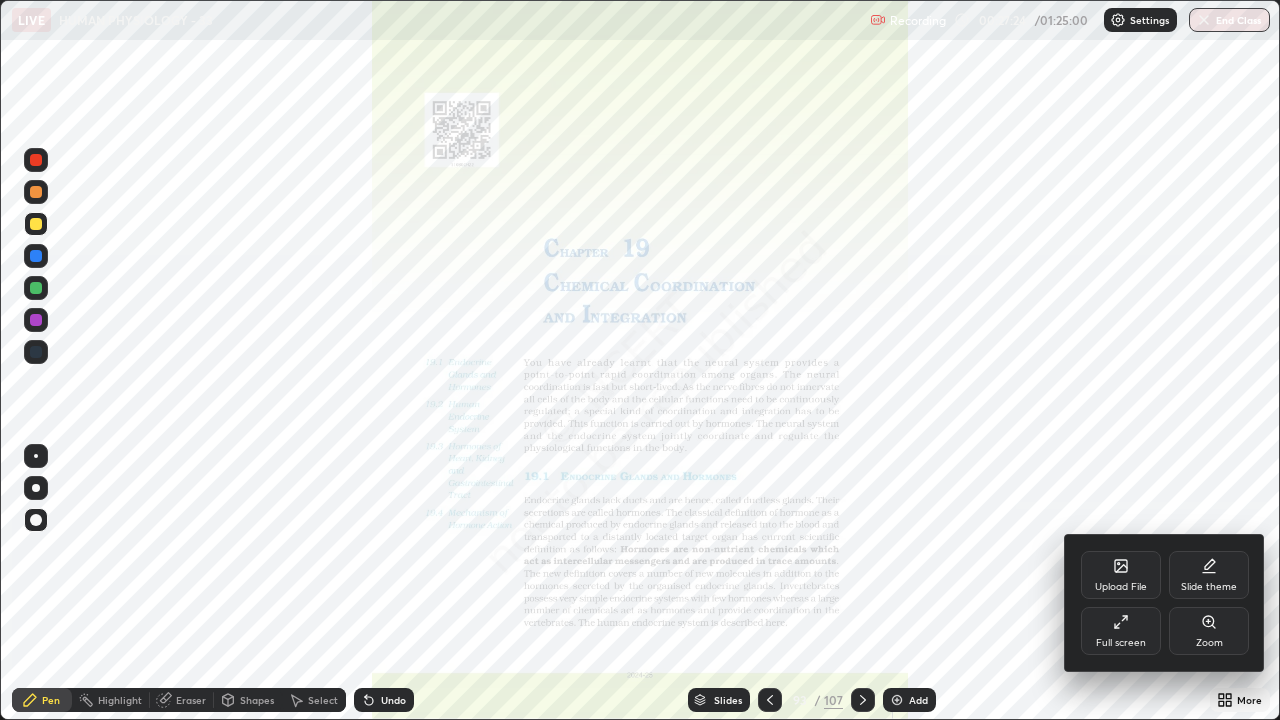 click 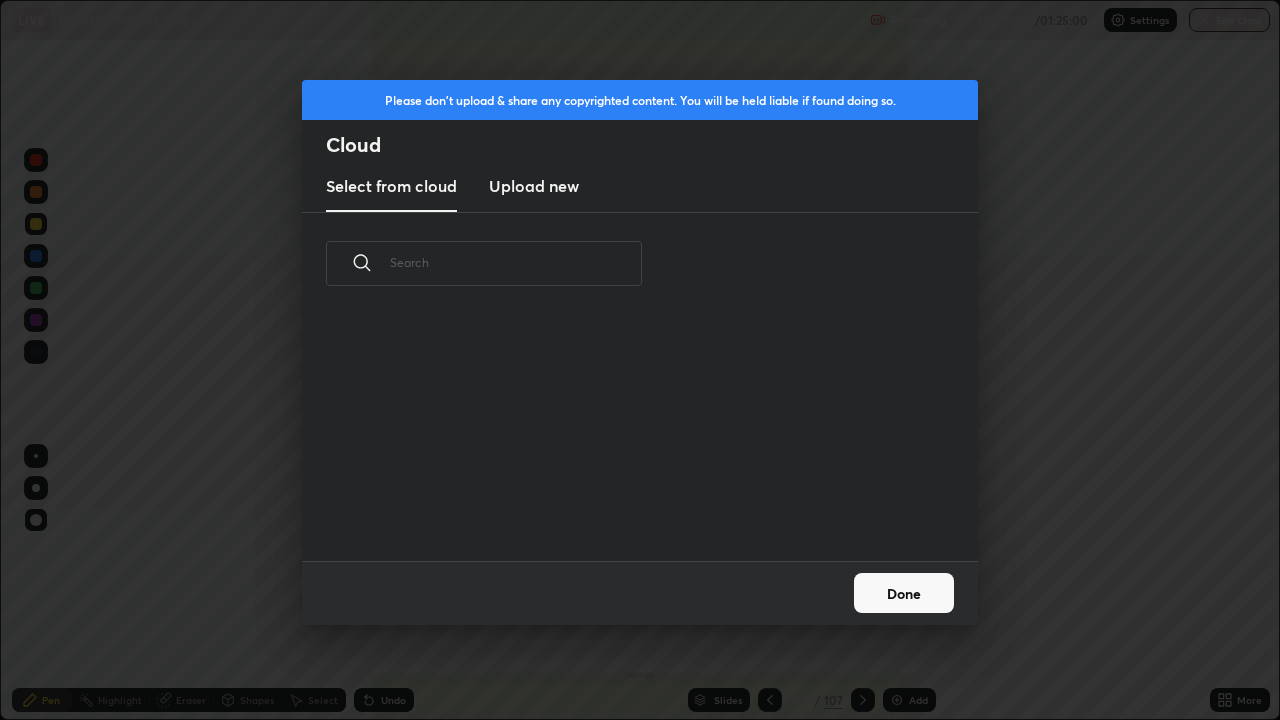 scroll, scrollTop: 7, scrollLeft: 11, axis: both 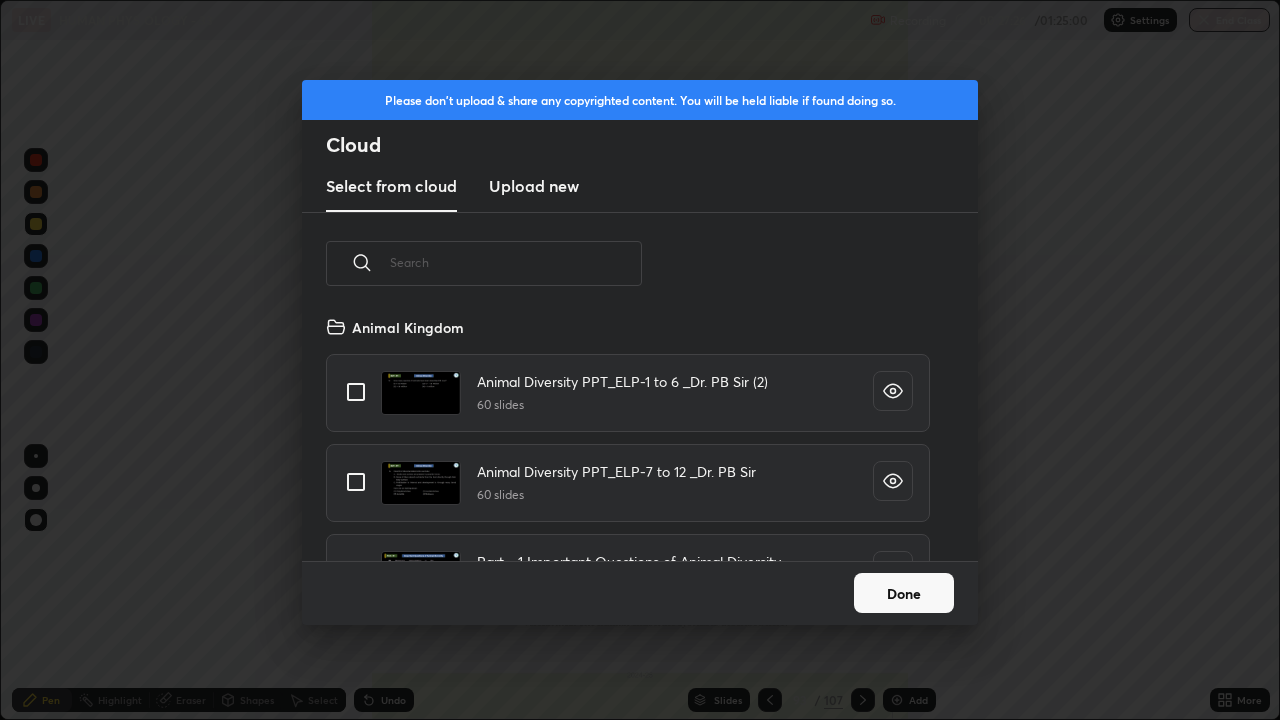 click at bounding box center (516, 262) 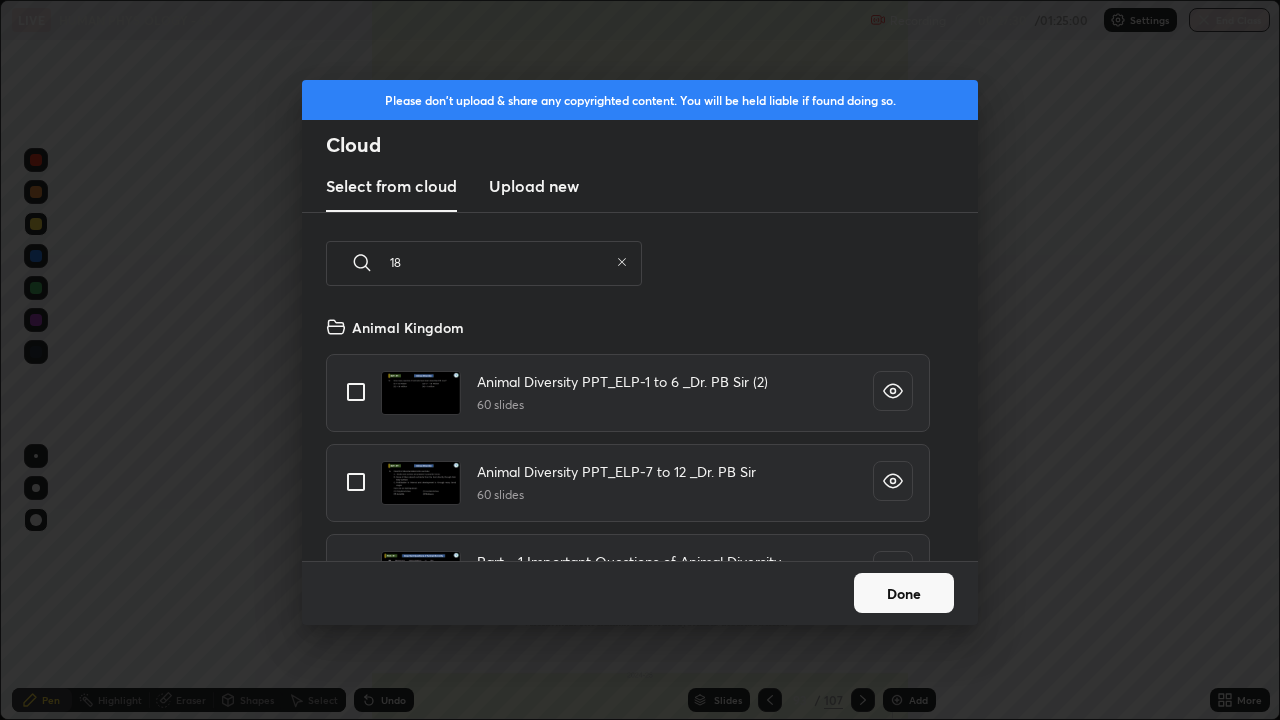 scroll, scrollTop: 150, scrollLeft: 642, axis: both 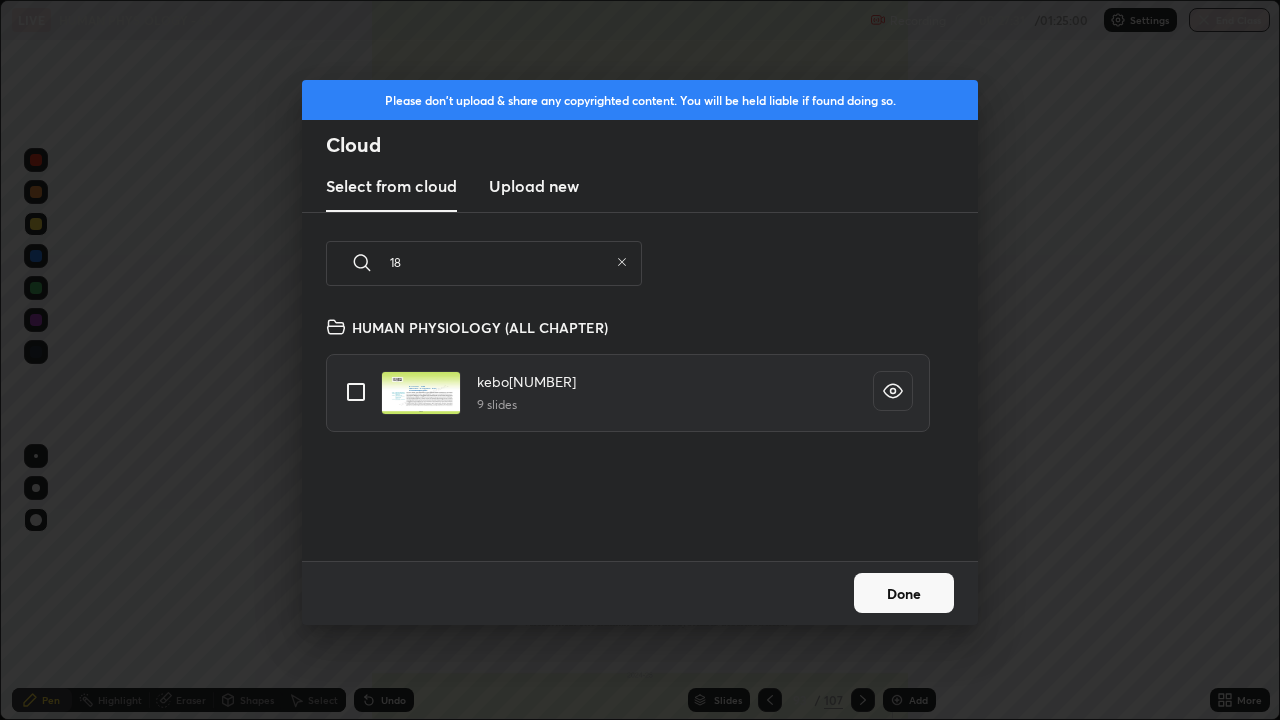 type on "18" 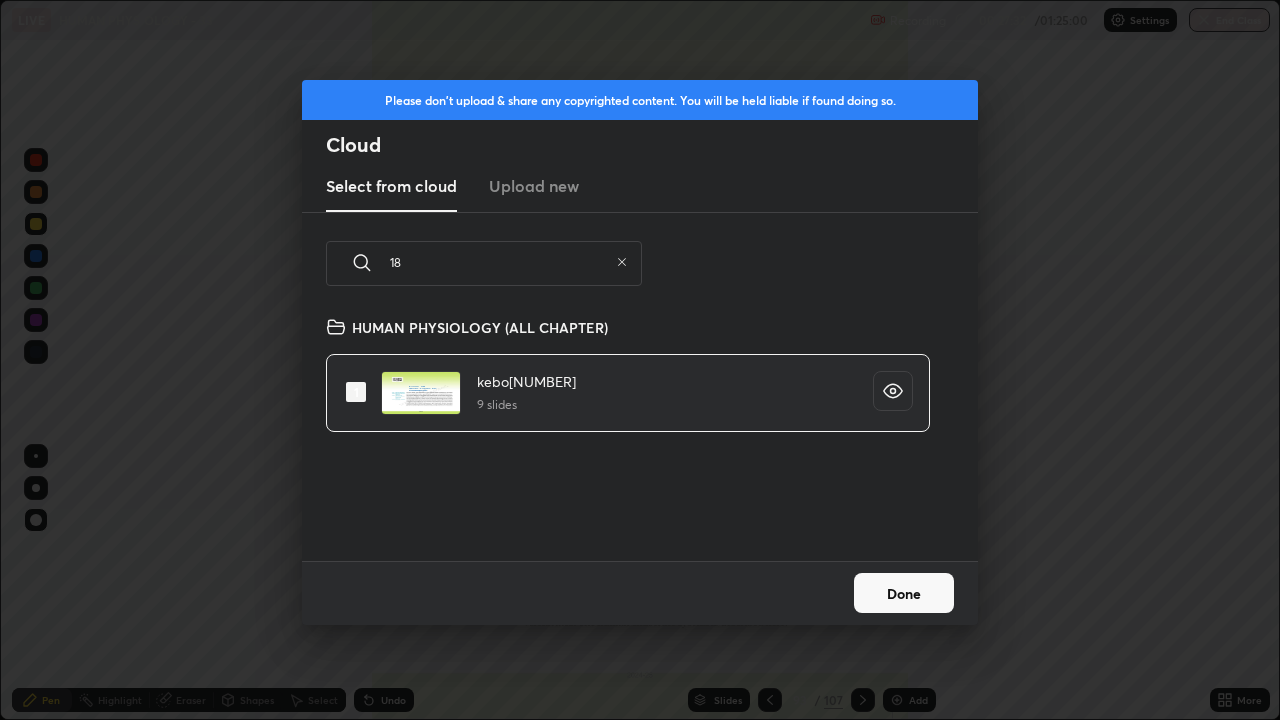 click on "Done" at bounding box center (904, 593) 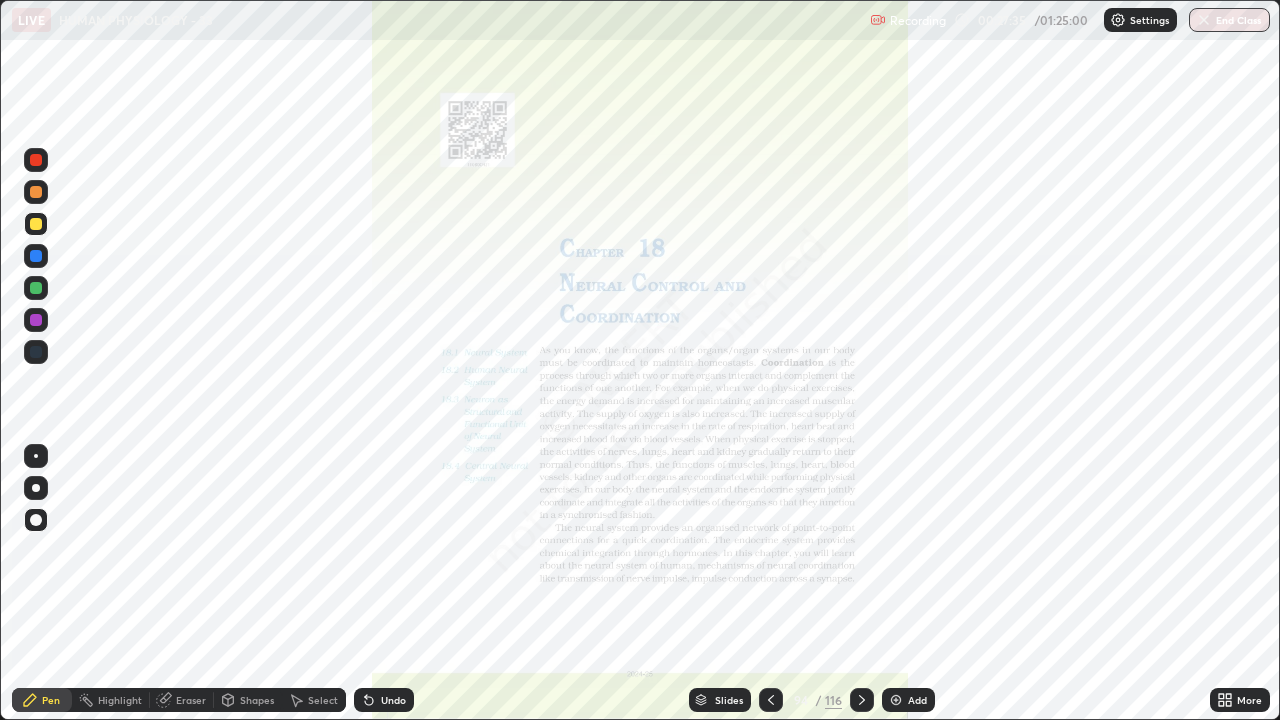 click 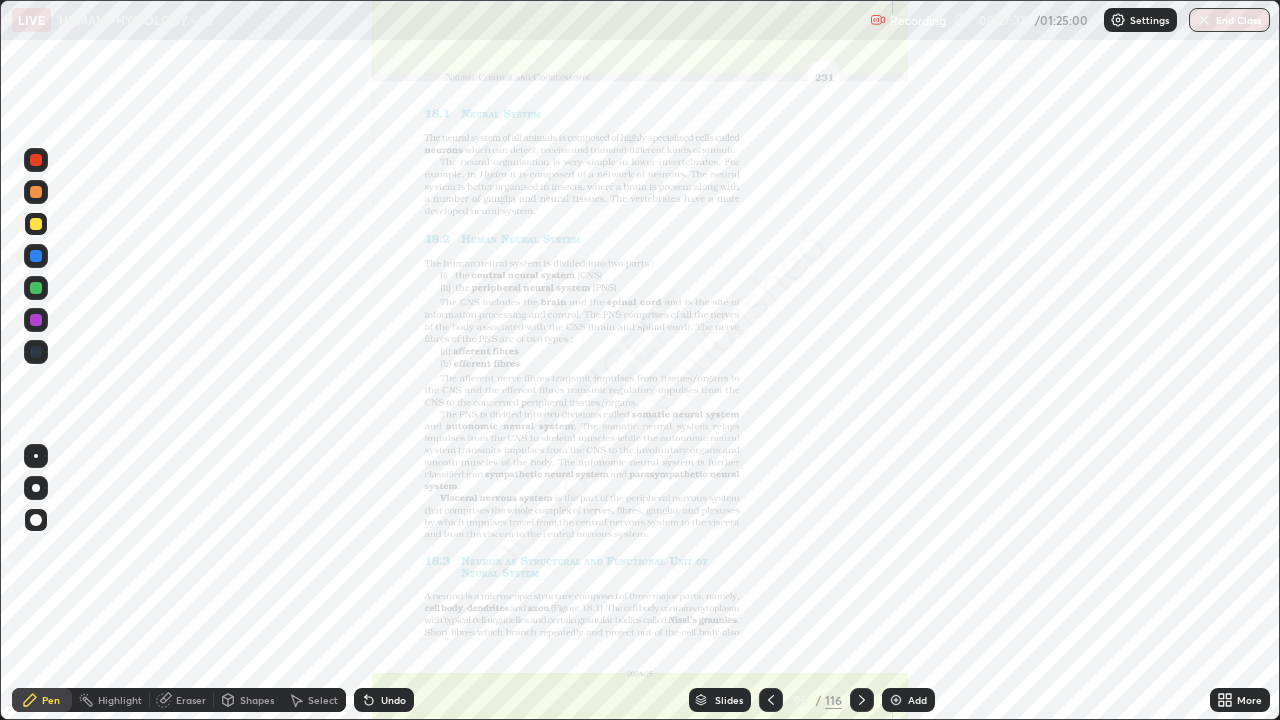 click at bounding box center [862, 700] 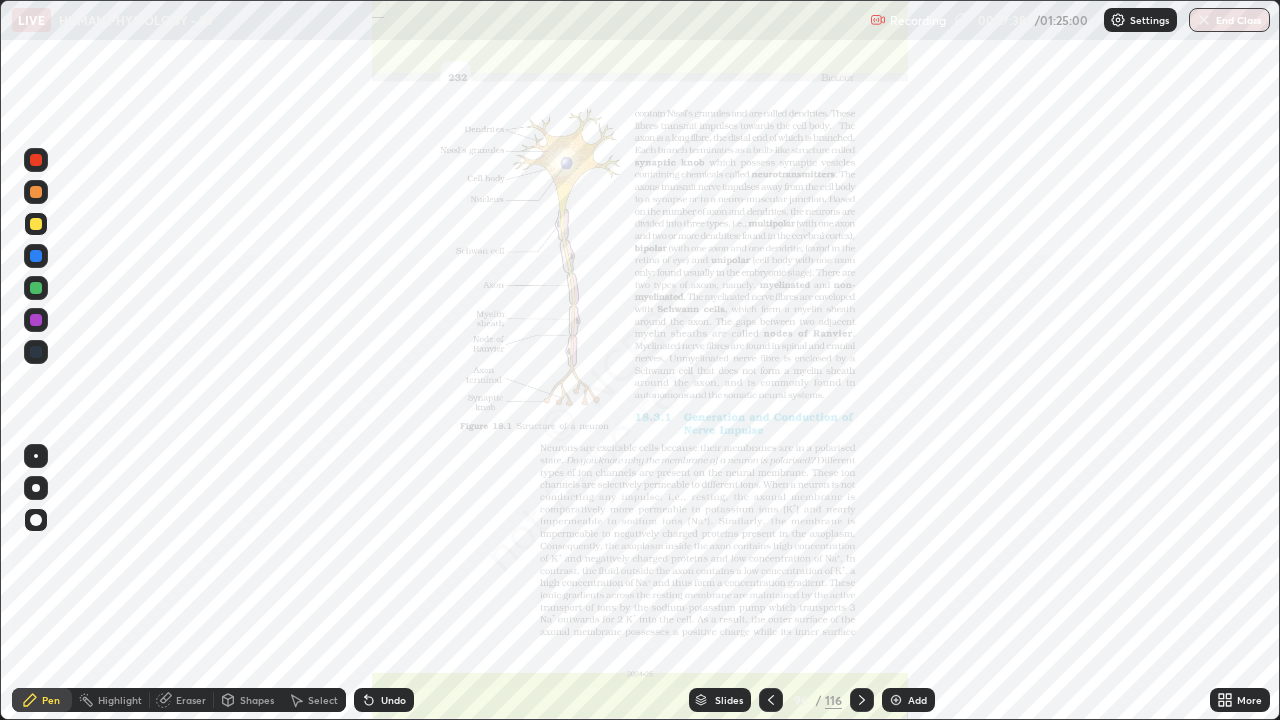click at bounding box center [862, 700] 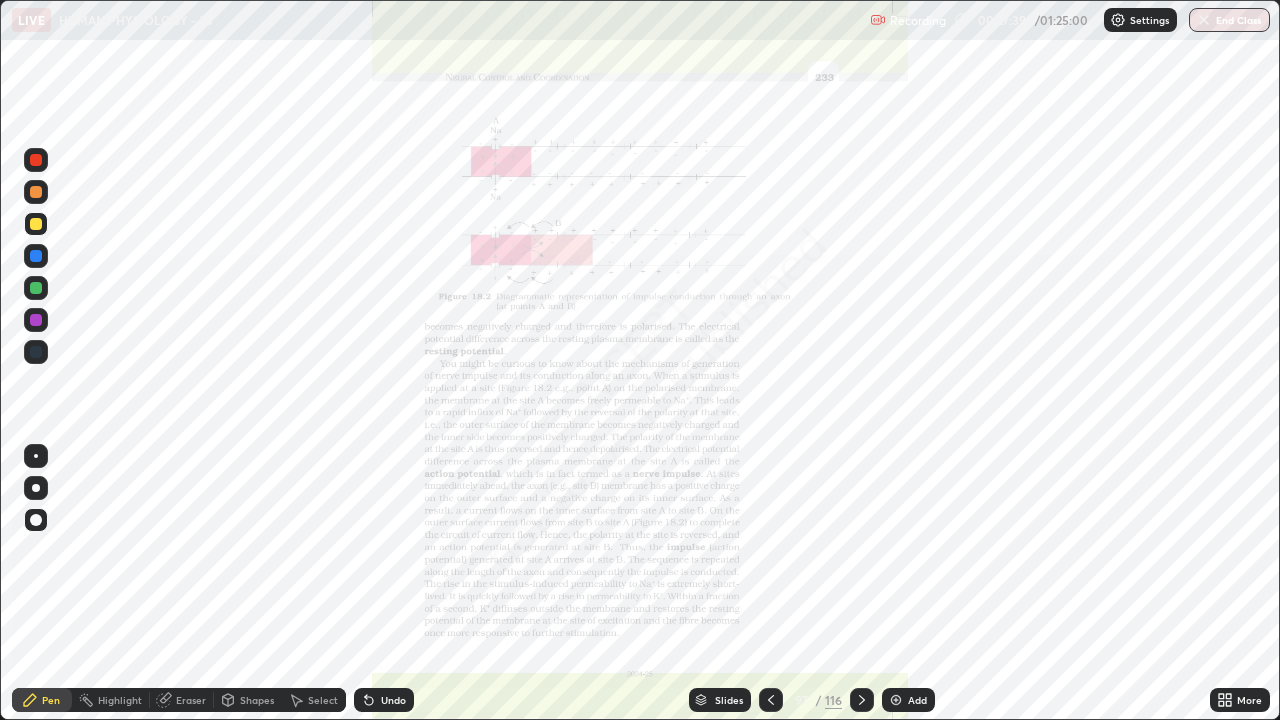 click 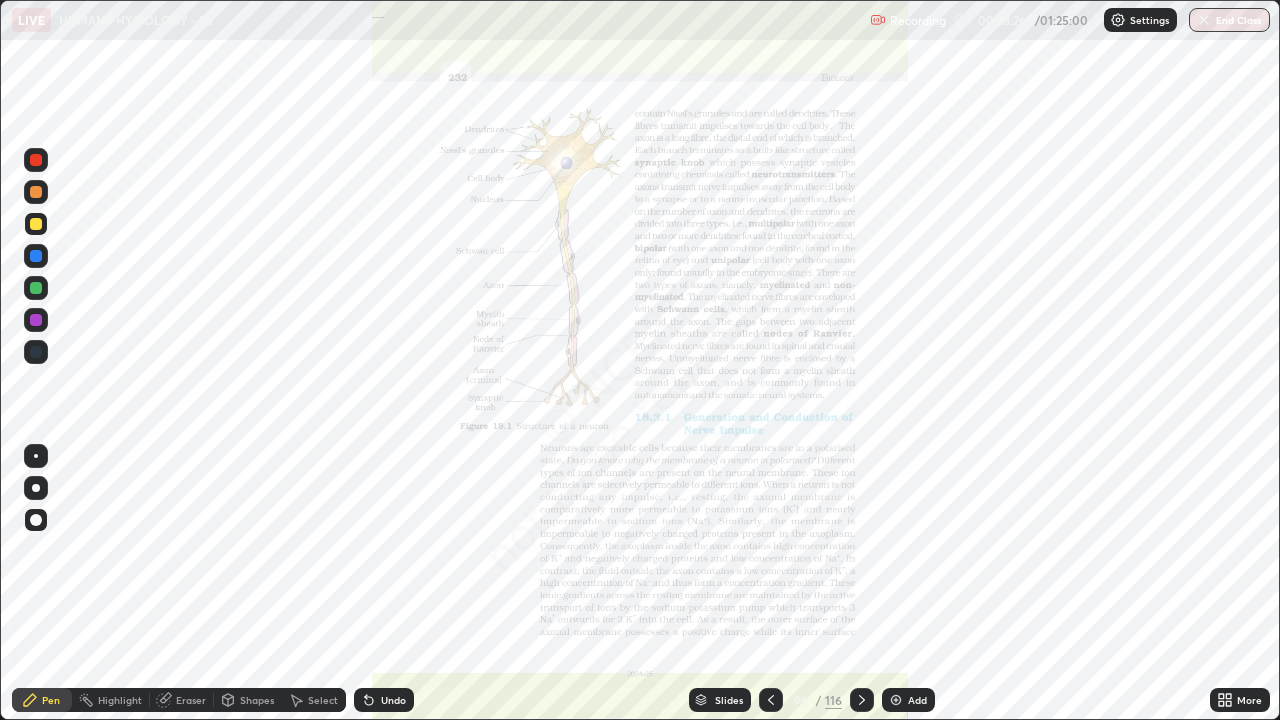 click at bounding box center [896, 700] 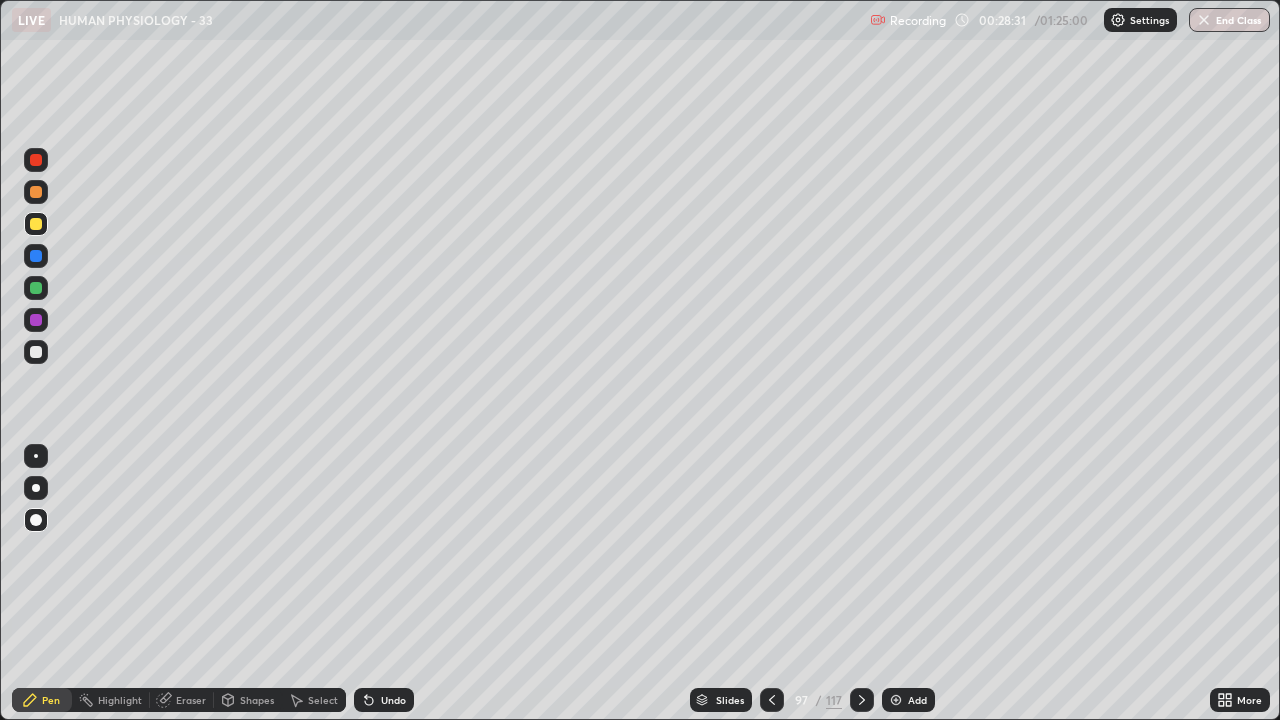 click at bounding box center [36, 488] 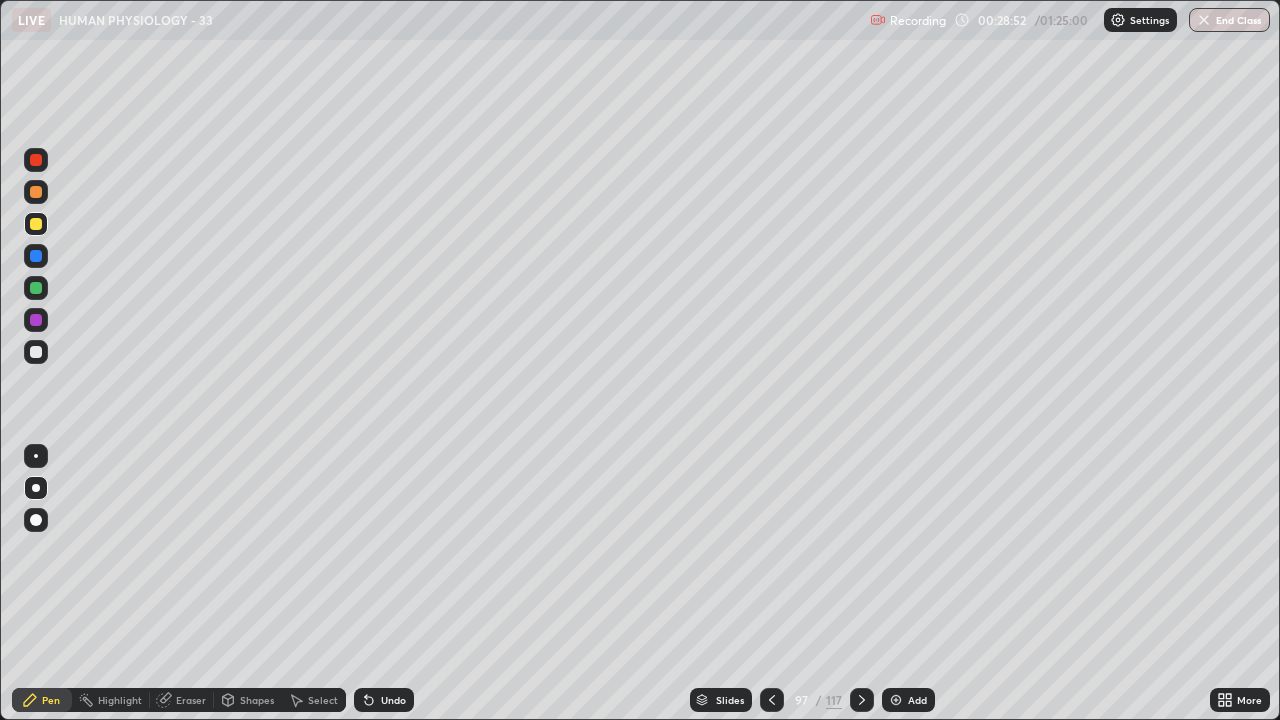 click on "Undo" at bounding box center (393, 700) 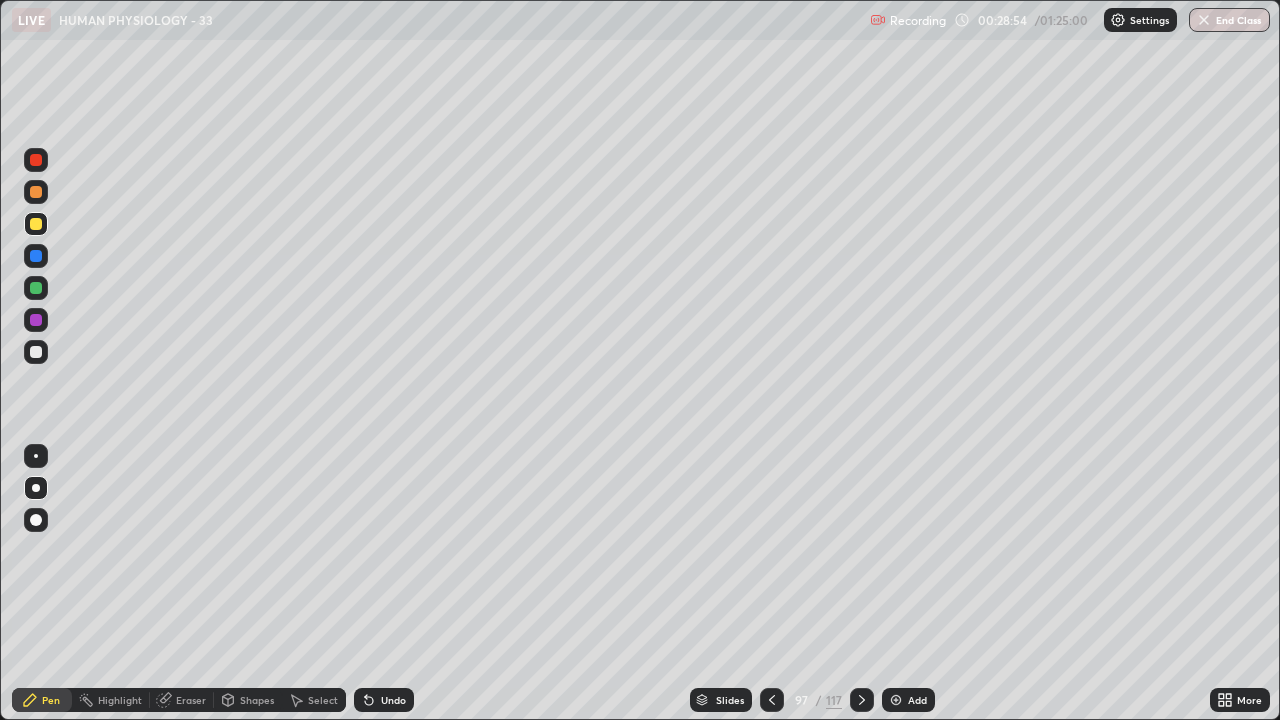 click on "Shapes" at bounding box center [257, 700] 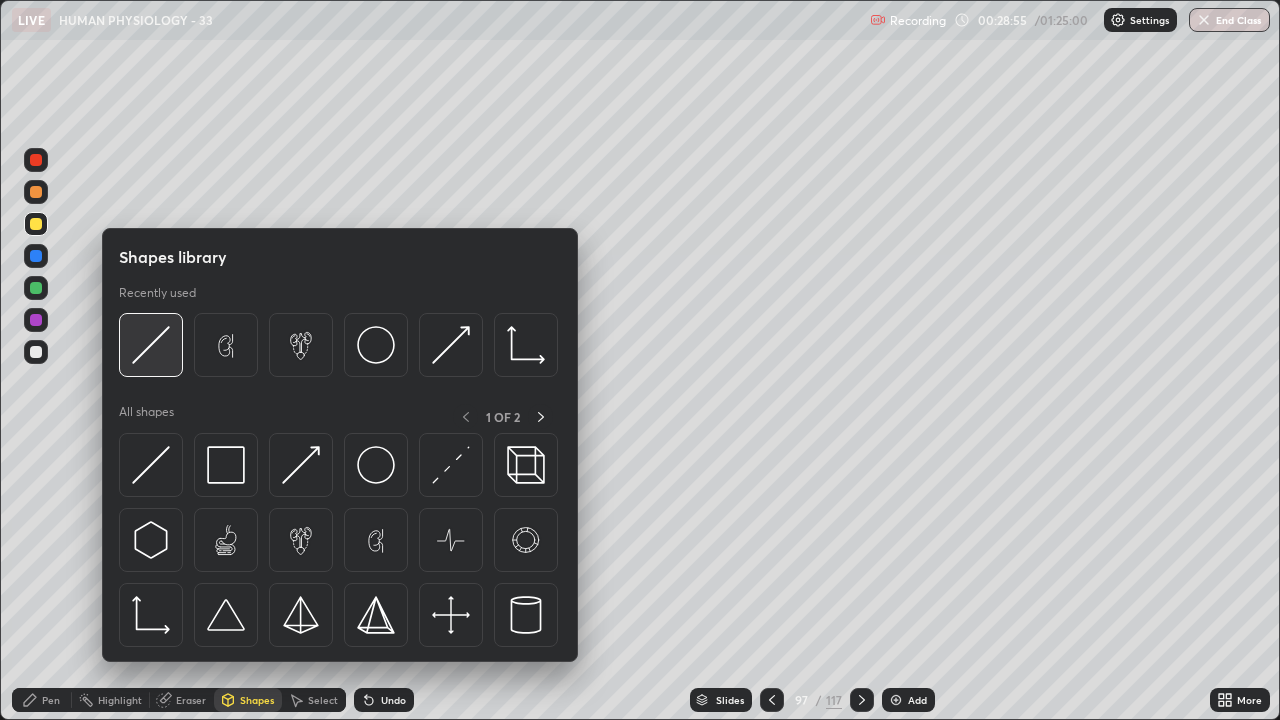 click at bounding box center [151, 345] 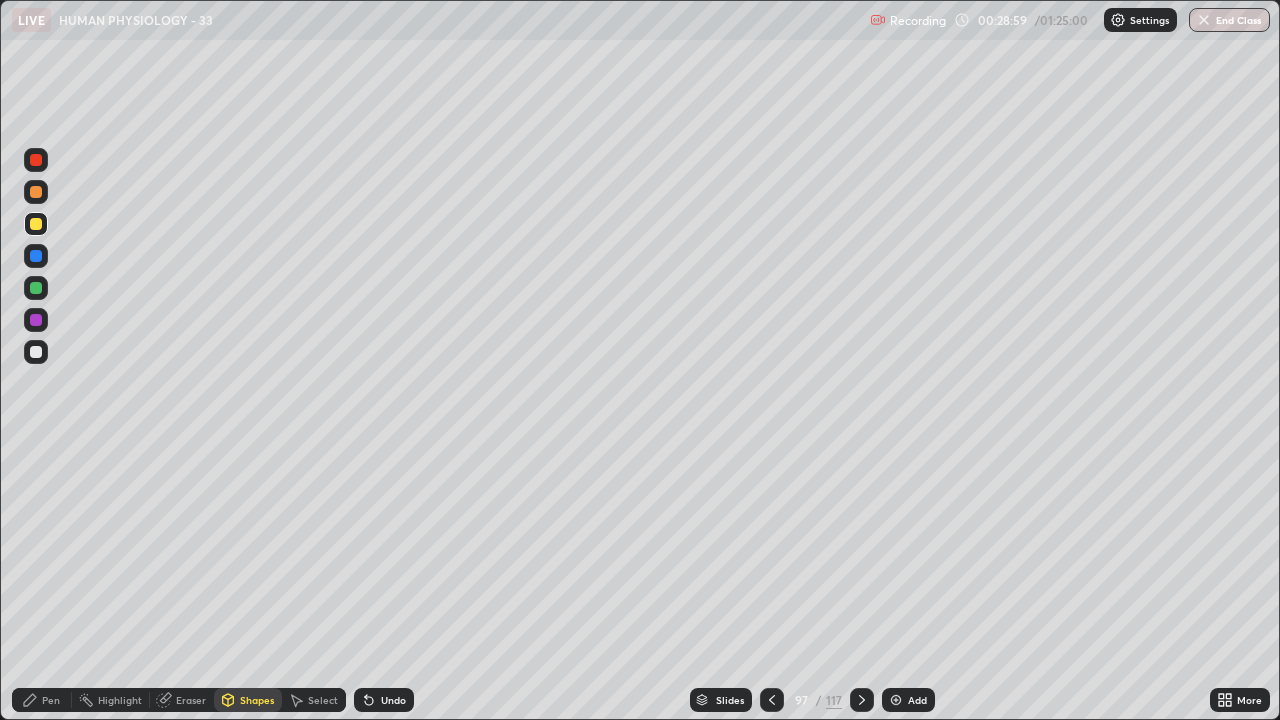 click on "Pen" at bounding box center [51, 700] 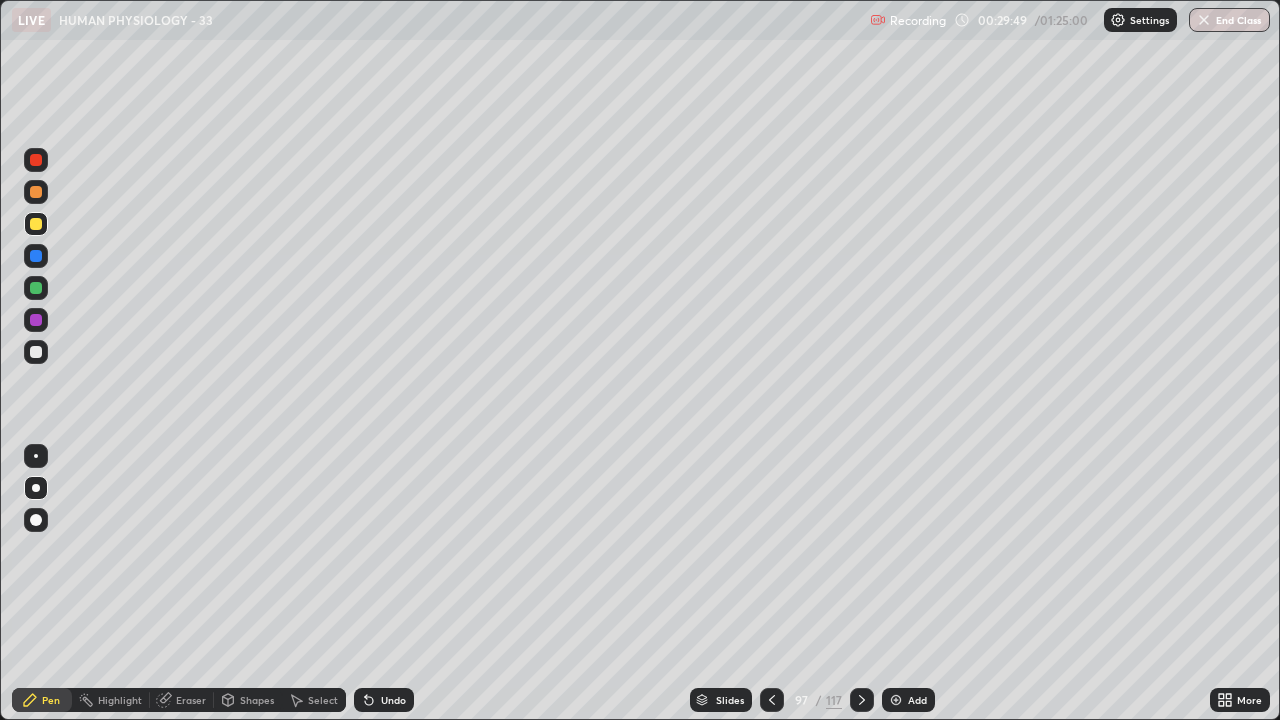 click at bounding box center [36, 352] 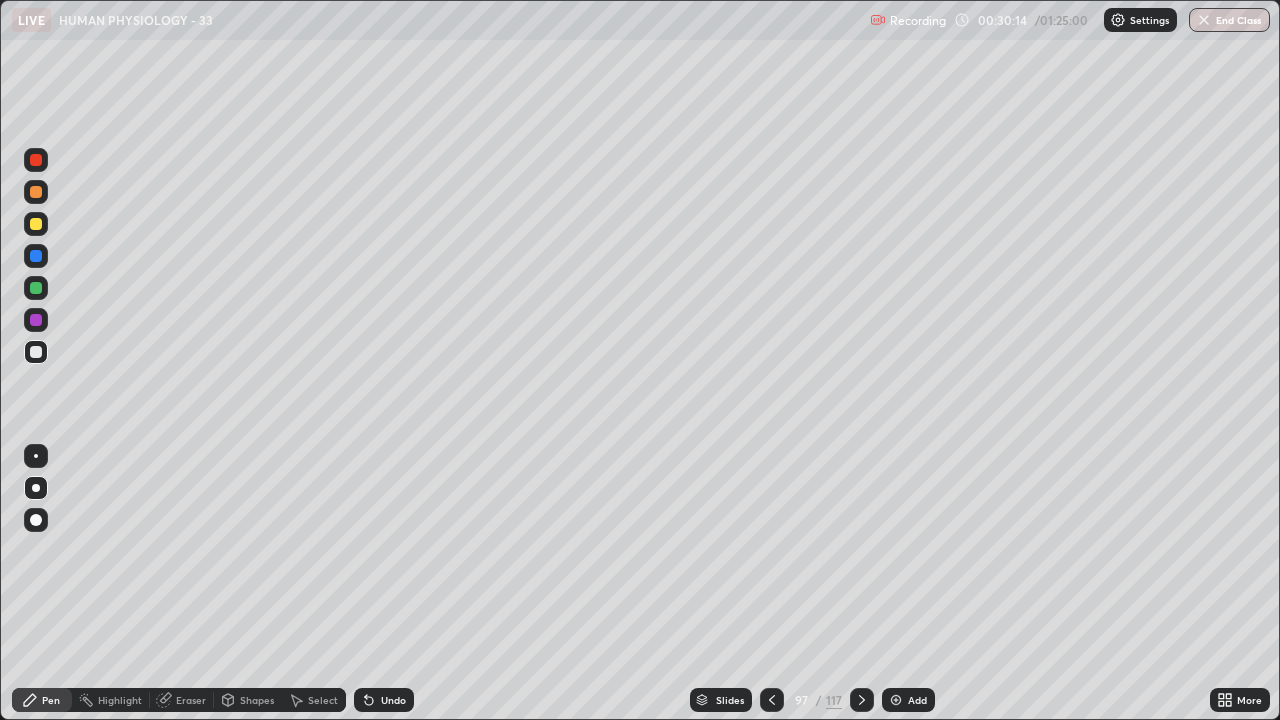 click on "Shapes" at bounding box center [257, 700] 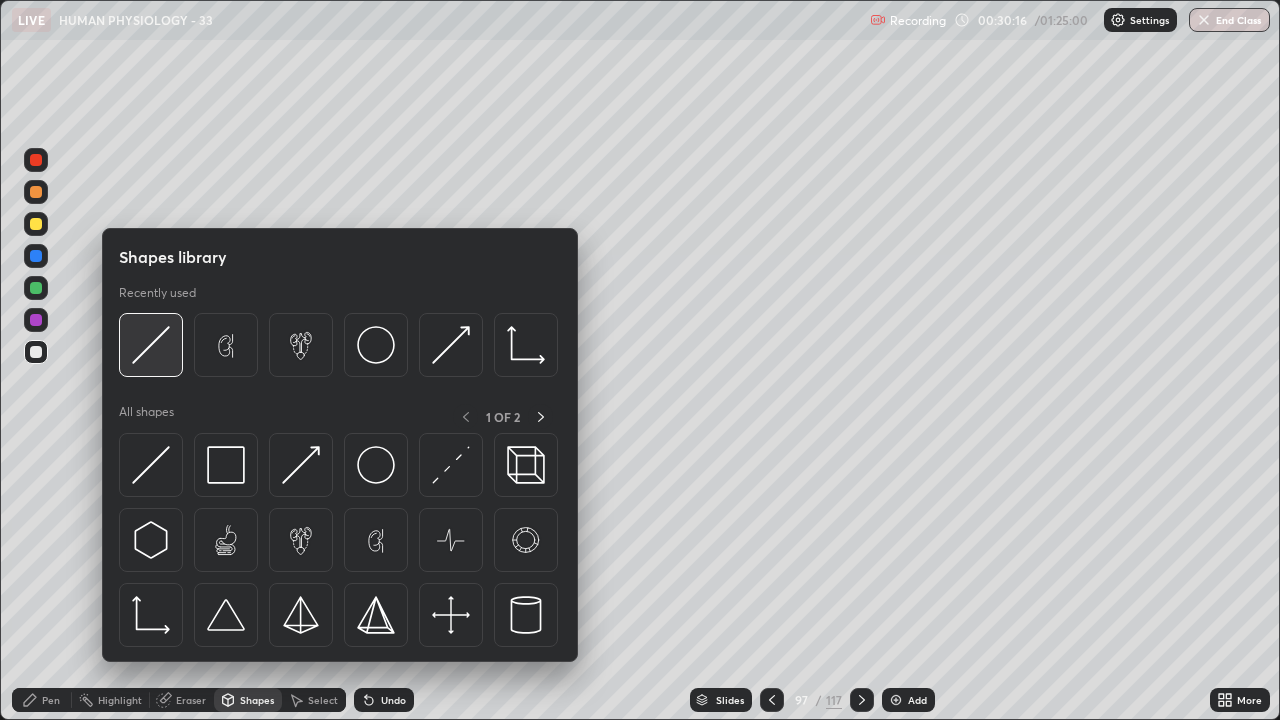 click at bounding box center (151, 345) 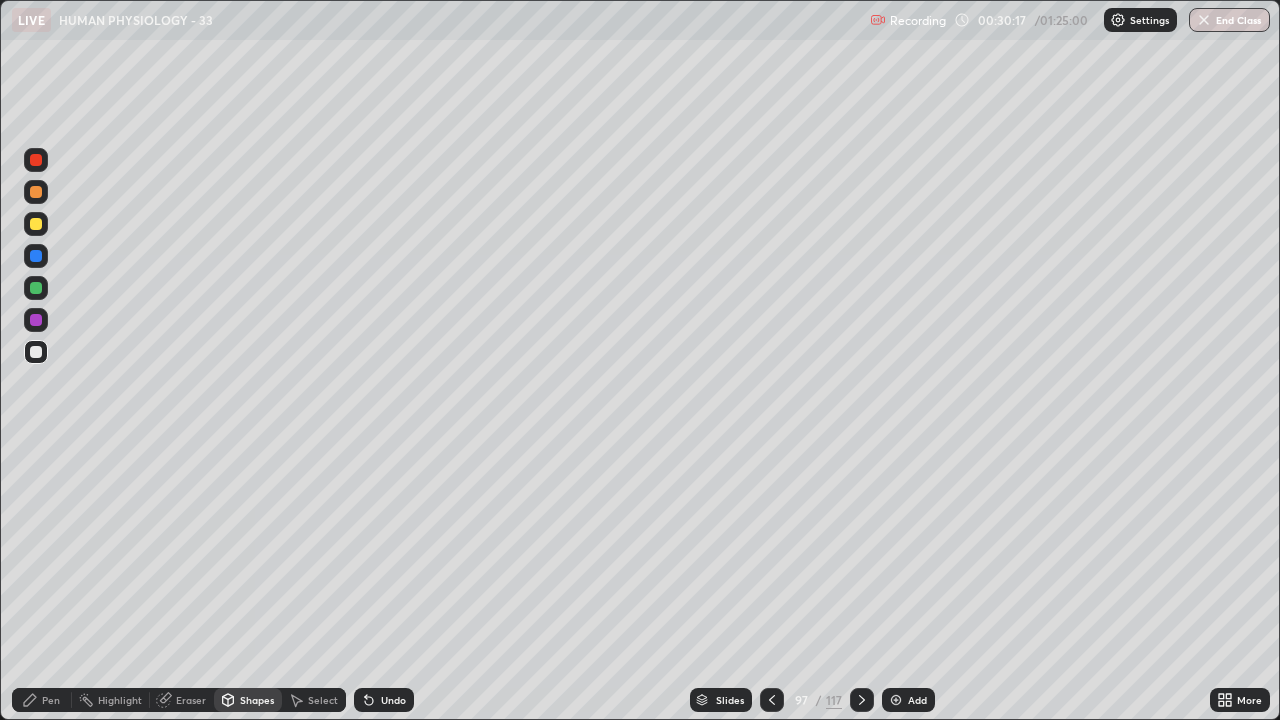 click at bounding box center (36, 224) 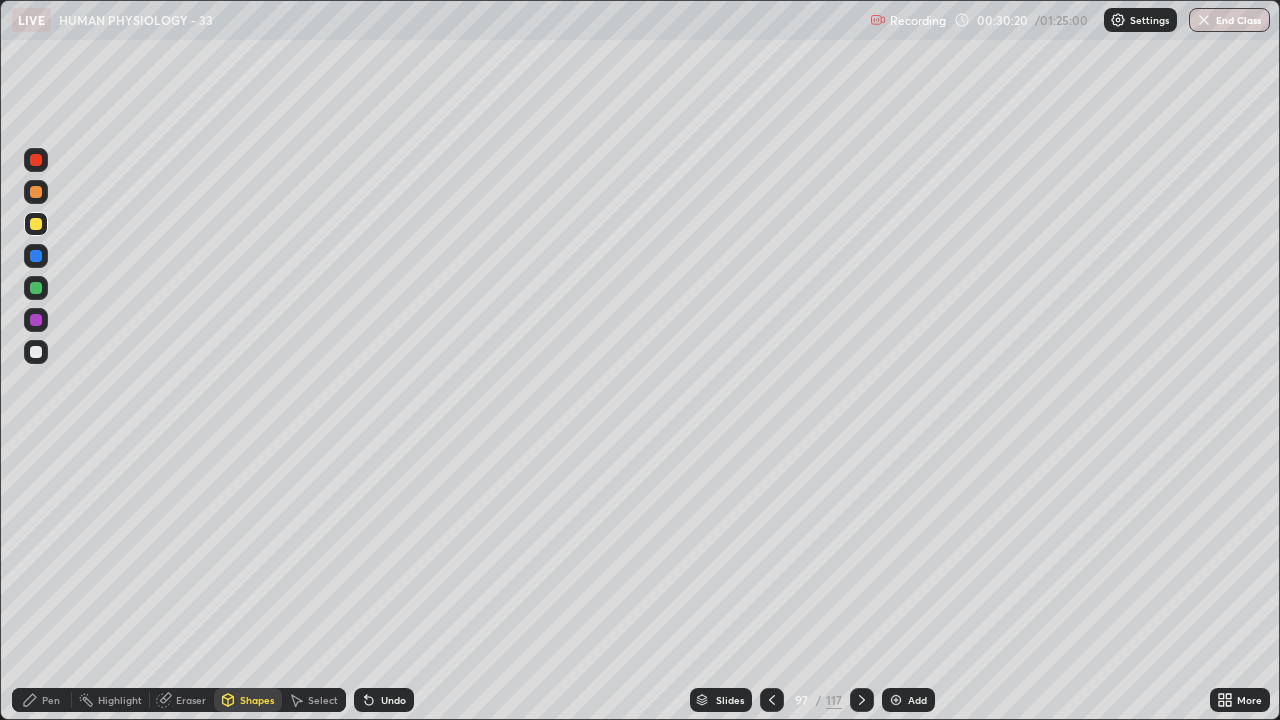 click at bounding box center [36, 192] 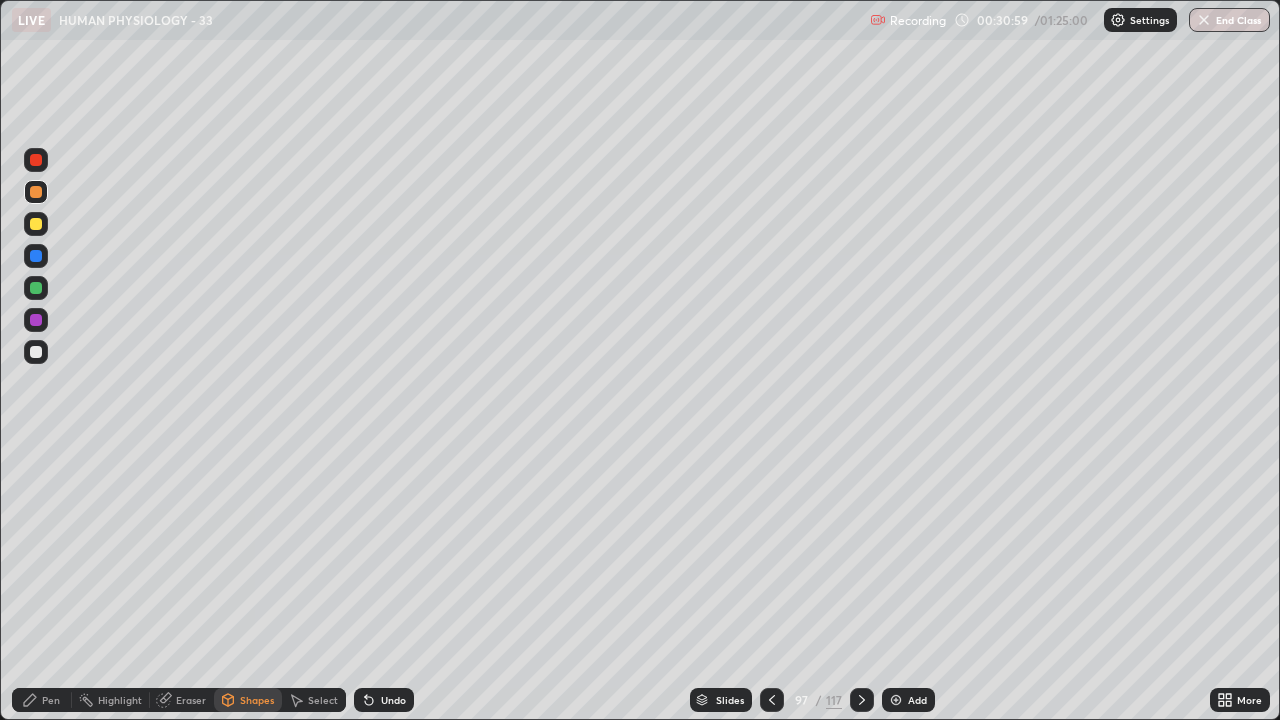 click at bounding box center (36, 352) 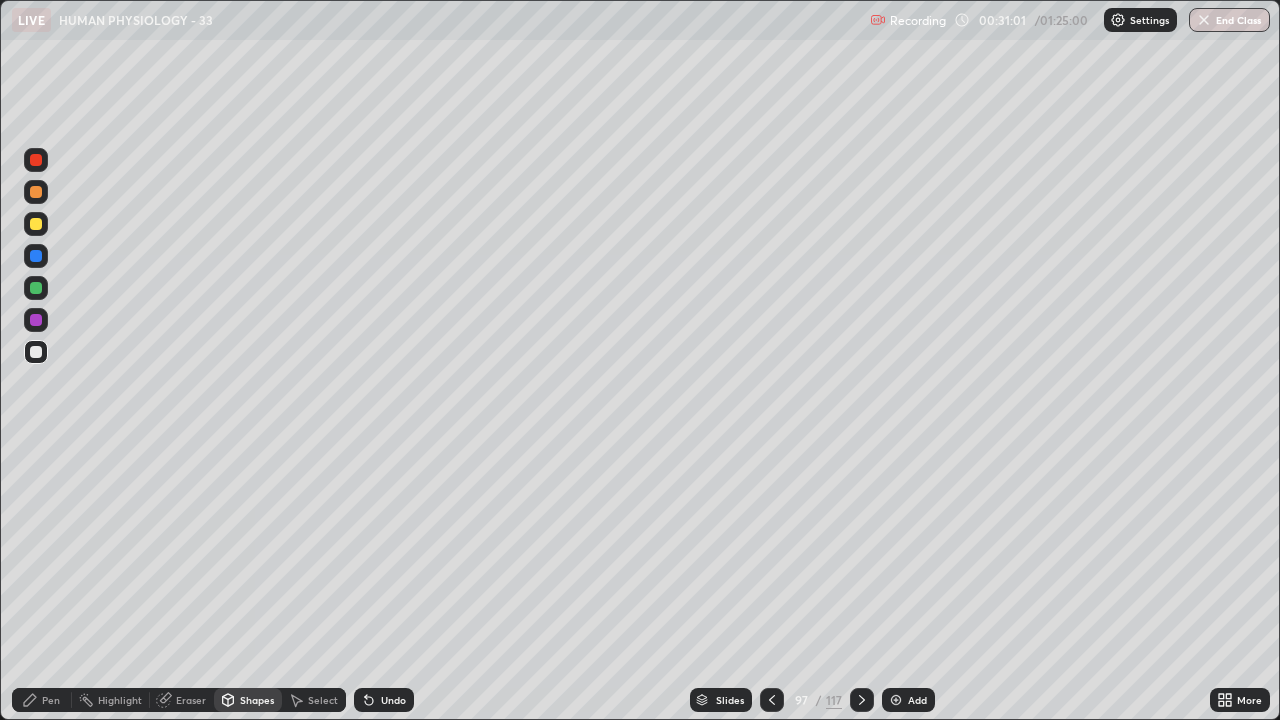 click at bounding box center [36, 224] 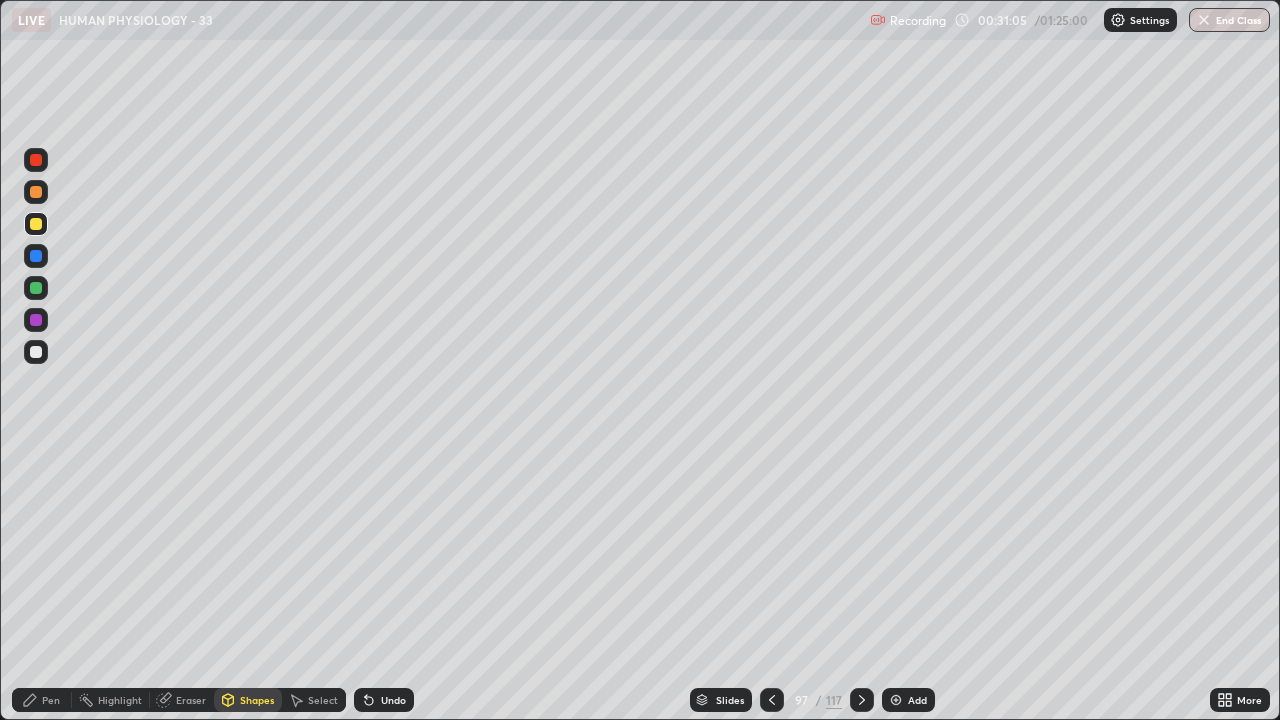 click on "Undo" at bounding box center (384, 700) 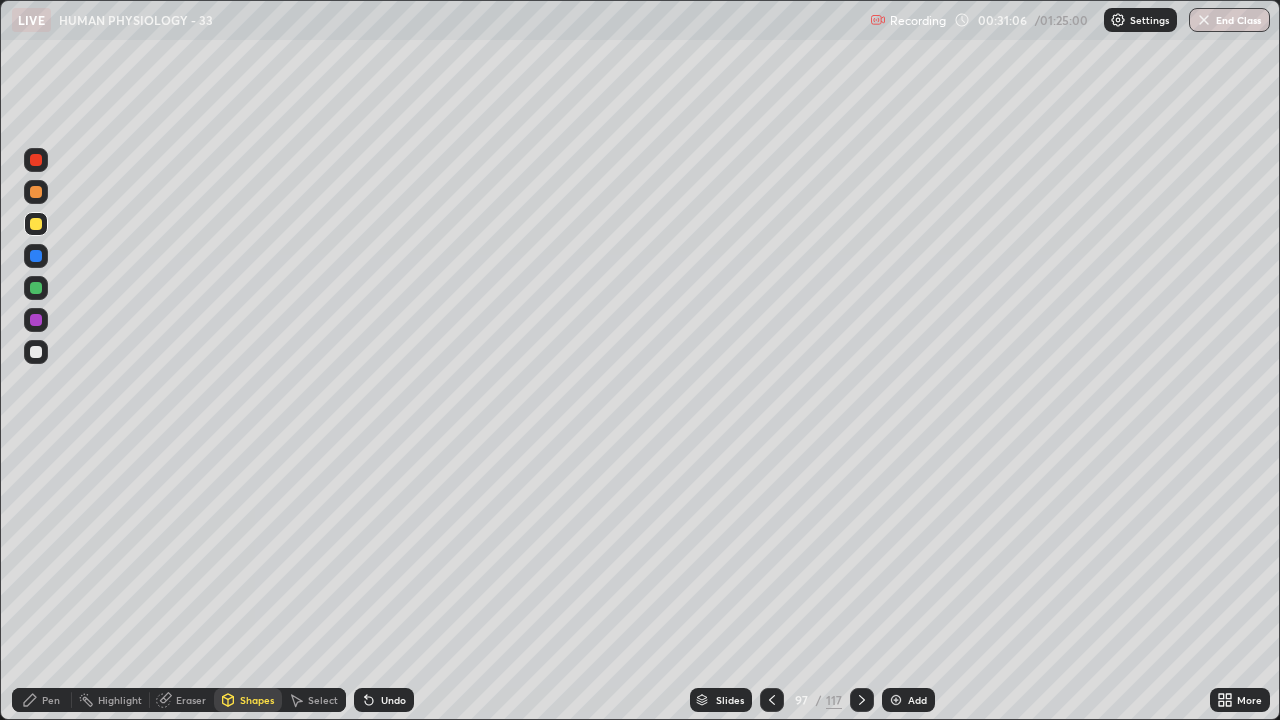 click on "Undo" at bounding box center (384, 700) 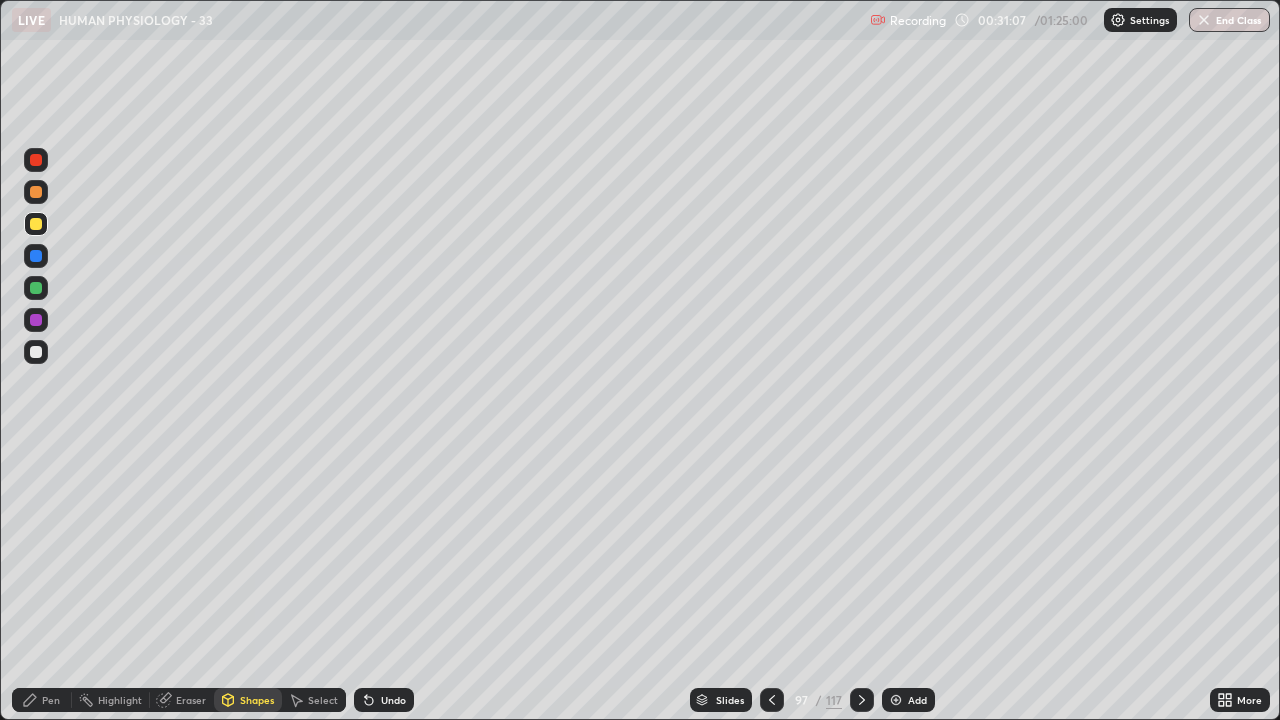 click on "Undo" at bounding box center [384, 700] 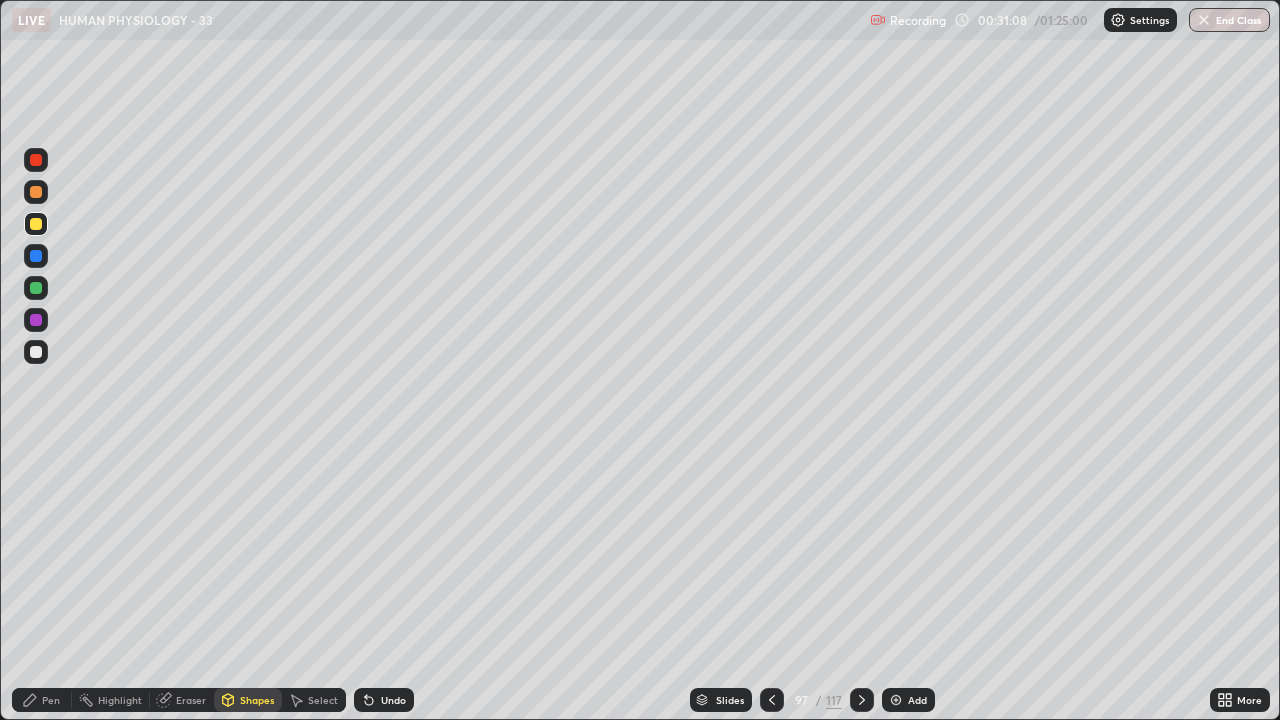 click on "Pen" at bounding box center [51, 700] 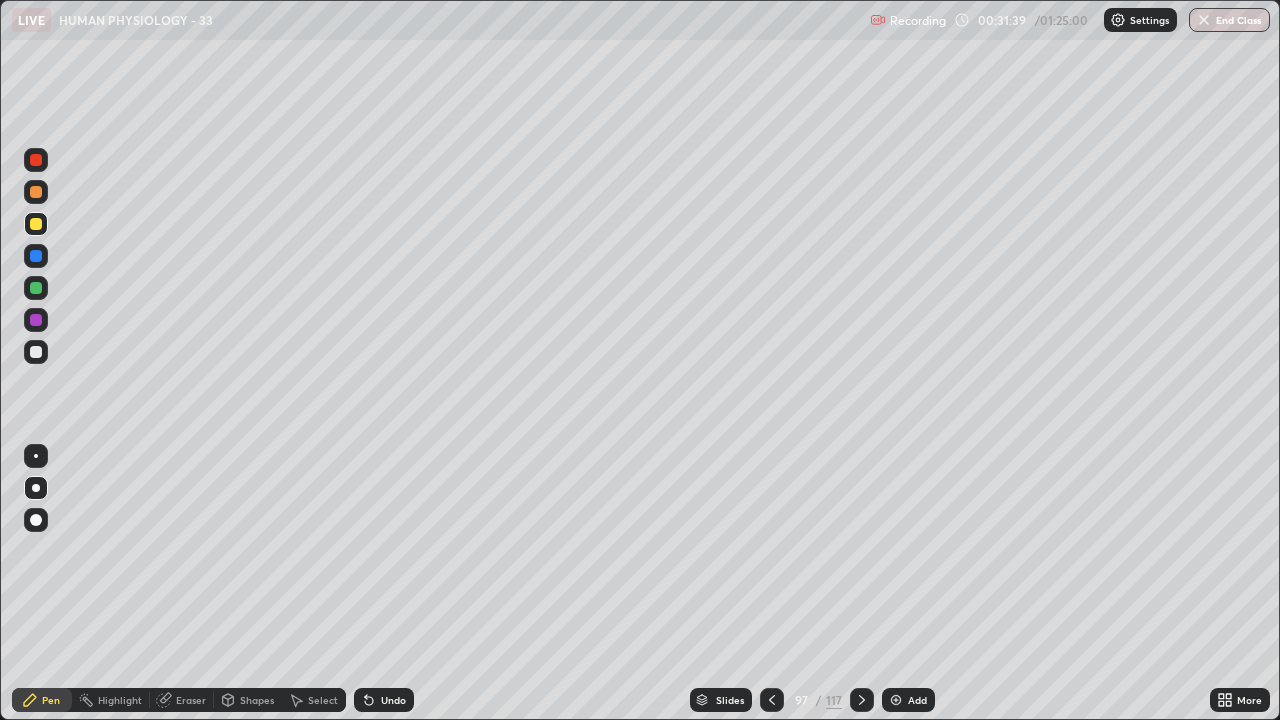 click on "Undo" at bounding box center (393, 700) 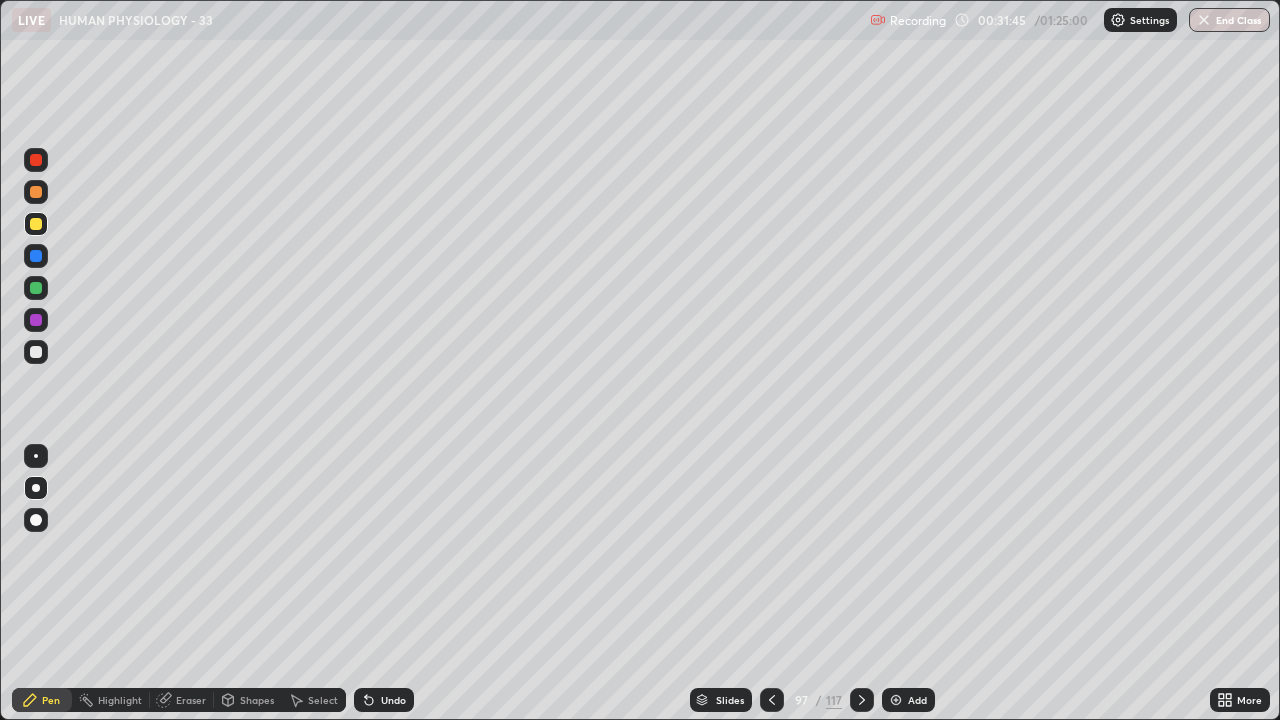 click on "Undo" at bounding box center [393, 700] 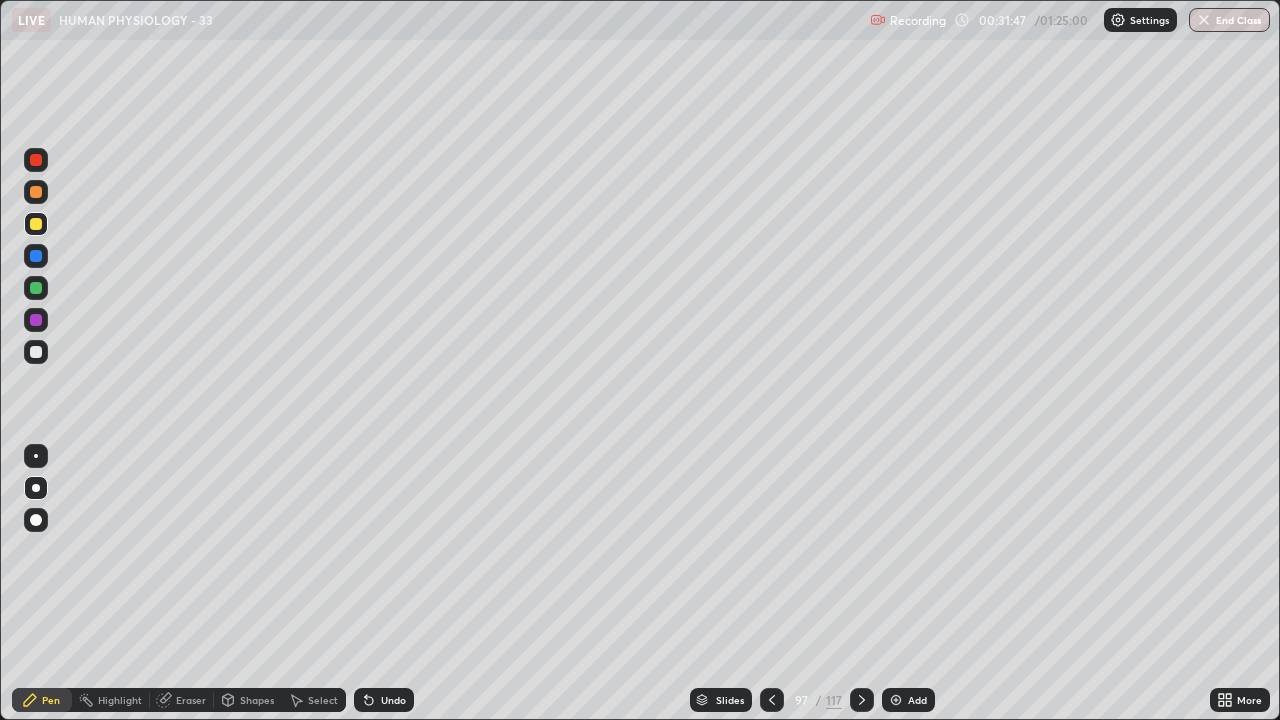 click on "Undo" at bounding box center (393, 700) 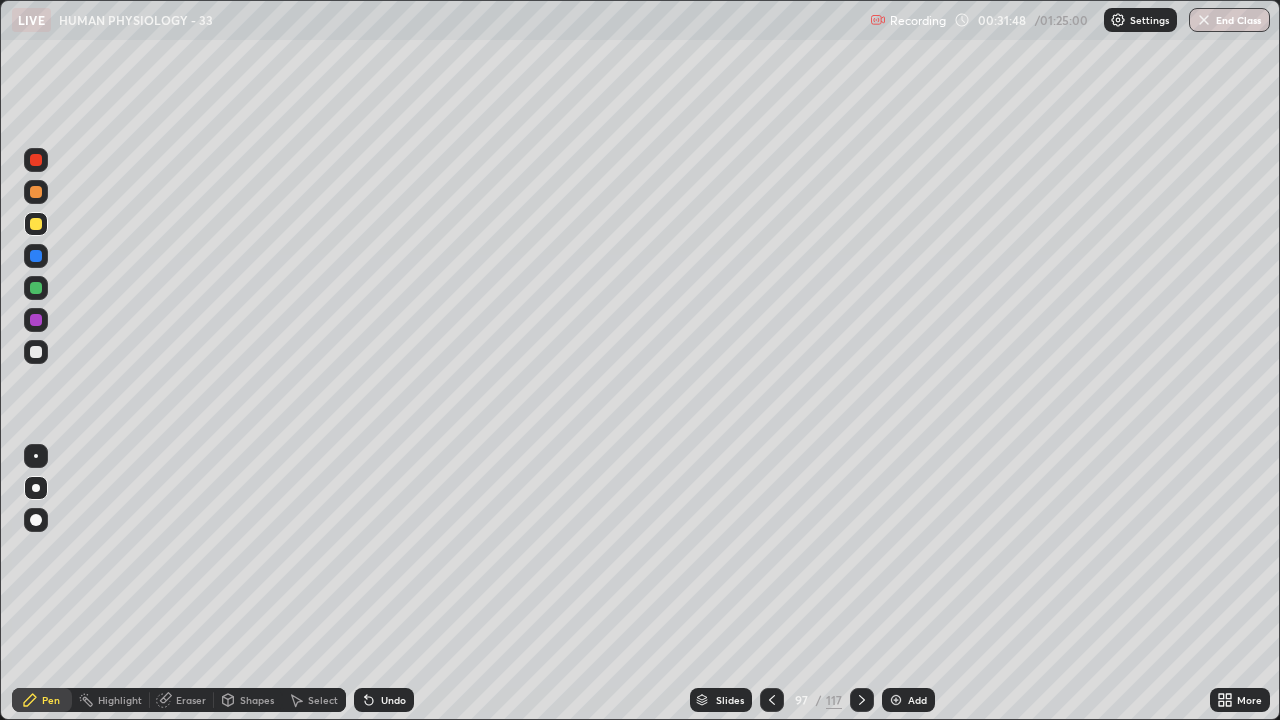 click on "Undo" at bounding box center [384, 700] 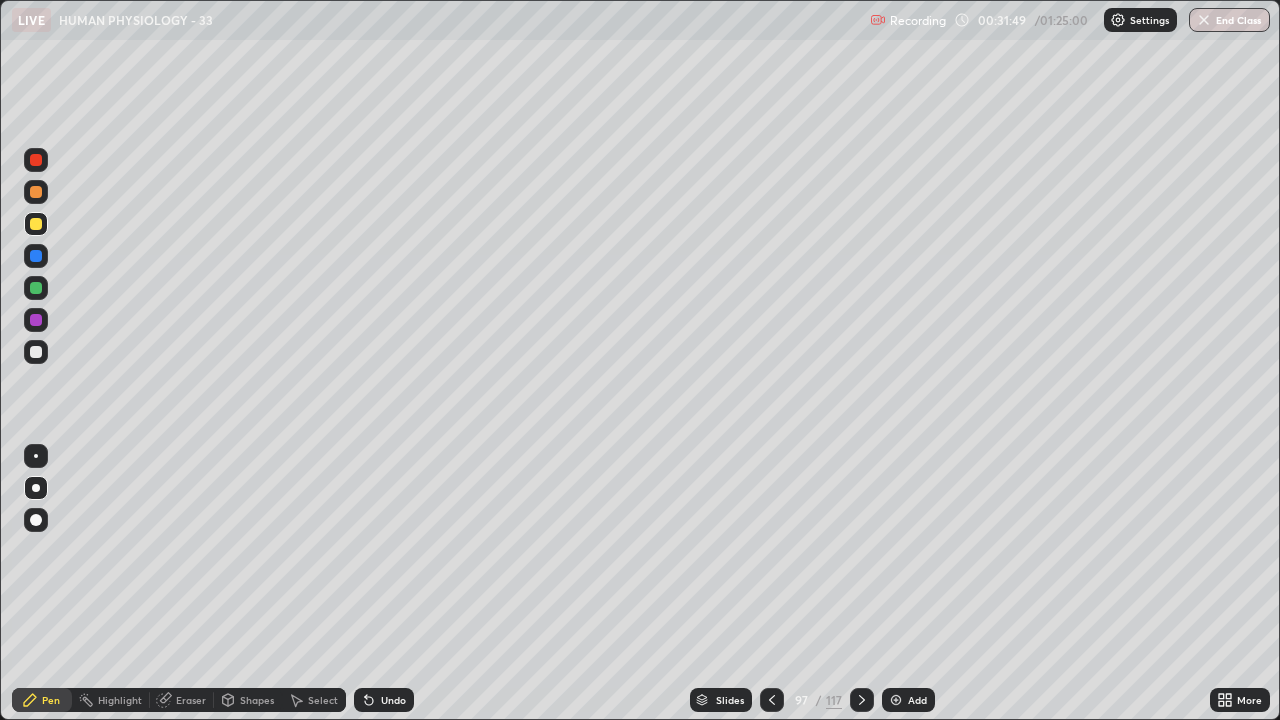 click on "Undo" at bounding box center (384, 700) 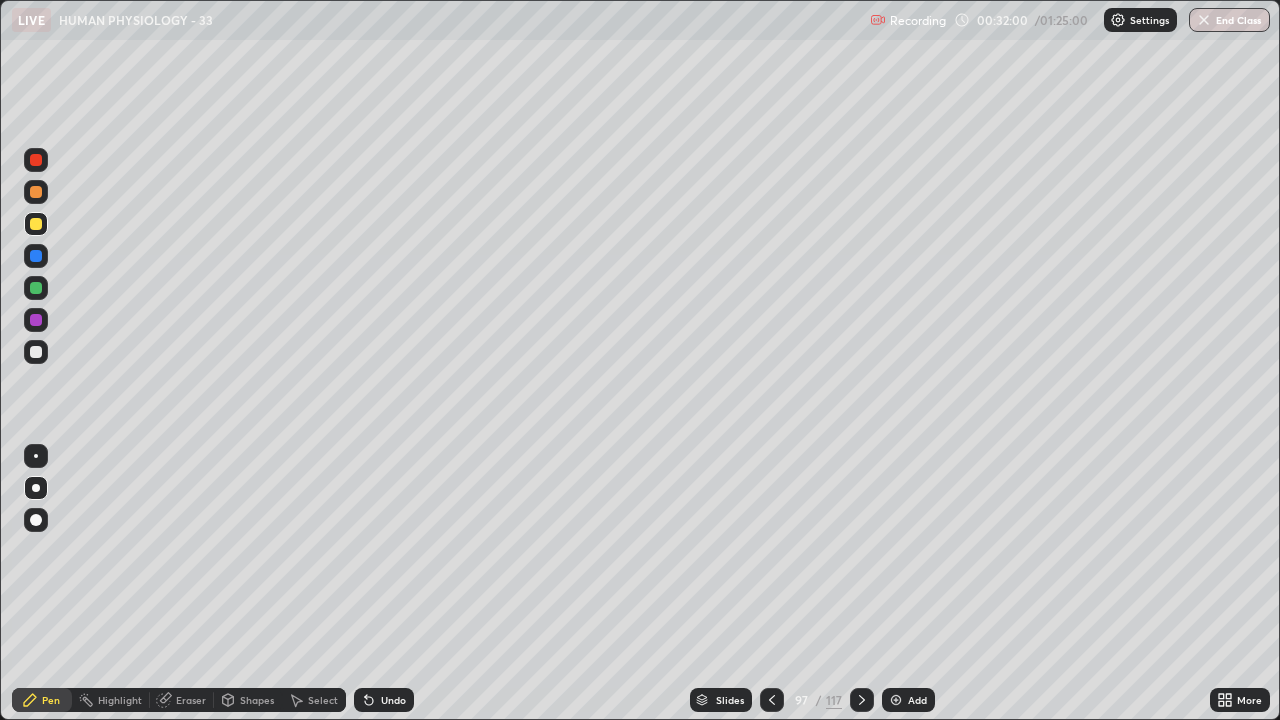 click at bounding box center [36, 352] 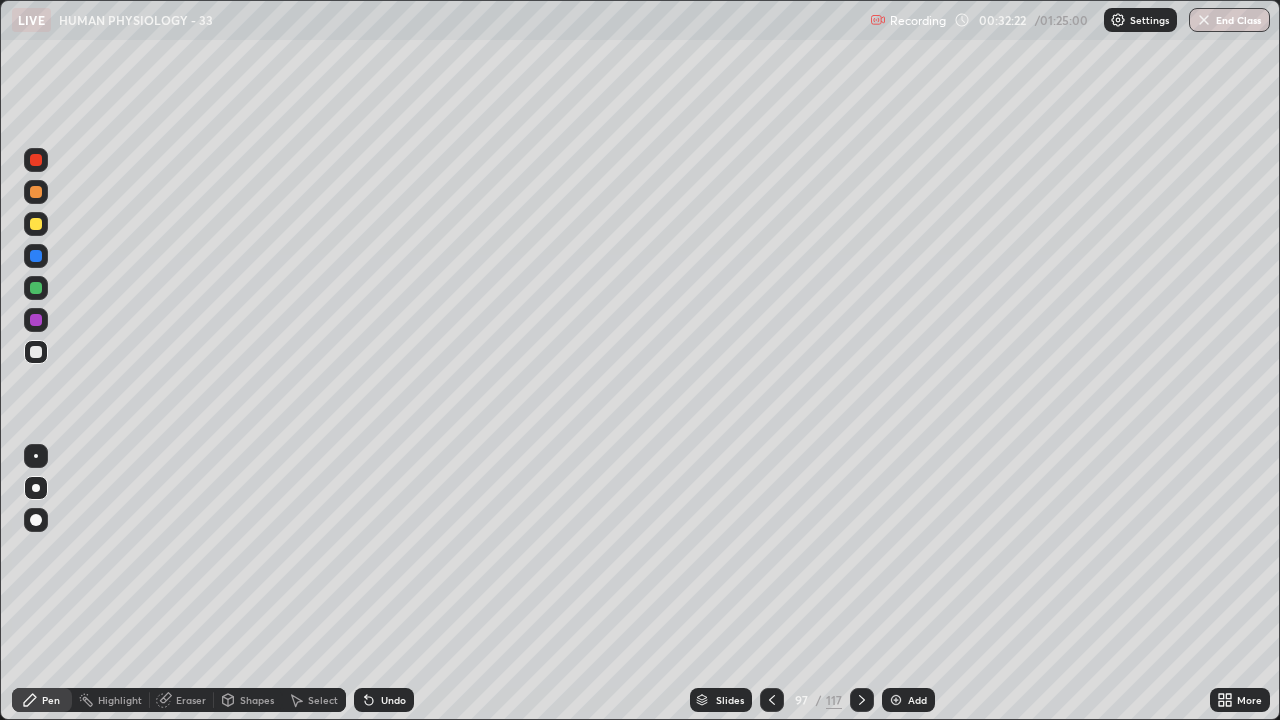 click at bounding box center (36, 288) 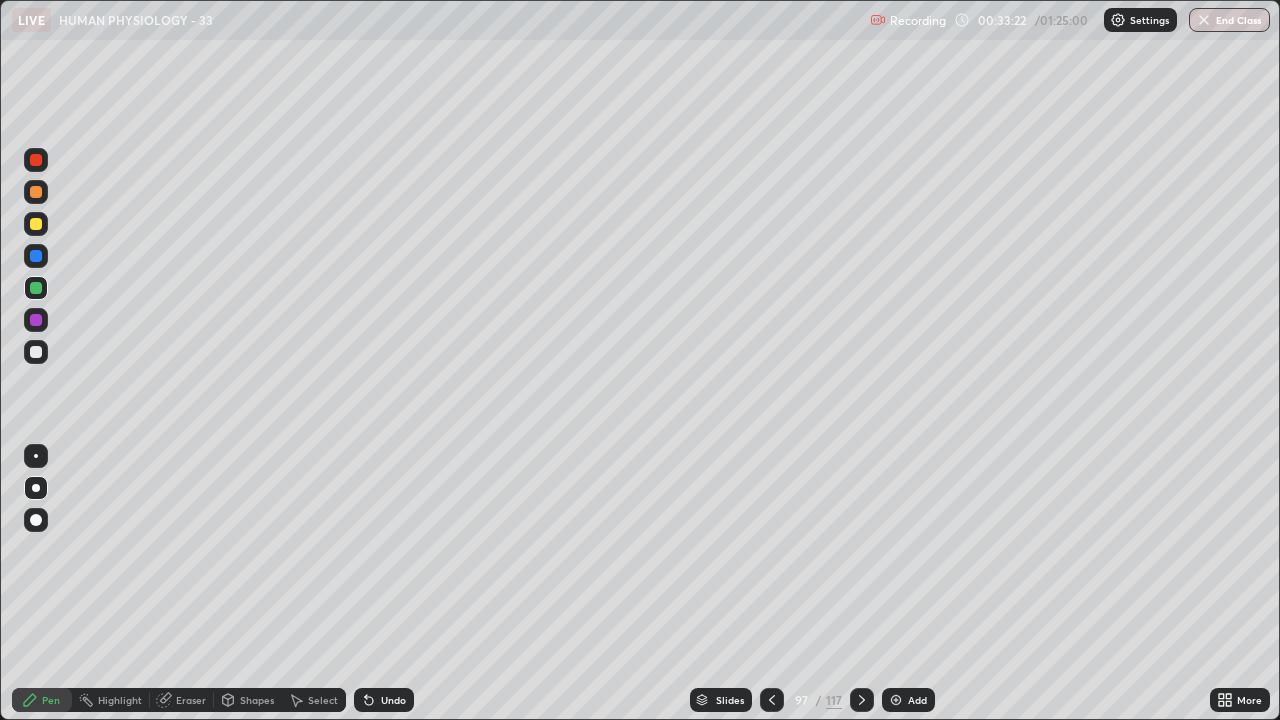 click at bounding box center (36, 224) 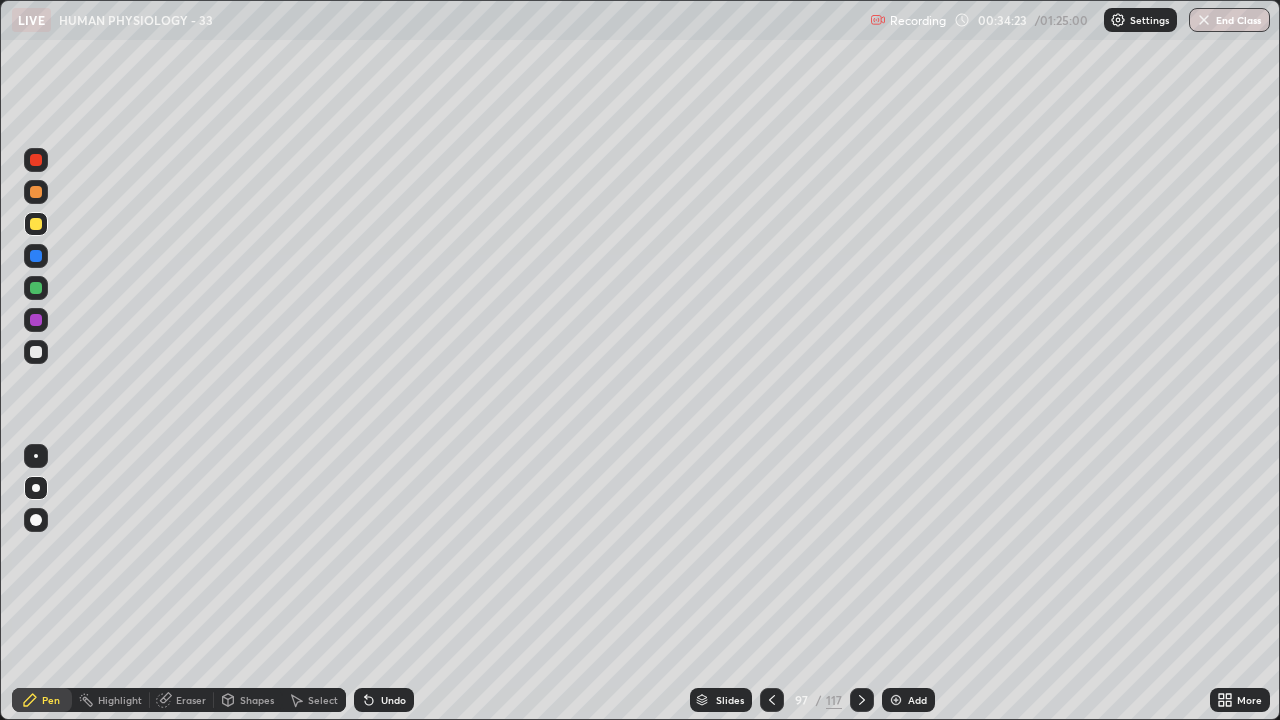 click at bounding box center [36, 288] 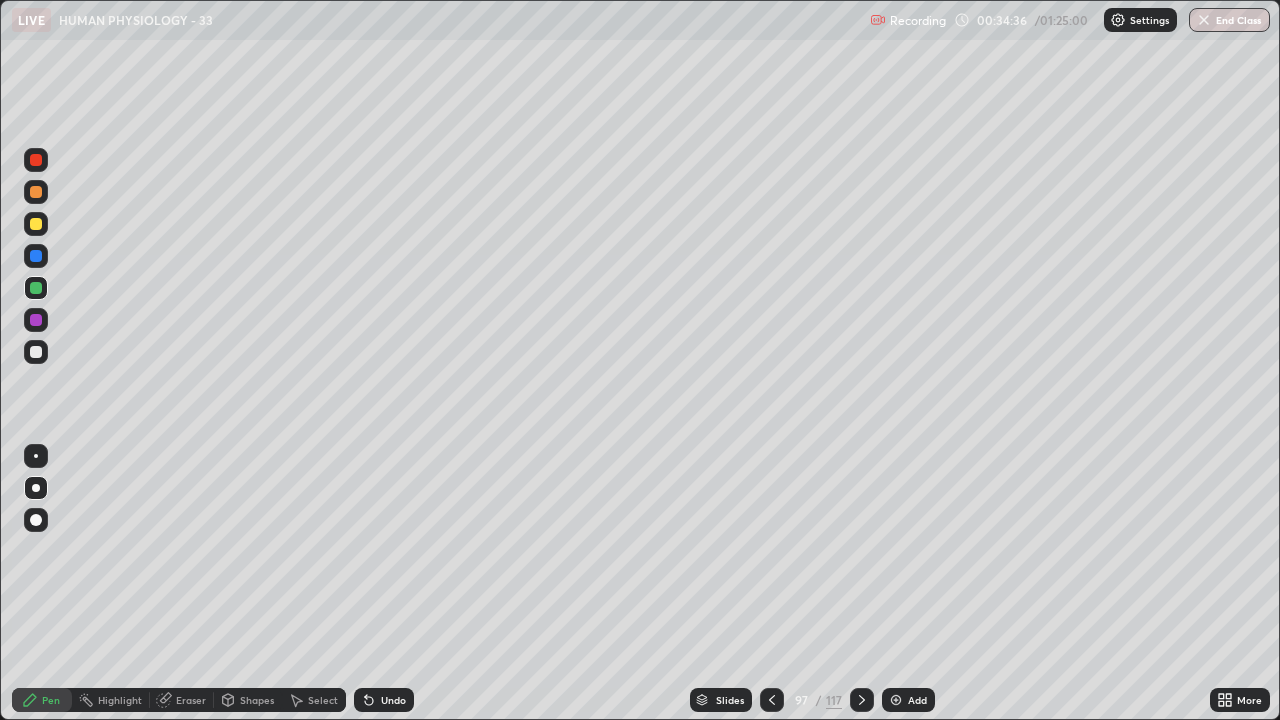 click 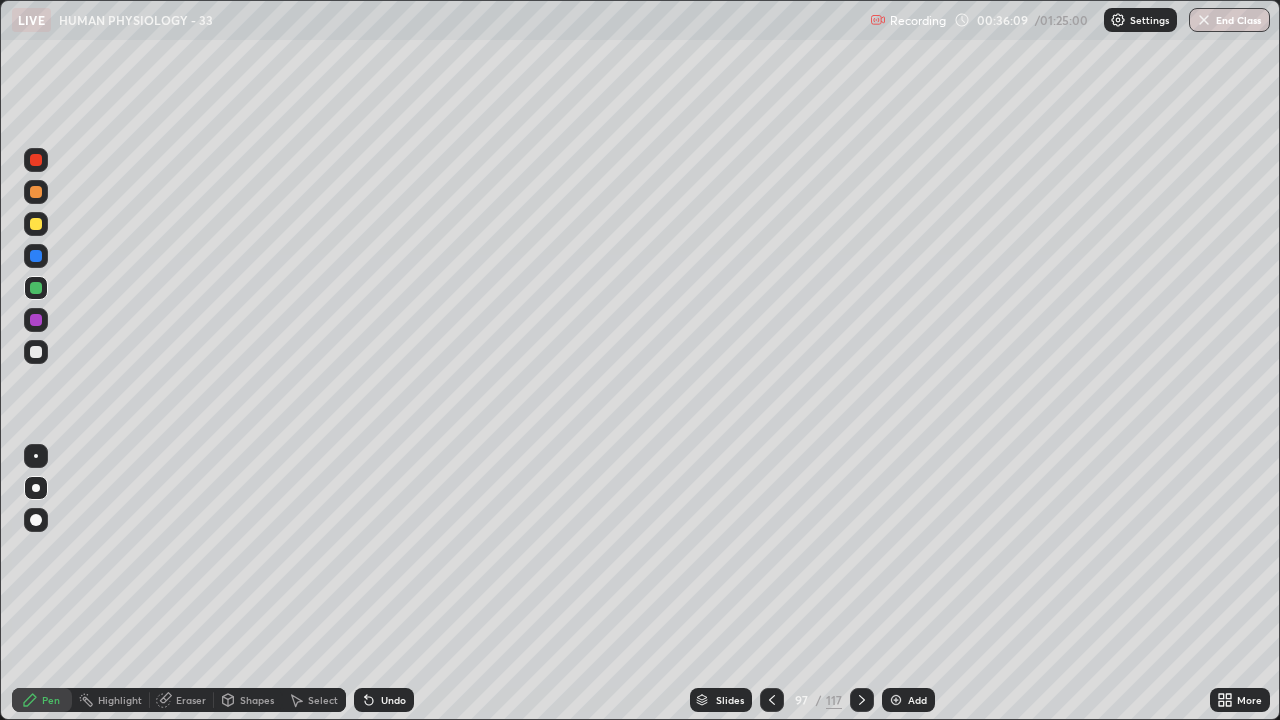 click at bounding box center (36, 192) 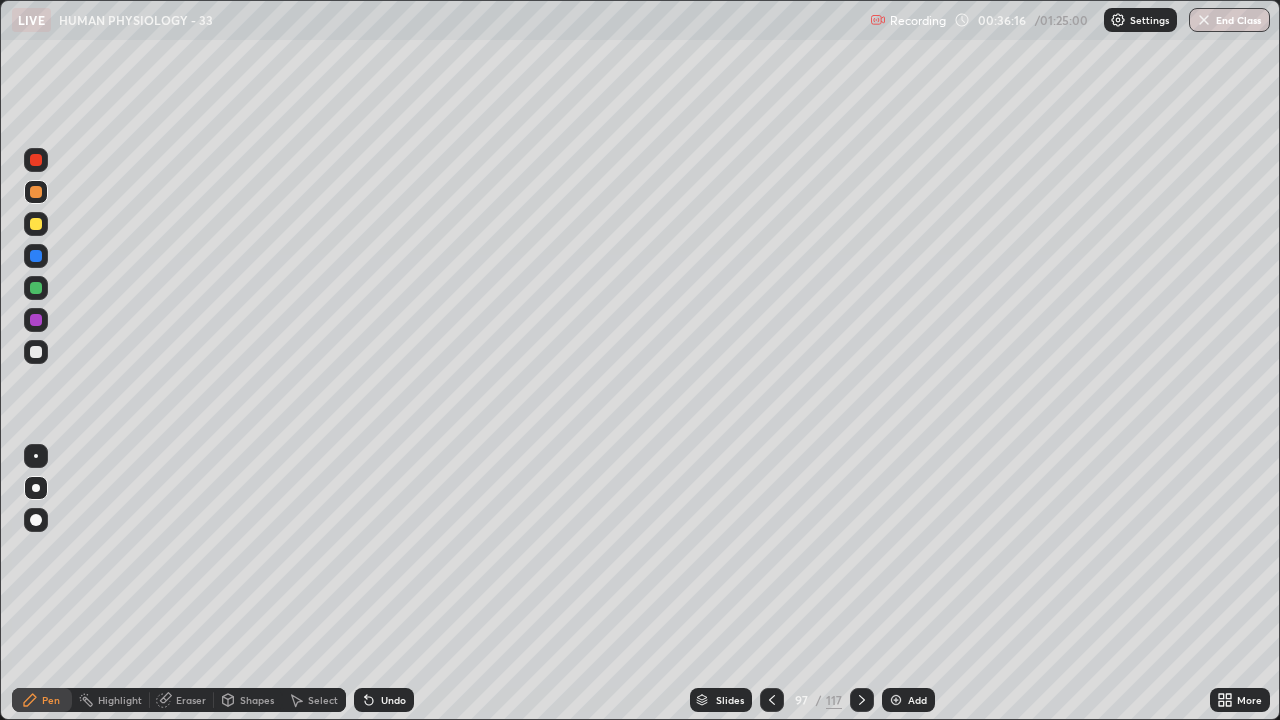 click at bounding box center [36, 288] 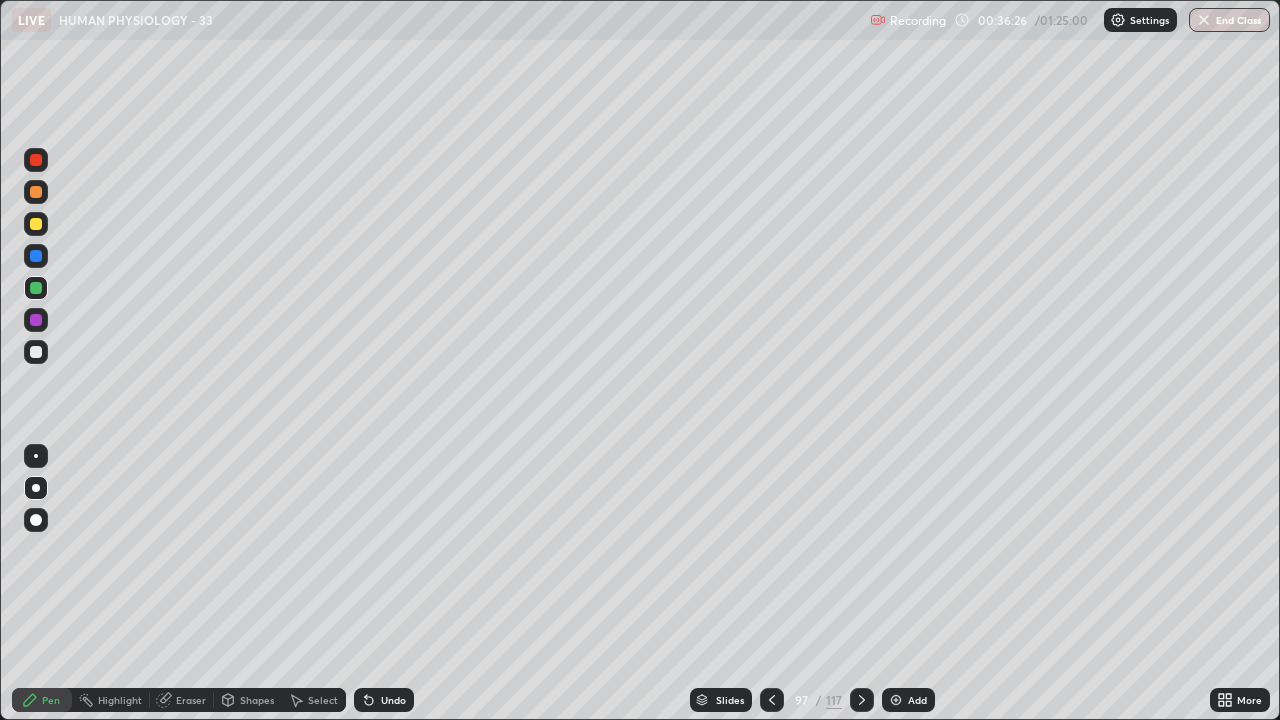 click at bounding box center (36, 224) 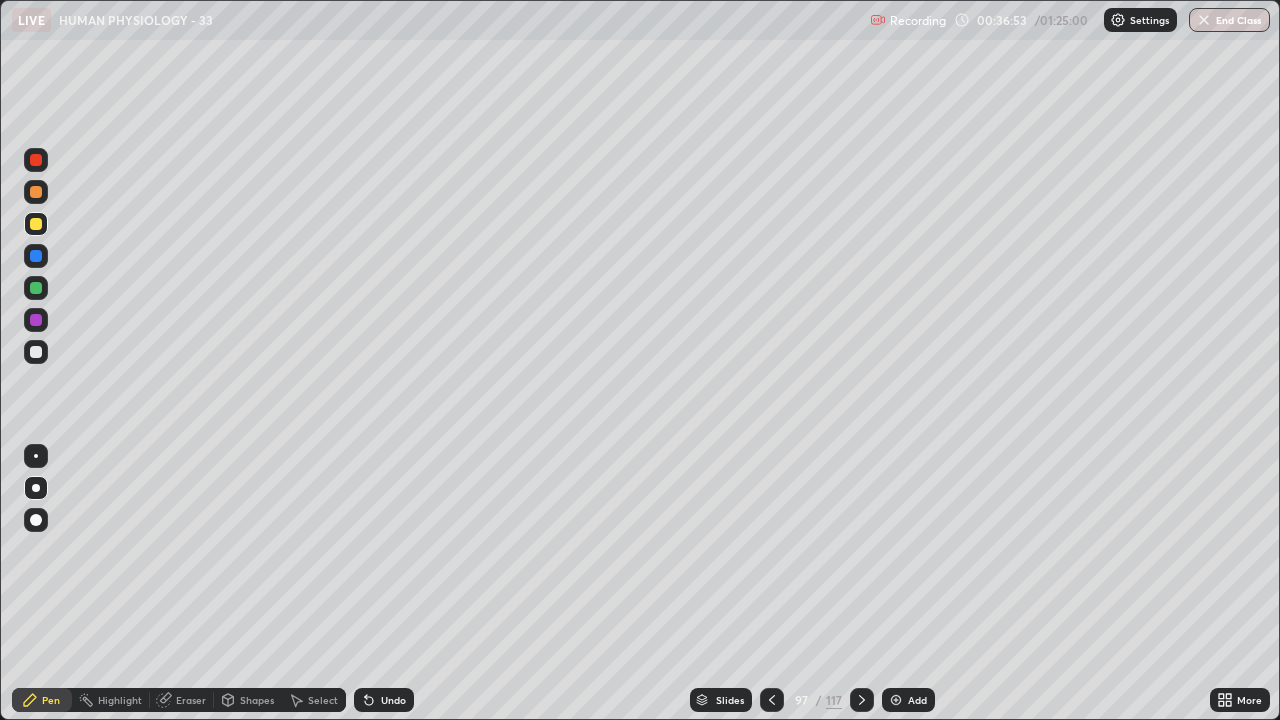 click at bounding box center (36, 288) 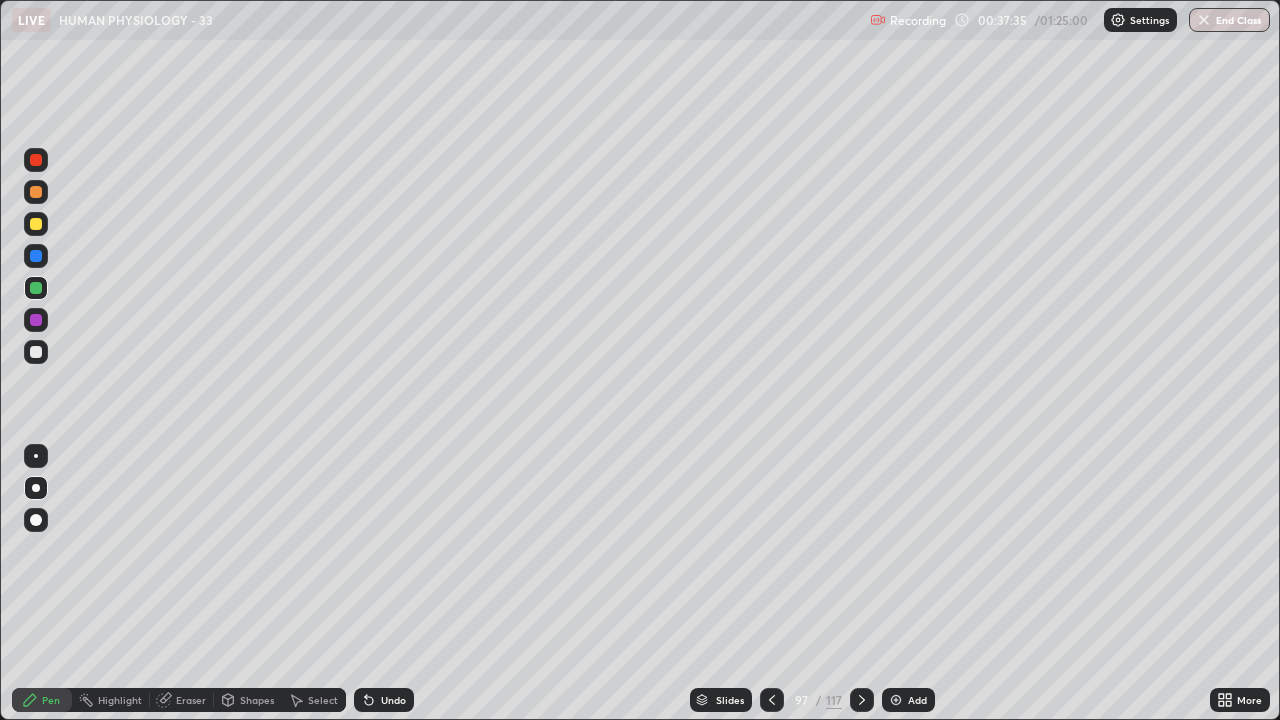 click at bounding box center (36, 224) 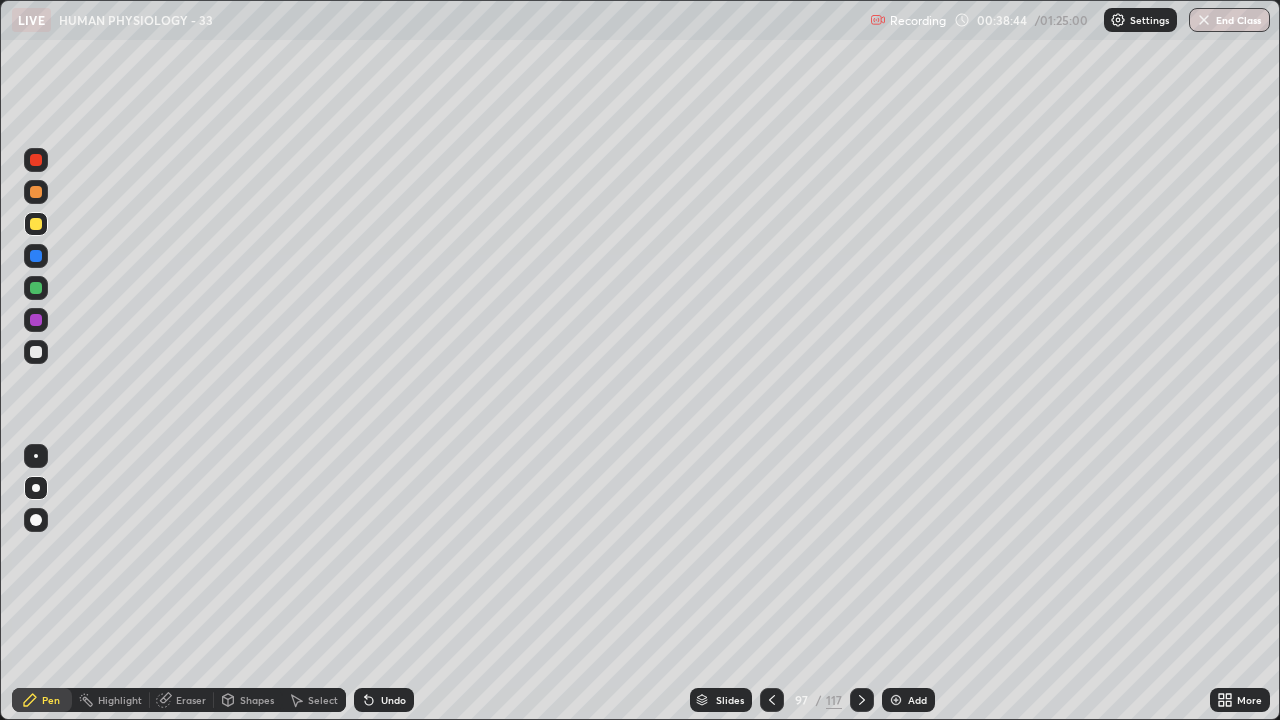 click at bounding box center (36, 192) 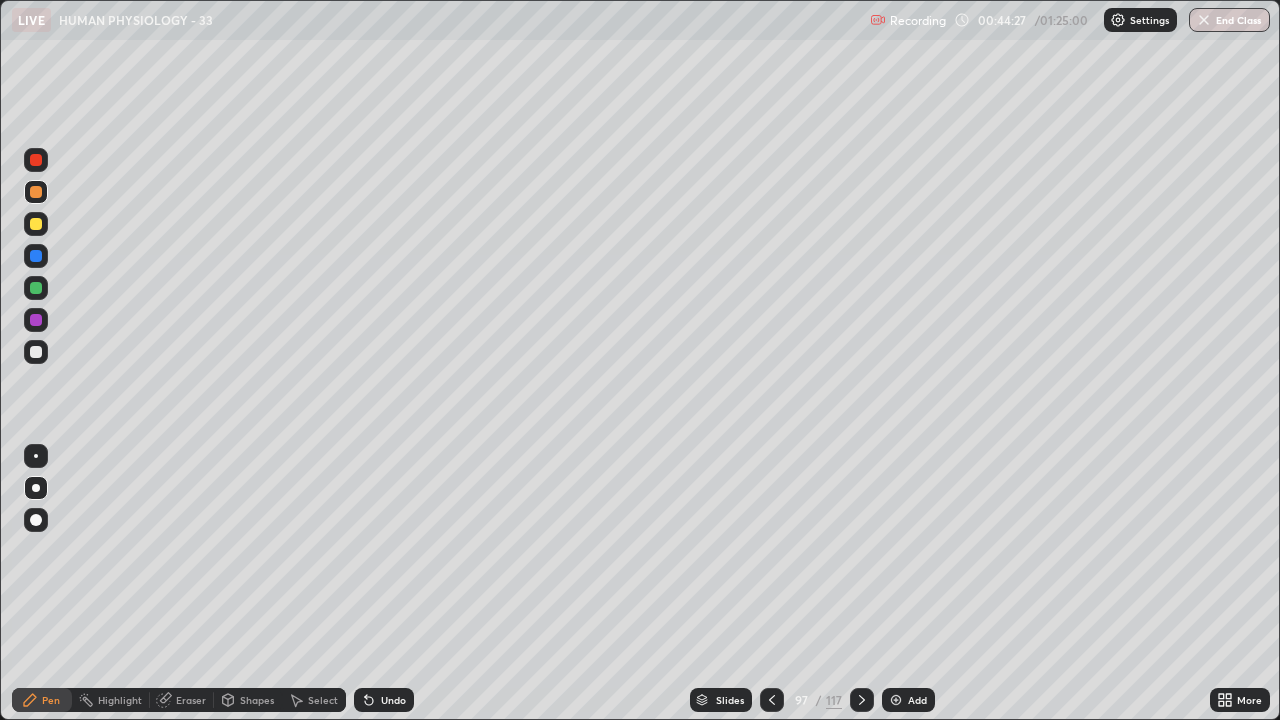 click 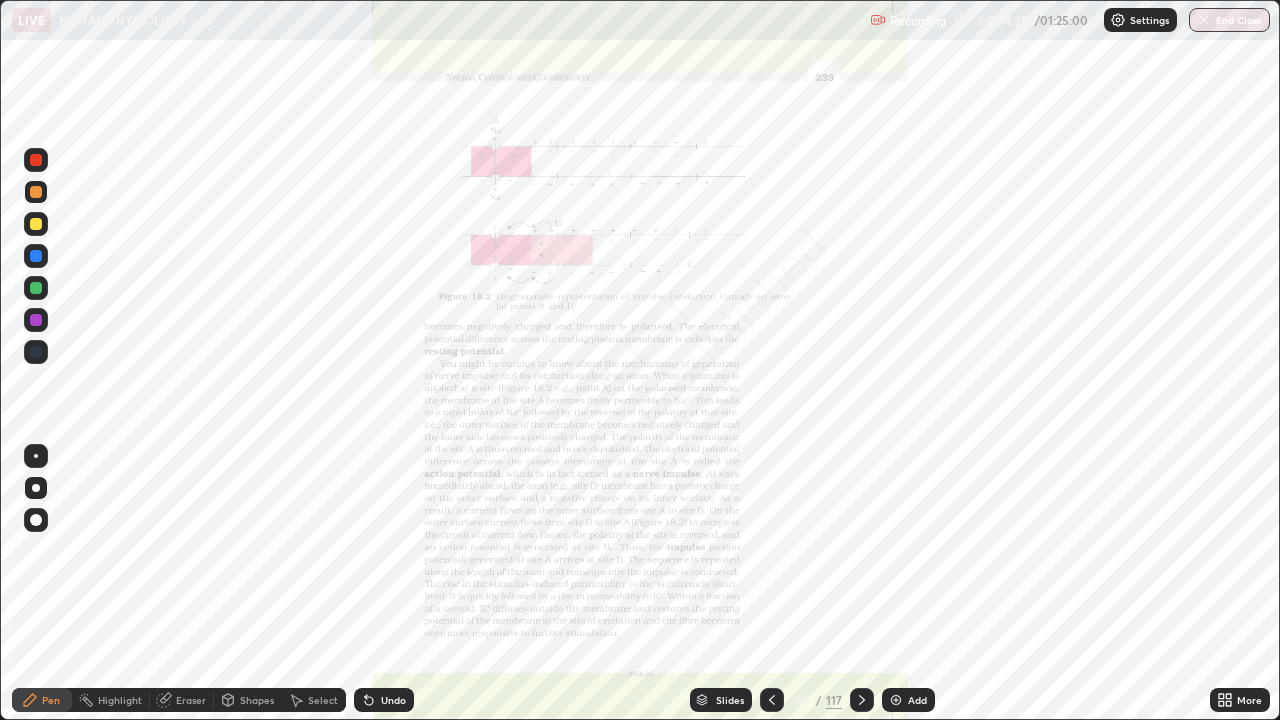 click 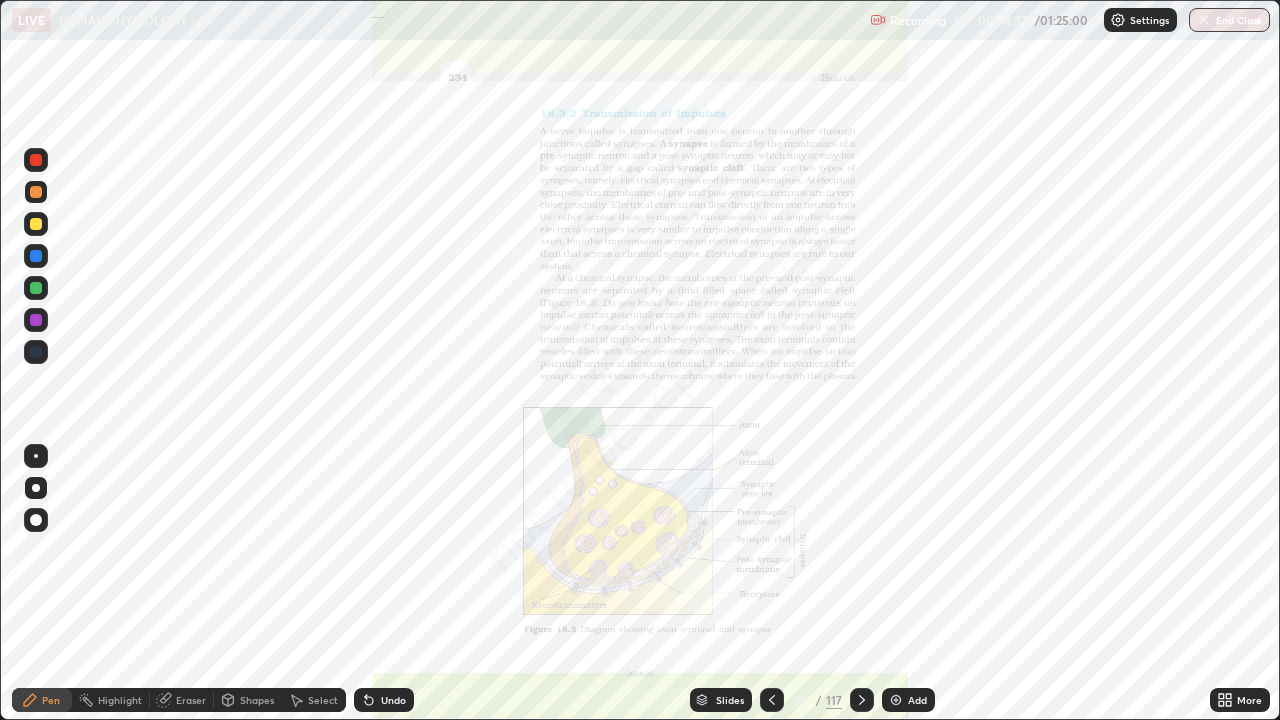 click at bounding box center [896, 700] 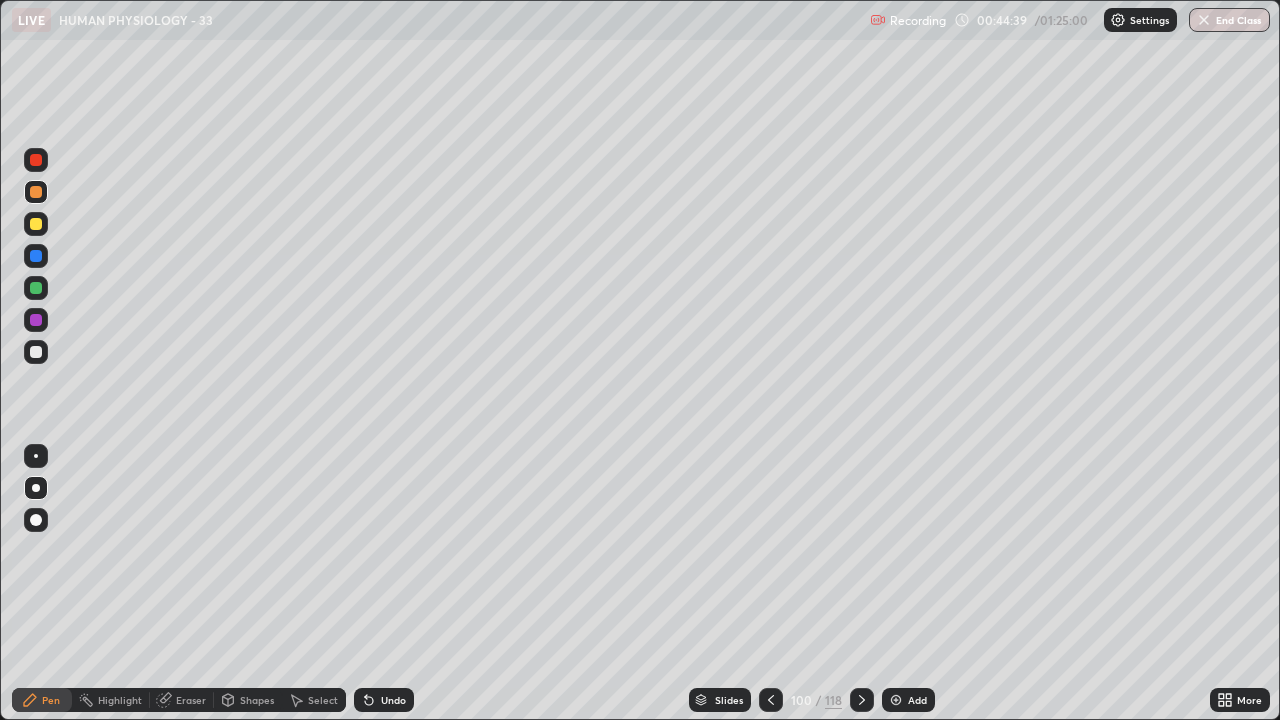click at bounding box center (36, 224) 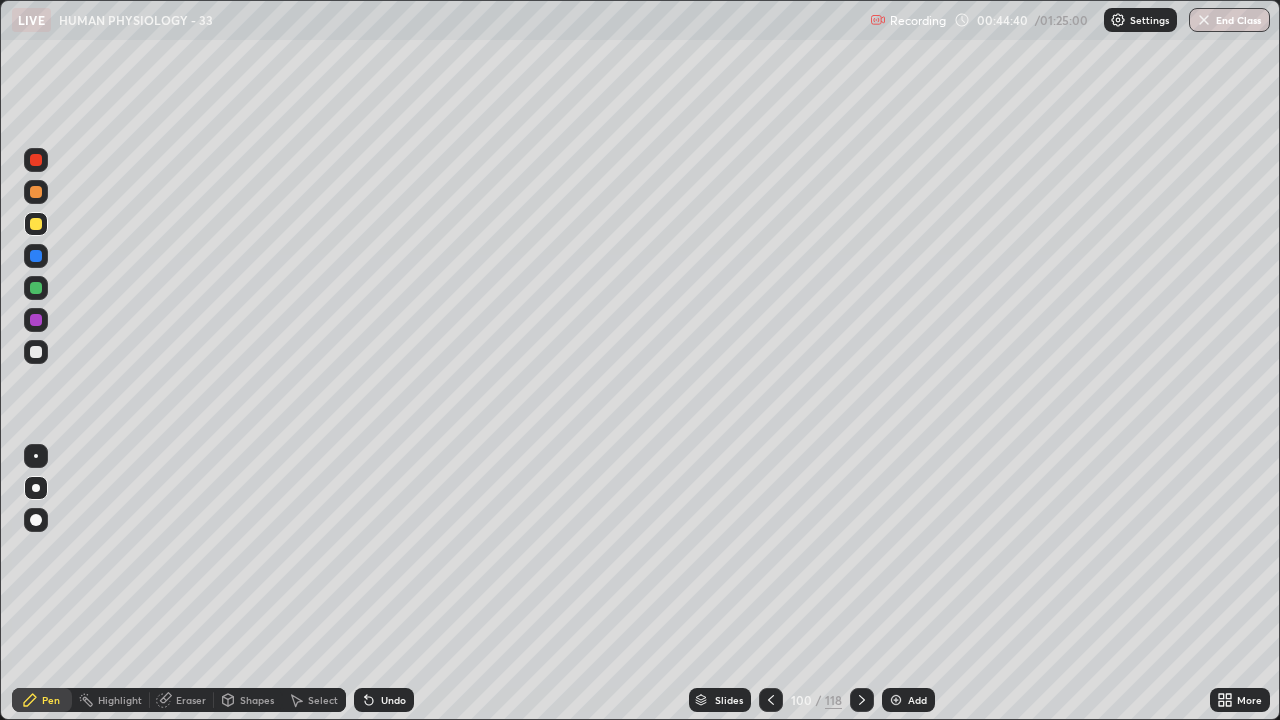 click at bounding box center [36, 520] 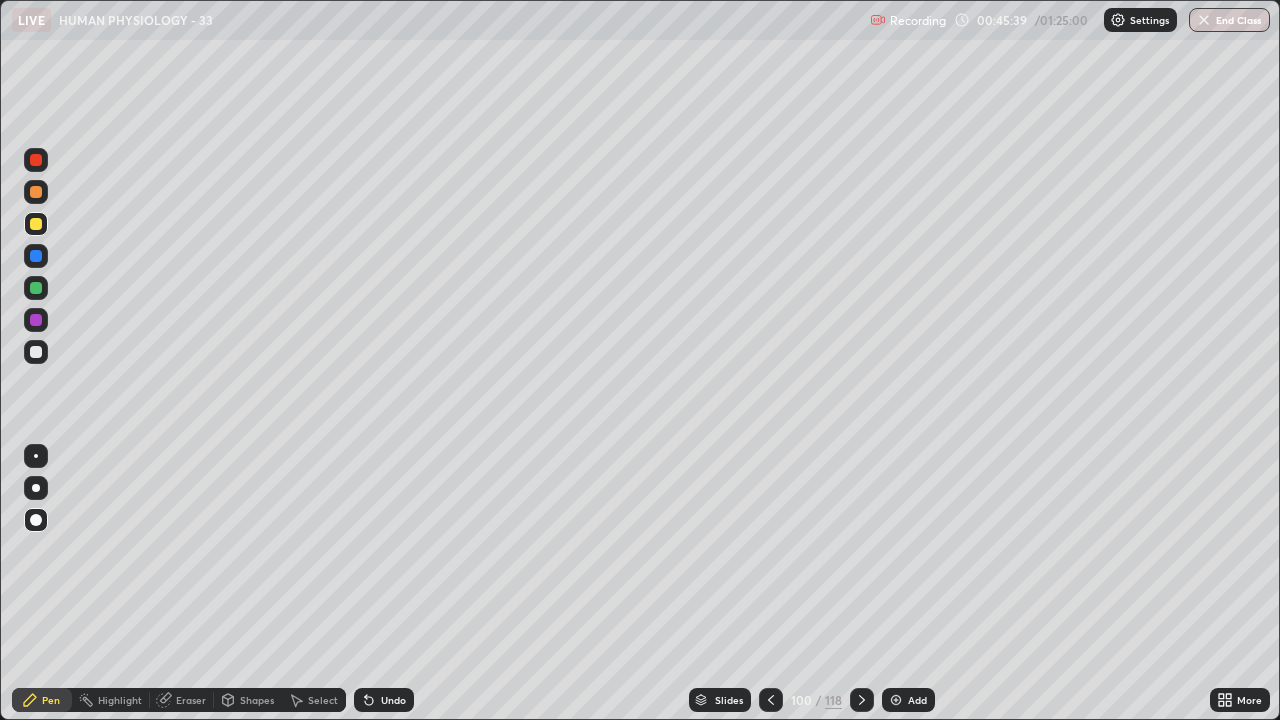 click 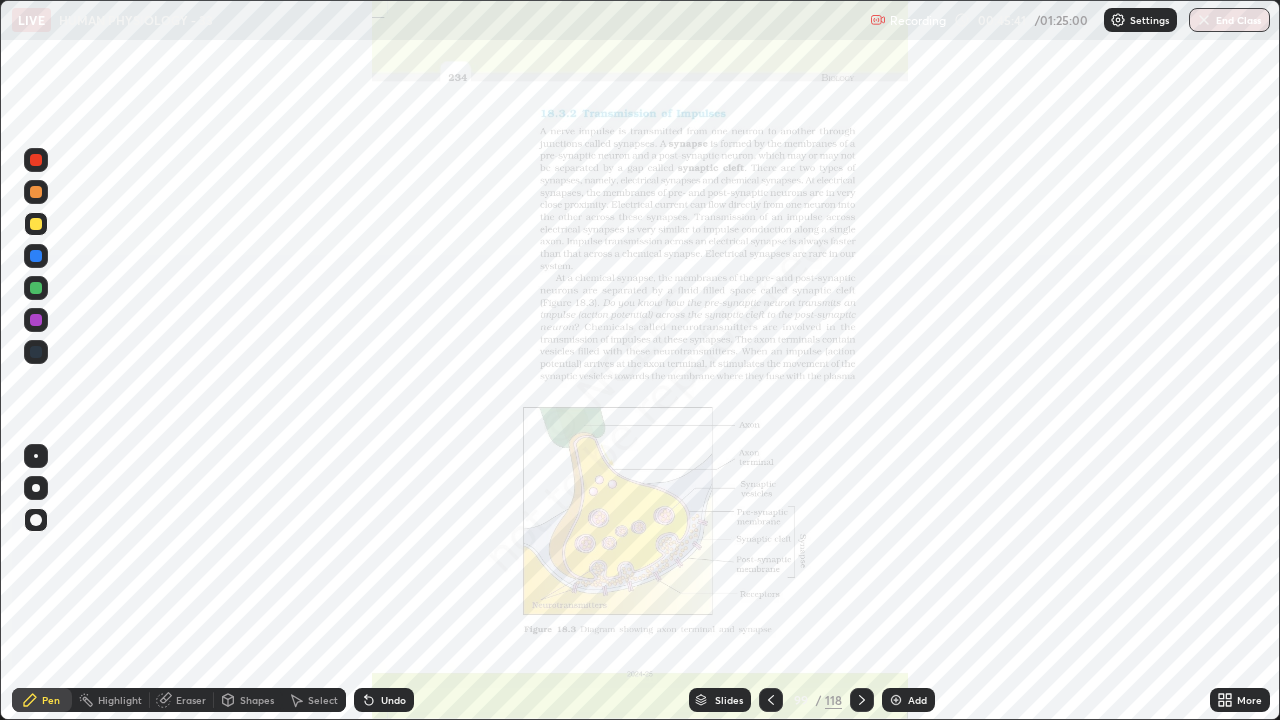 click 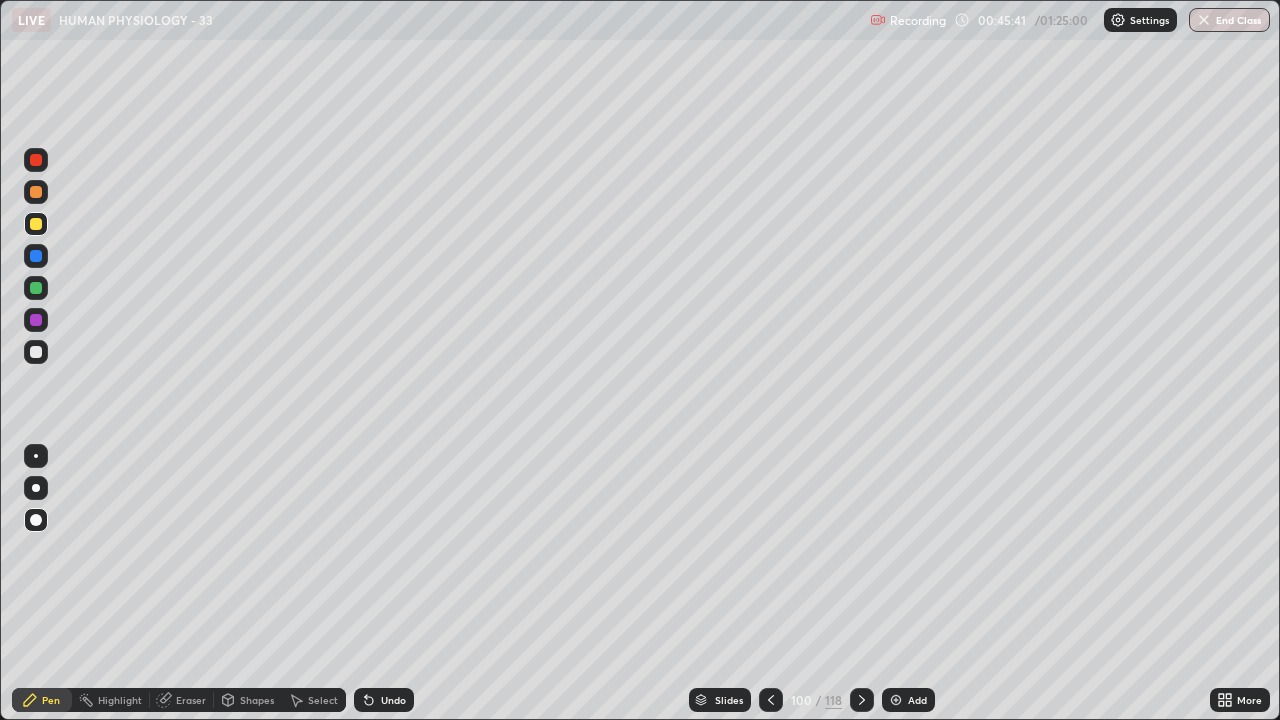 click 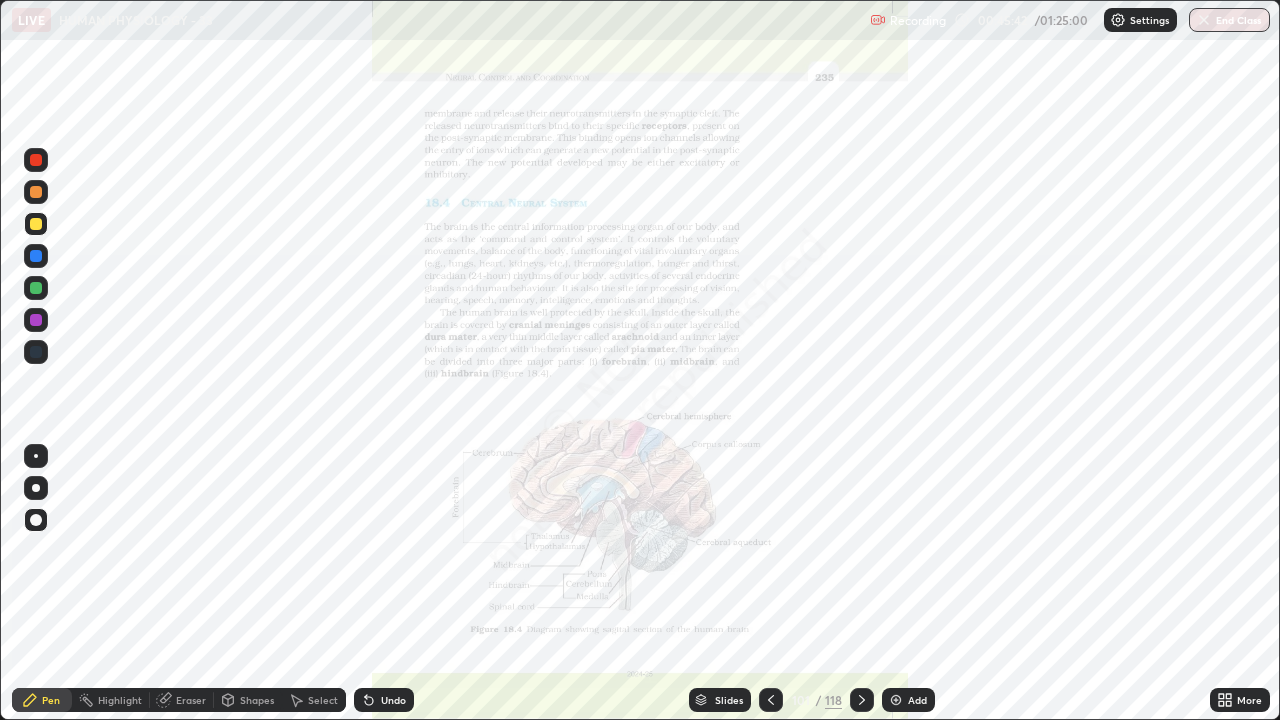 click 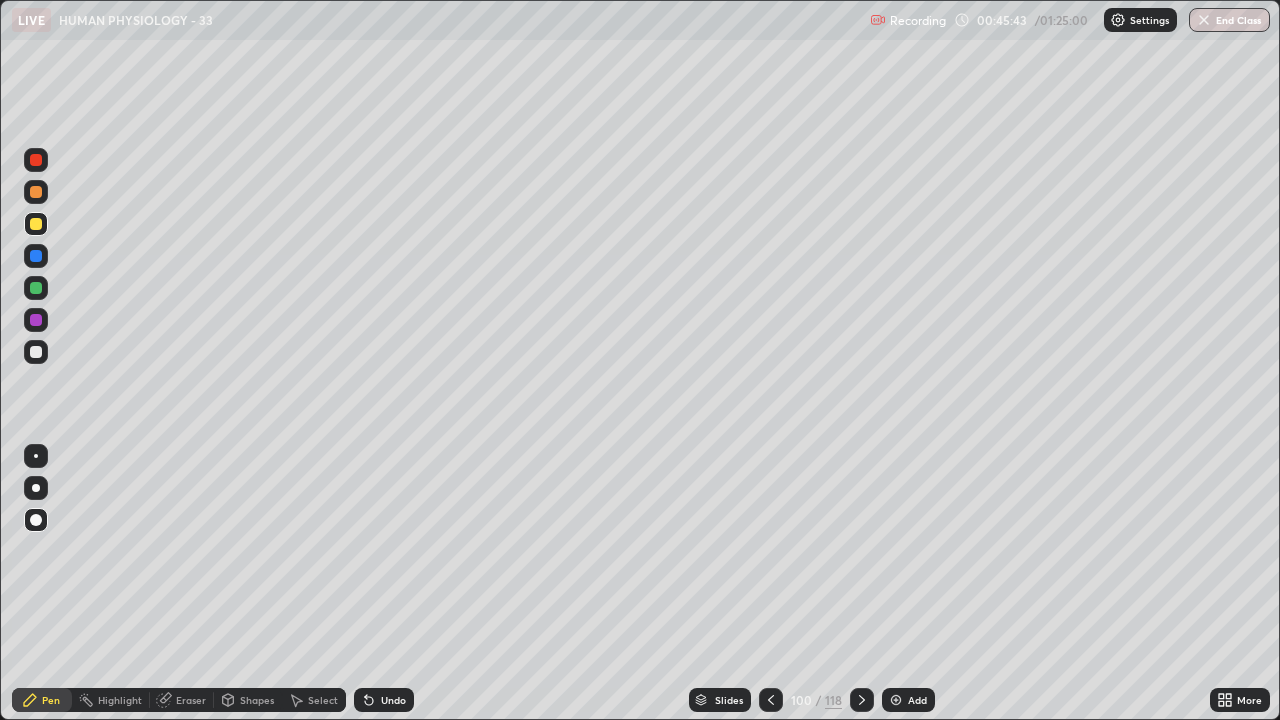 click 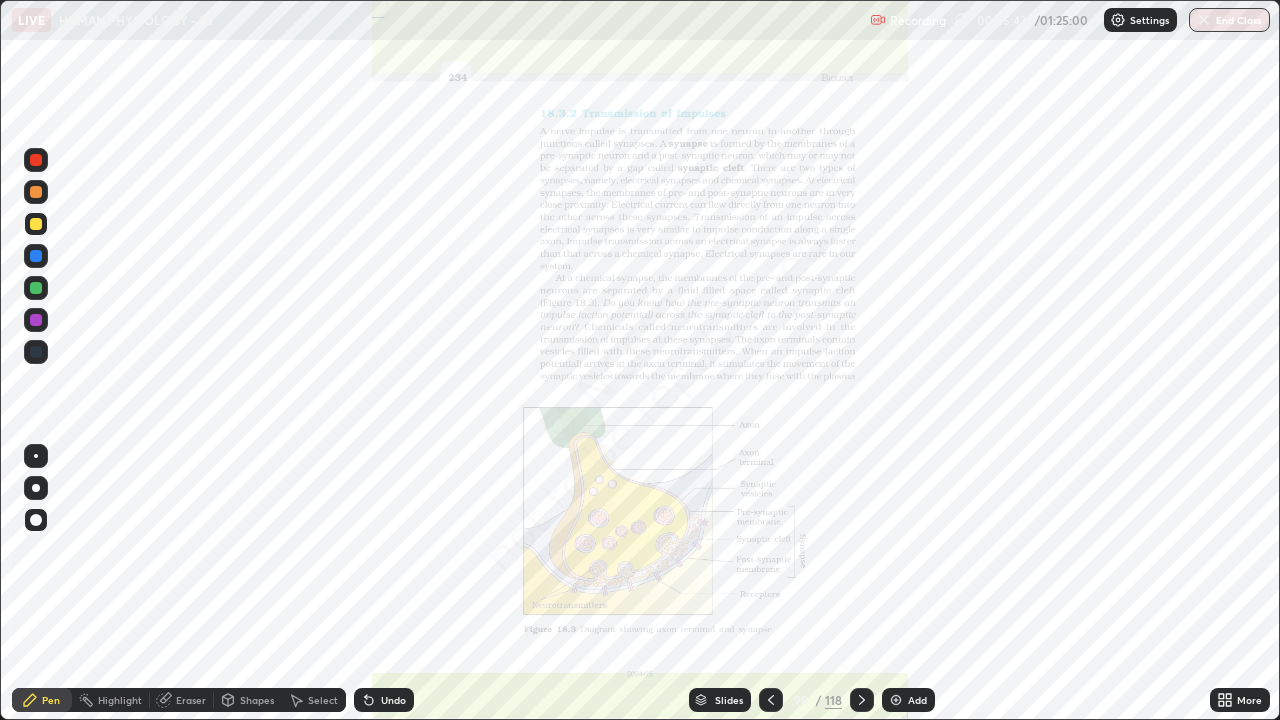 click at bounding box center (771, 700) 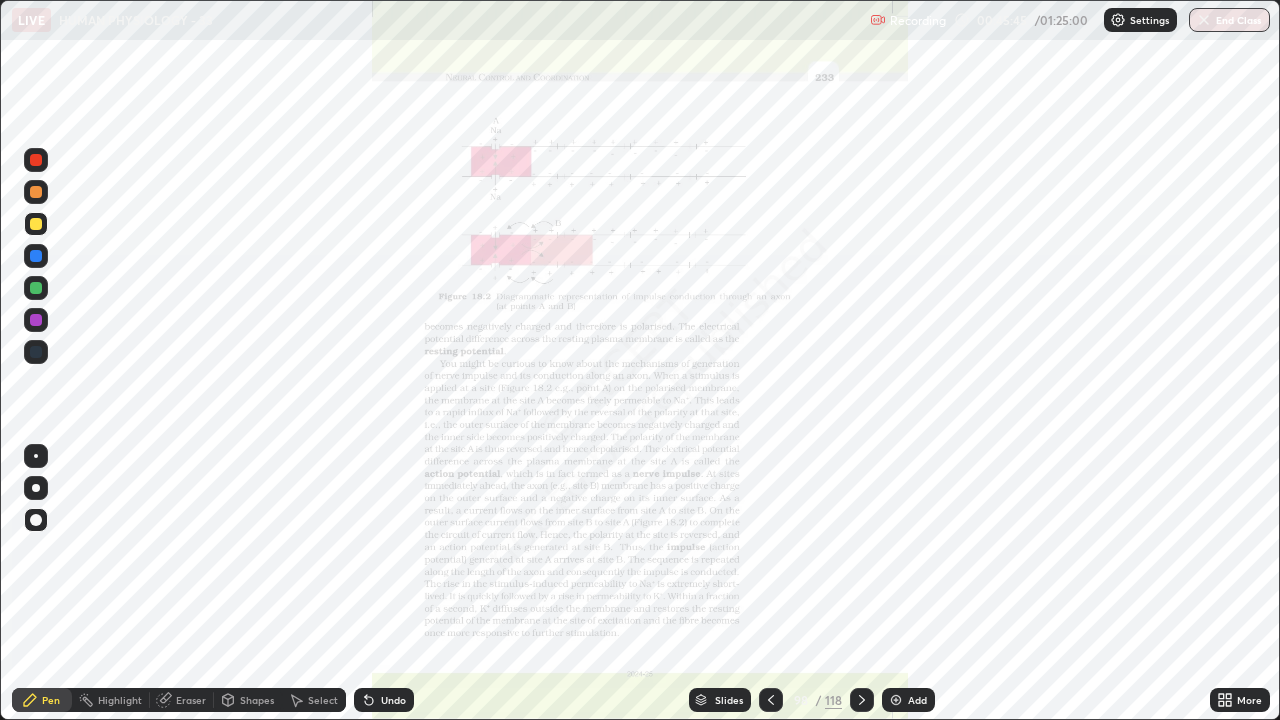 click 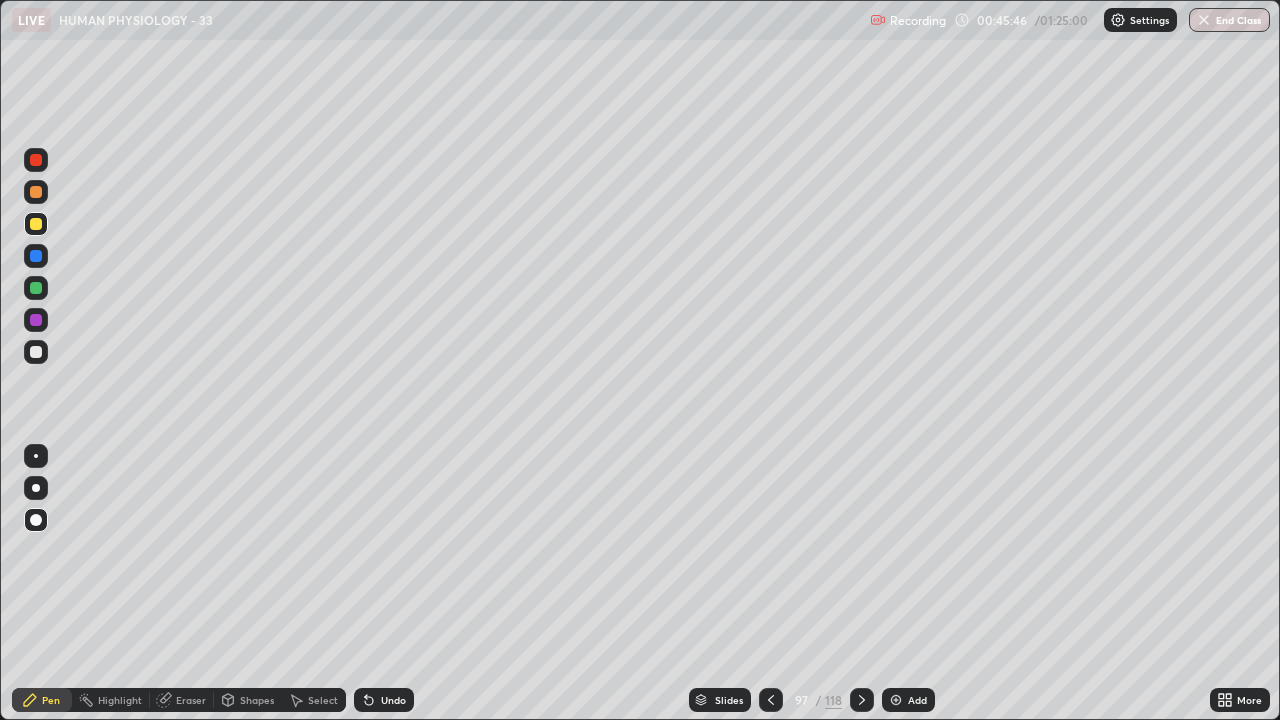 click 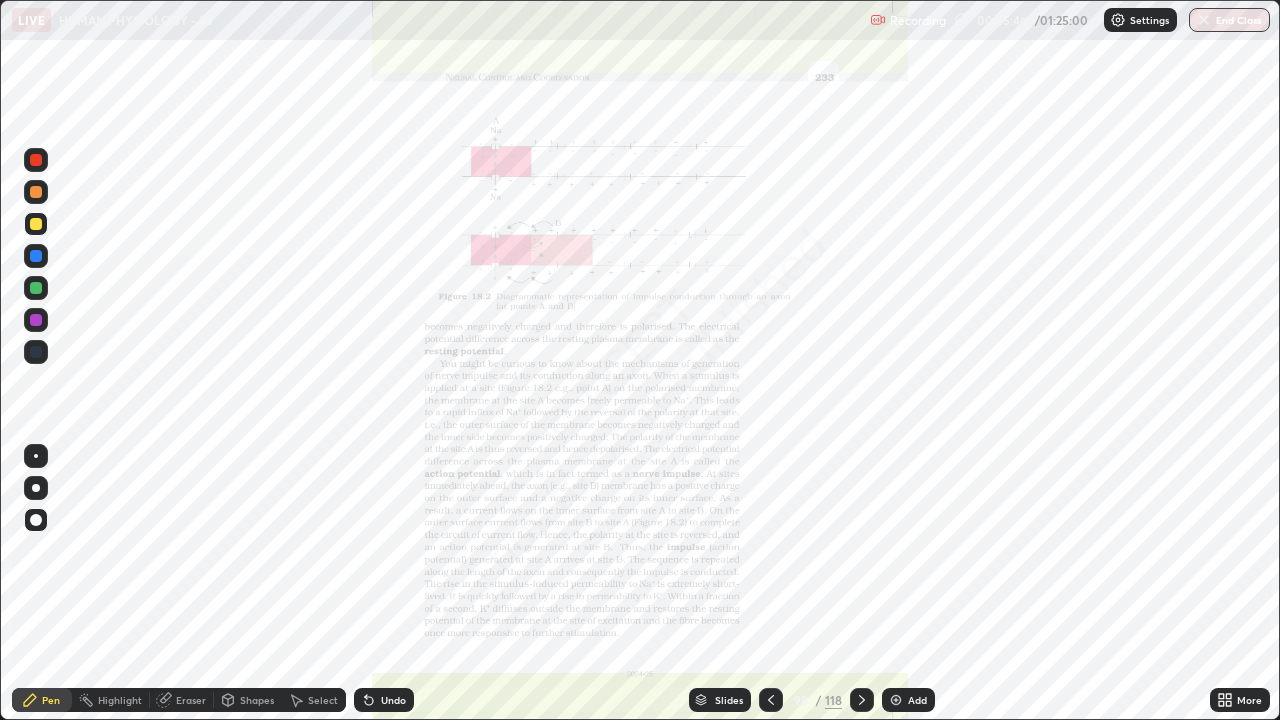 click 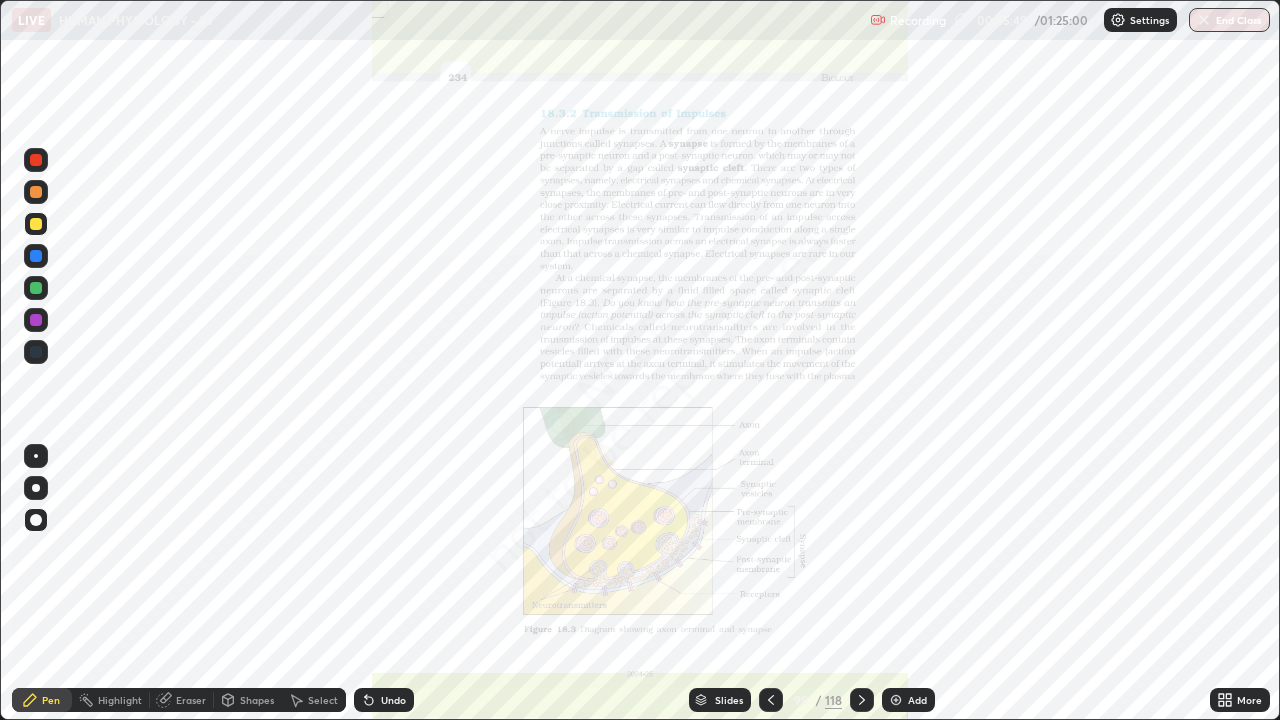 click 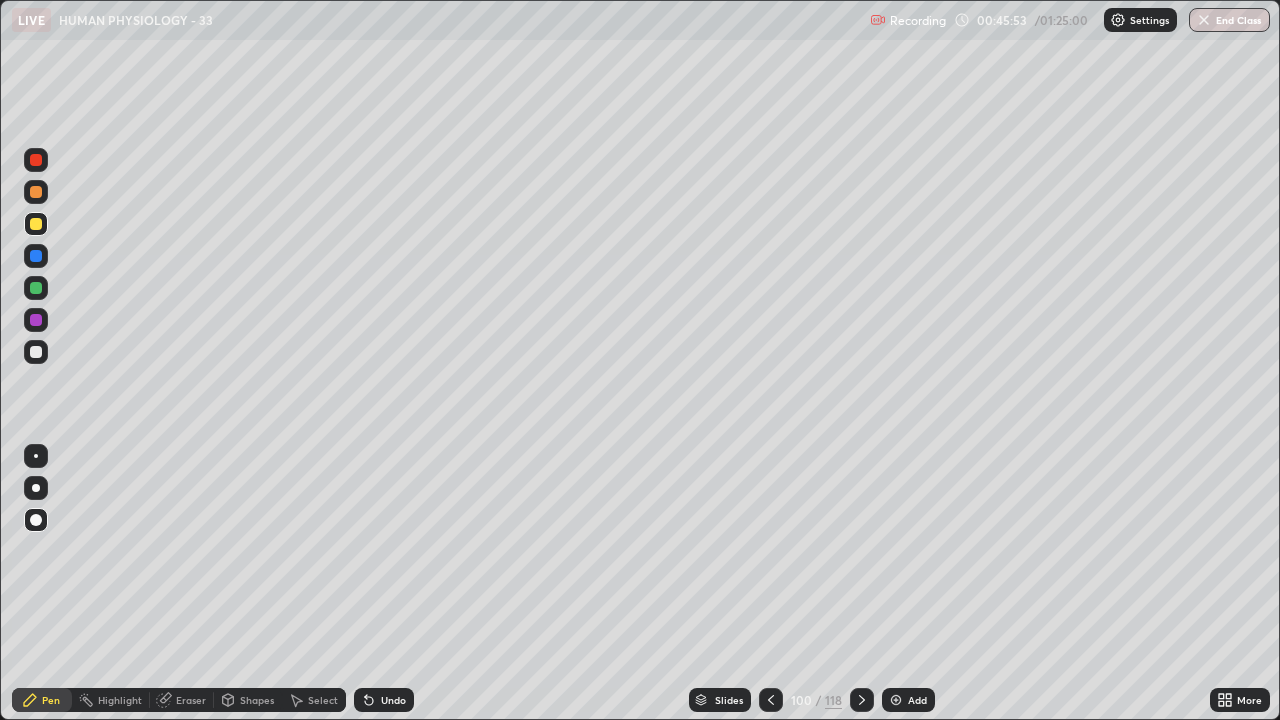 click on "Eraser" at bounding box center [191, 700] 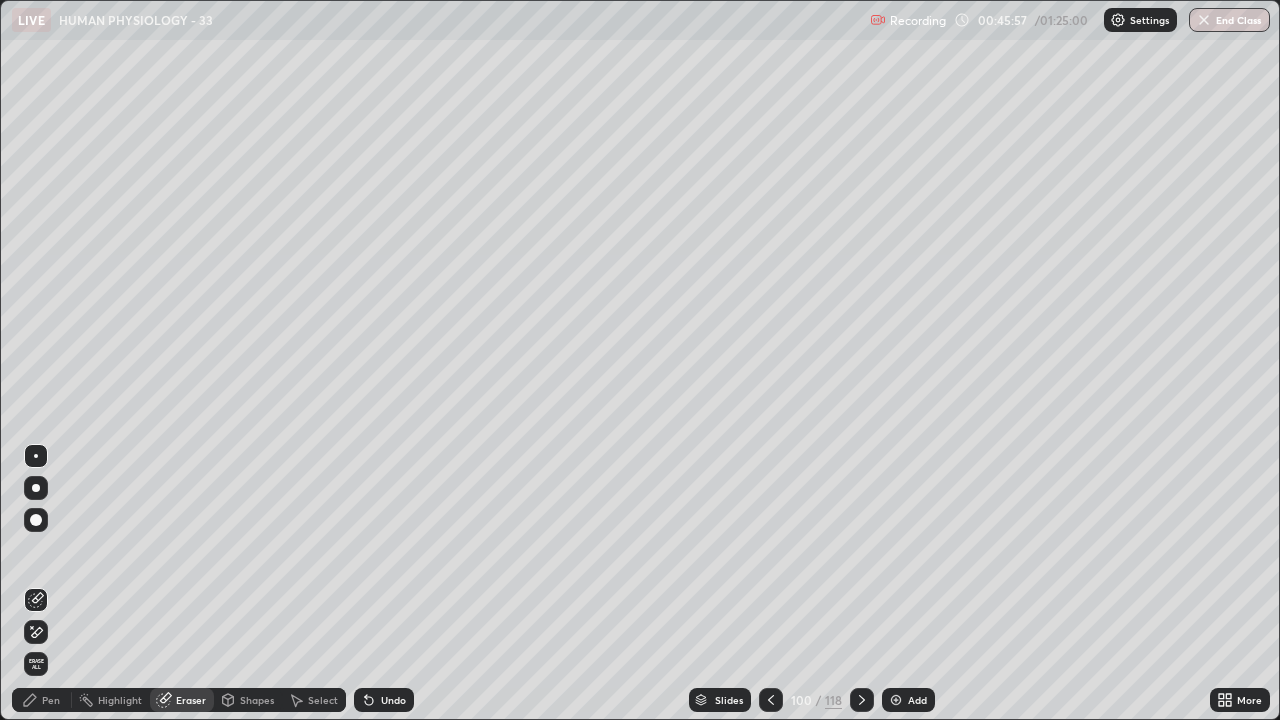 click on "Pen" at bounding box center (42, 700) 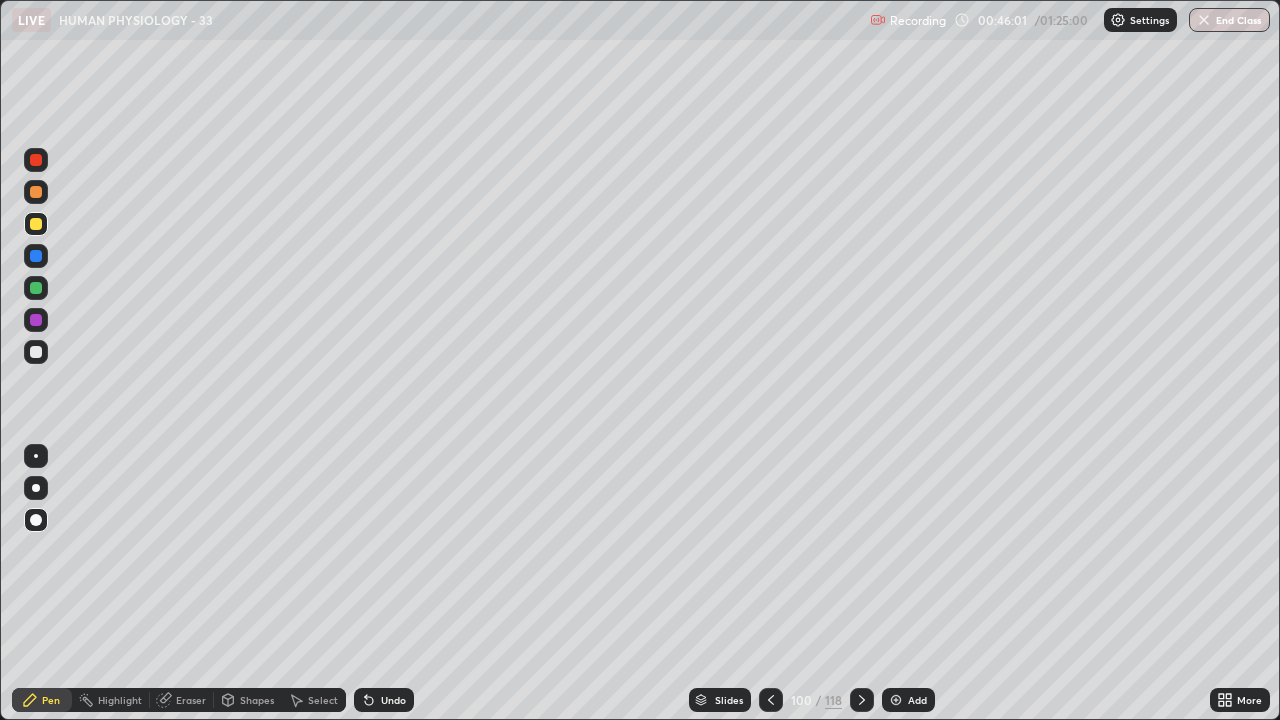 click at bounding box center (36, 352) 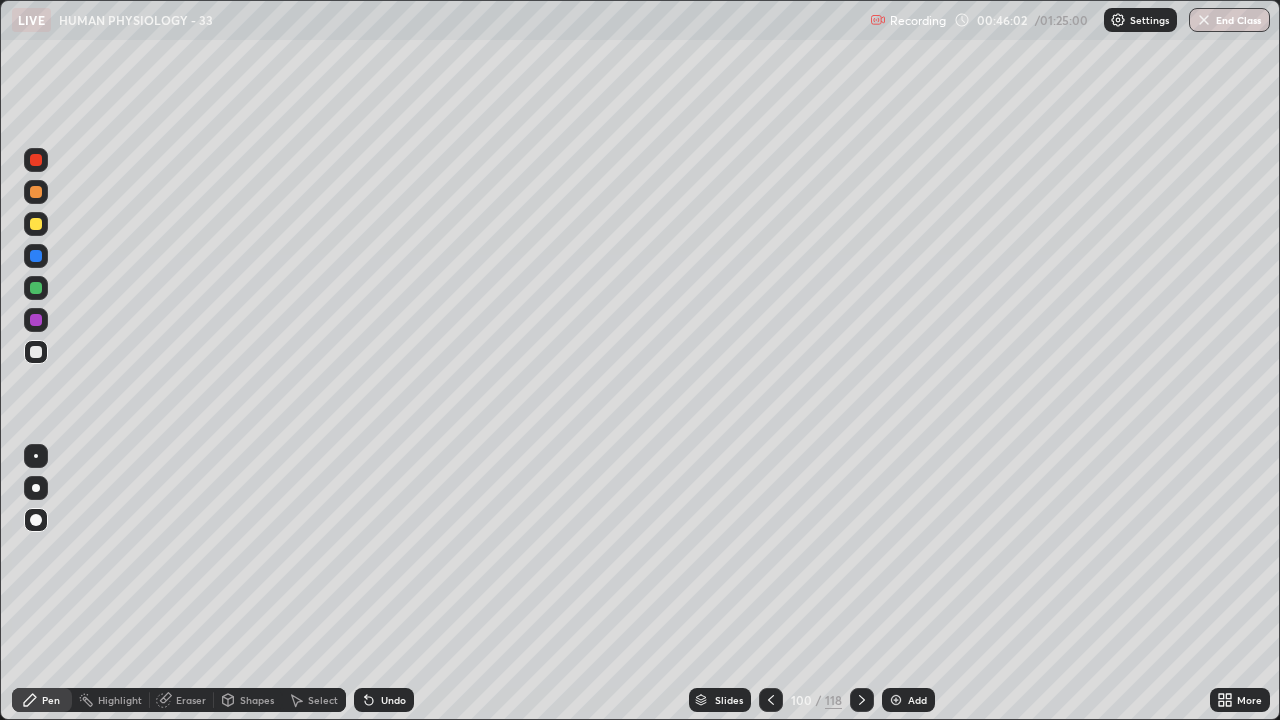 click at bounding box center [36, 488] 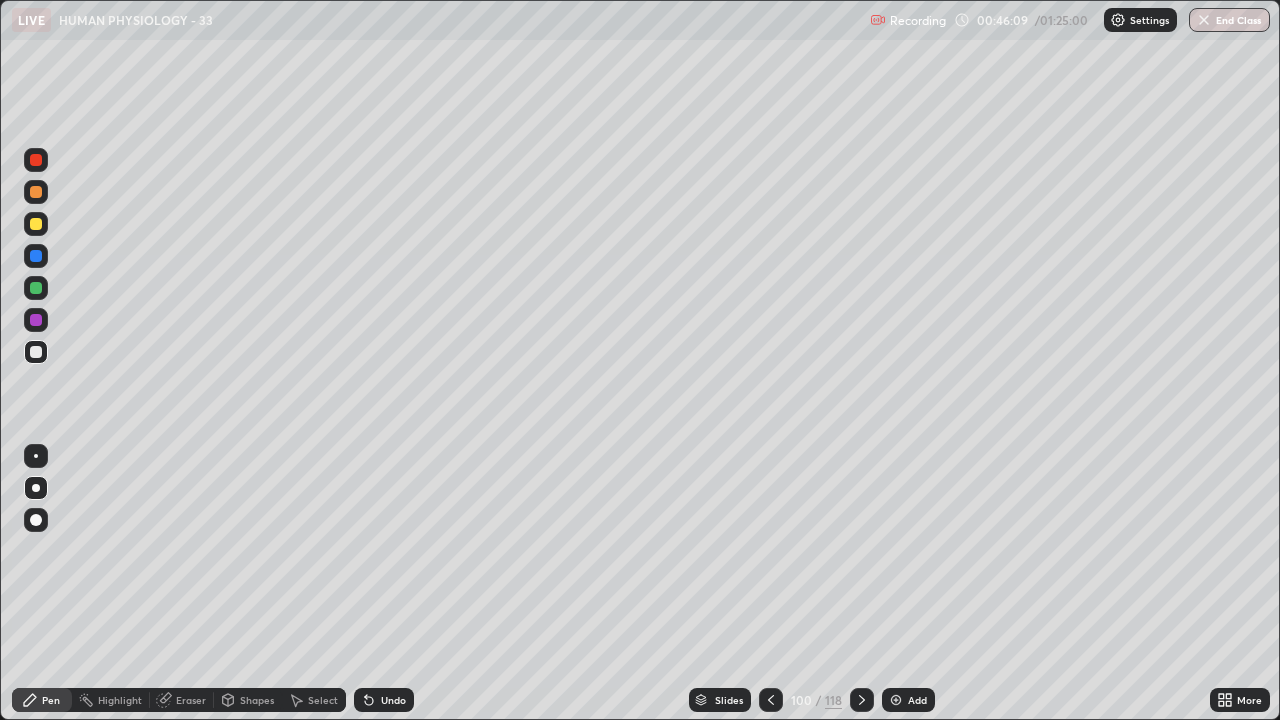 click at bounding box center [36, 456] 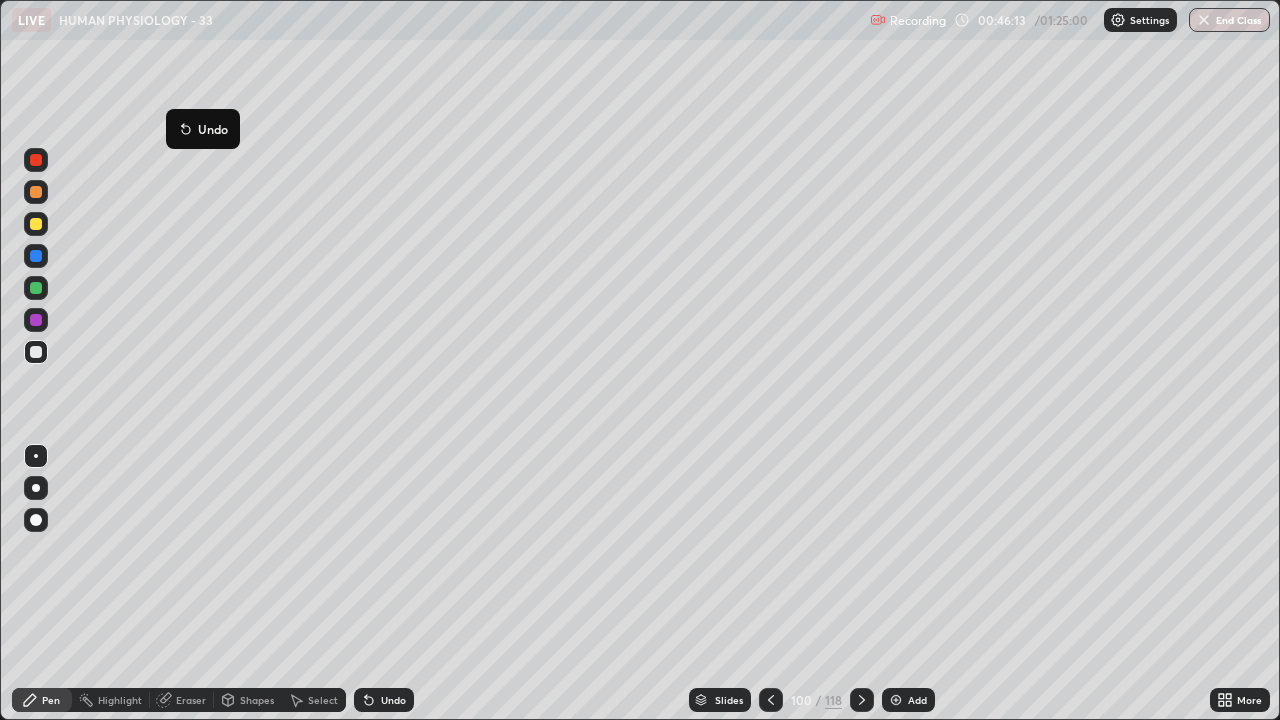 click 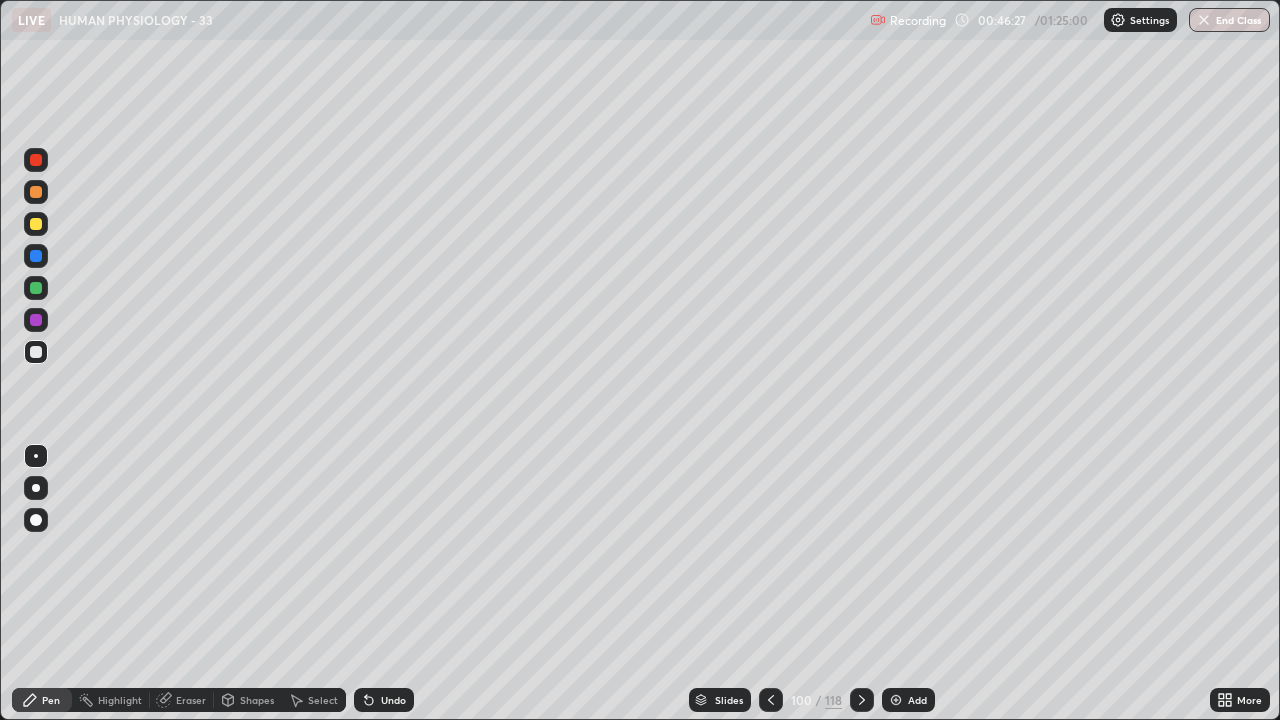 click on "Undo" at bounding box center [384, 700] 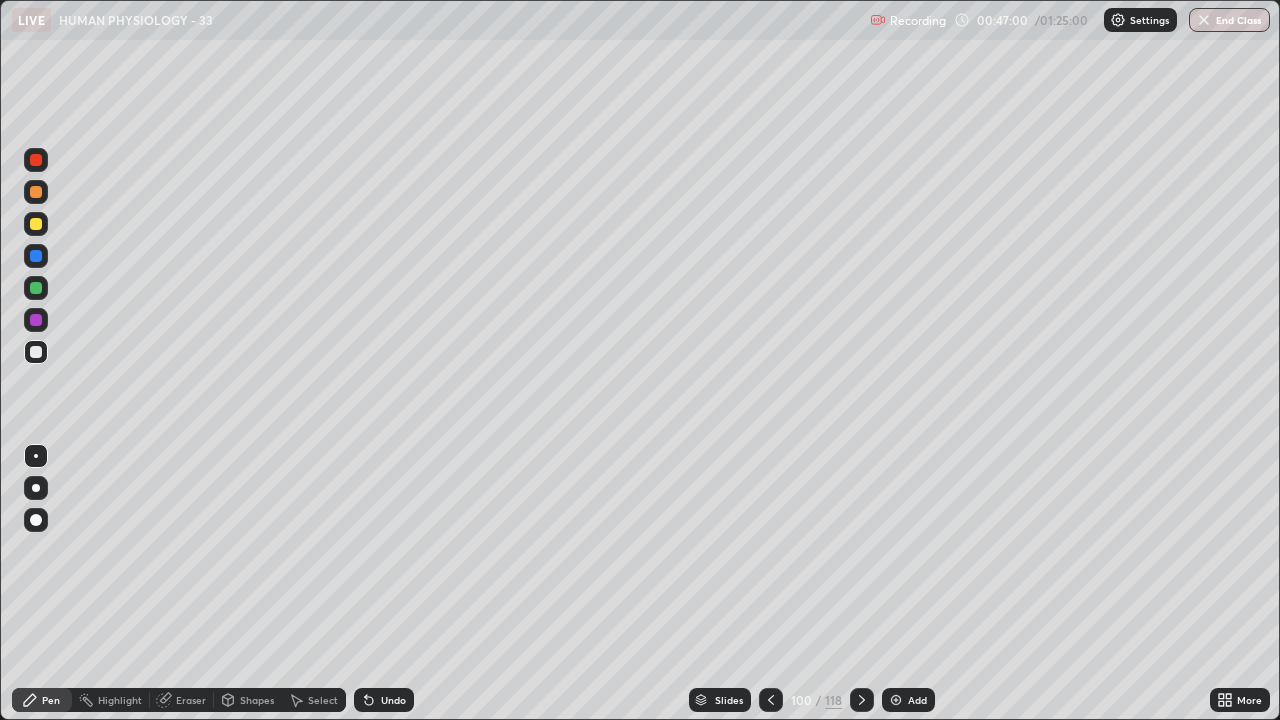 click on "Undo" at bounding box center (393, 700) 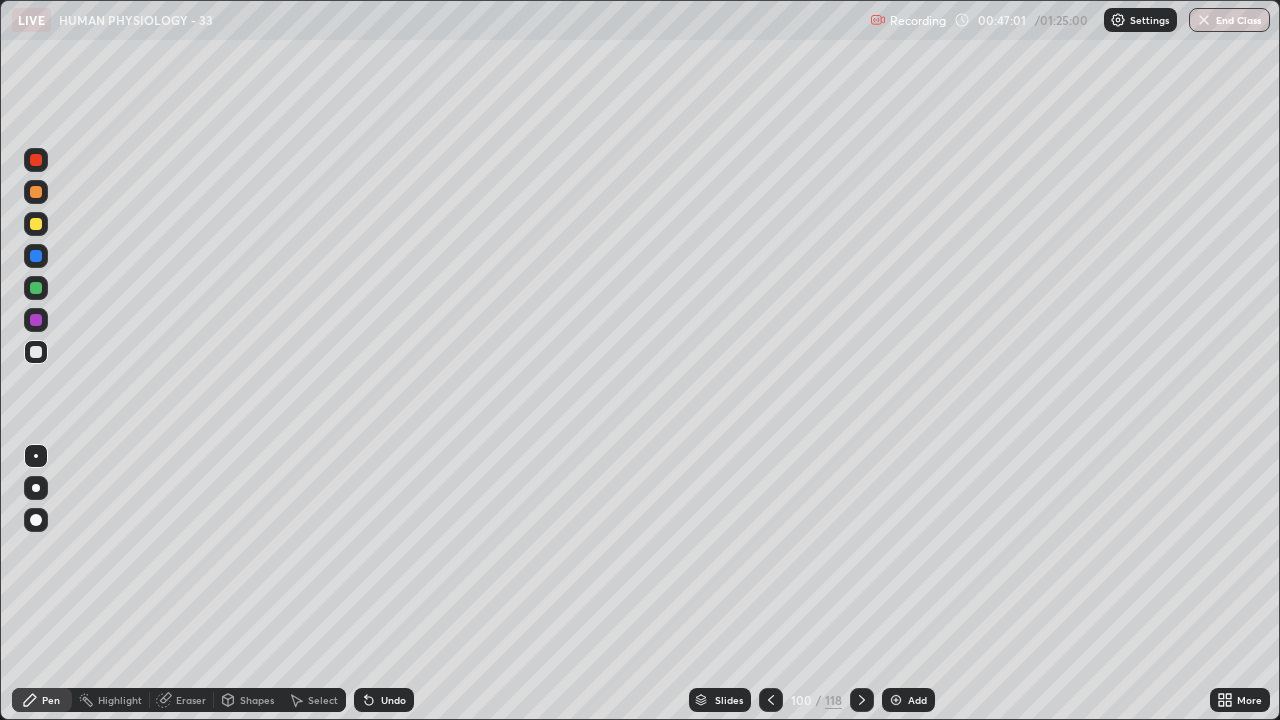 click on "Undo" at bounding box center (384, 700) 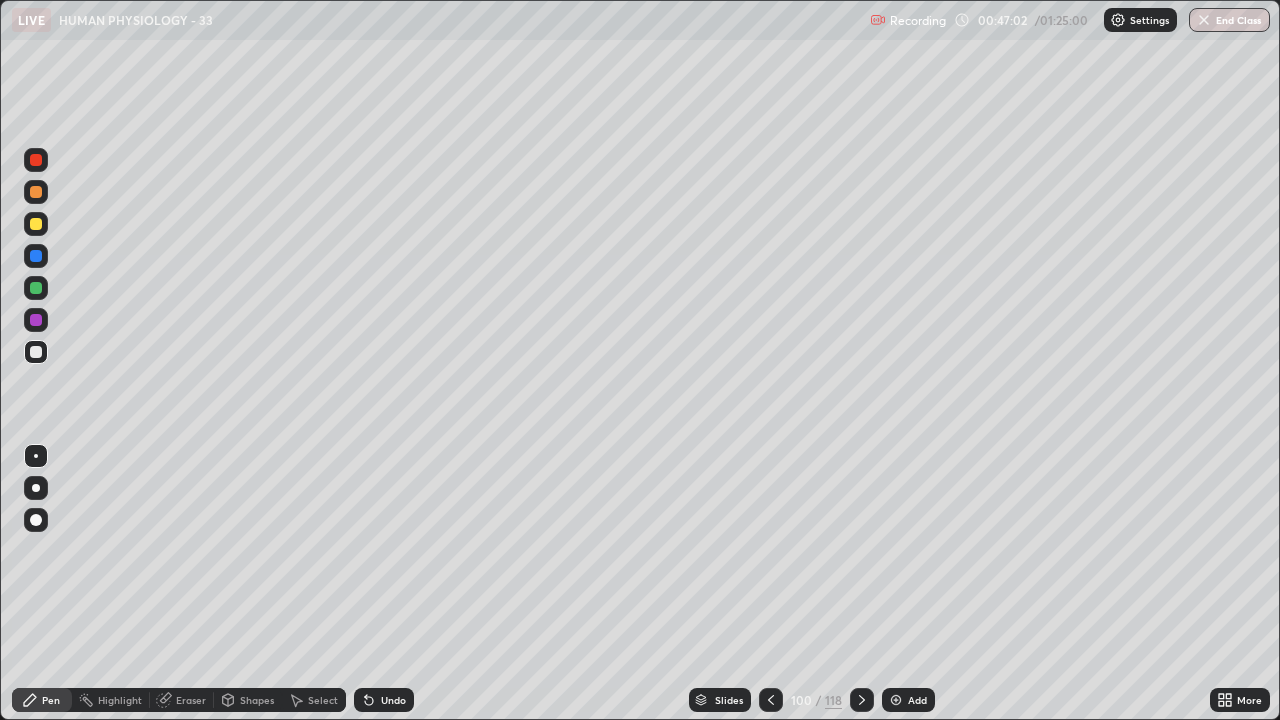 click on "Undo" at bounding box center (393, 700) 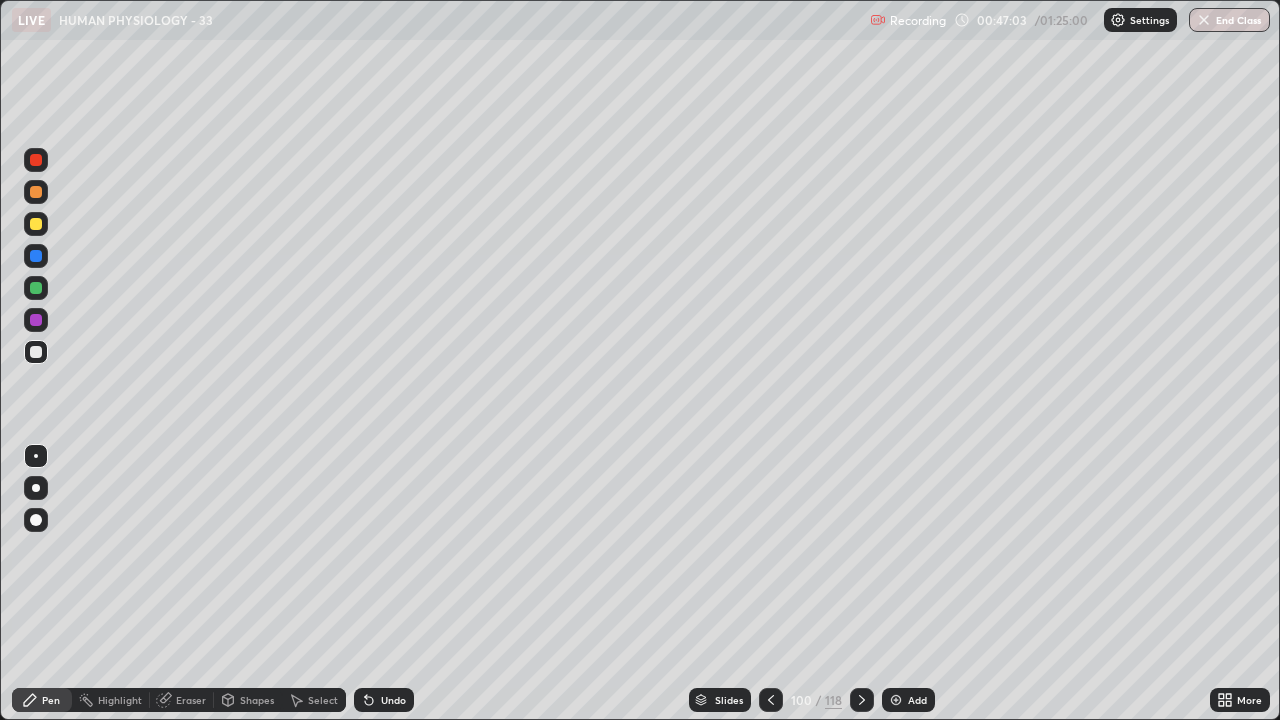 click on "Undo" at bounding box center [393, 700] 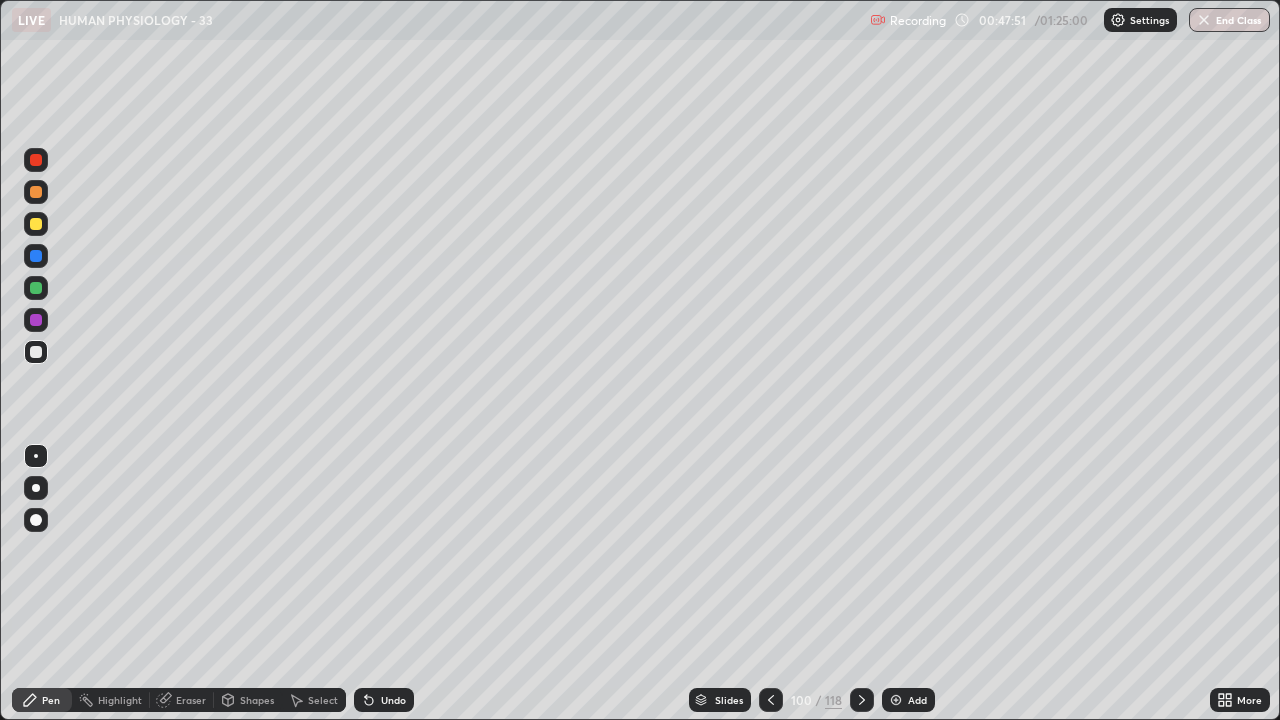 click at bounding box center [36, 224] 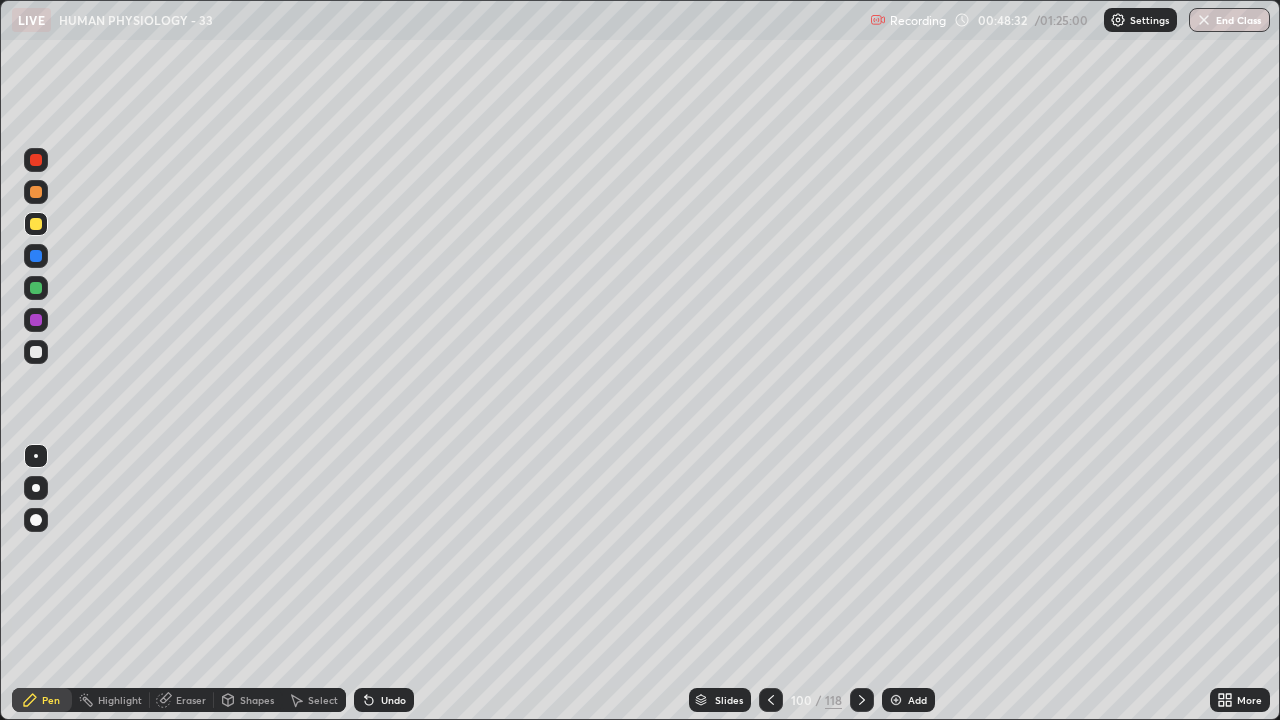 click at bounding box center (36, 288) 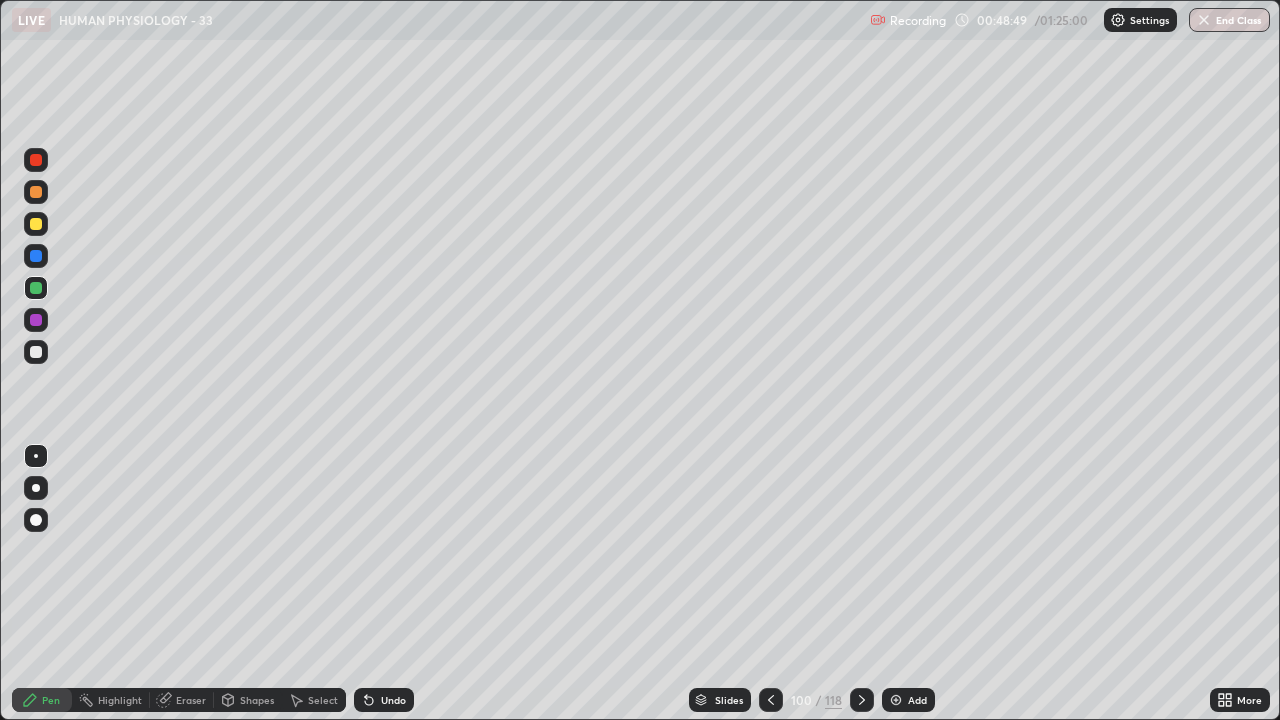 click at bounding box center [36, 192] 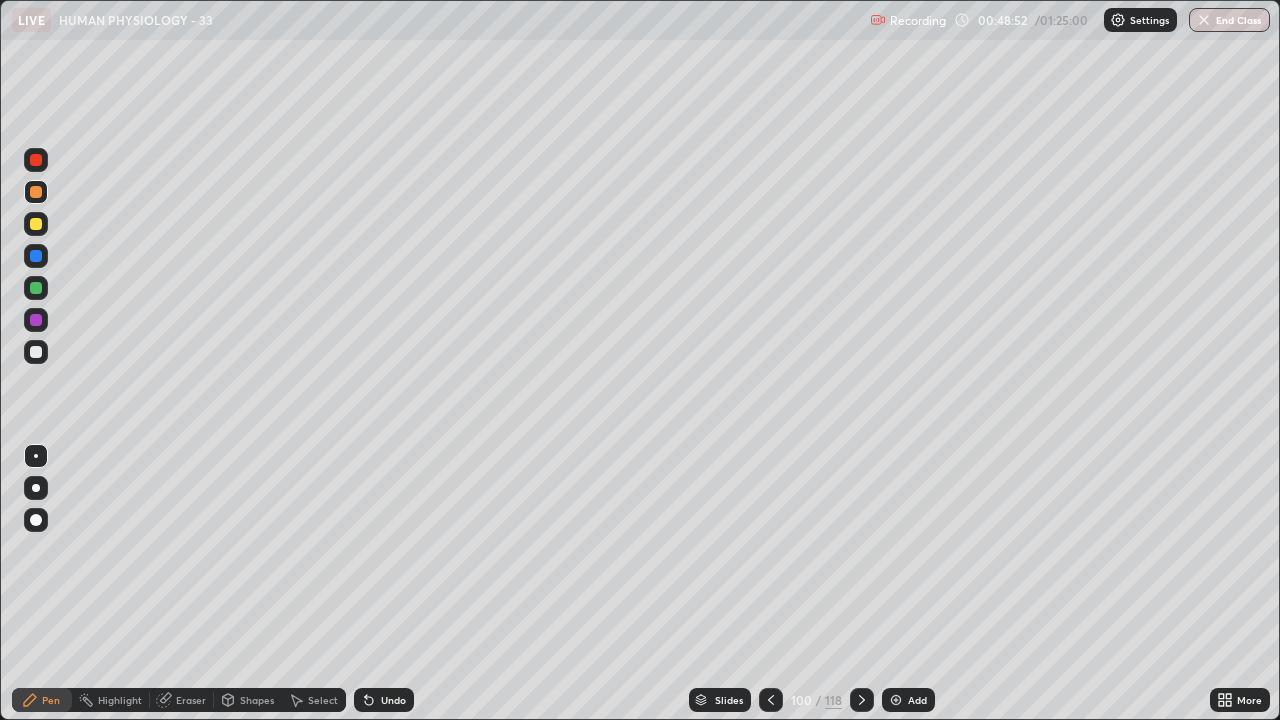 click at bounding box center [36, 488] 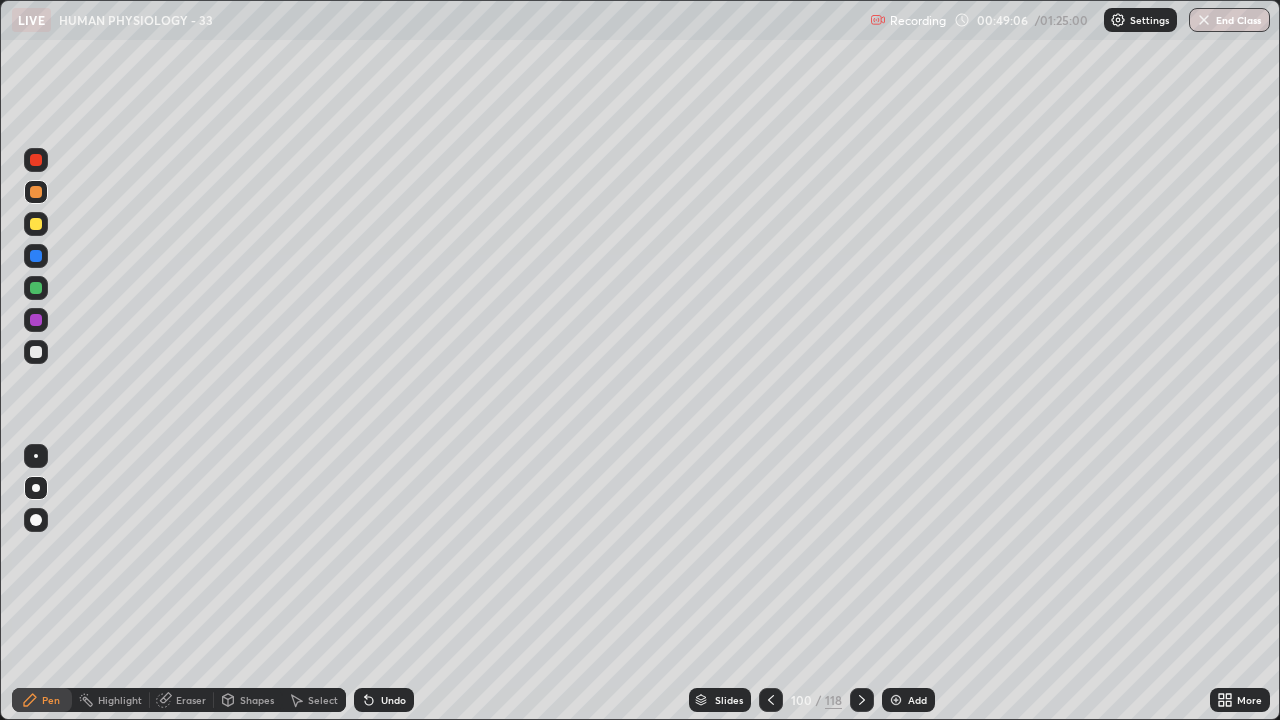 click on "Undo" at bounding box center (393, 700) 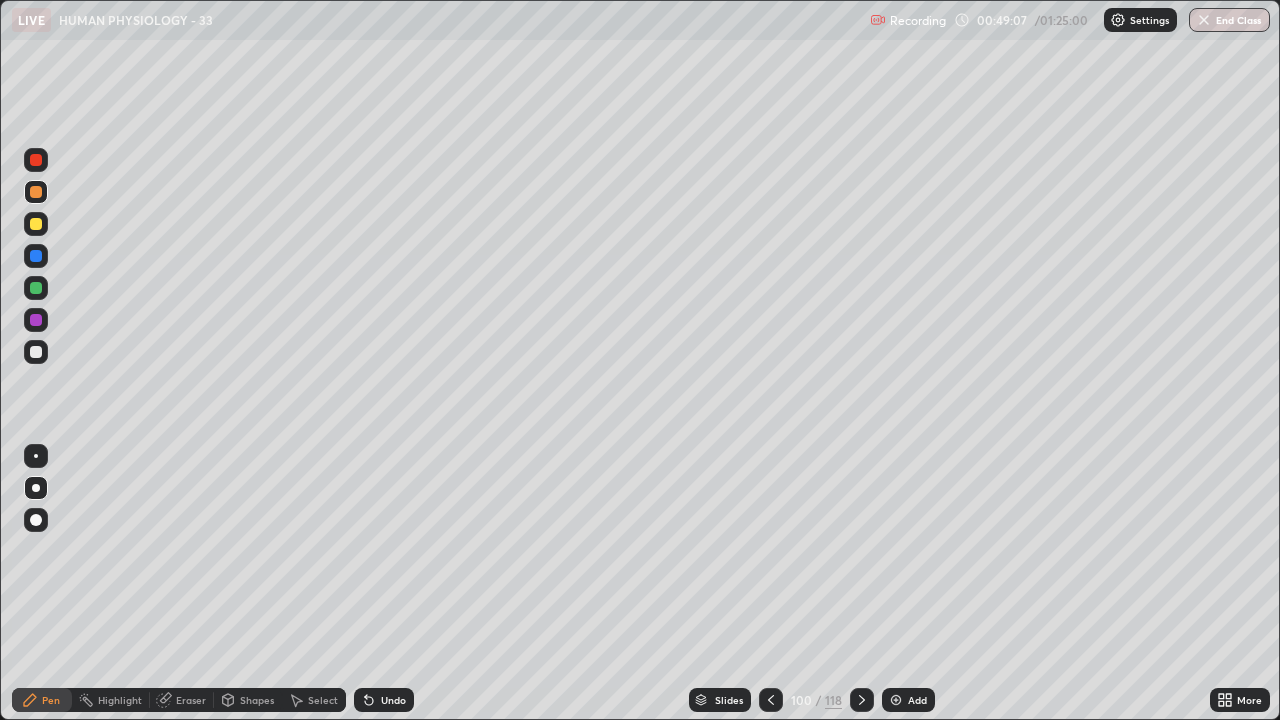 click on "Undo" at bounding box center (393, 700) 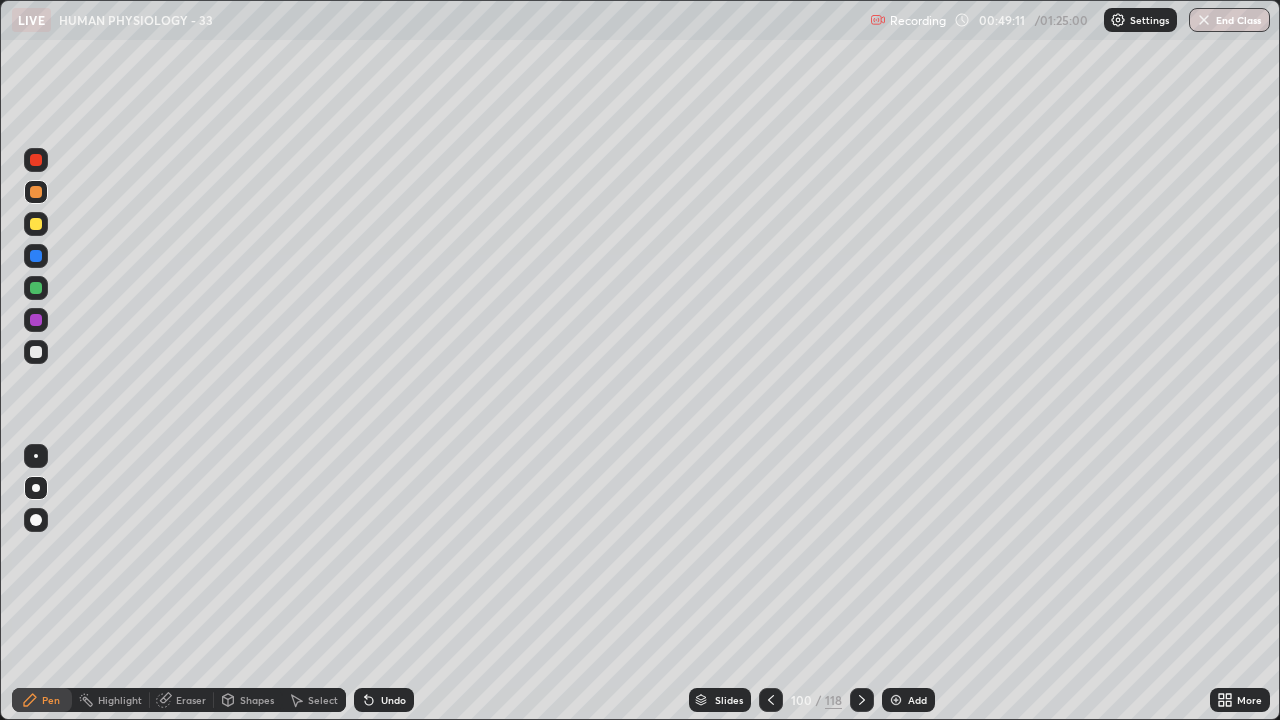 click at bounding box center (36, 224) 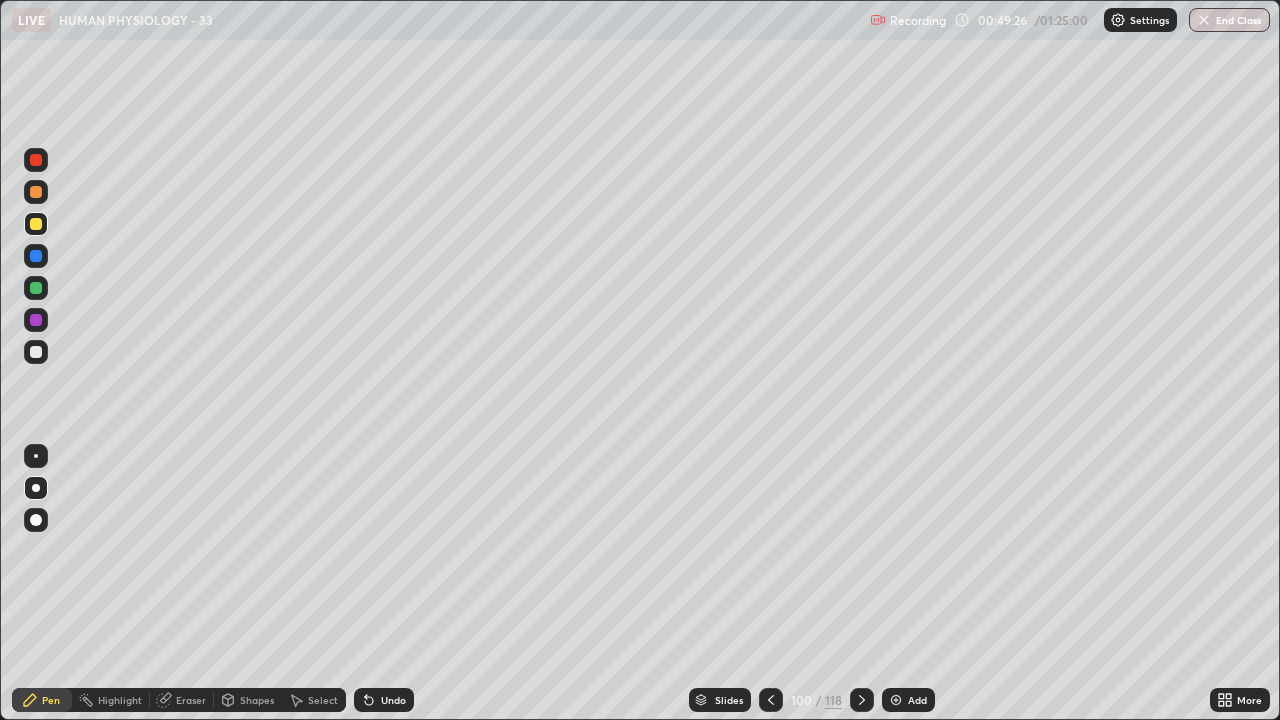 click on "Undo" at bounding box center [393, 700] 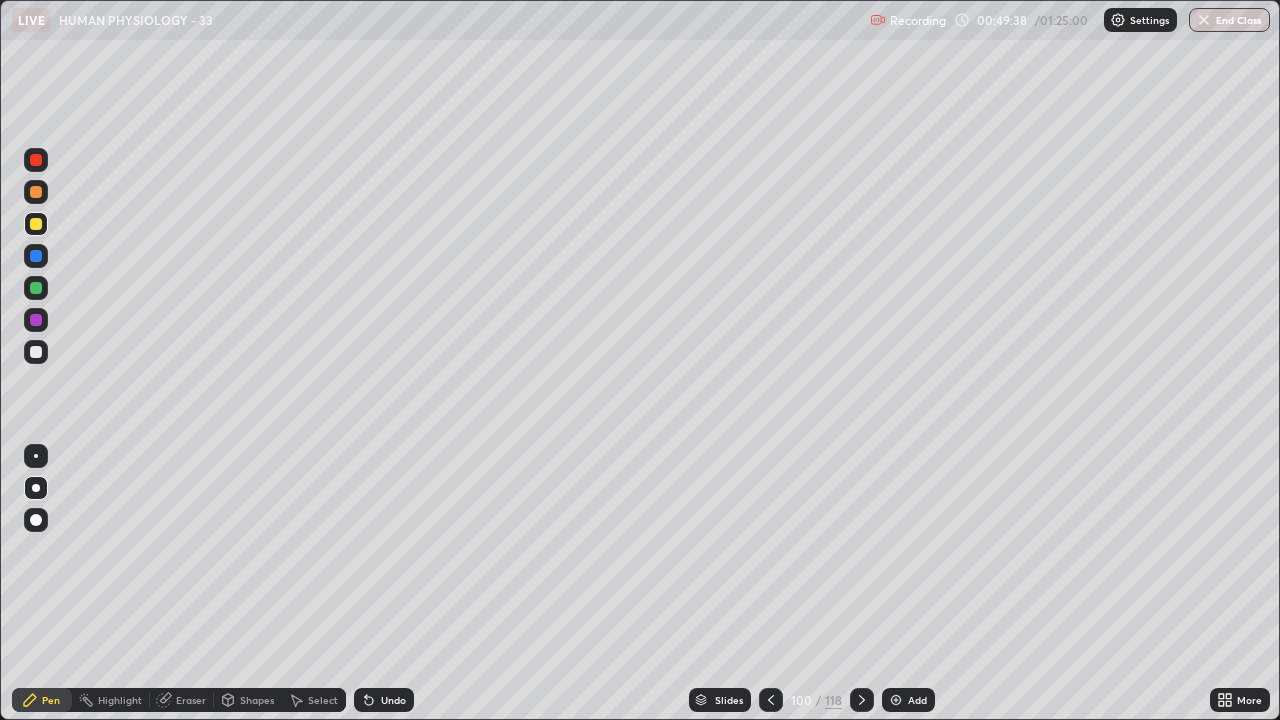 click at bounding box center [36, 192] 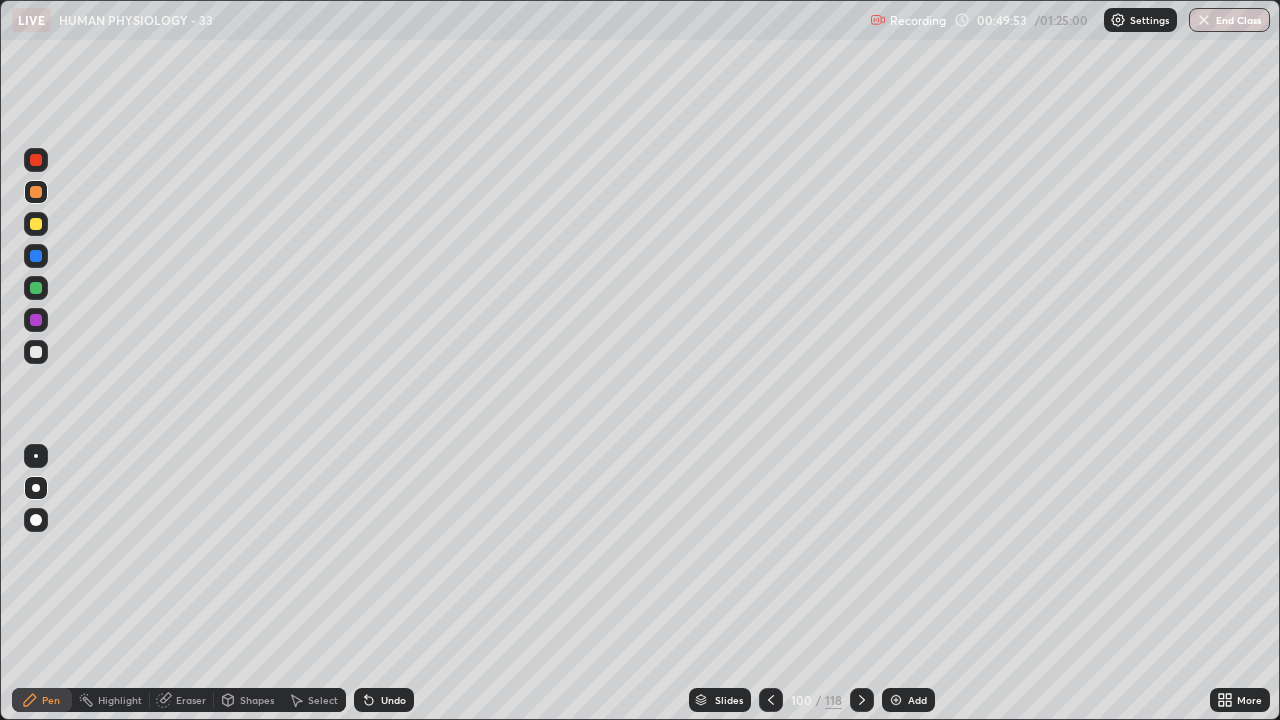 click at bounding box center (36, 224) 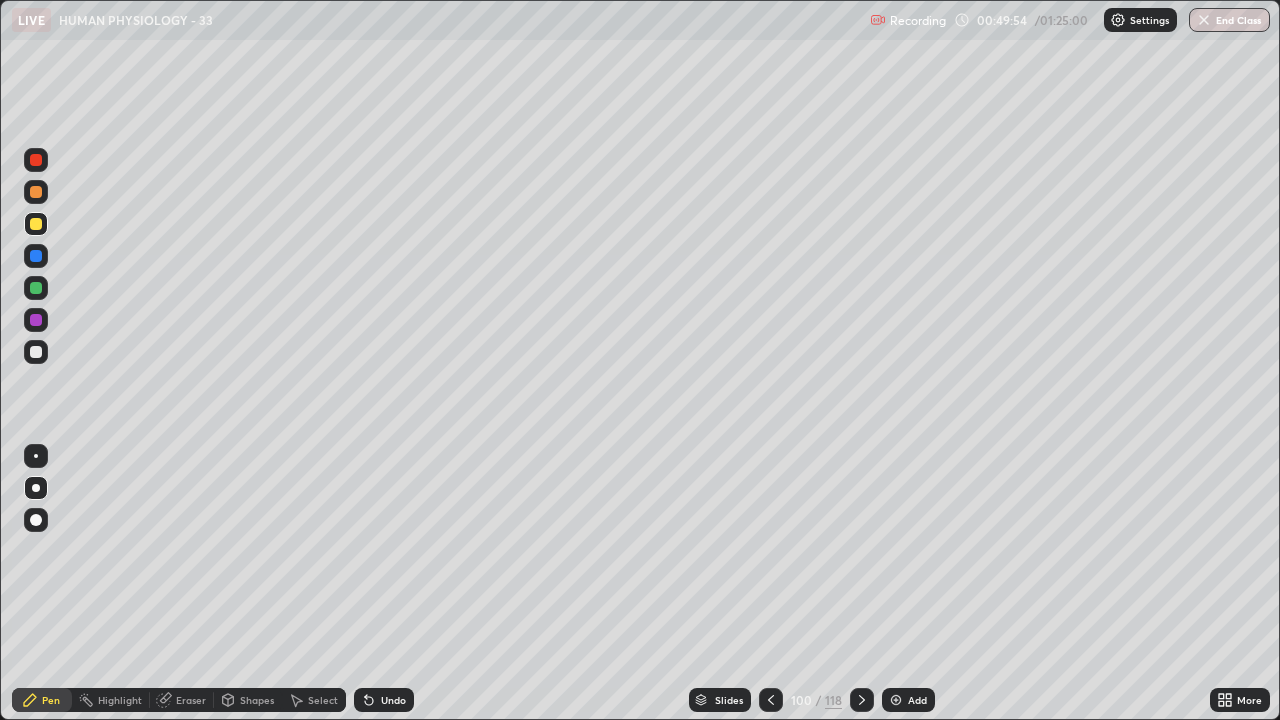 click at bounding box center [36, 456] 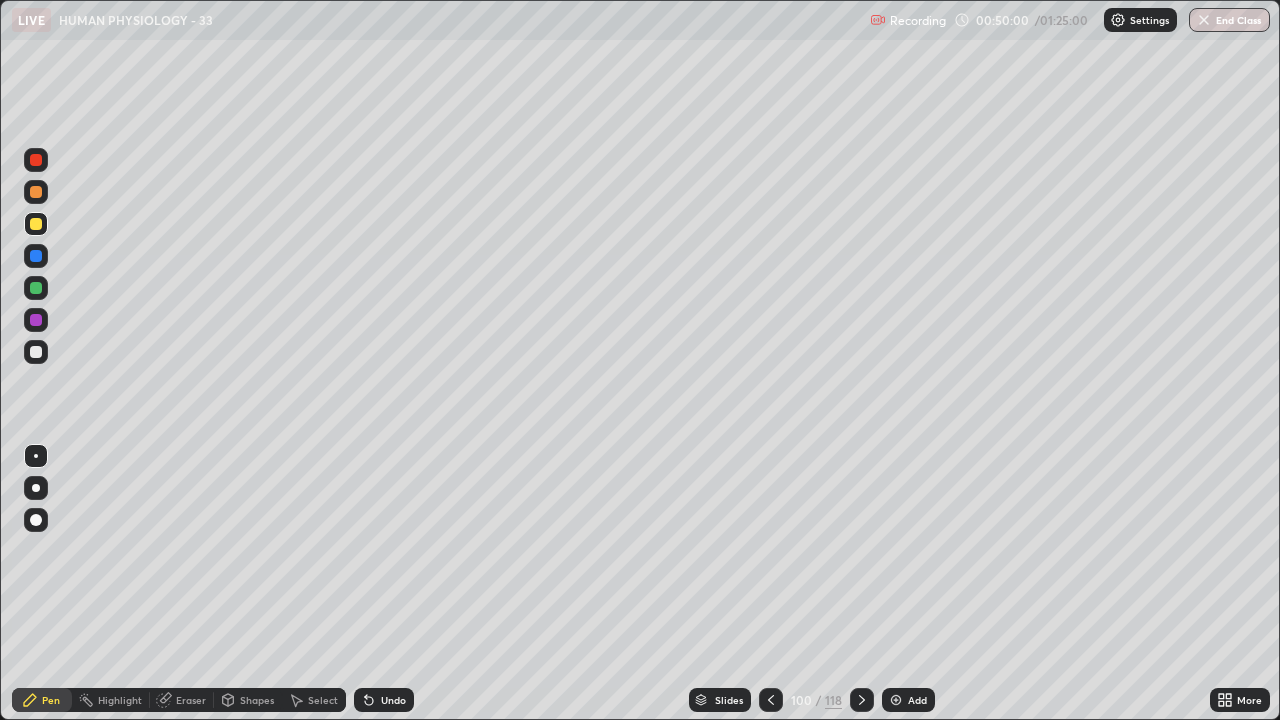 click at bounding box center [36, 192] 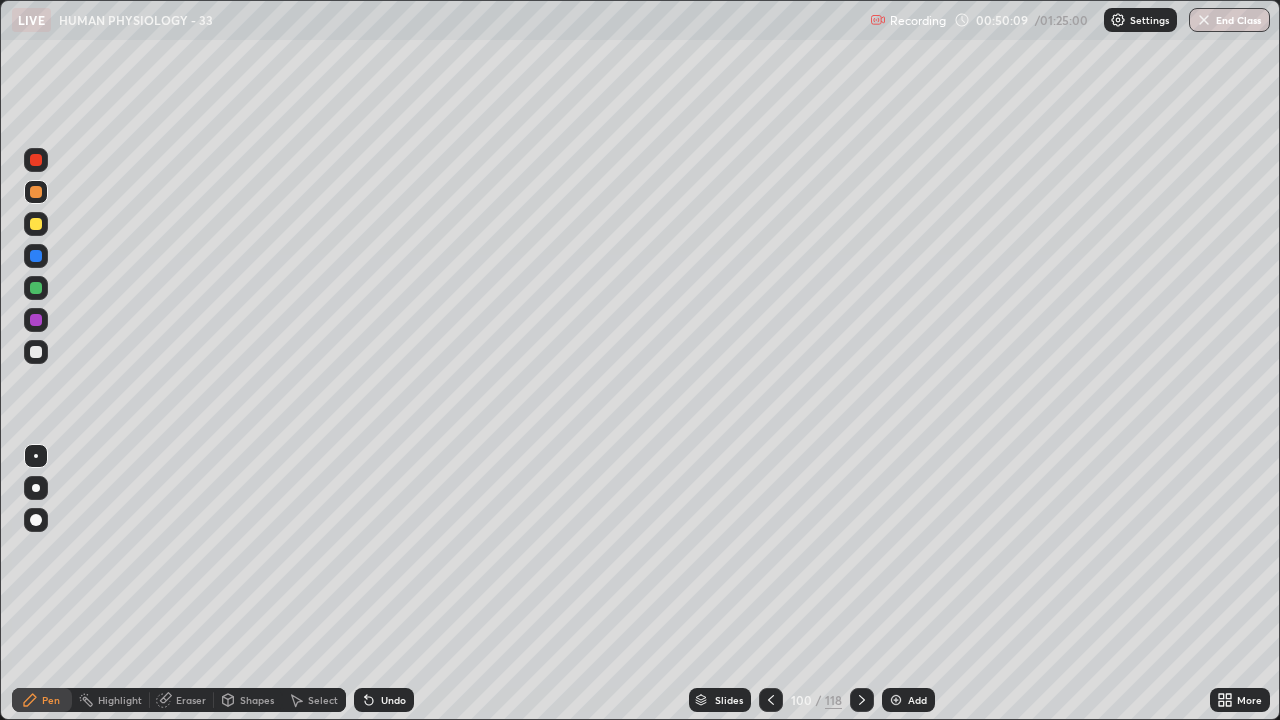 click at bounding box center (36, 224) 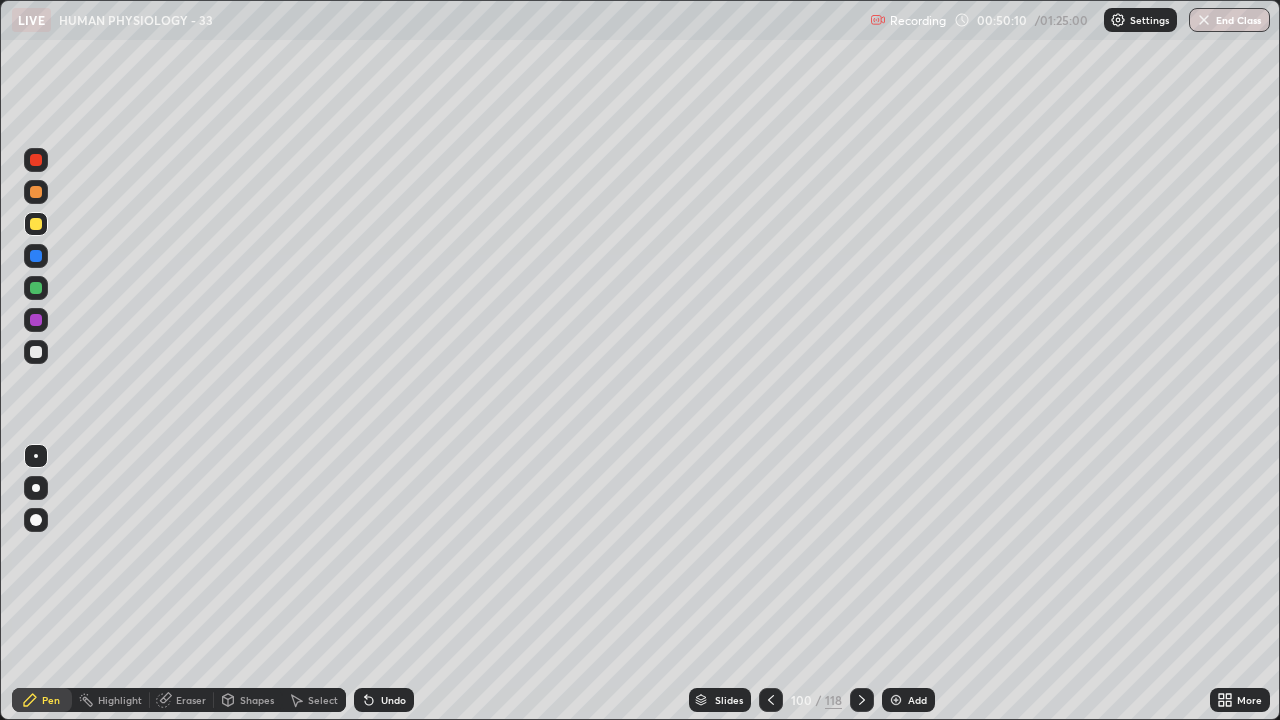 click at bounding box center (36, 352) 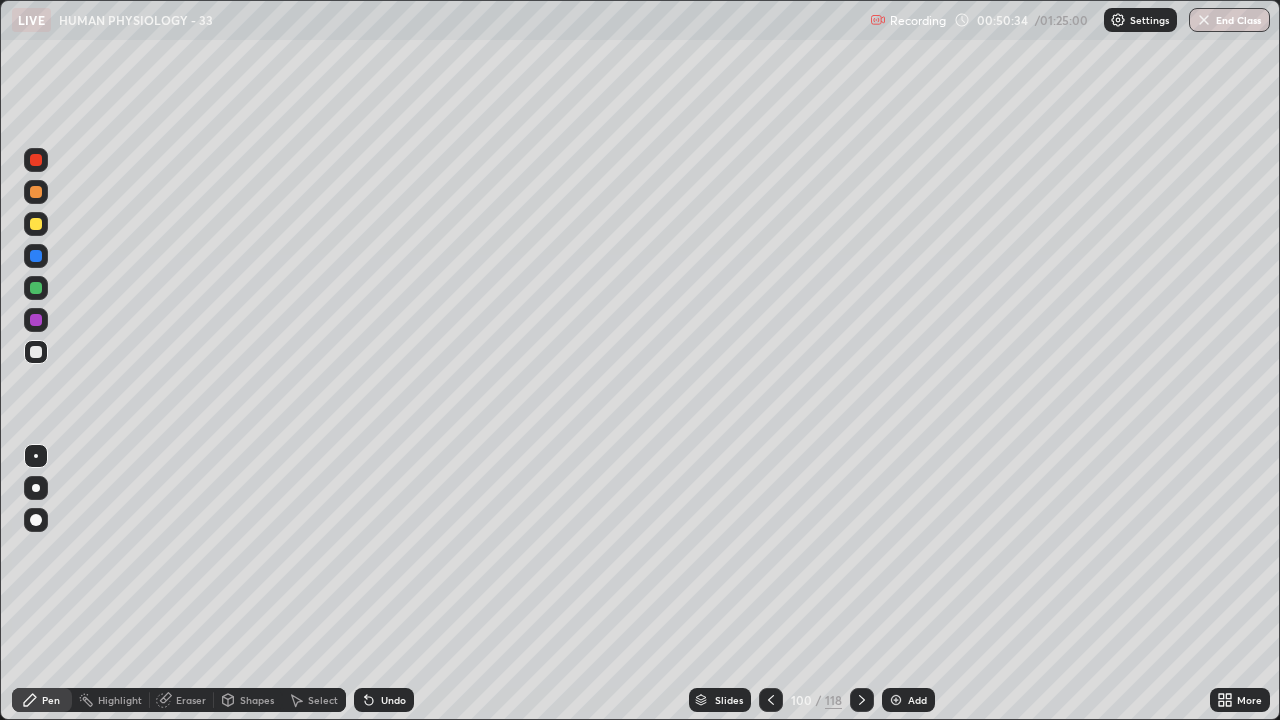 click on "Undo" at bounding box center [393, 700] 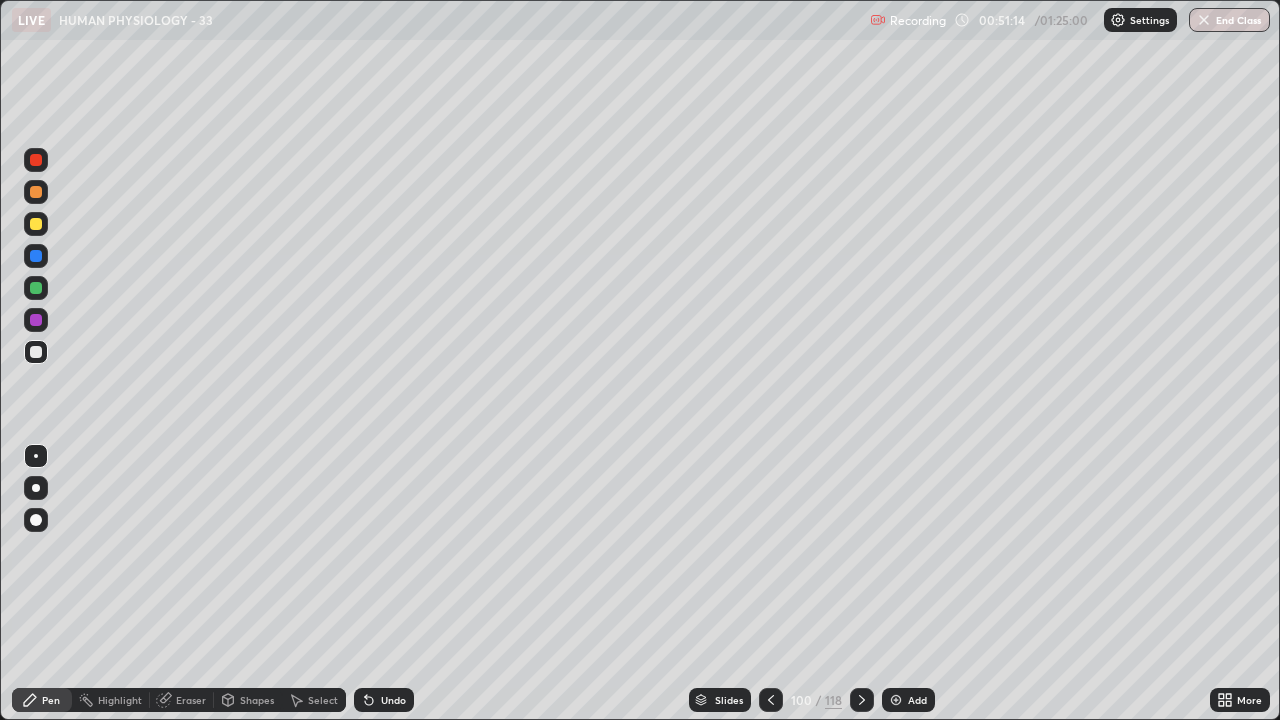 click at bounding box center [36, 192] 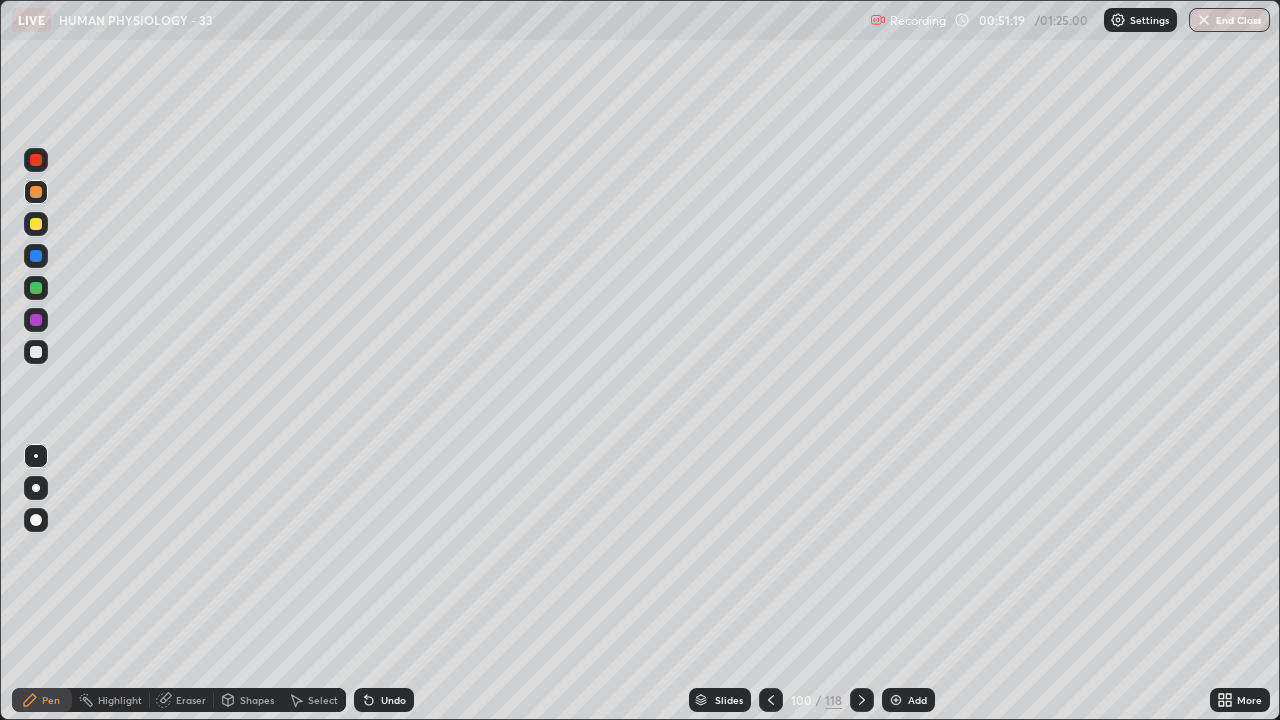 click at bounding box center (36, 288) 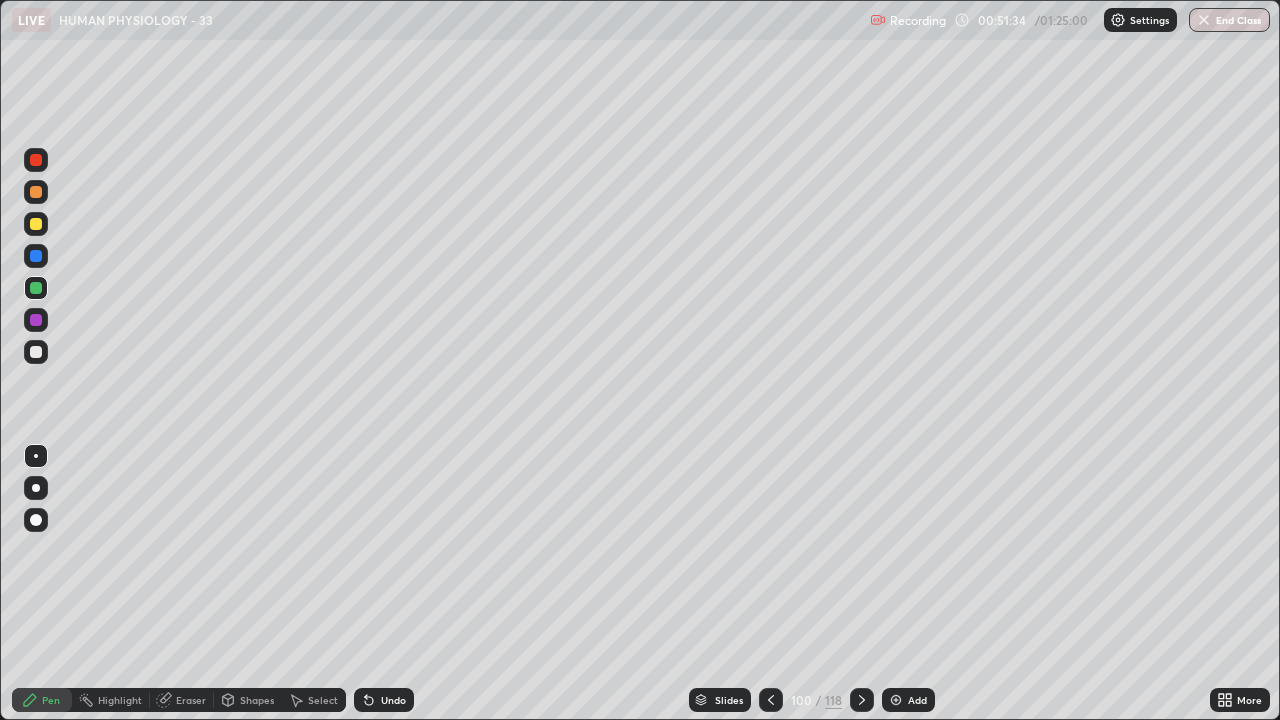 click at bounding box center (36, 224) 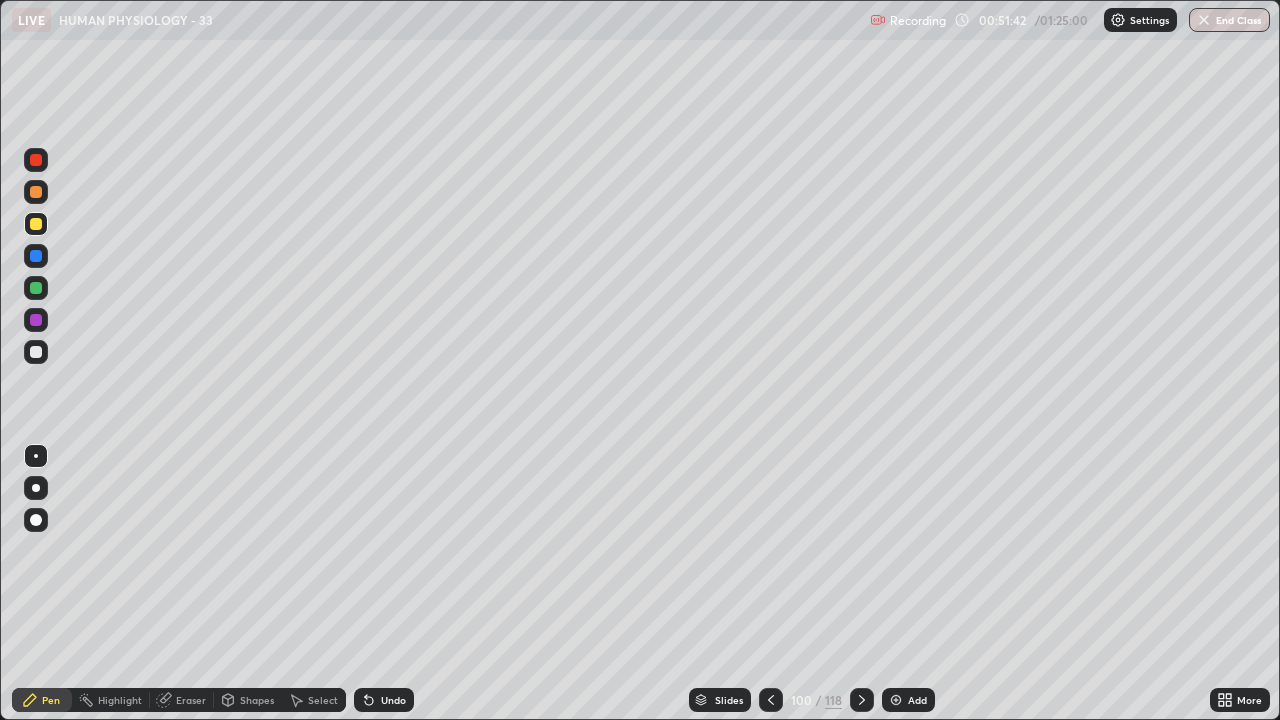 click on "Undo" at bounding box center [393, 700] 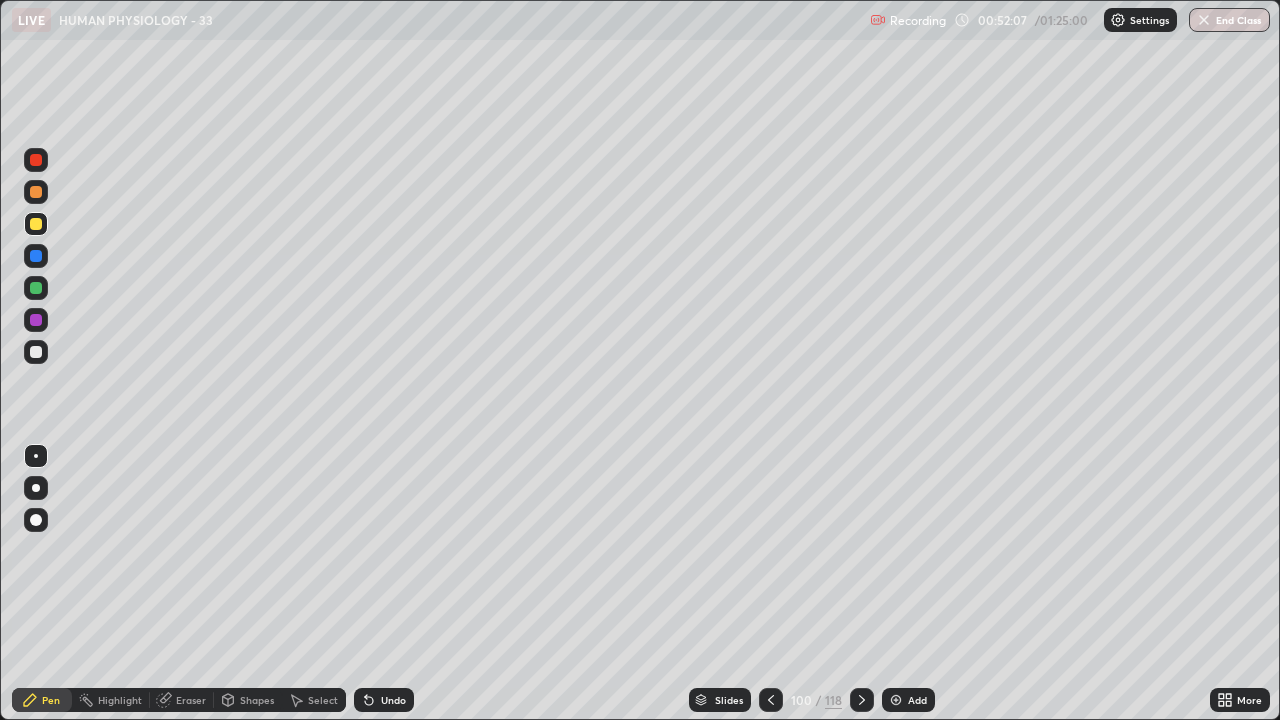 click at bounding box center [36, 160] 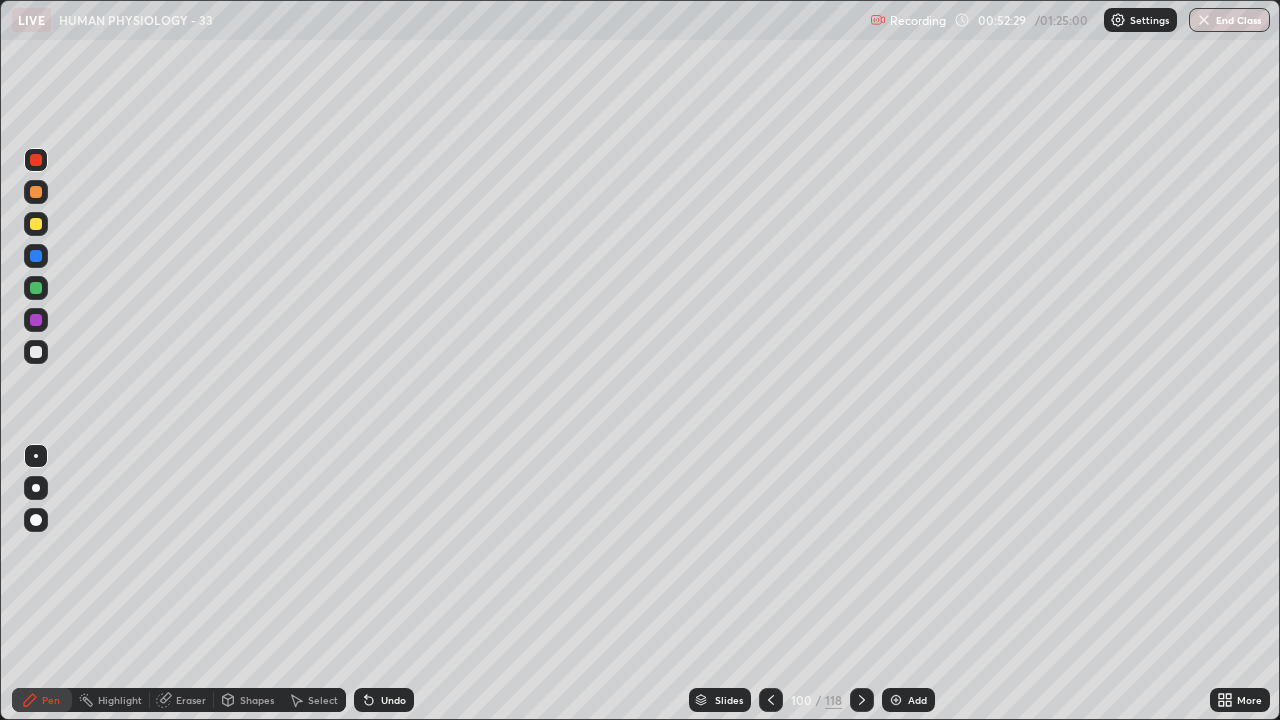 click at bounding box center (36, 224) 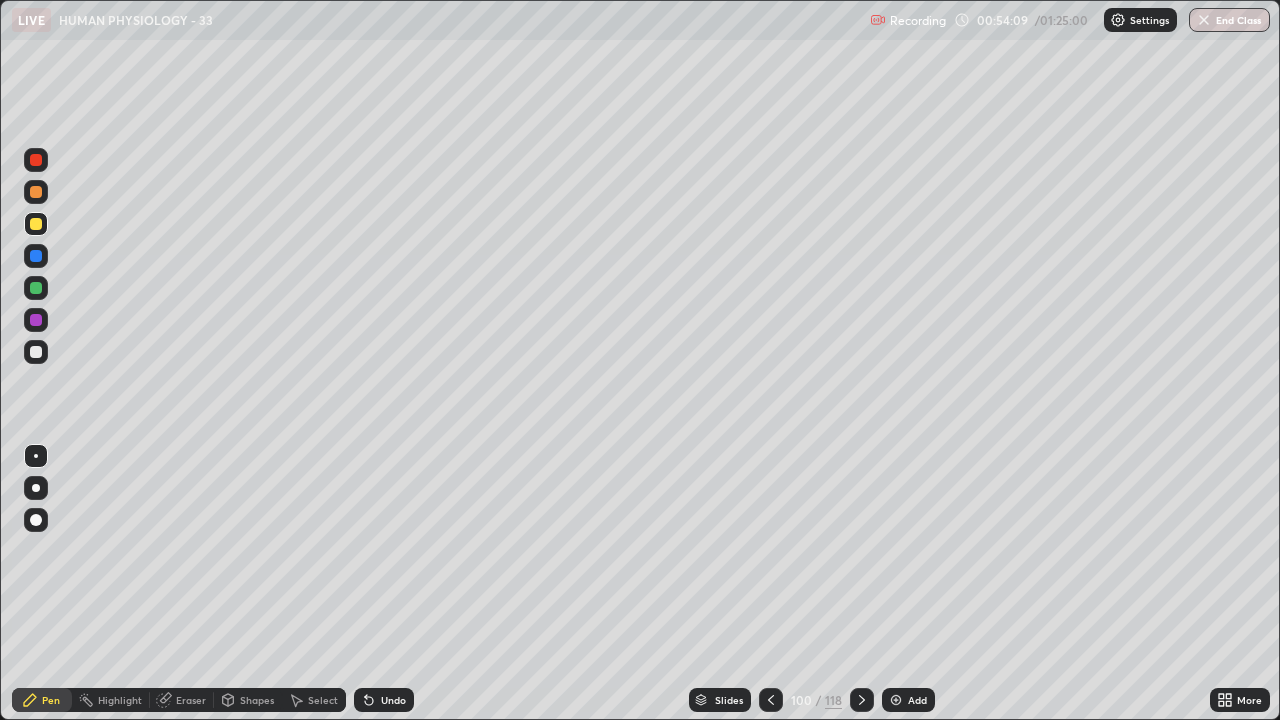 click on "Undo" at bounding box center (393, 700) 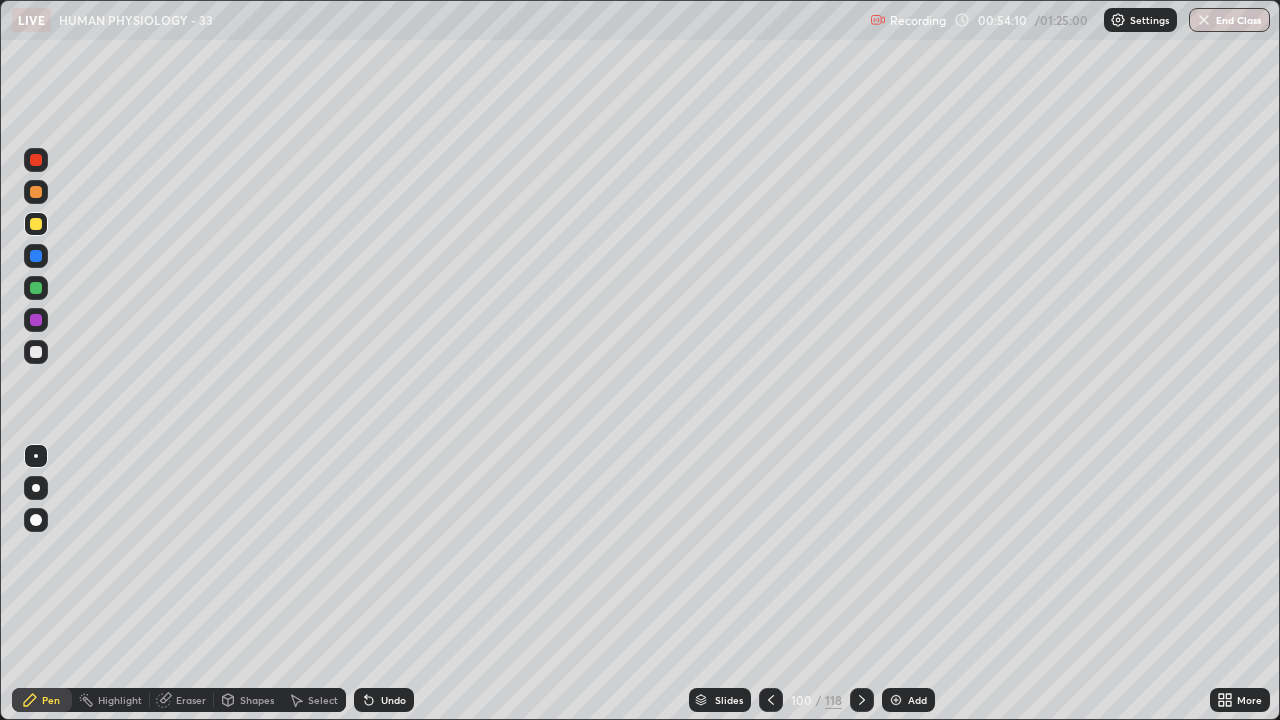 click on "Undo" at bounding box center [393, 700] 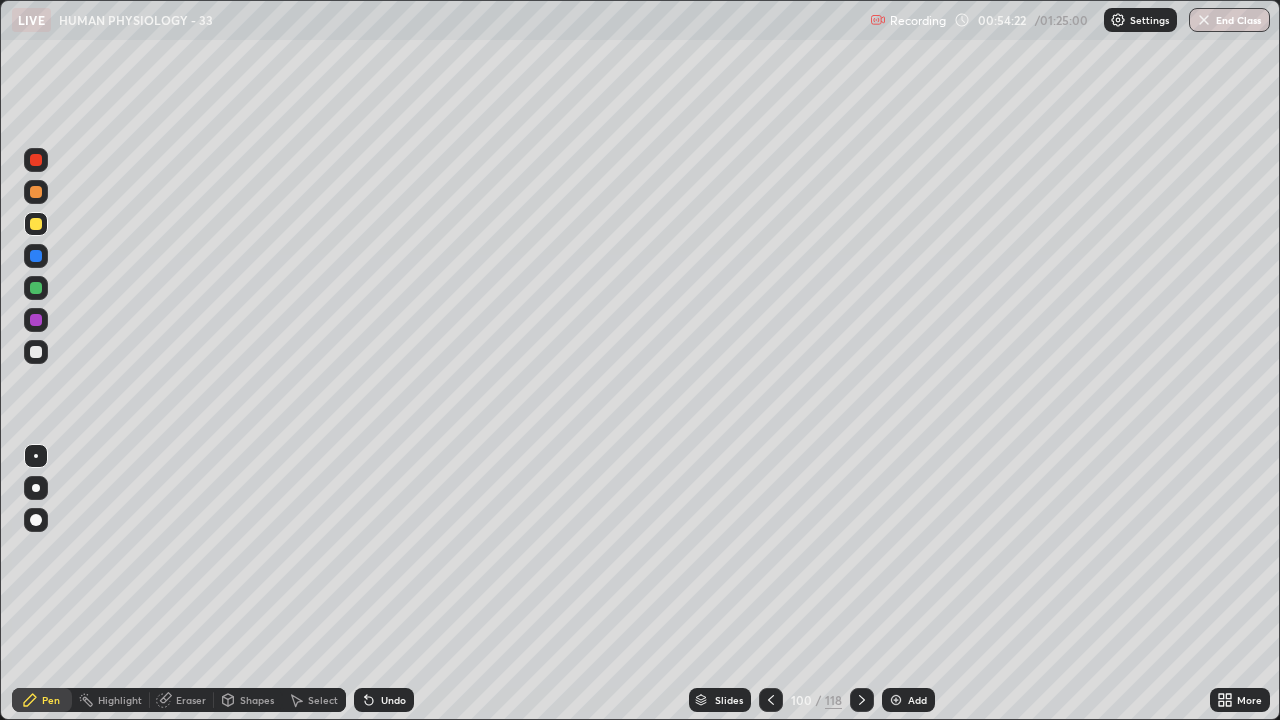 click at bounding box center (36, 320) 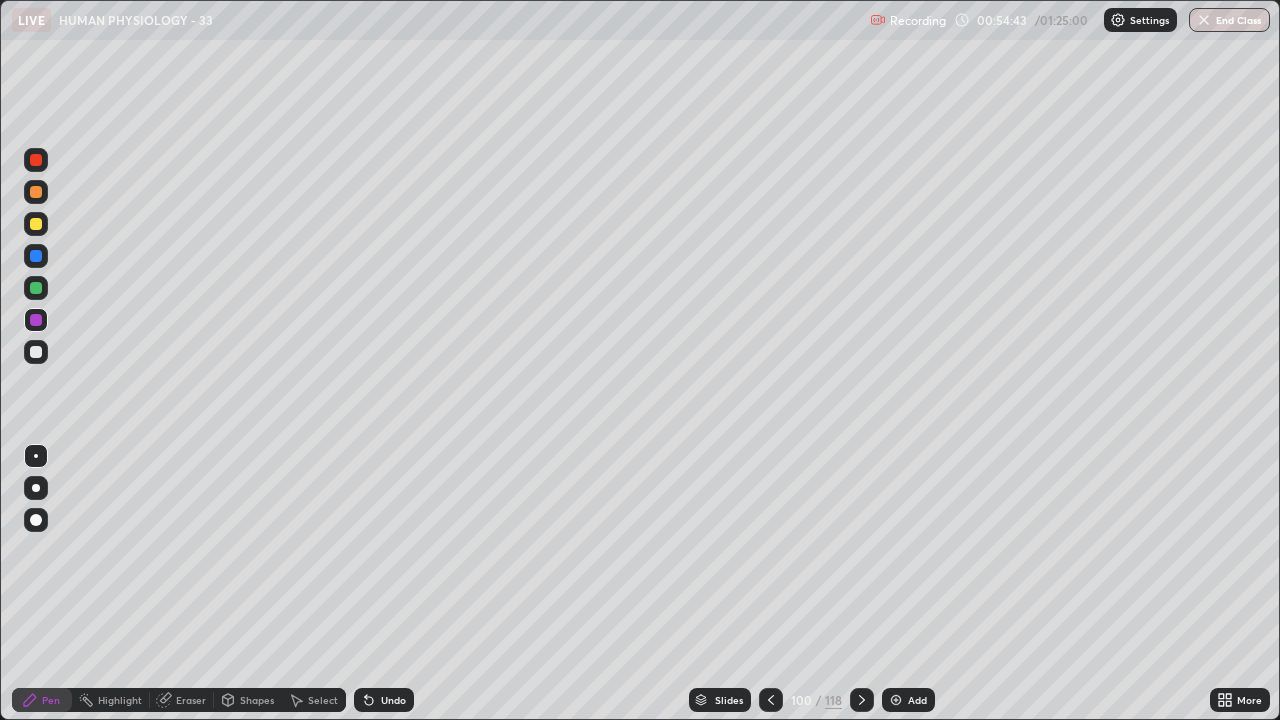 click at bounding box center [36, 192] 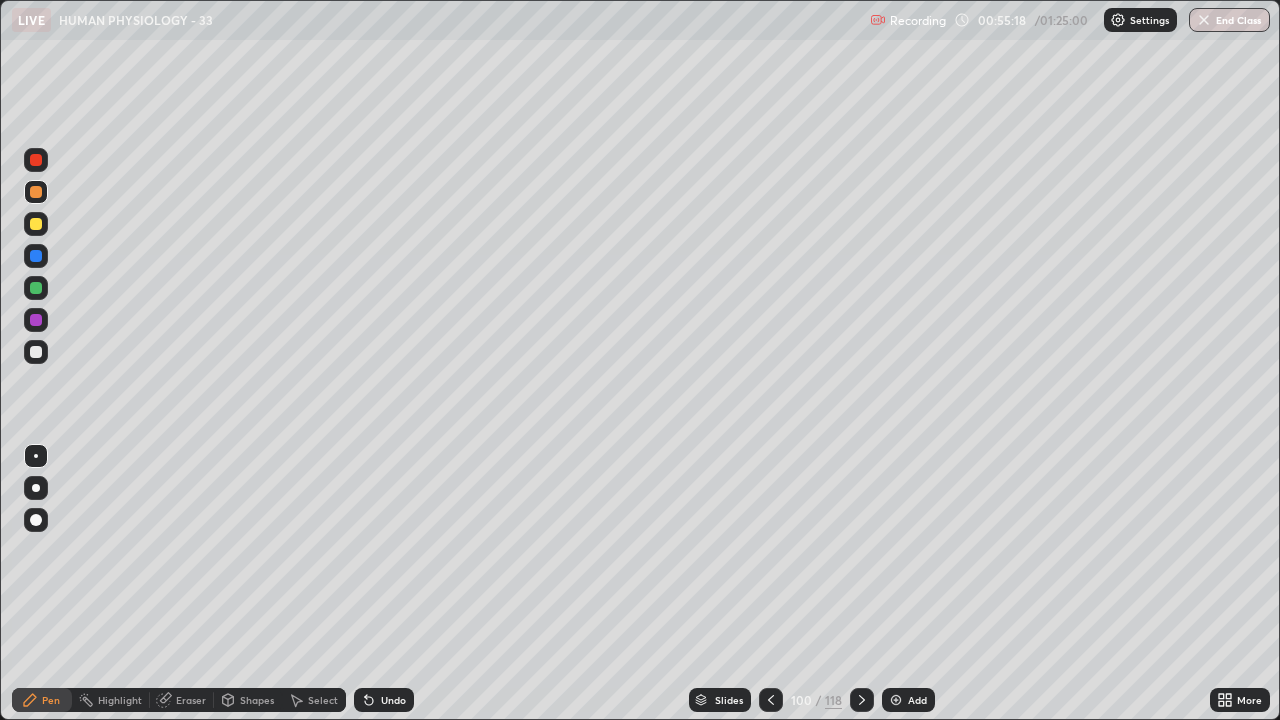 click at bounding box center (36, 160) 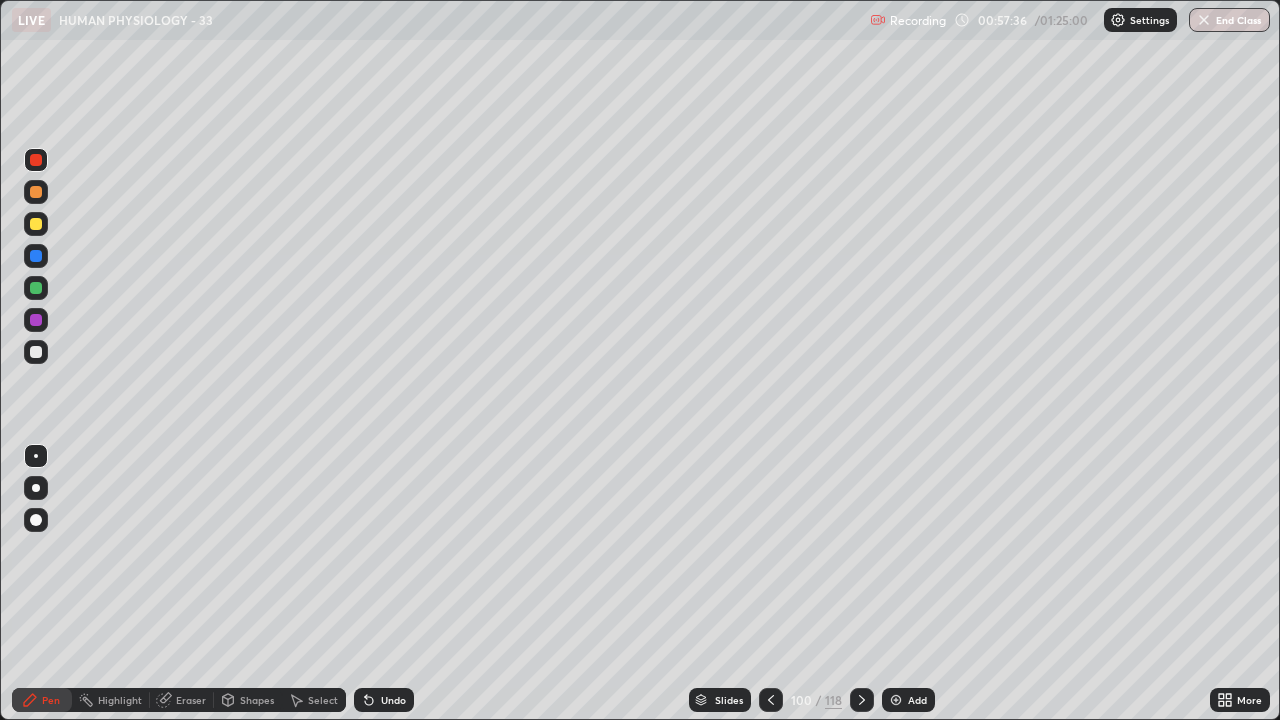 click 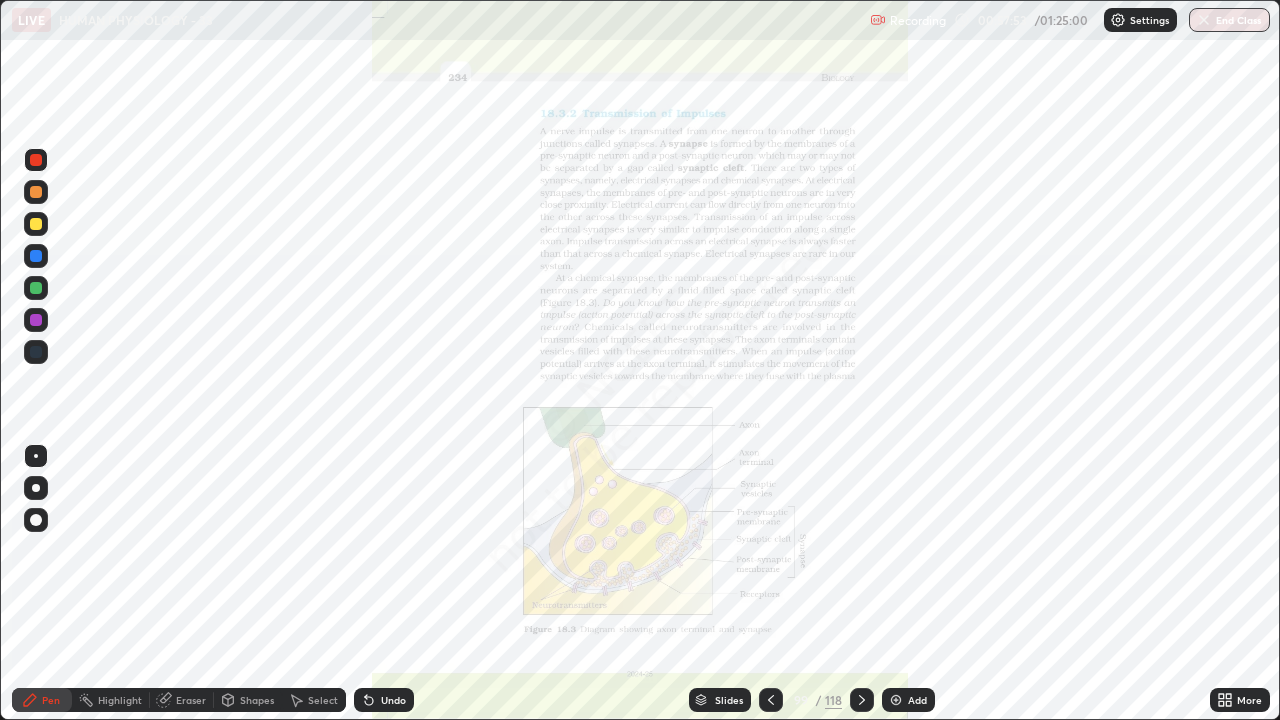 click on "More" at bounding box center (1249, 700) 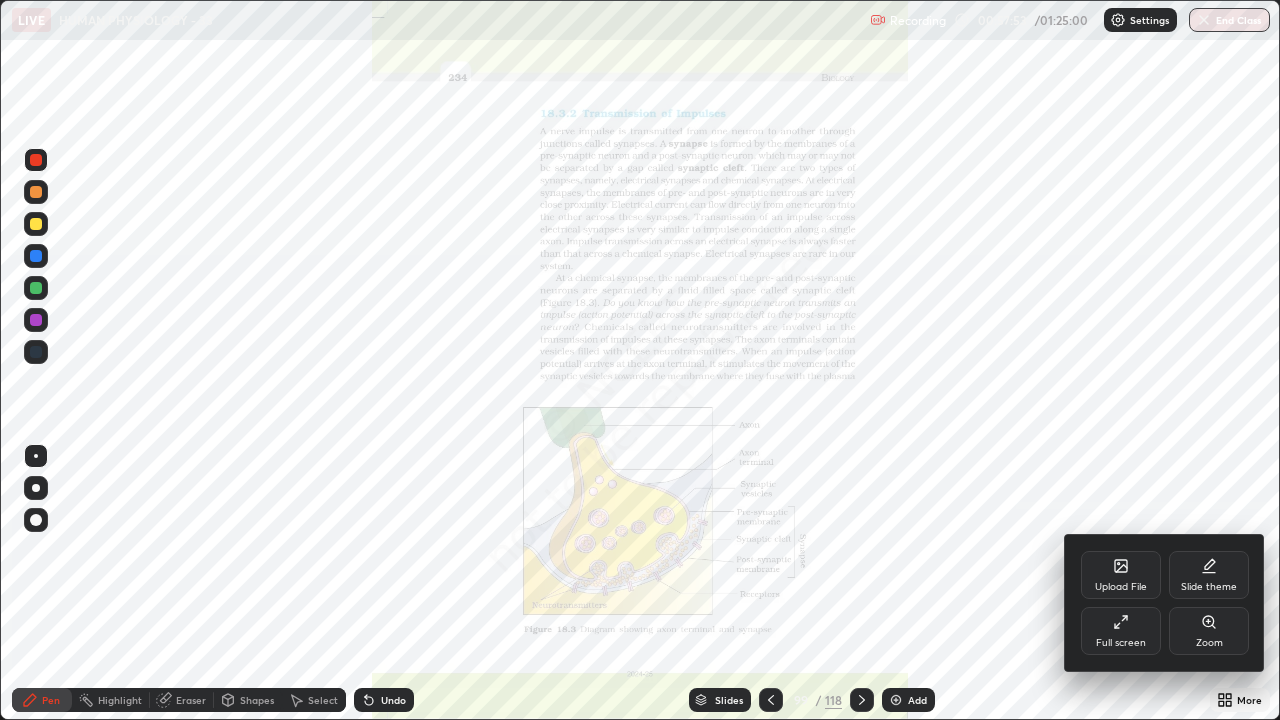 click on "Zoom" at bounding box center (1209, 631) 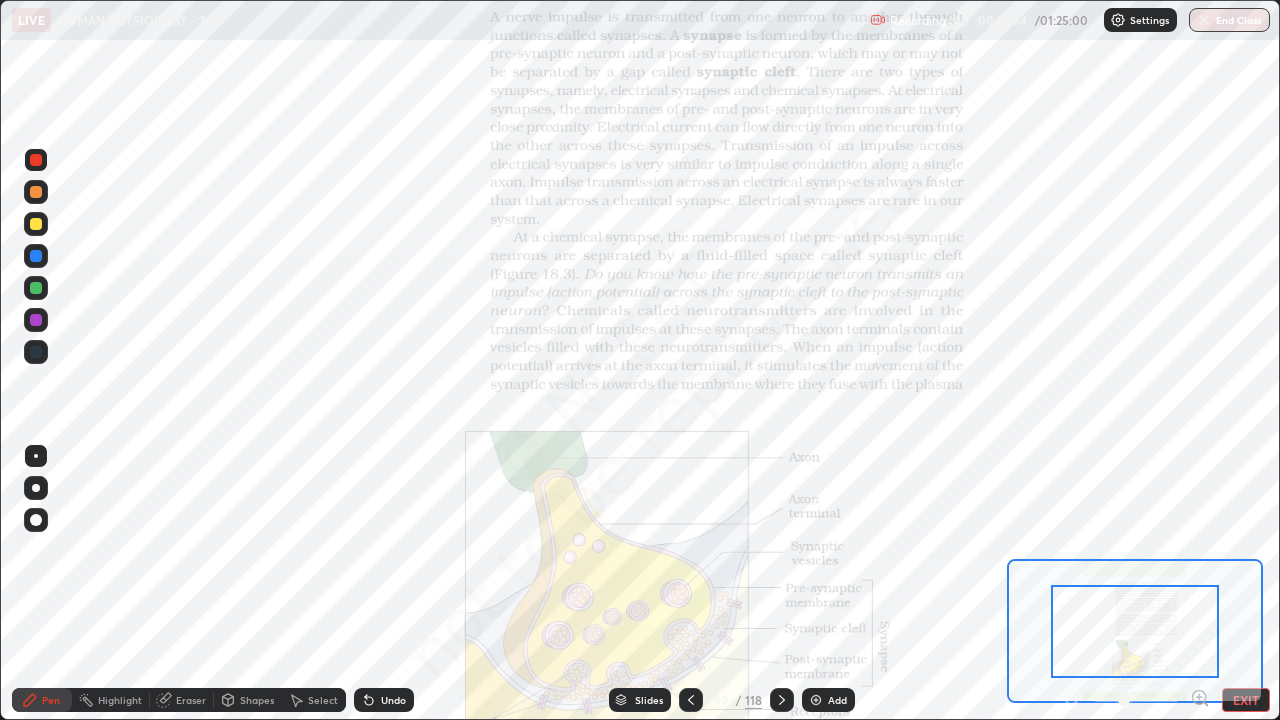click 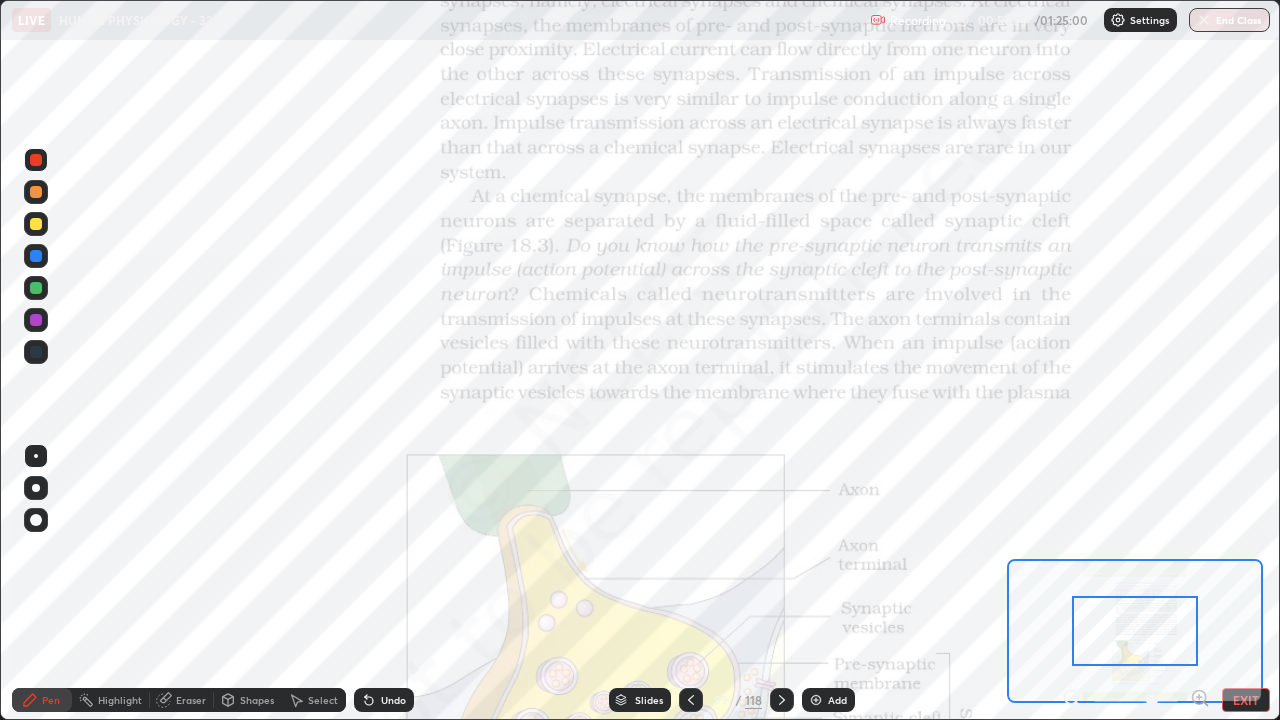click 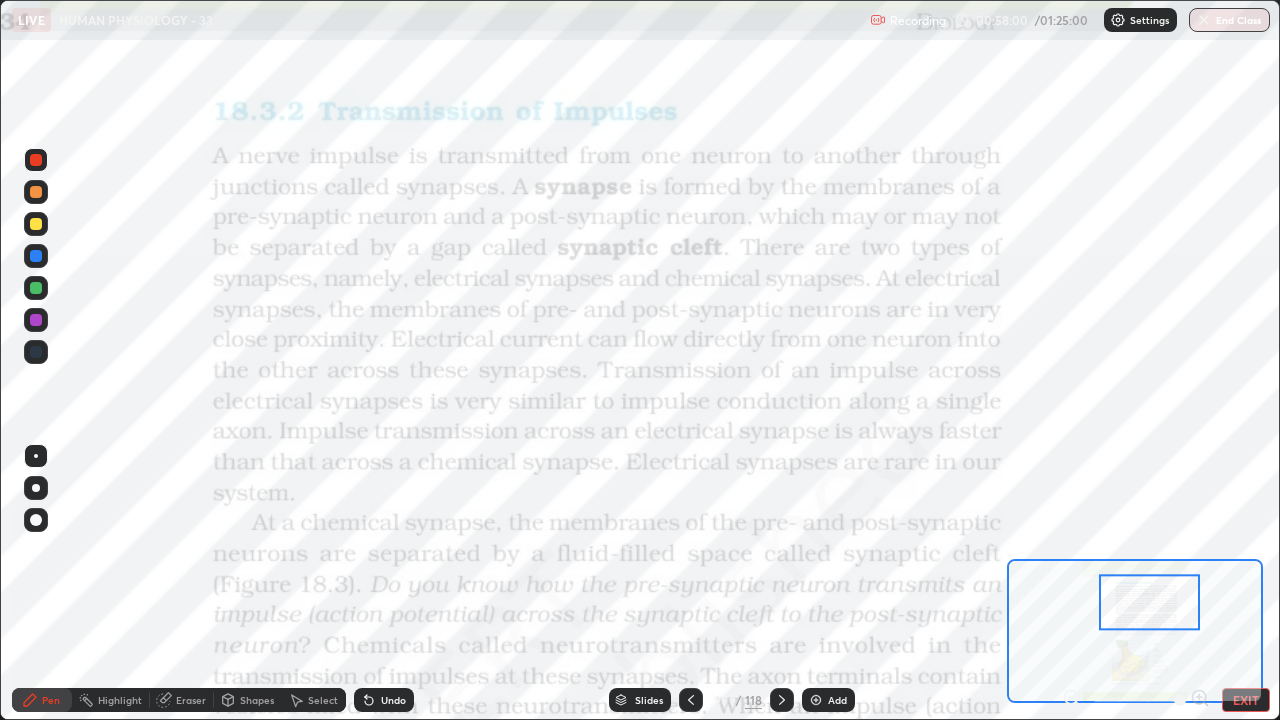 click at bounding box center [36, 192] 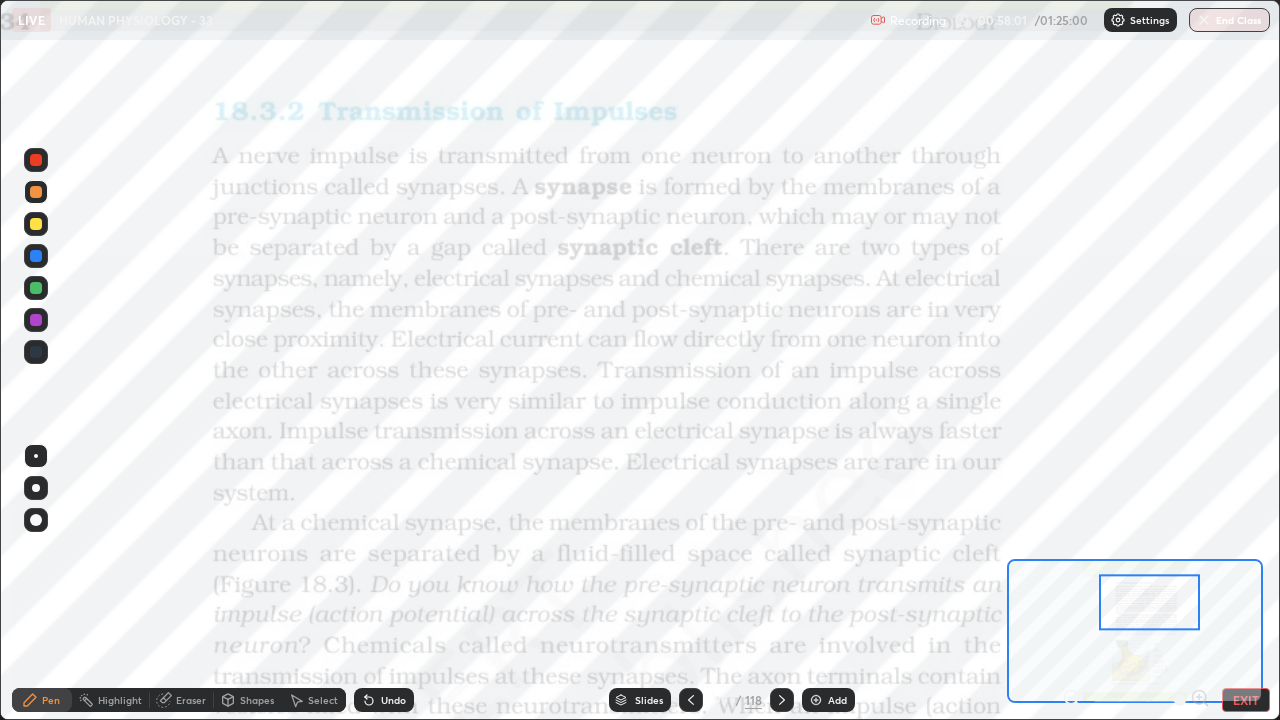 click at bounding box center [36, 288] 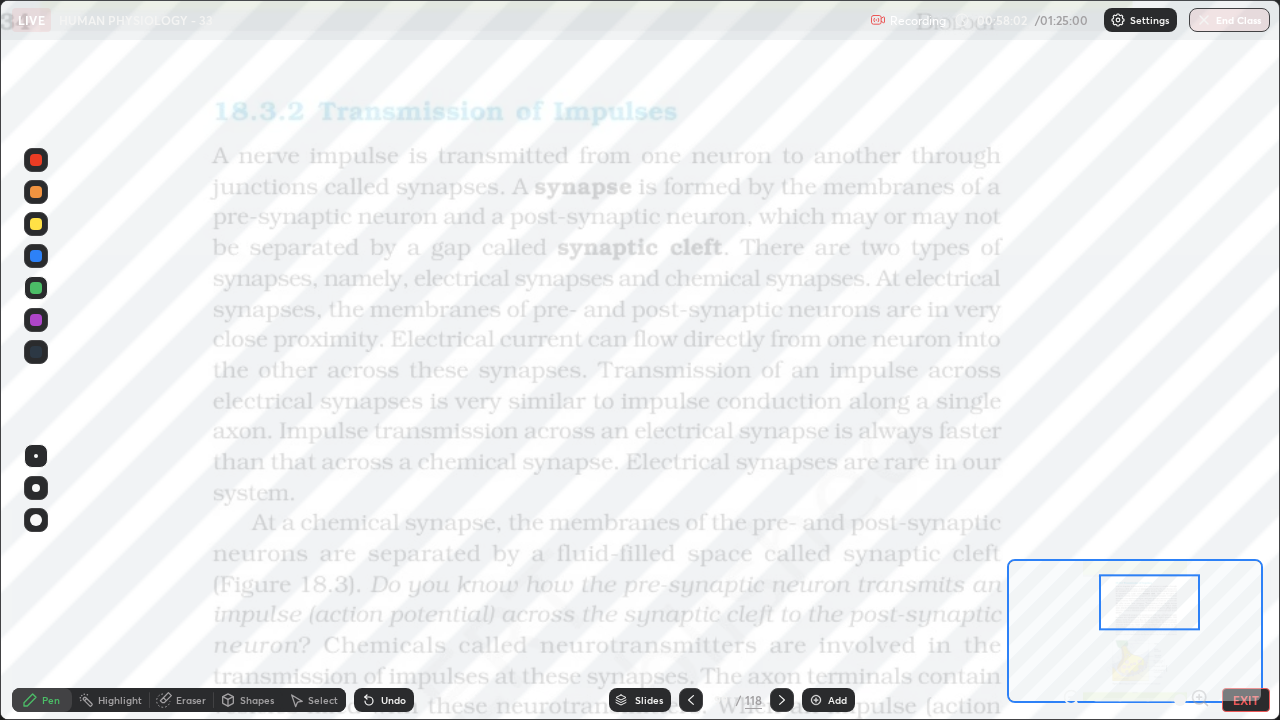 click at bounding box center (36, 456) 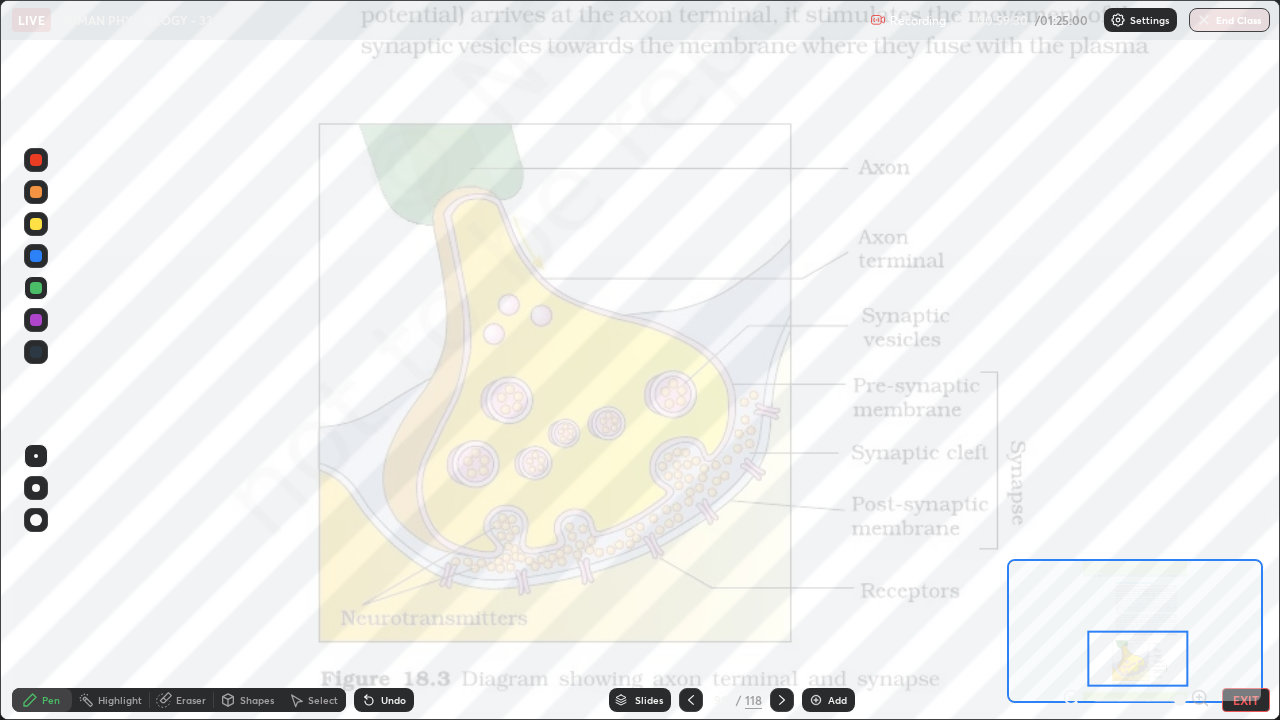 click on "EXIT" at bounding box center (1246, 700) 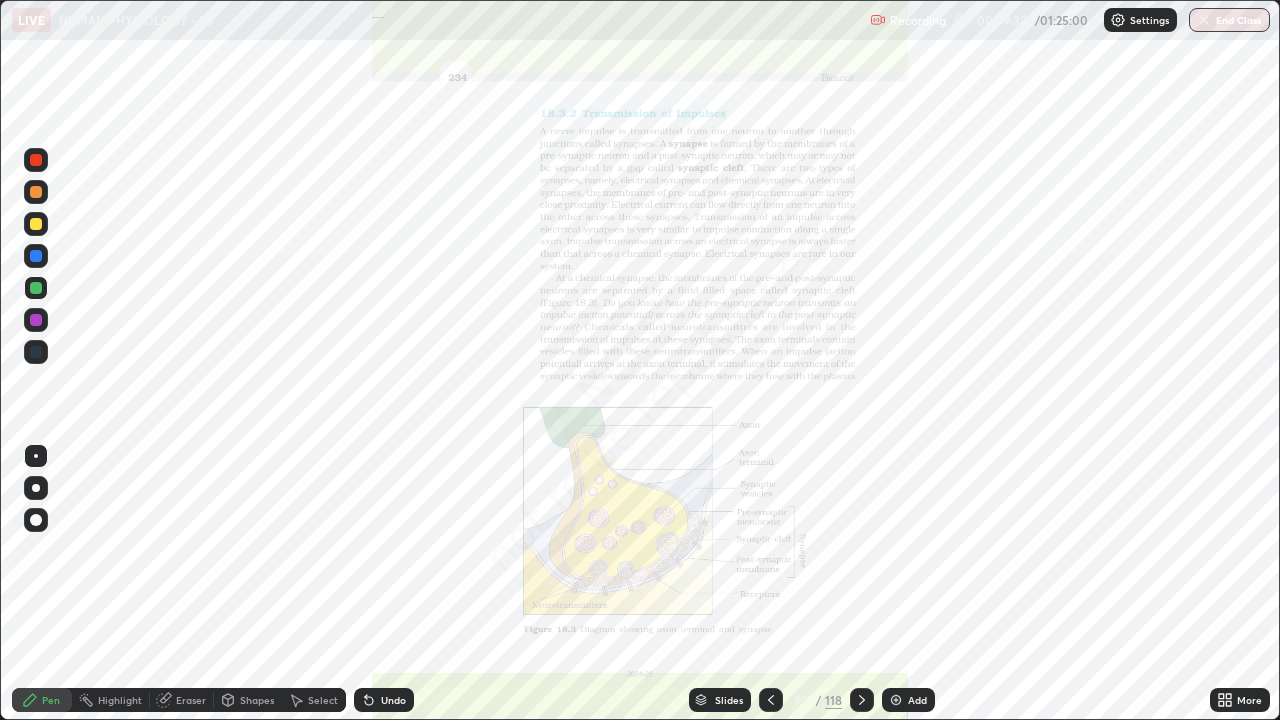 click 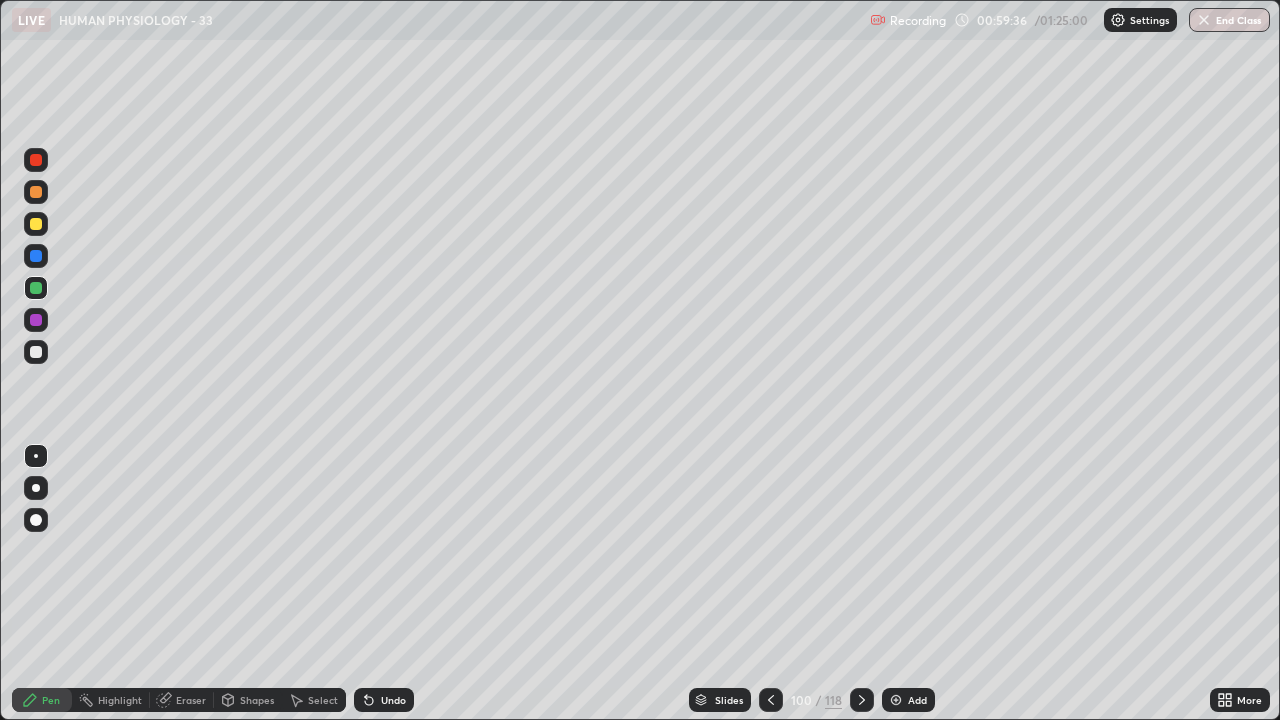 click at bounding box center (896, 700) 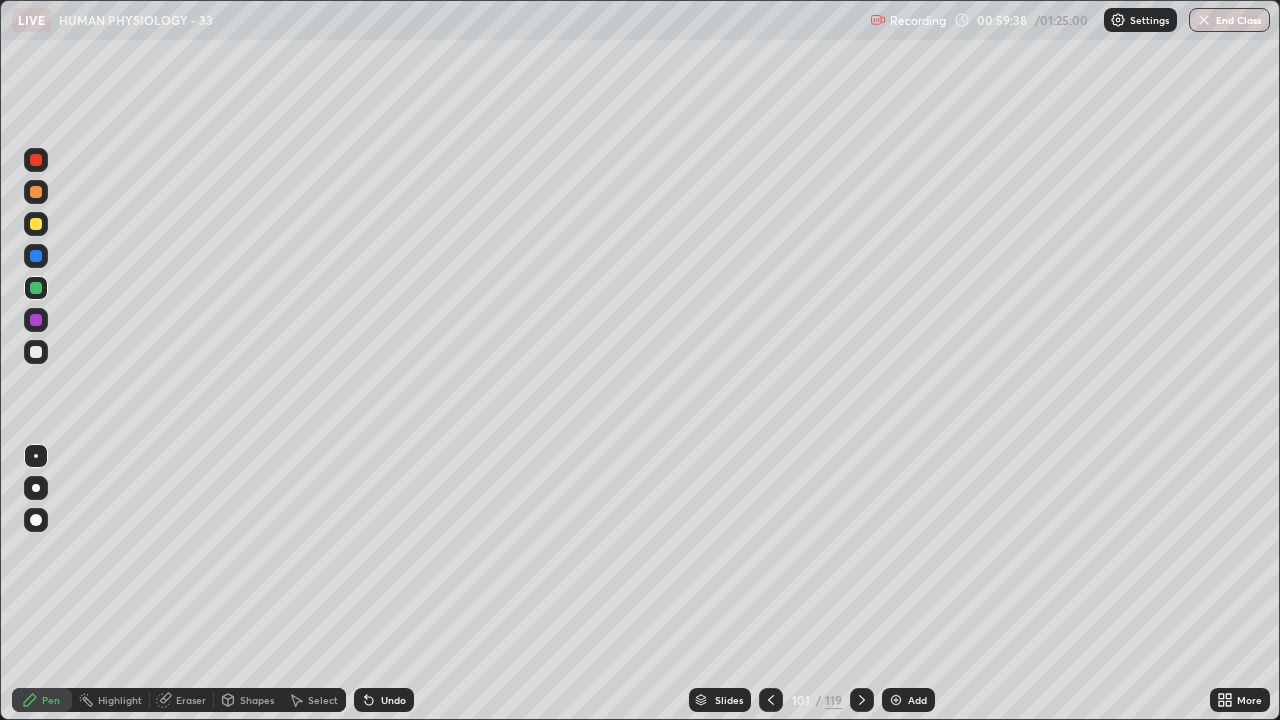 click at bounding box center [36, 224] 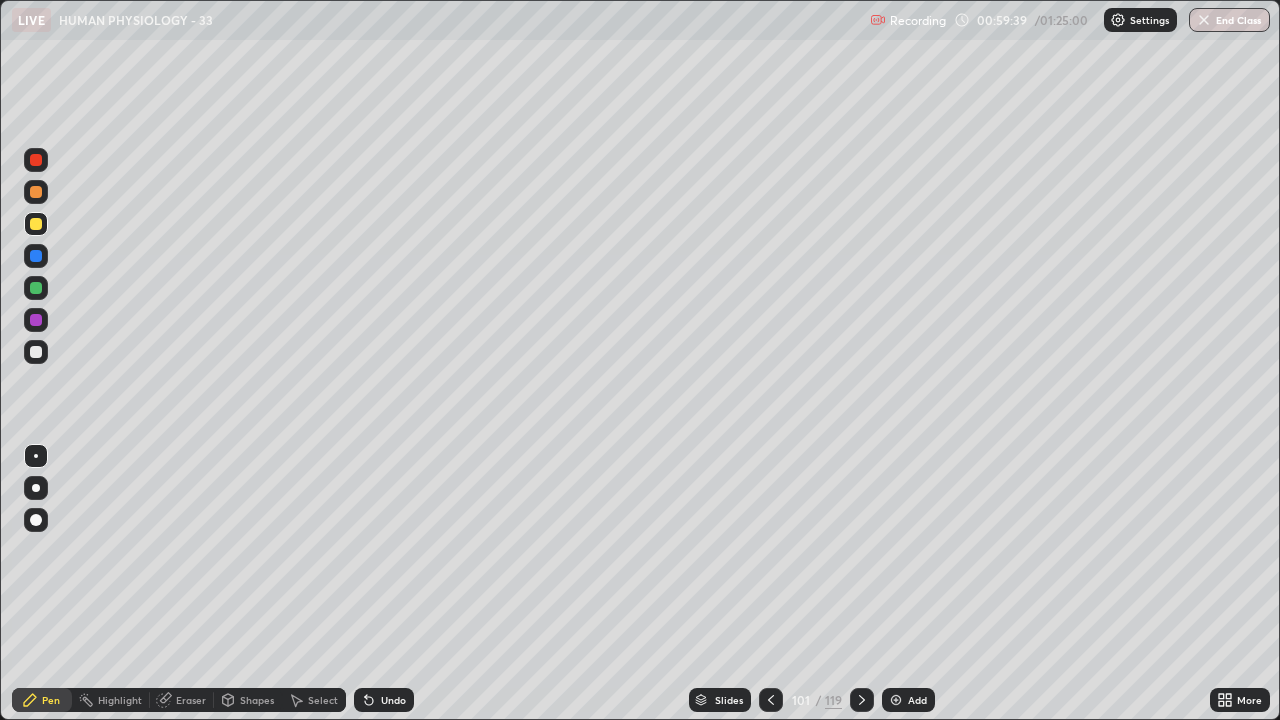 click at bounding box center (36, 488) 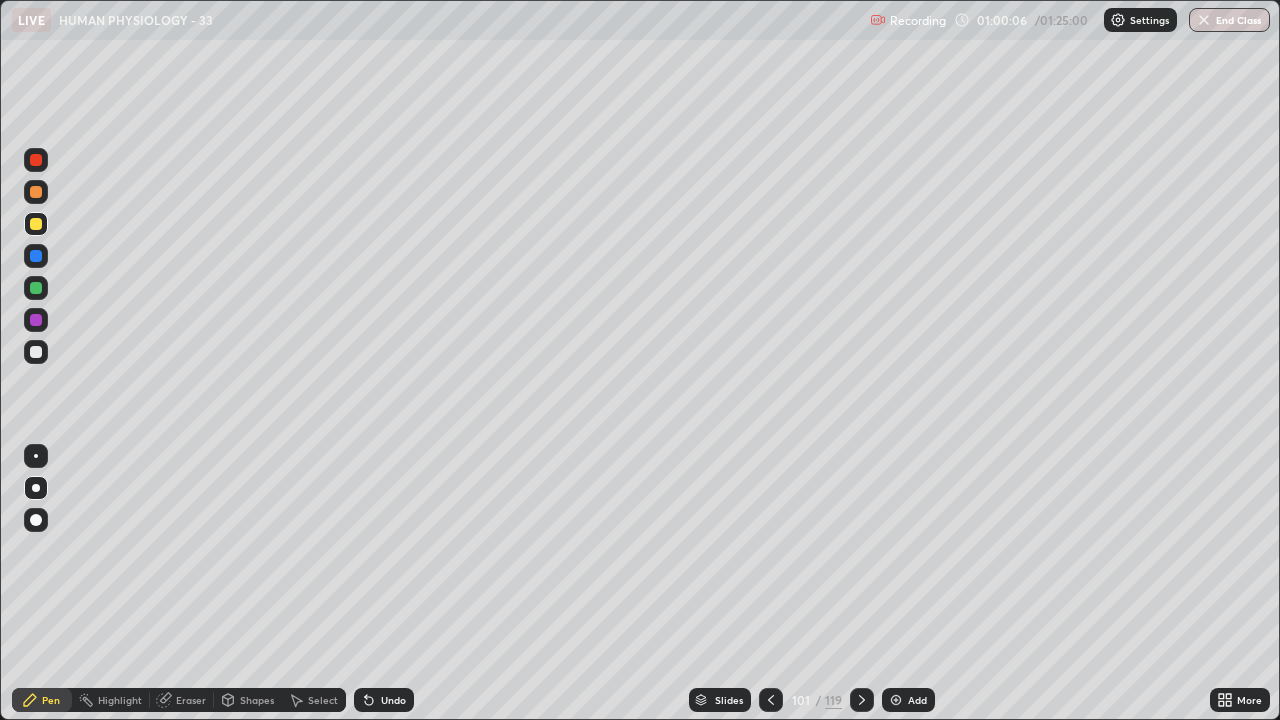 click at bounding box center (36, 456) 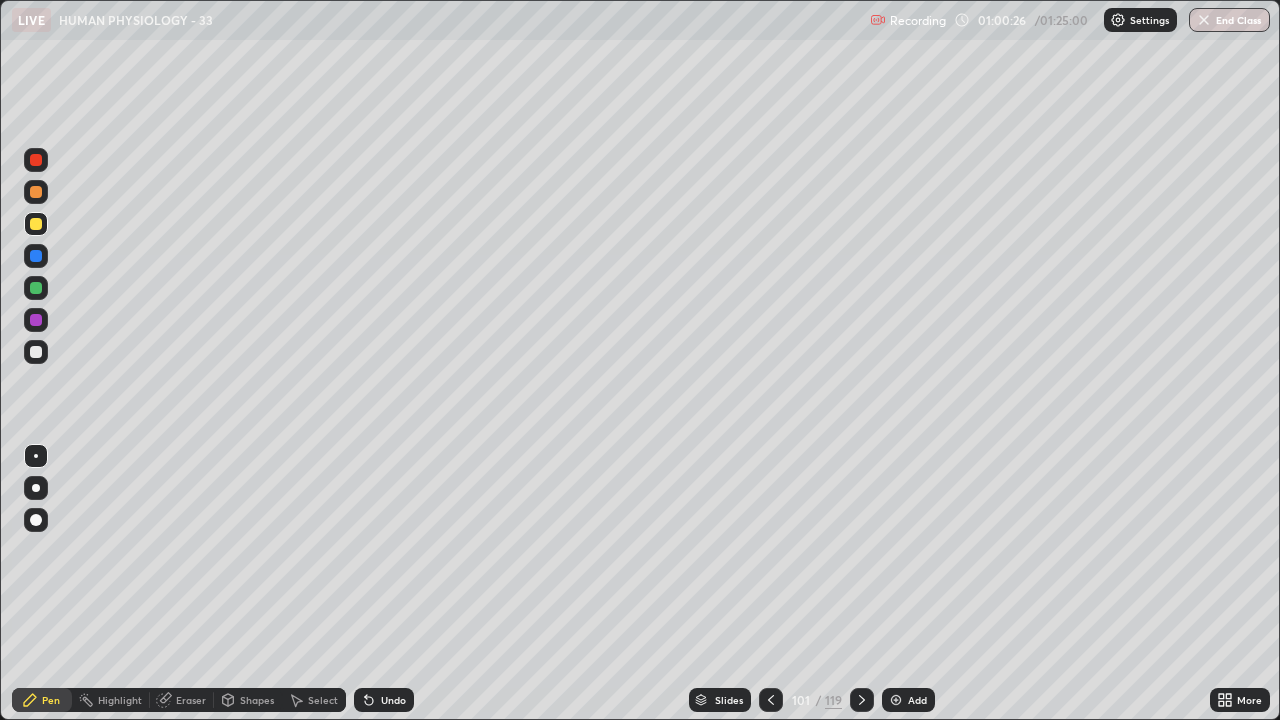 click at bounding box center (36, 256) 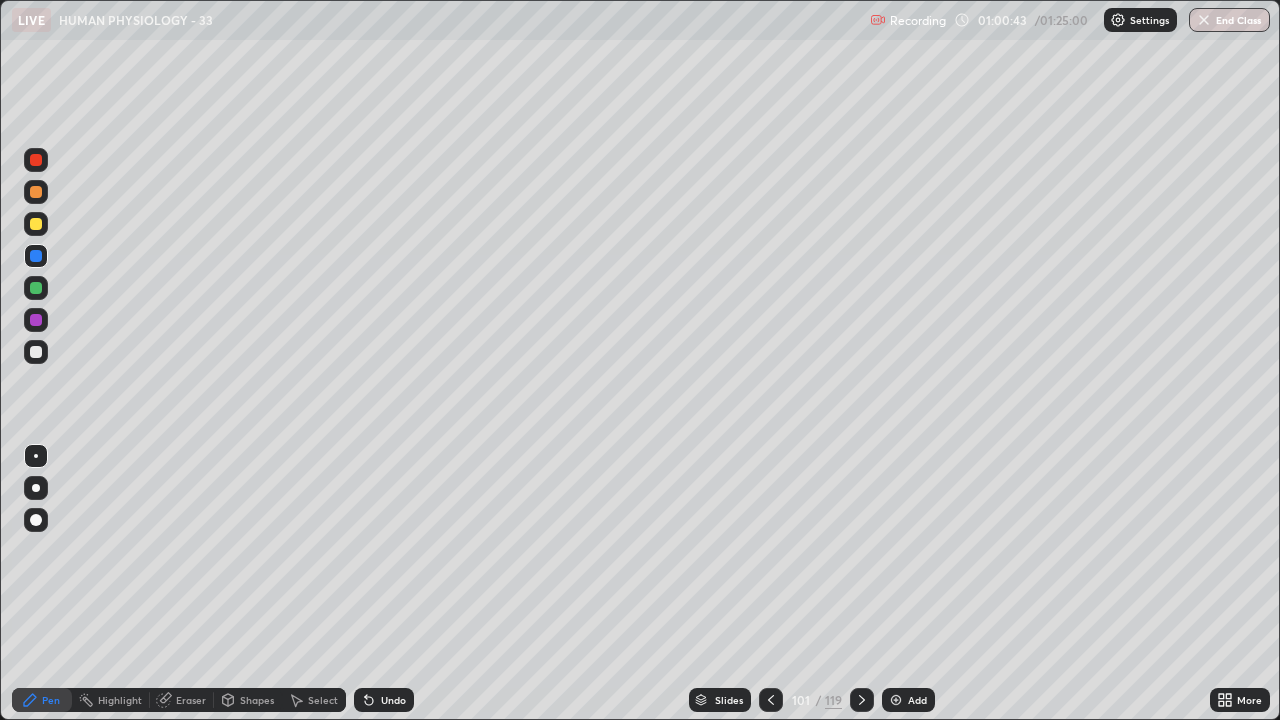 click at bounding box center [36, 288] 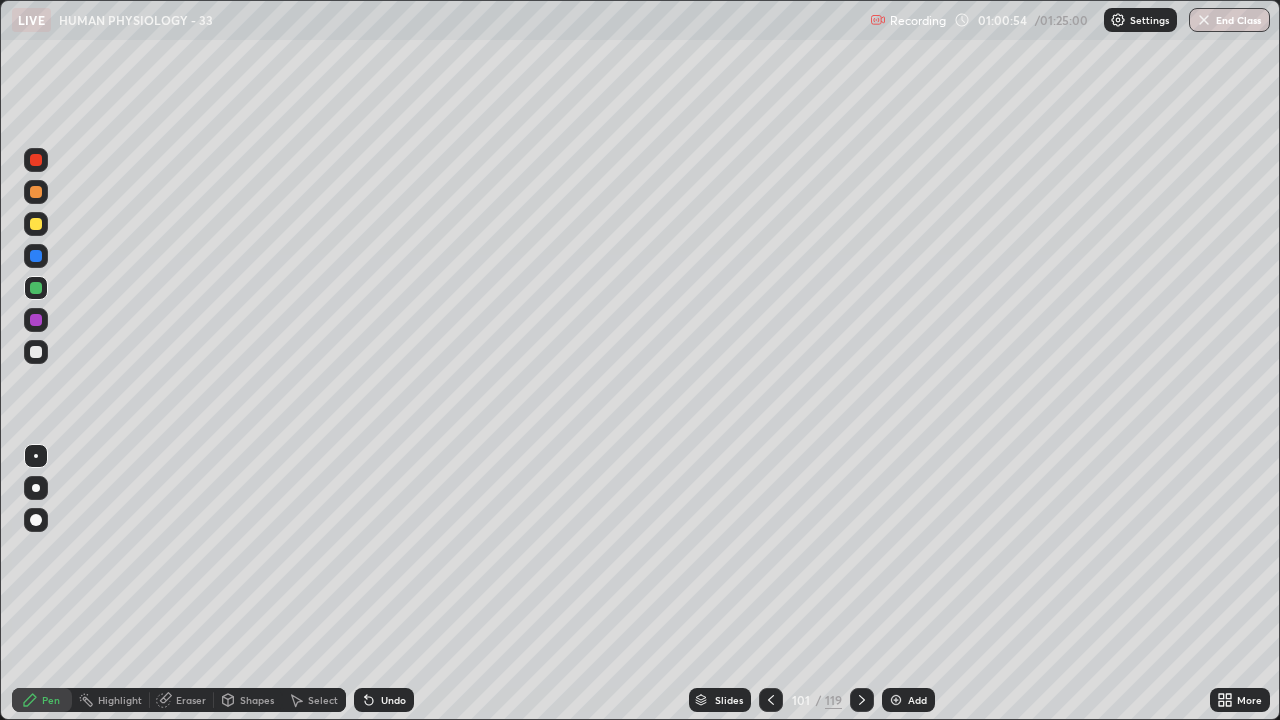 click at bounding box center (36, 192) 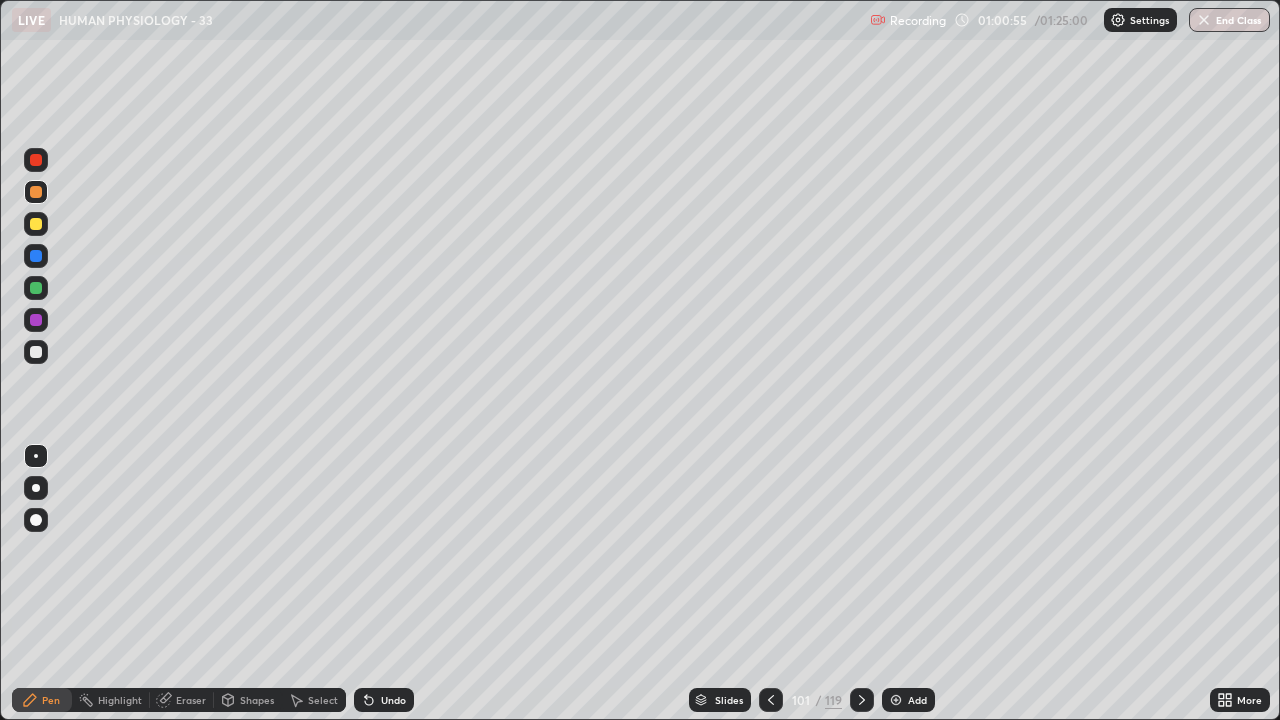 click at bounding box center (36, 160) 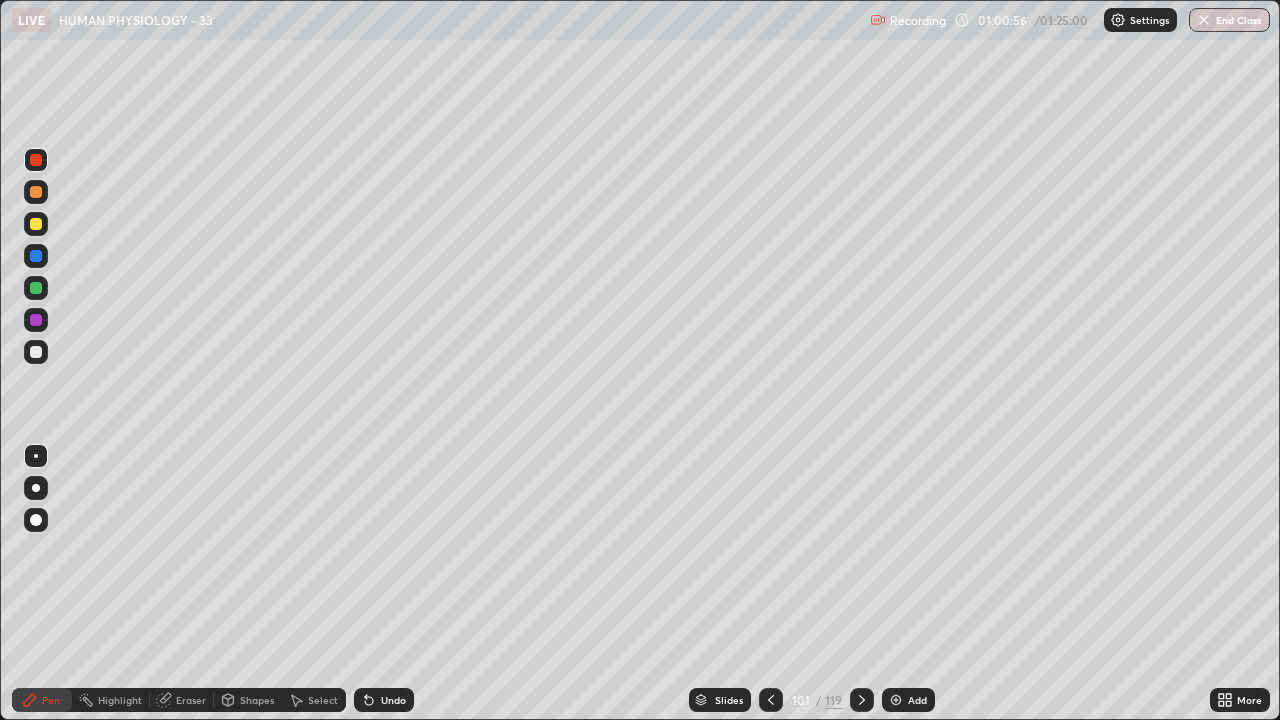 click at bounding box center [36, 288] 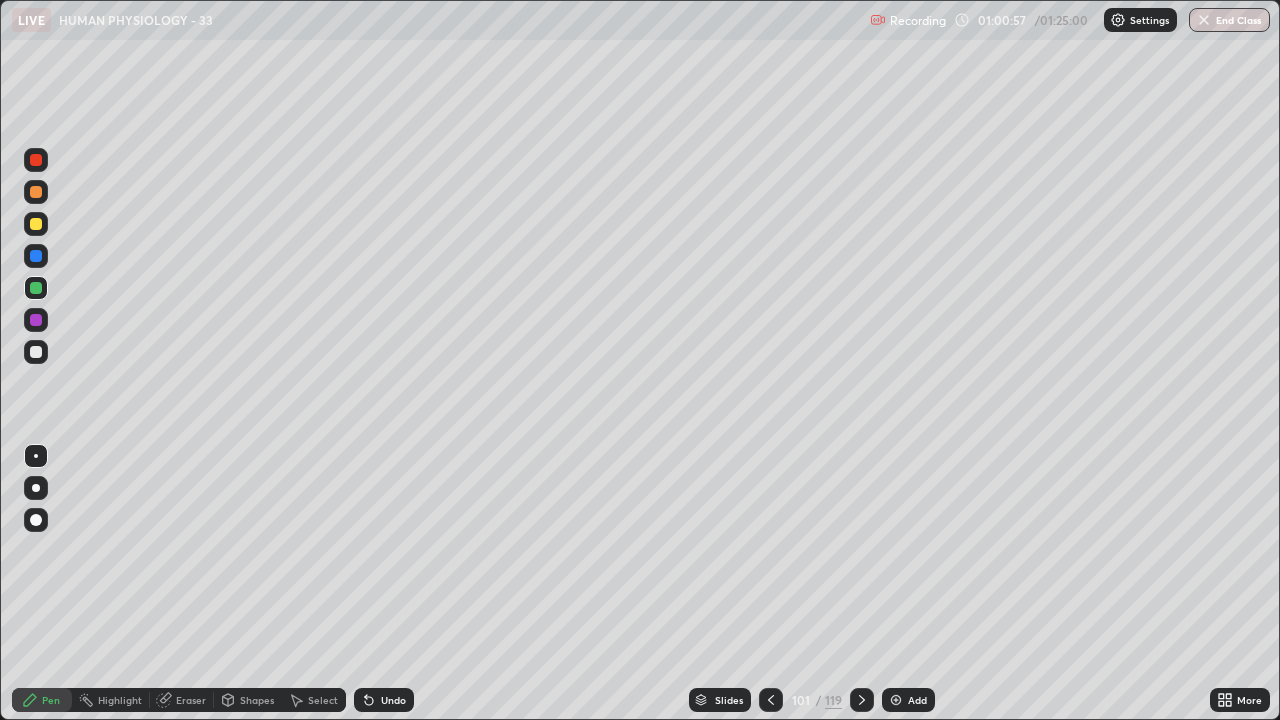click at bounding box center [36, 256] 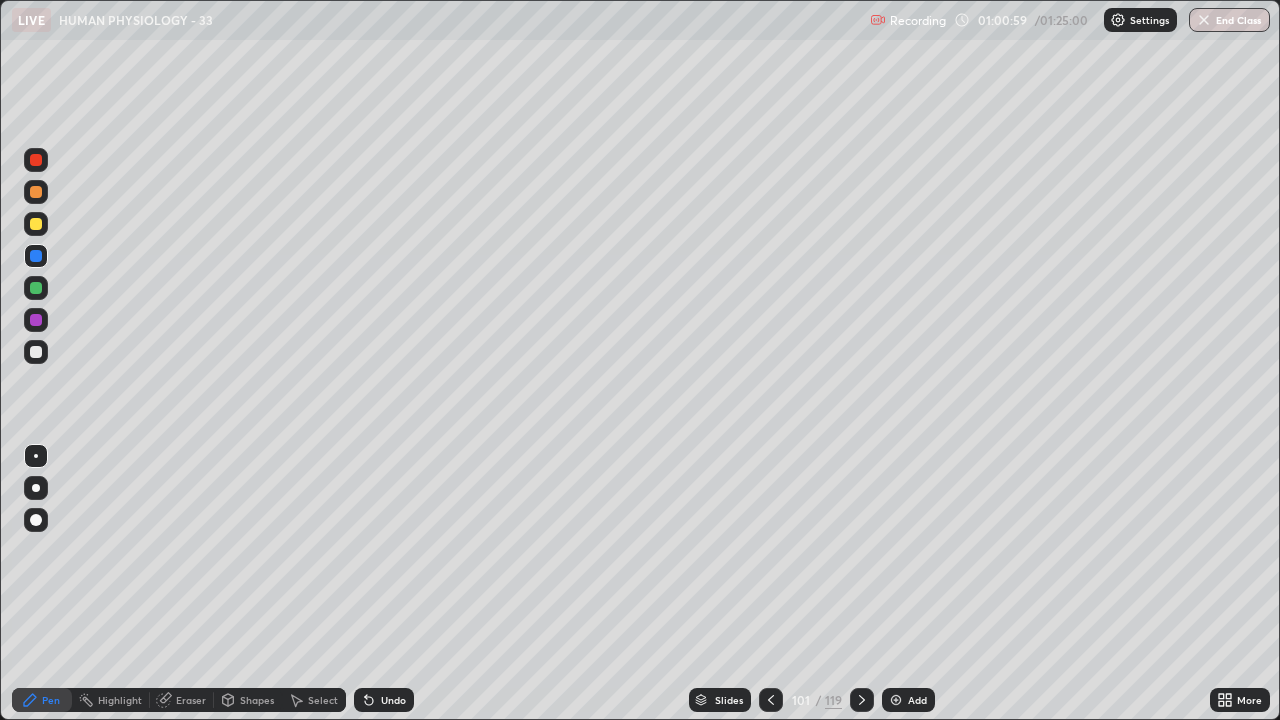 click at bounding box center (36, 320) 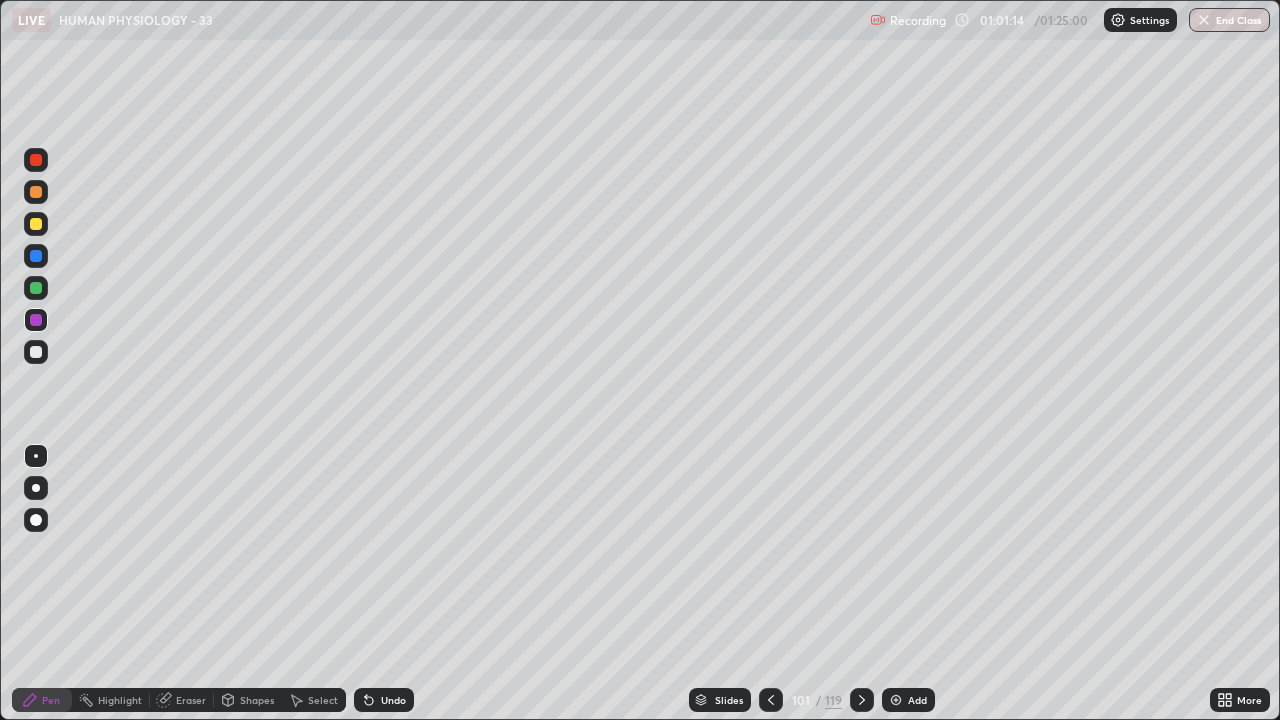 click at bounding box center (36, 224) 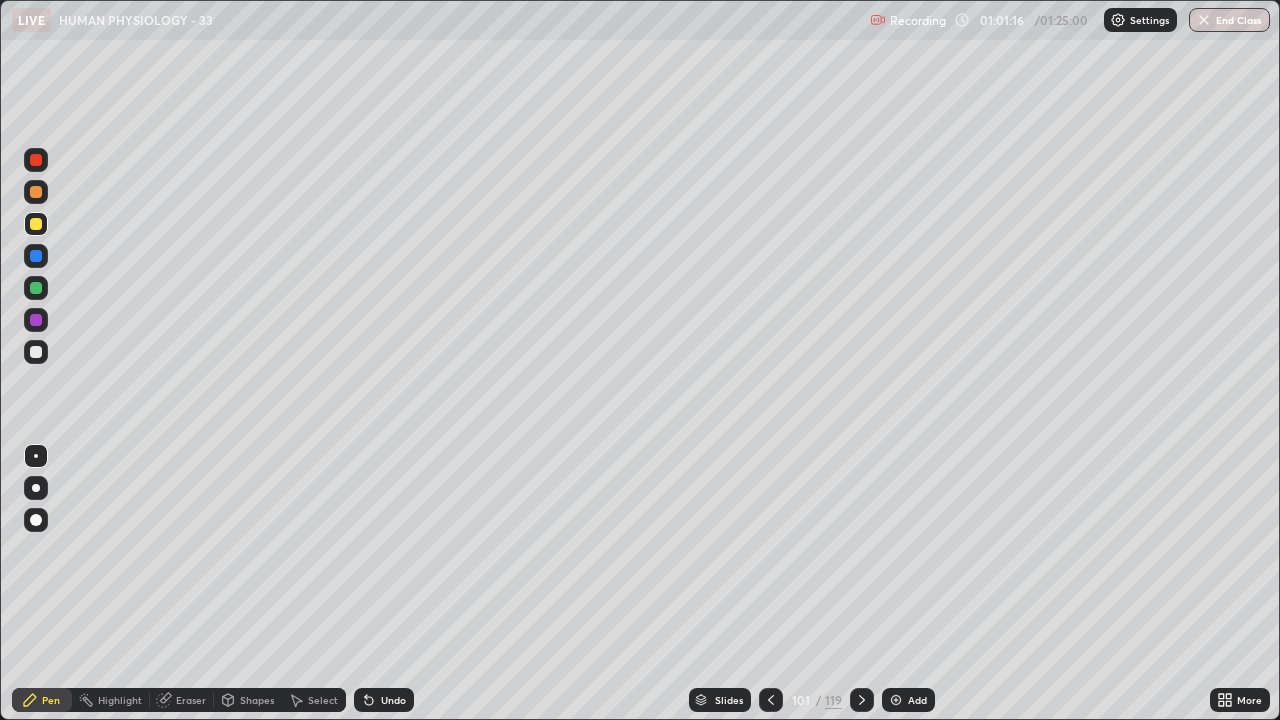 click at bounding box center (36, 352) 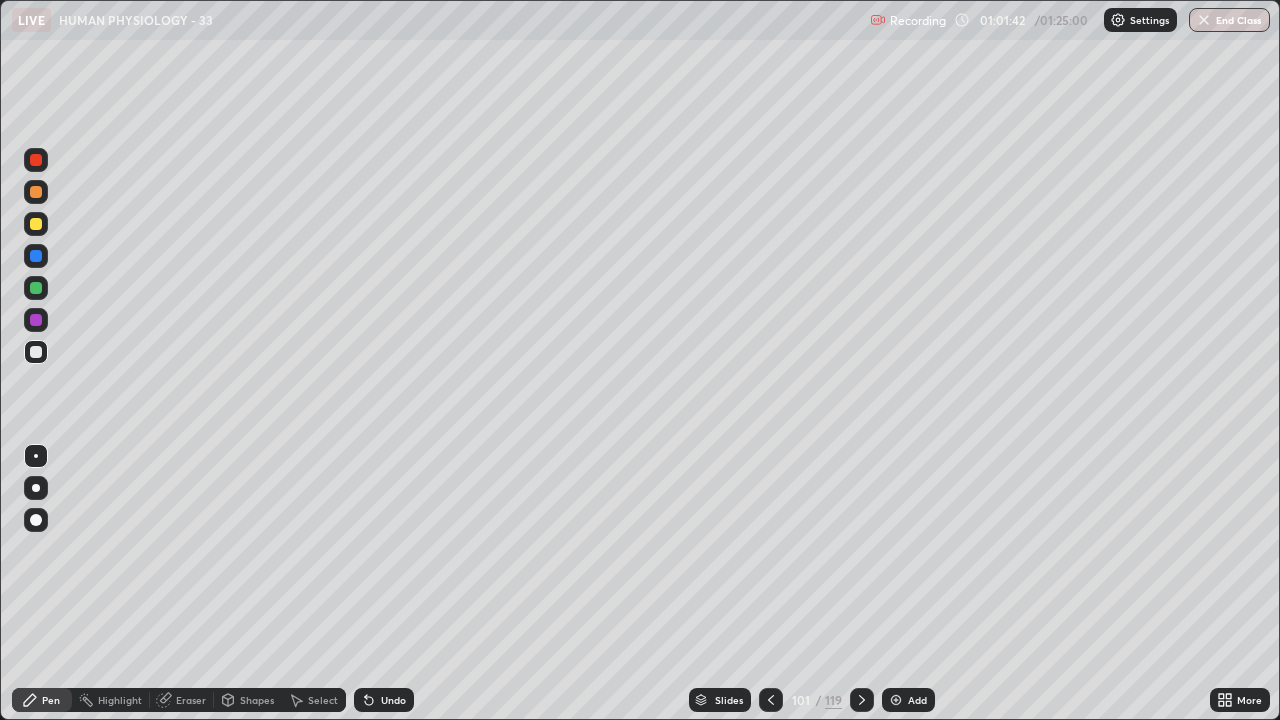 click at bounding box center (36, 192) 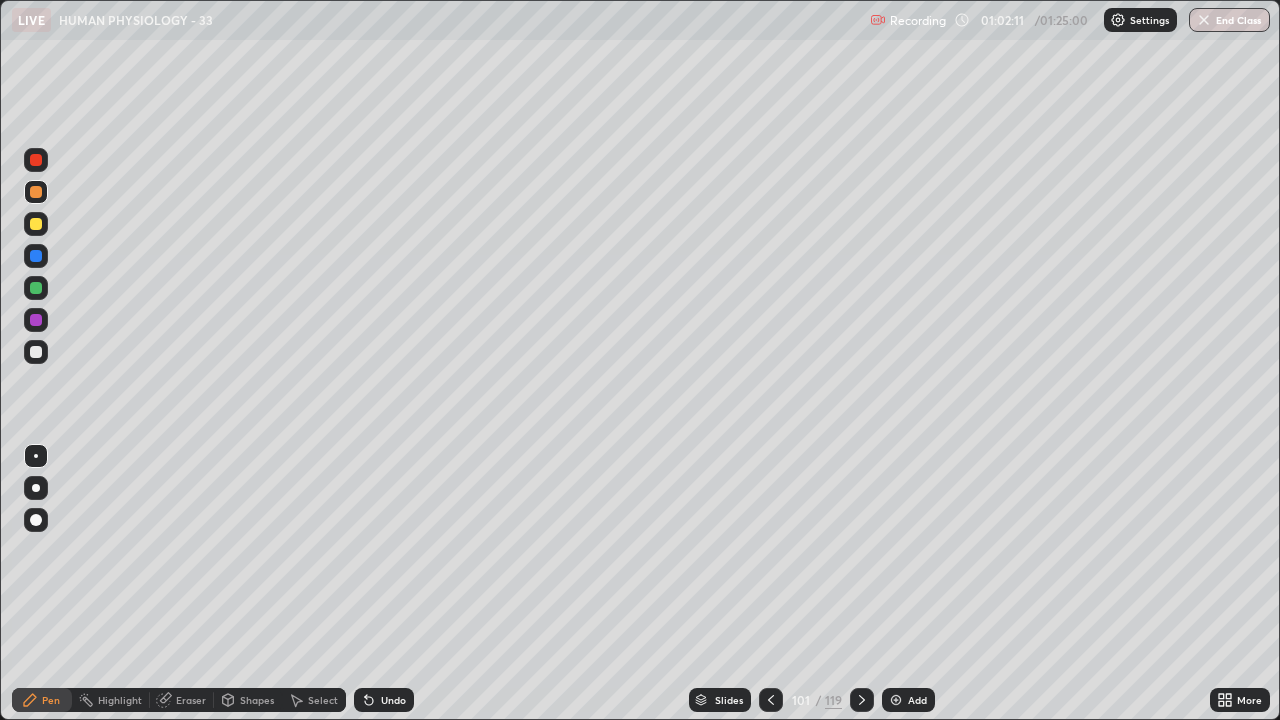 click at bounding box center (36, 352) 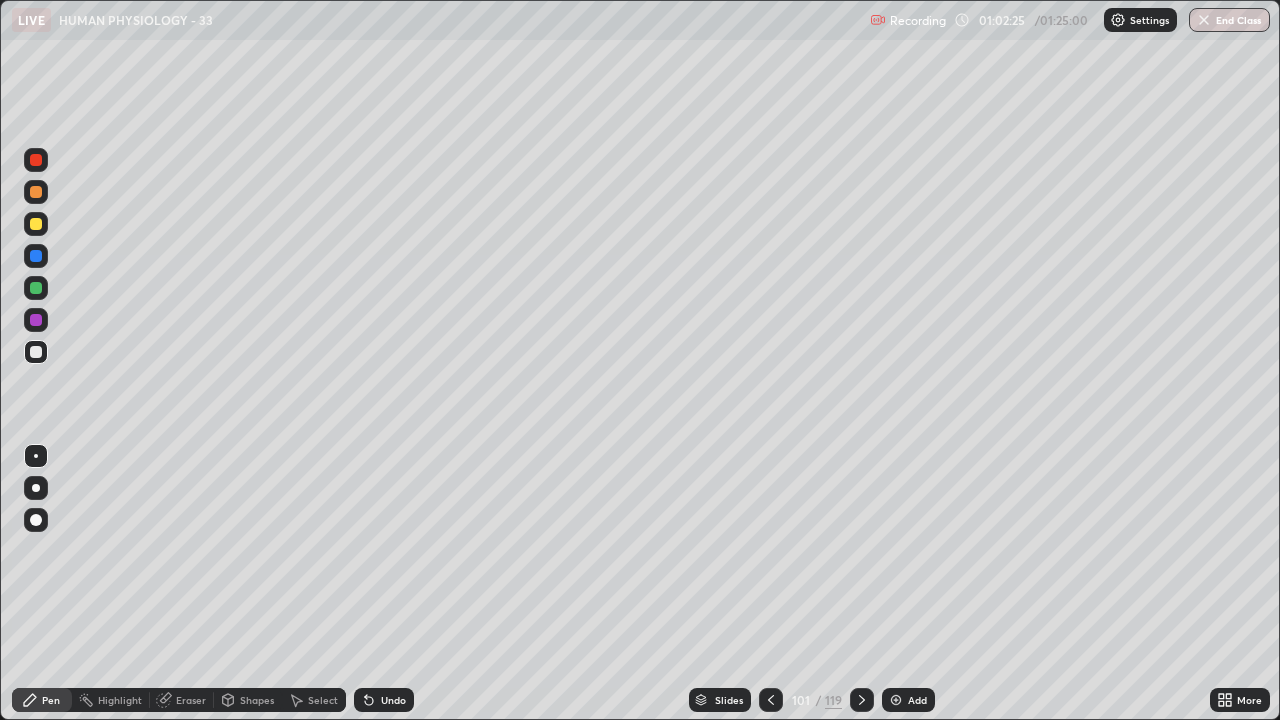 click at bounding box center (36, 160) 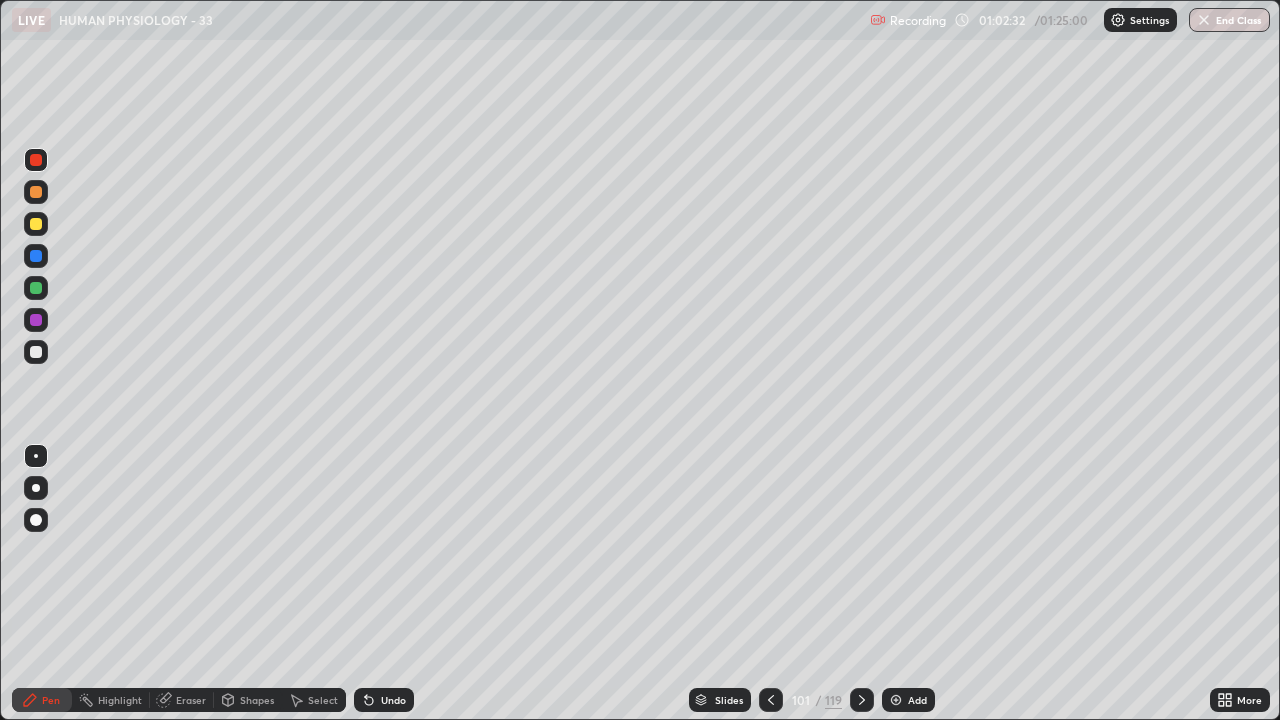 click at bounding box center (36, 352) 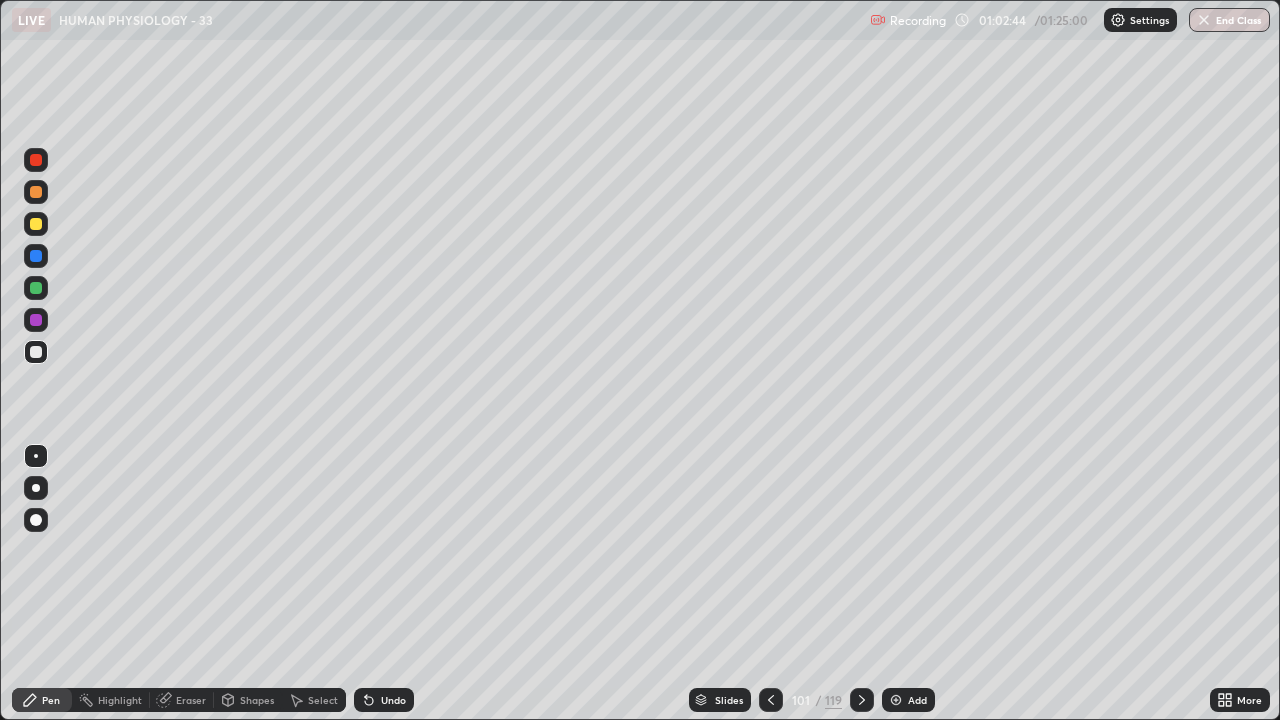 click at bounding box center [36, 256] 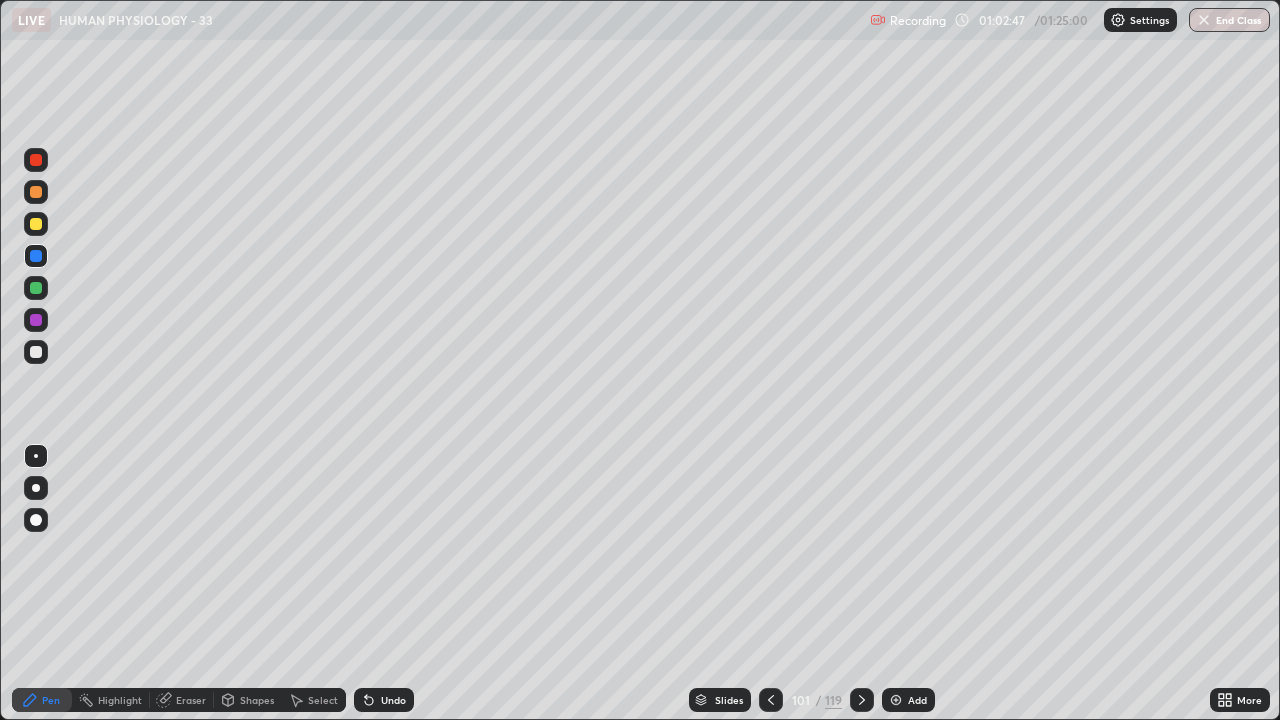 click at bounding box center [36, 224] 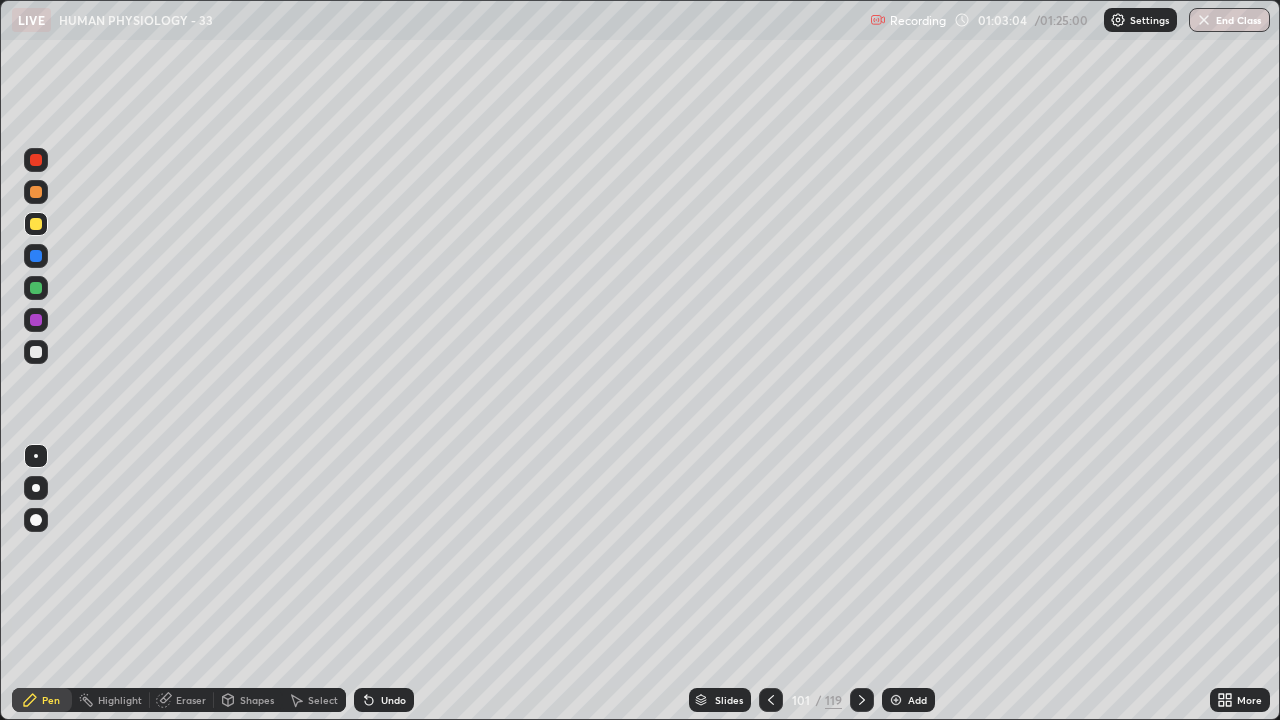 click at bounding box center [36, 352] 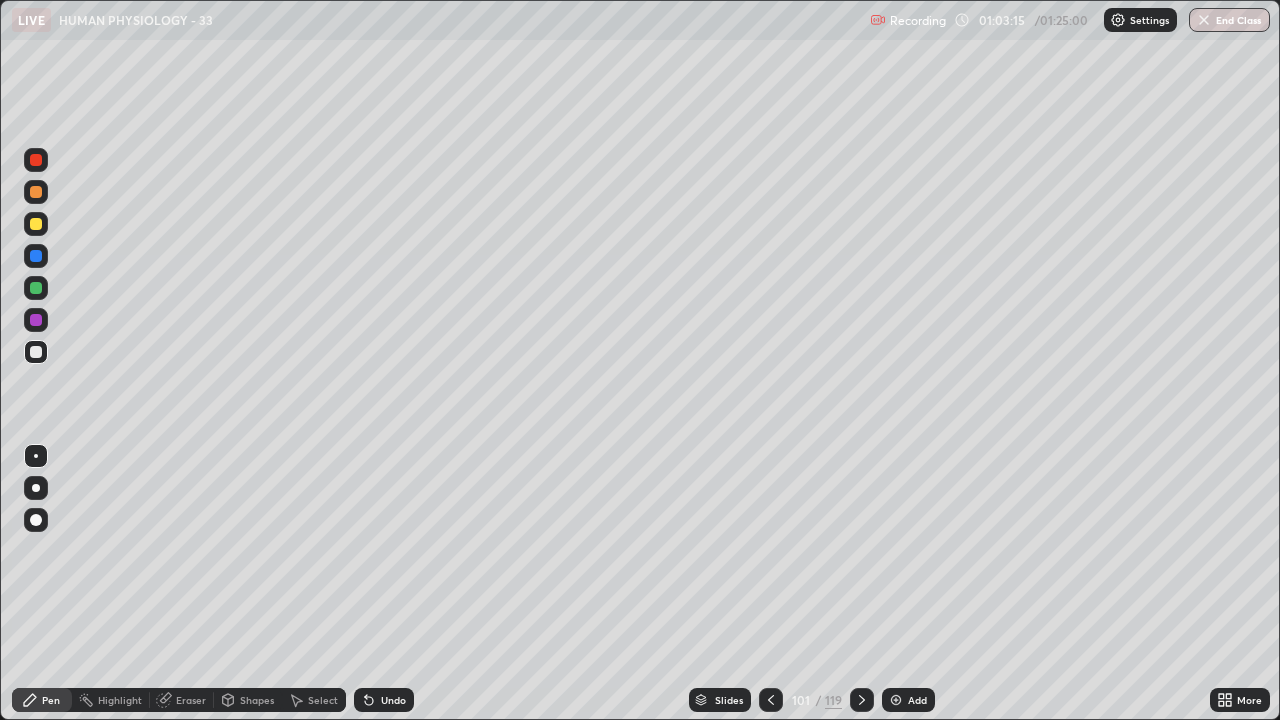 click at bounding box center (36, 256) 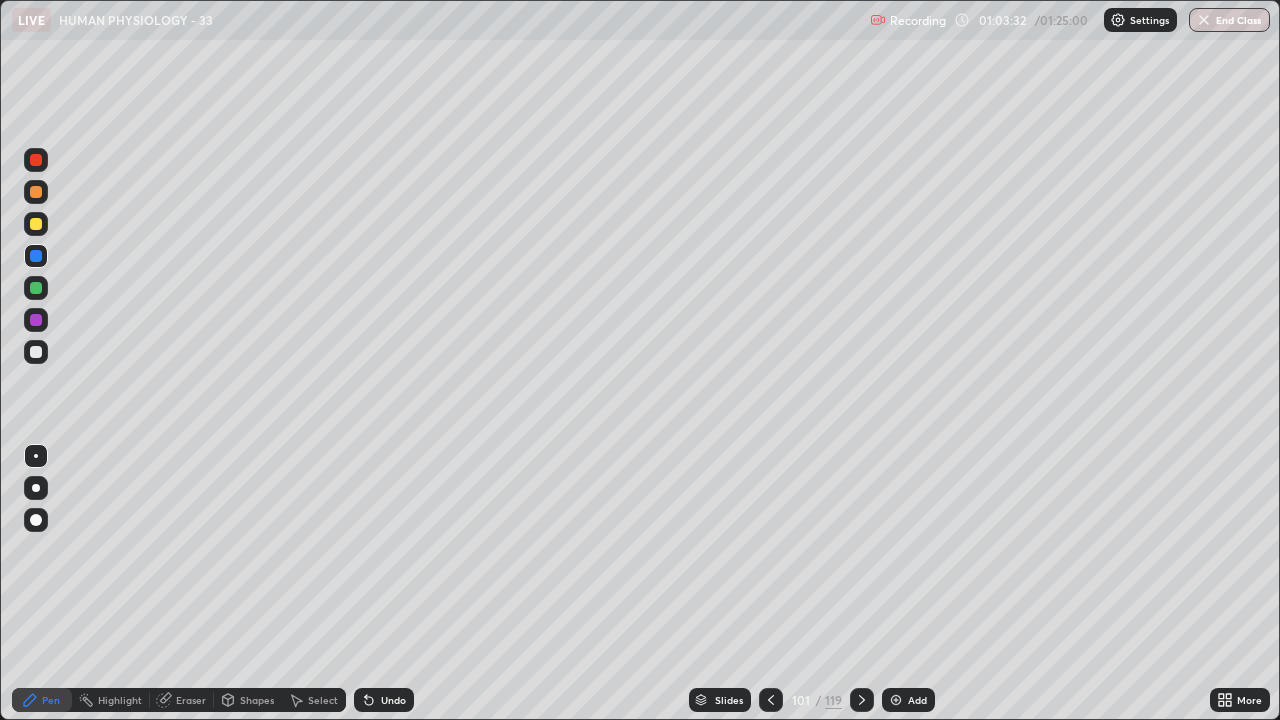 click at bounding box center [36, 288] 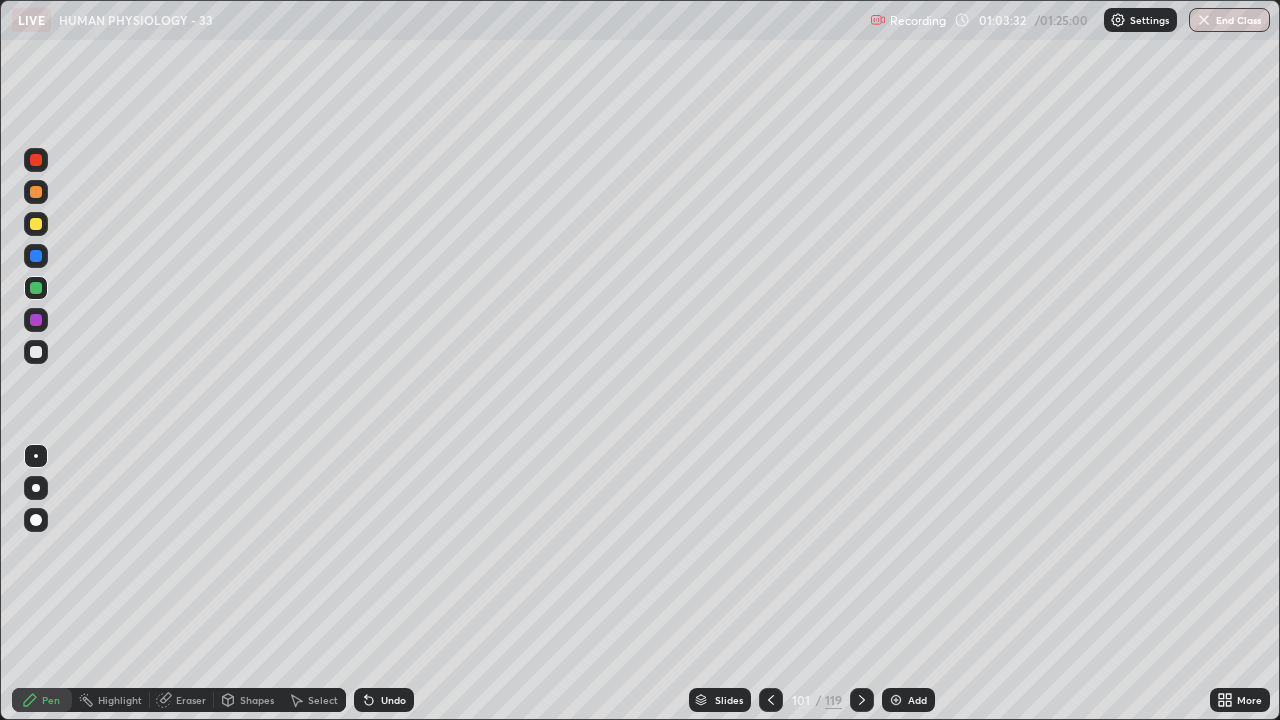 click at bounding box center [36, 520] 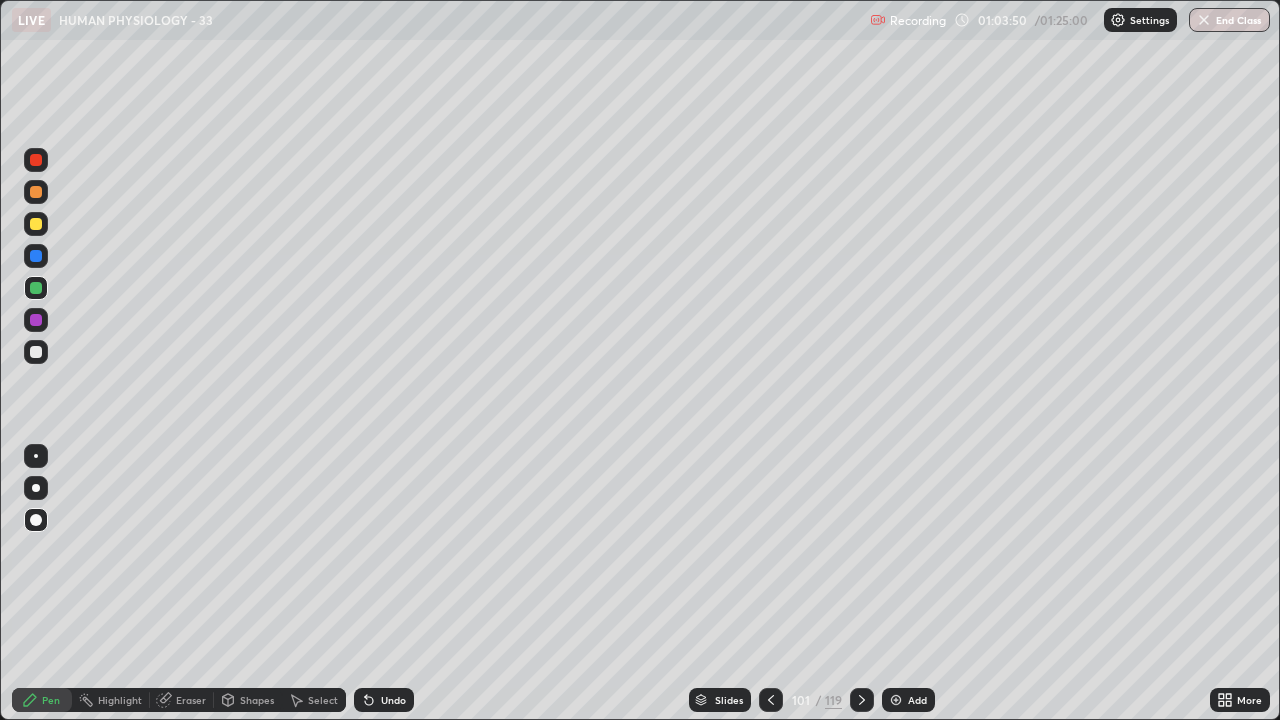 click at bounding box center [36, 488] 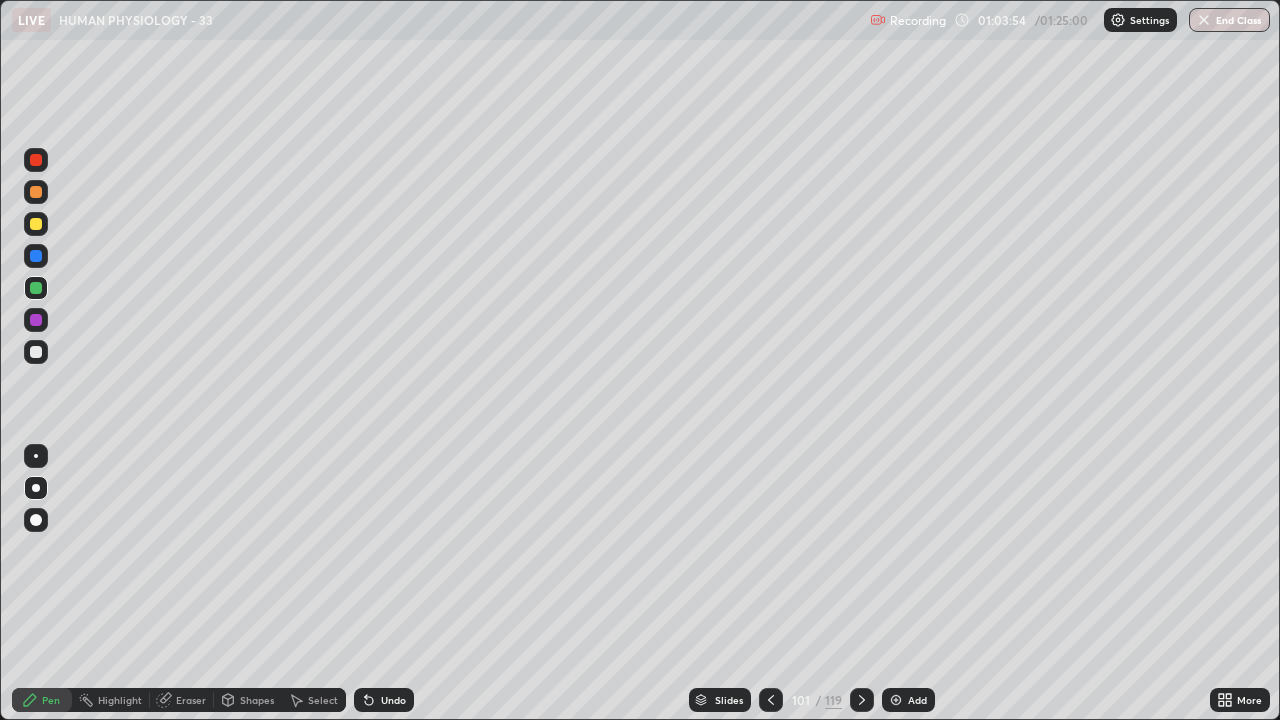 click at bounding box center (36, 192) 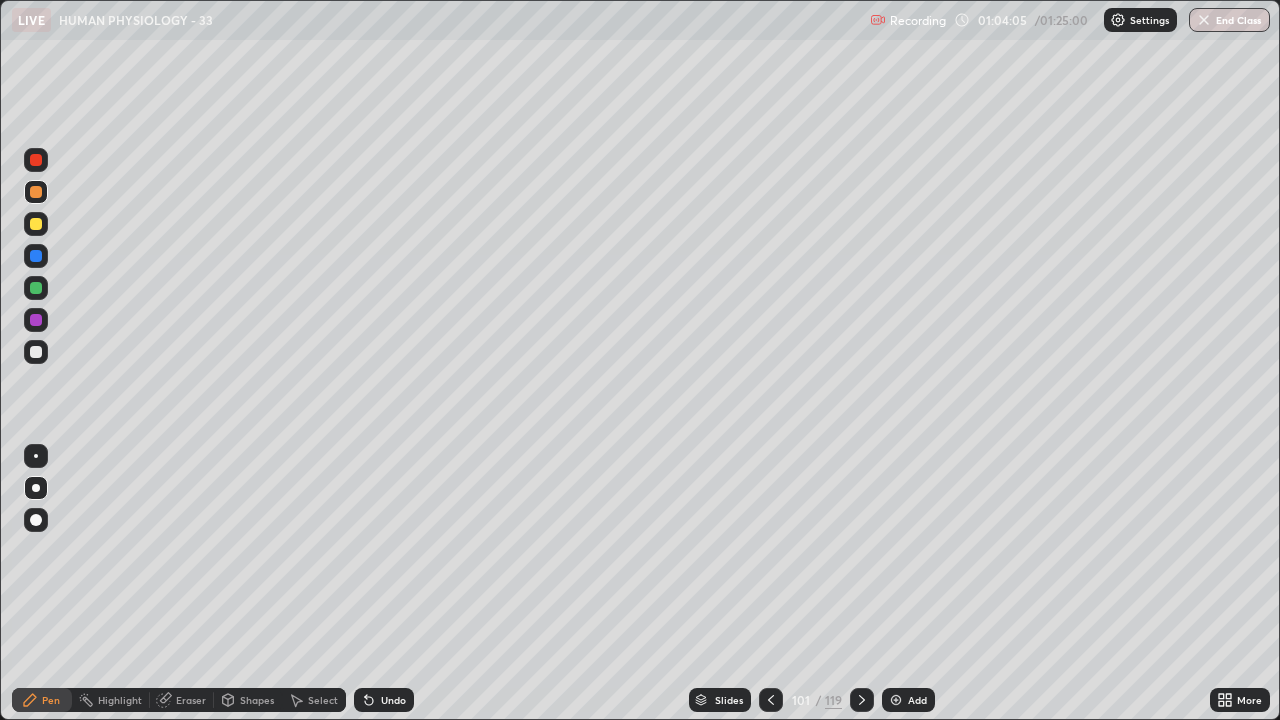click at bounding box center [36, 288] 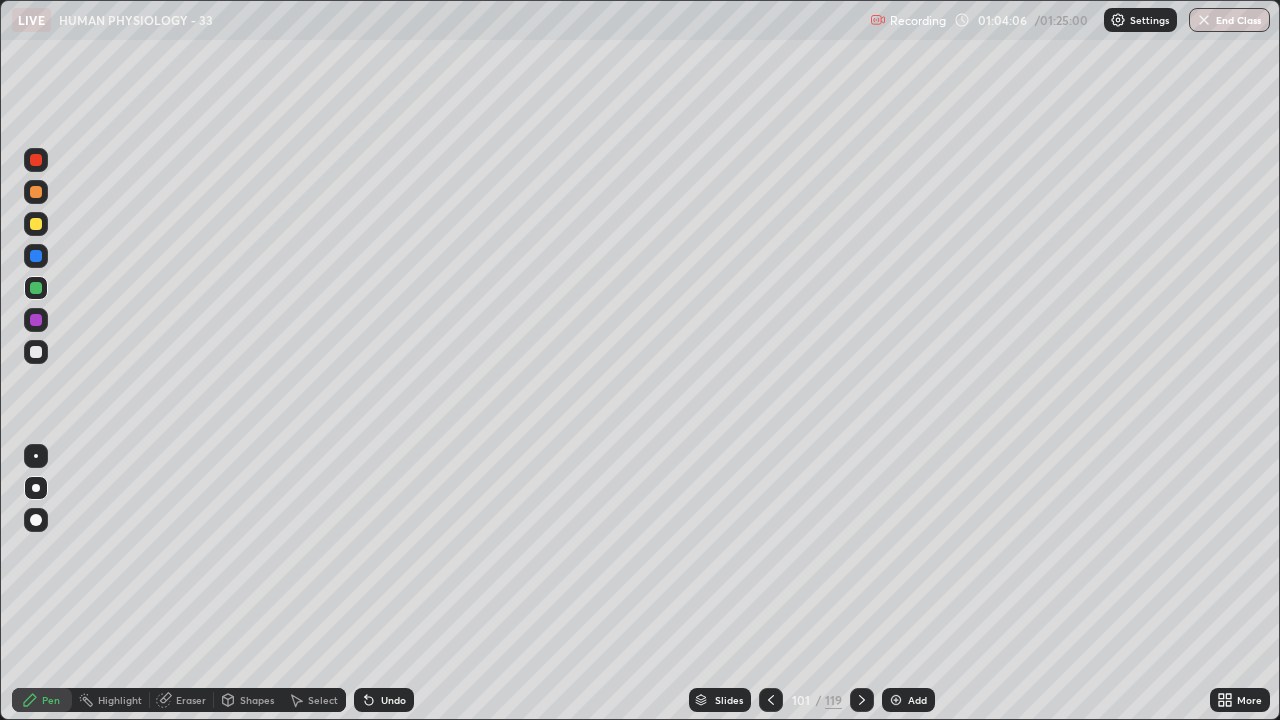click at bounding box center [36, 456] 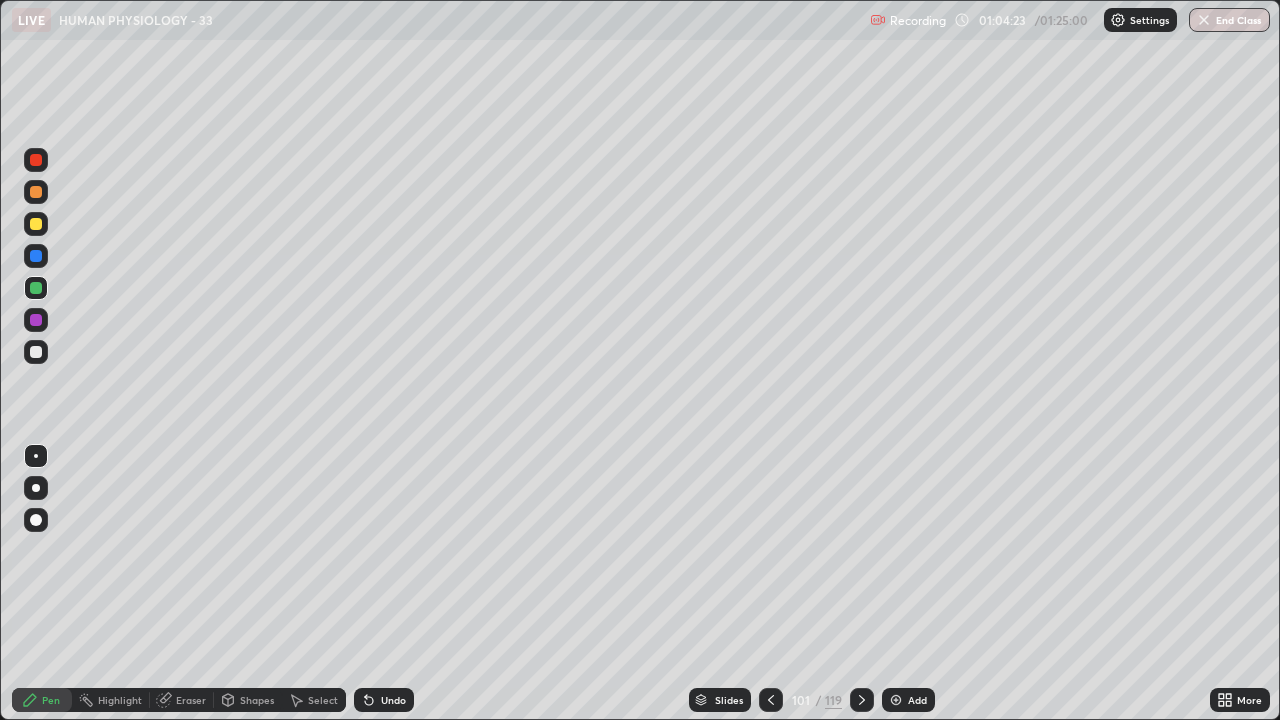 click at bounding box center (36, 256) 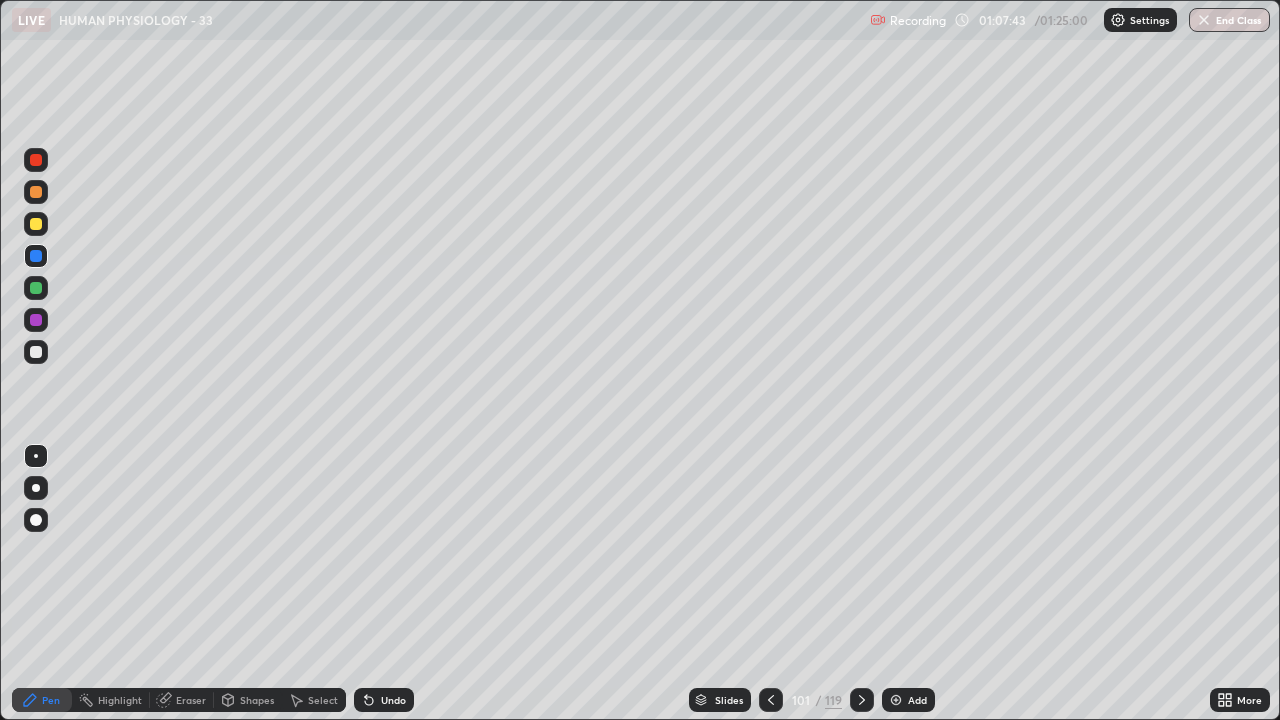 click at bounding box center [36, 352] 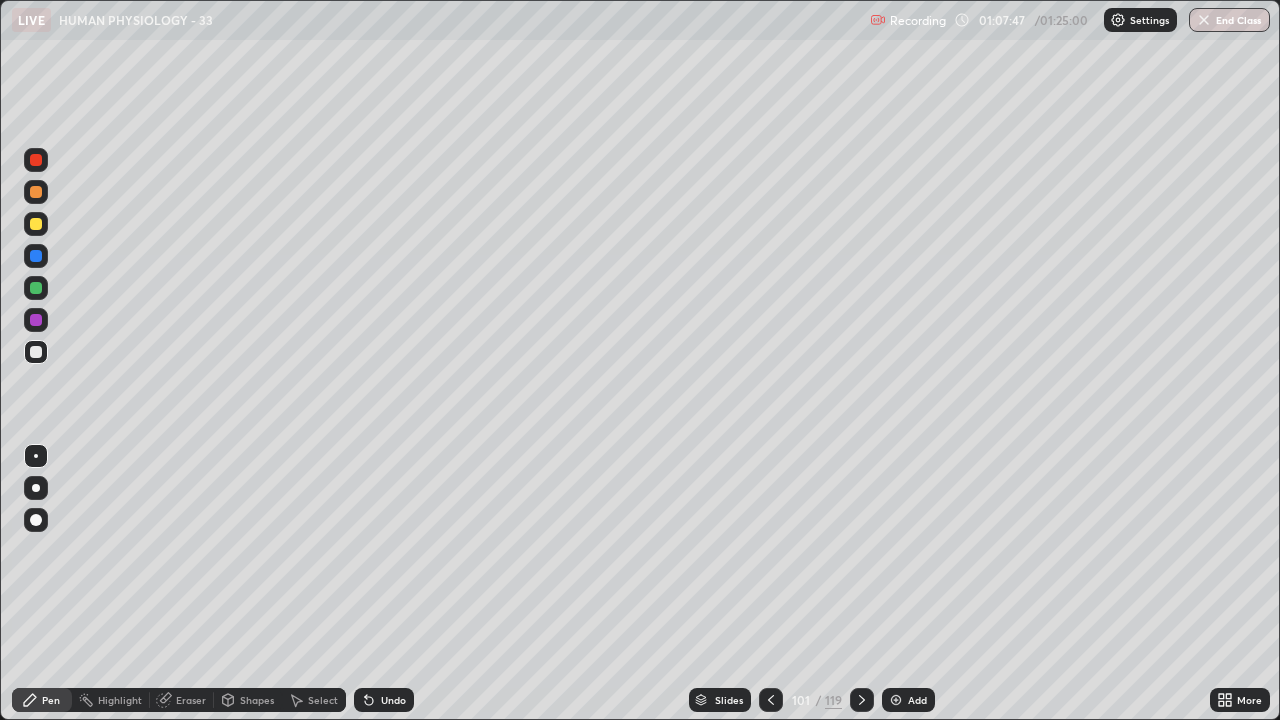 click at bounding box center [36, 224] 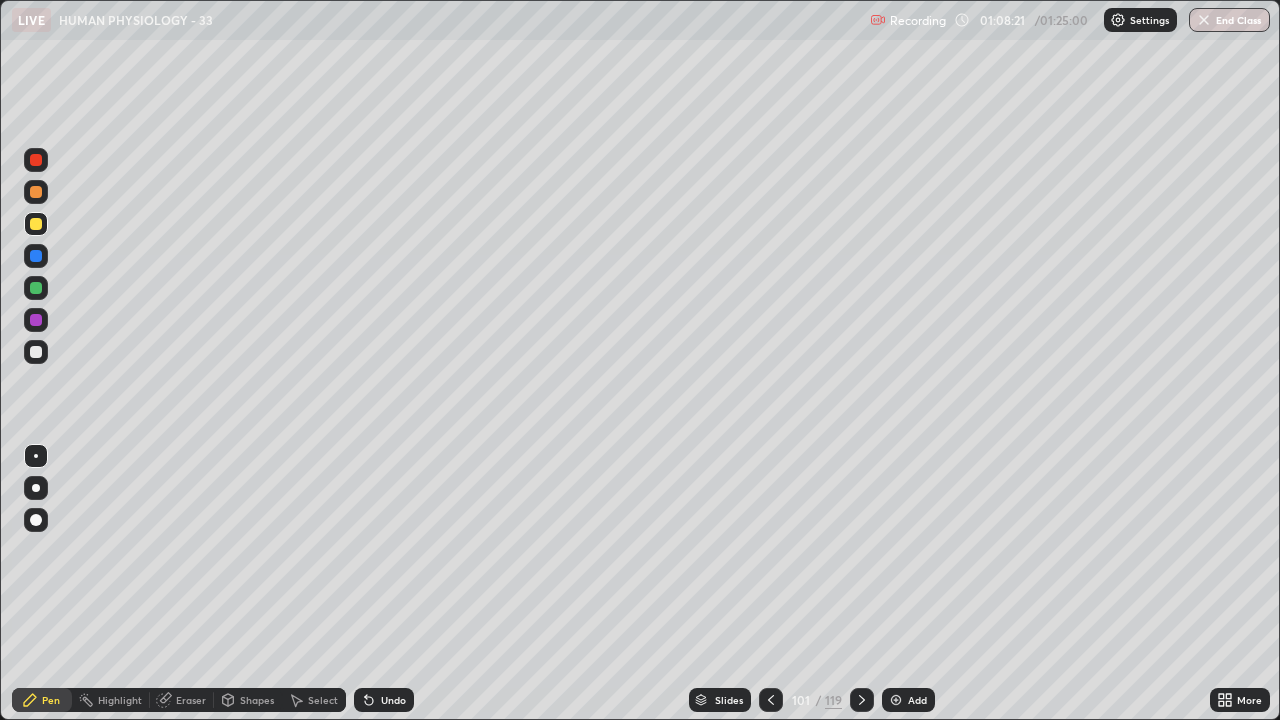 click at bounding box center (36, 352) 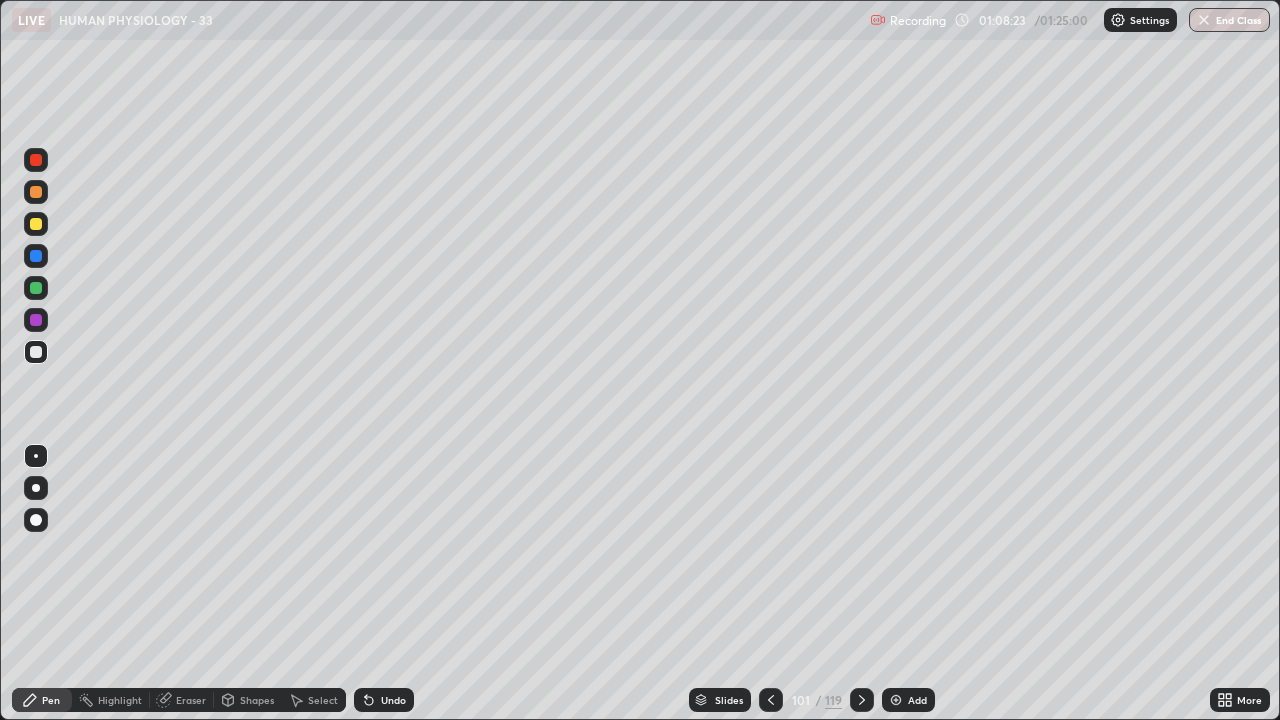 click at bounding box center (36, 520) 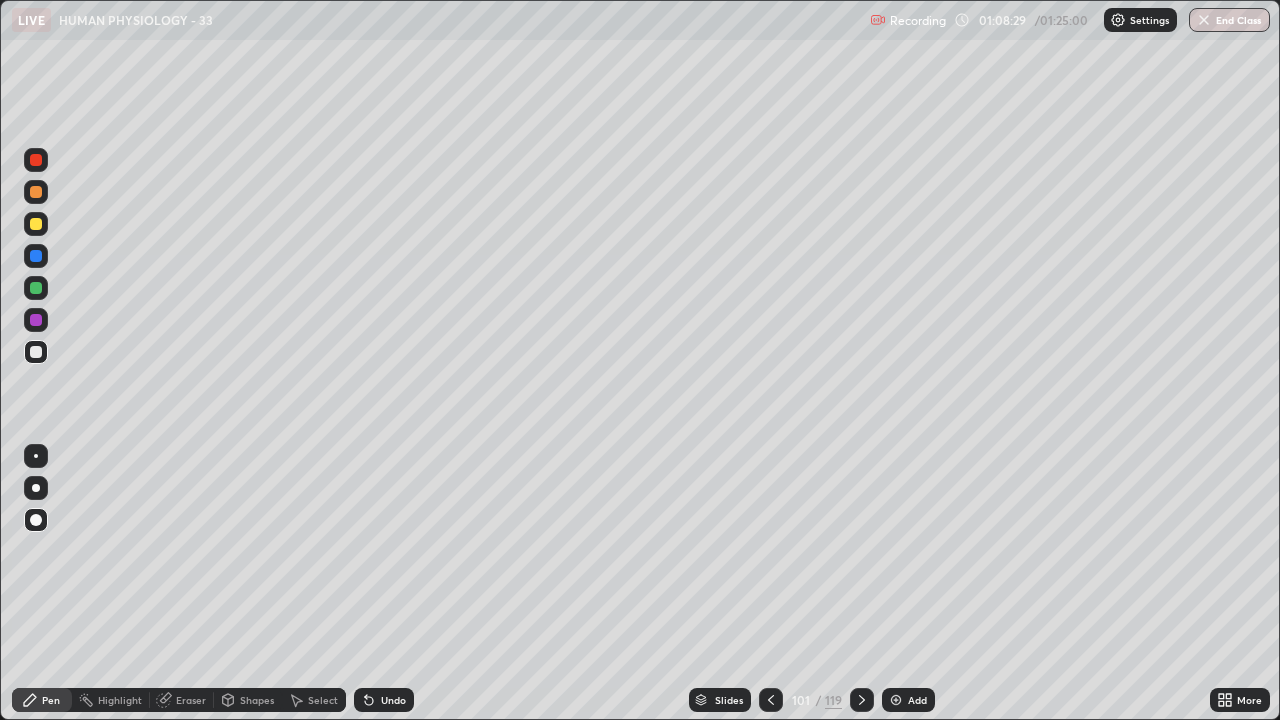 click at bounding box center [36, 456] 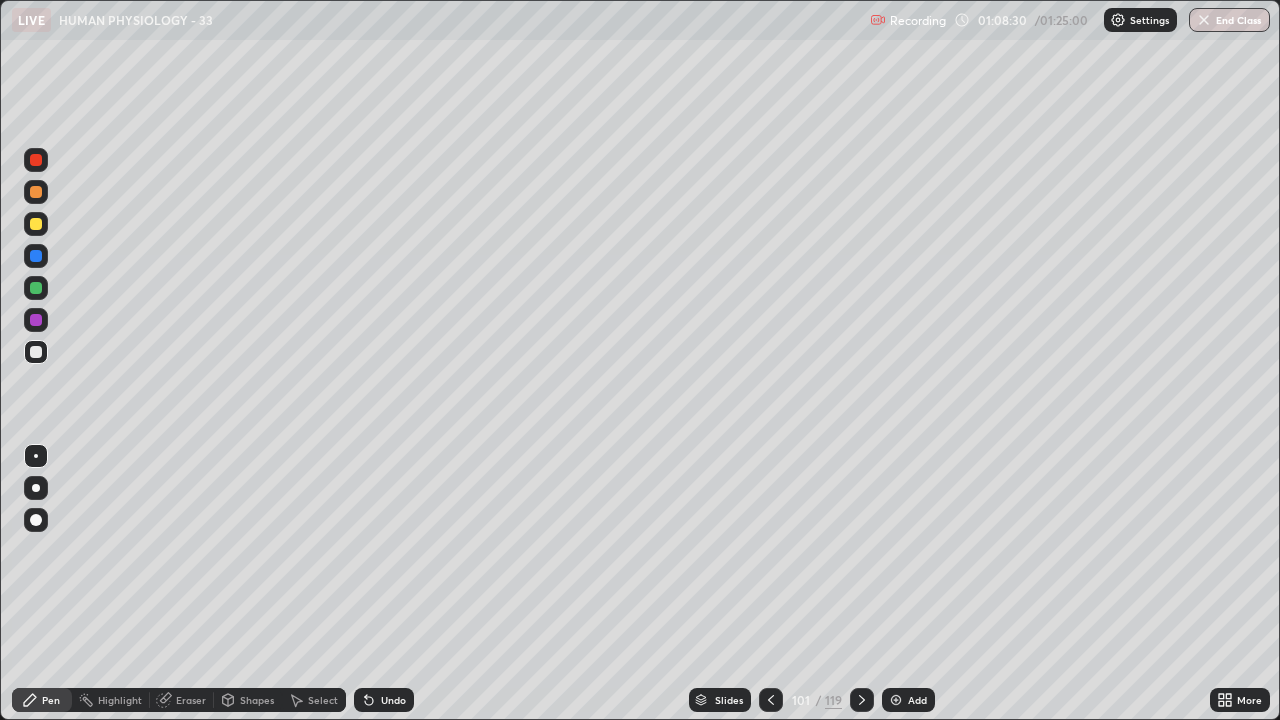 click at bounding box center [36, 224] 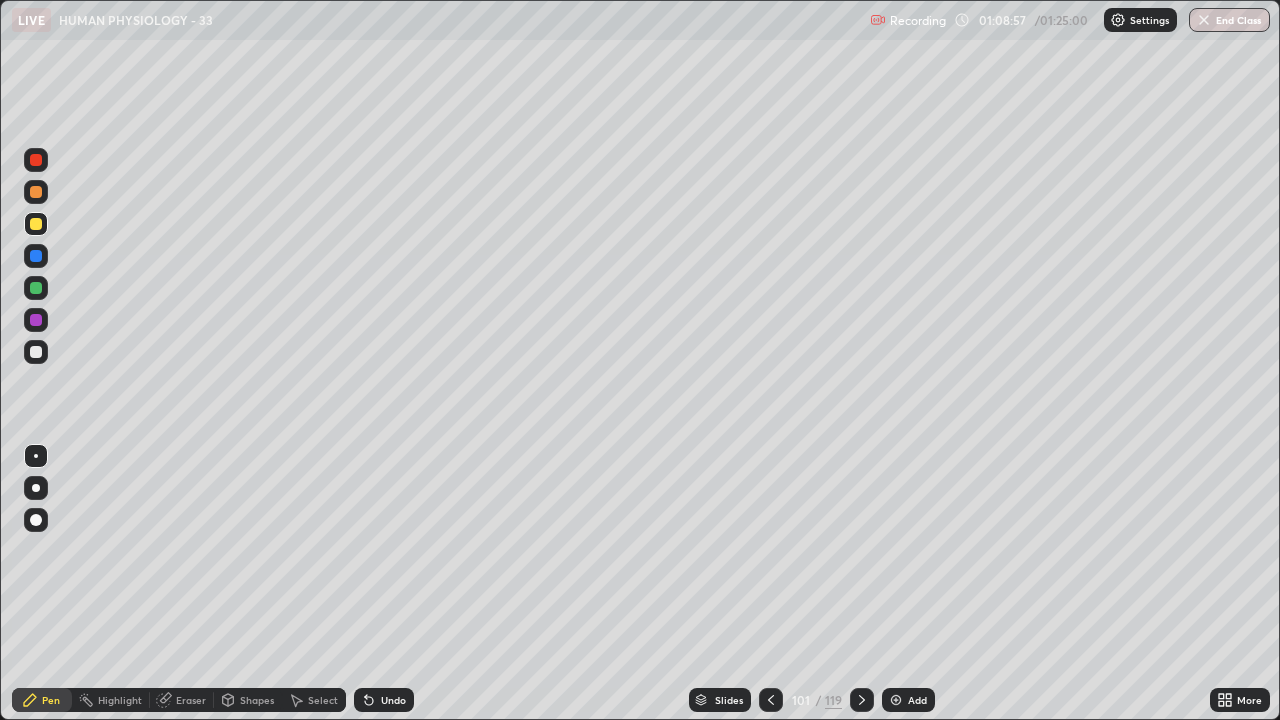 click at bounding box center (36, 352) 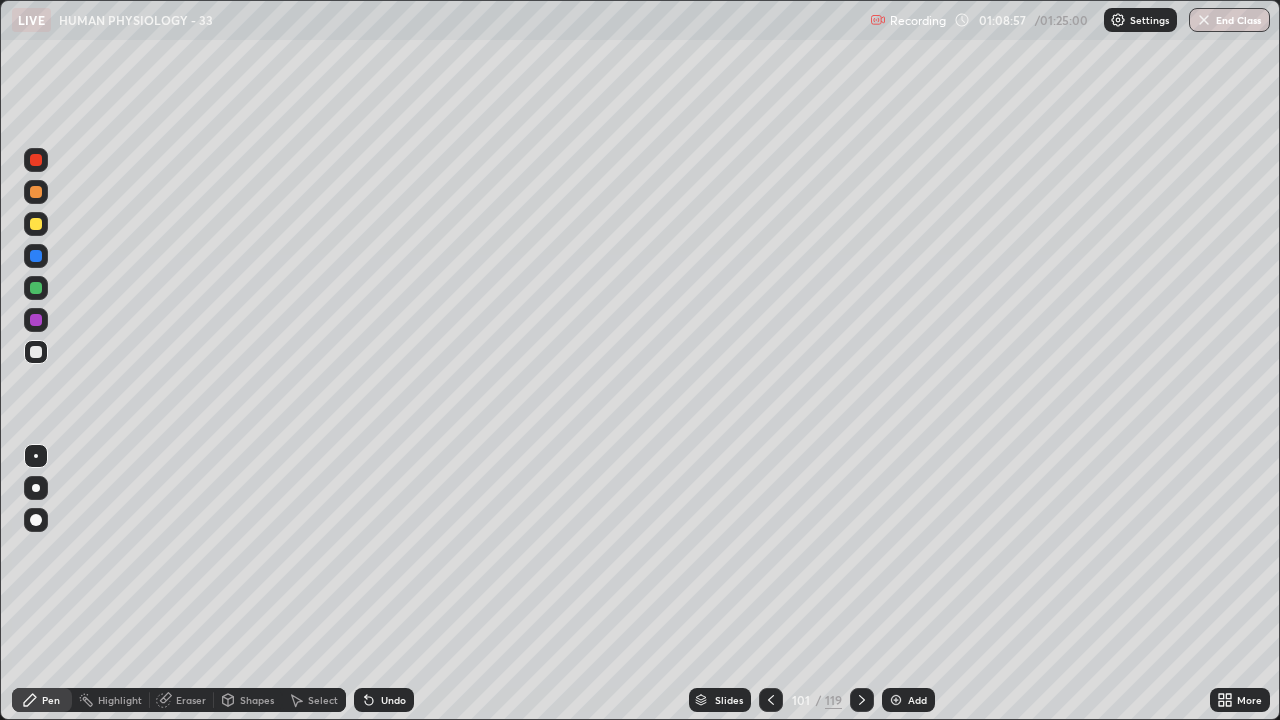 click at bounding box center (36, 520) 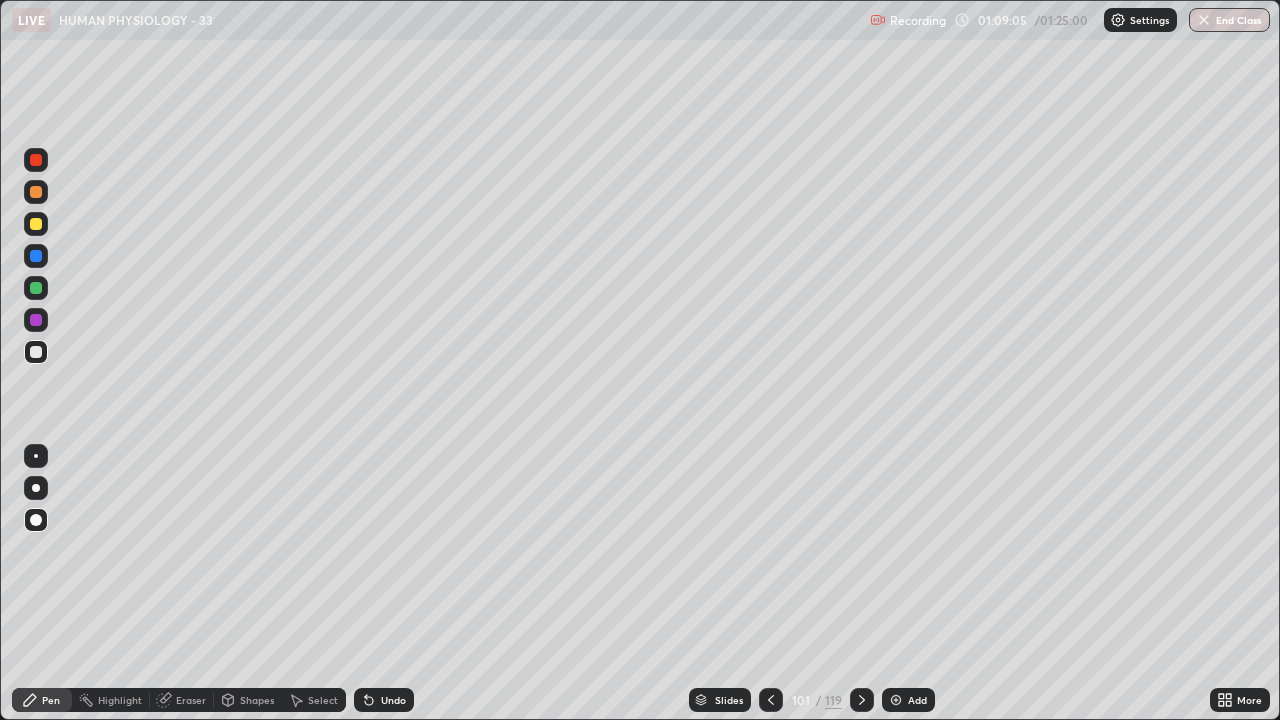 click at bounding box center (36, 224) 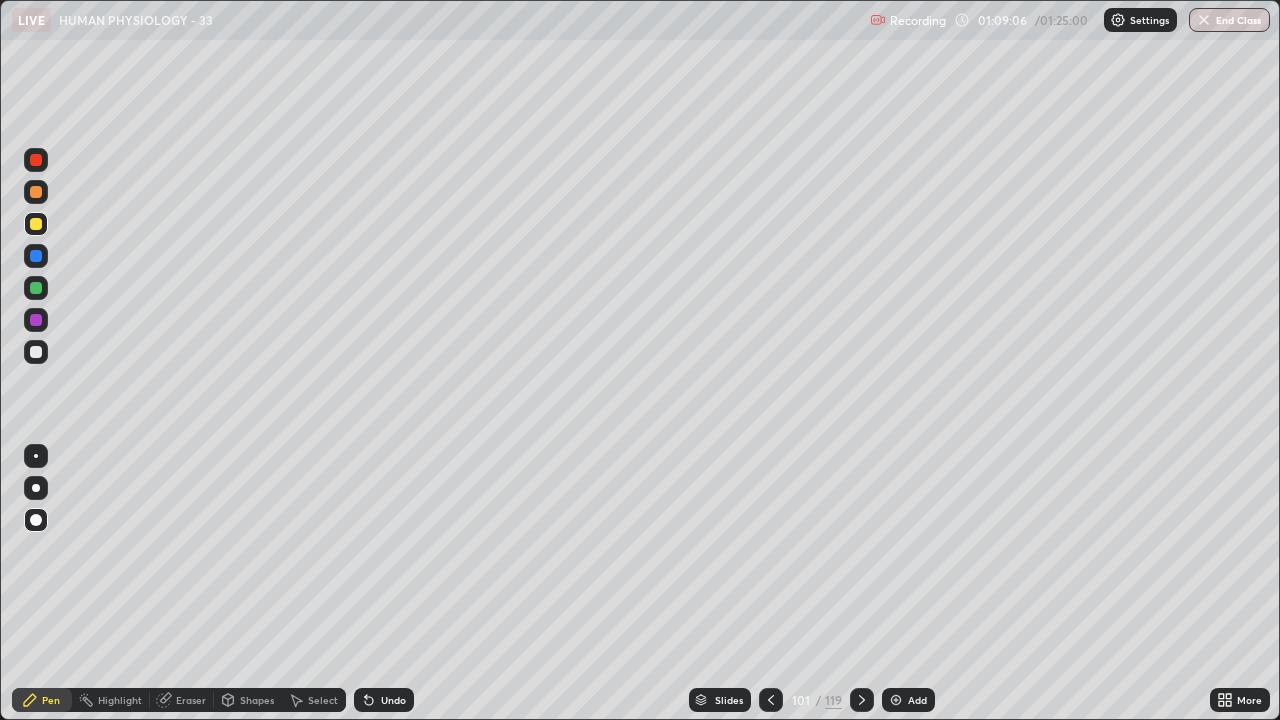 click at bounding box center [36, 456] 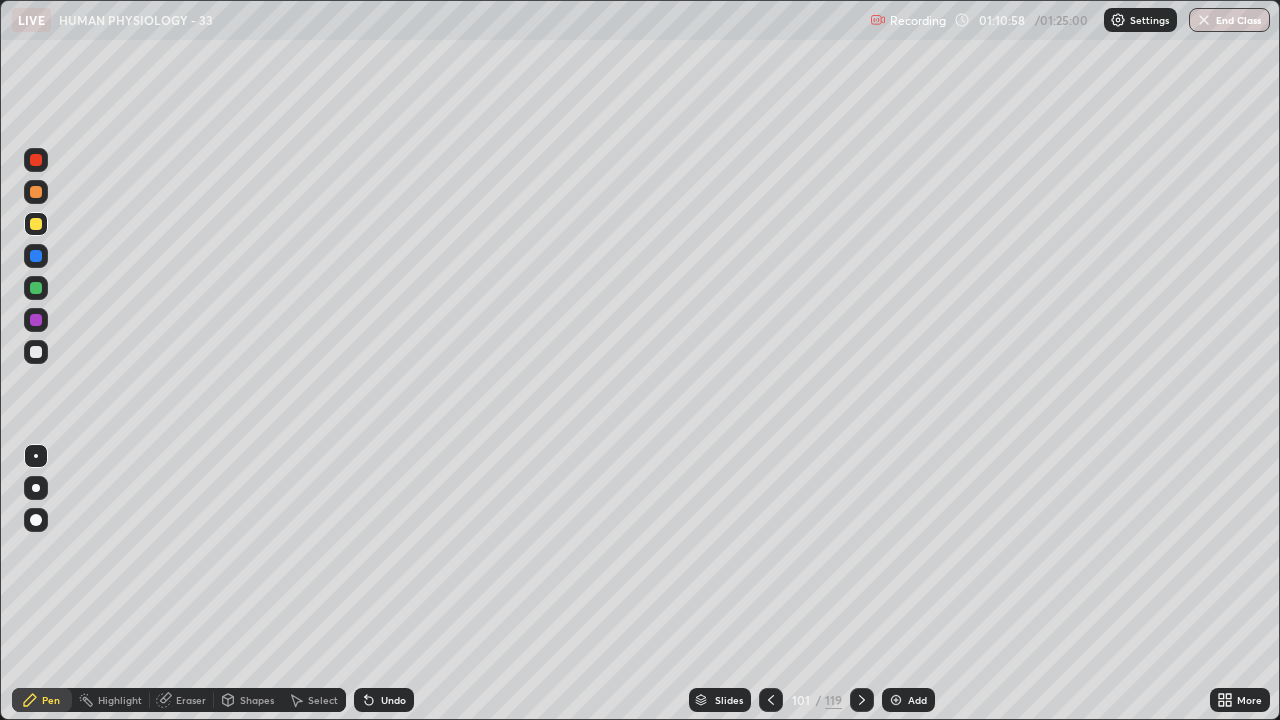 click at bounding box center (36, 352) 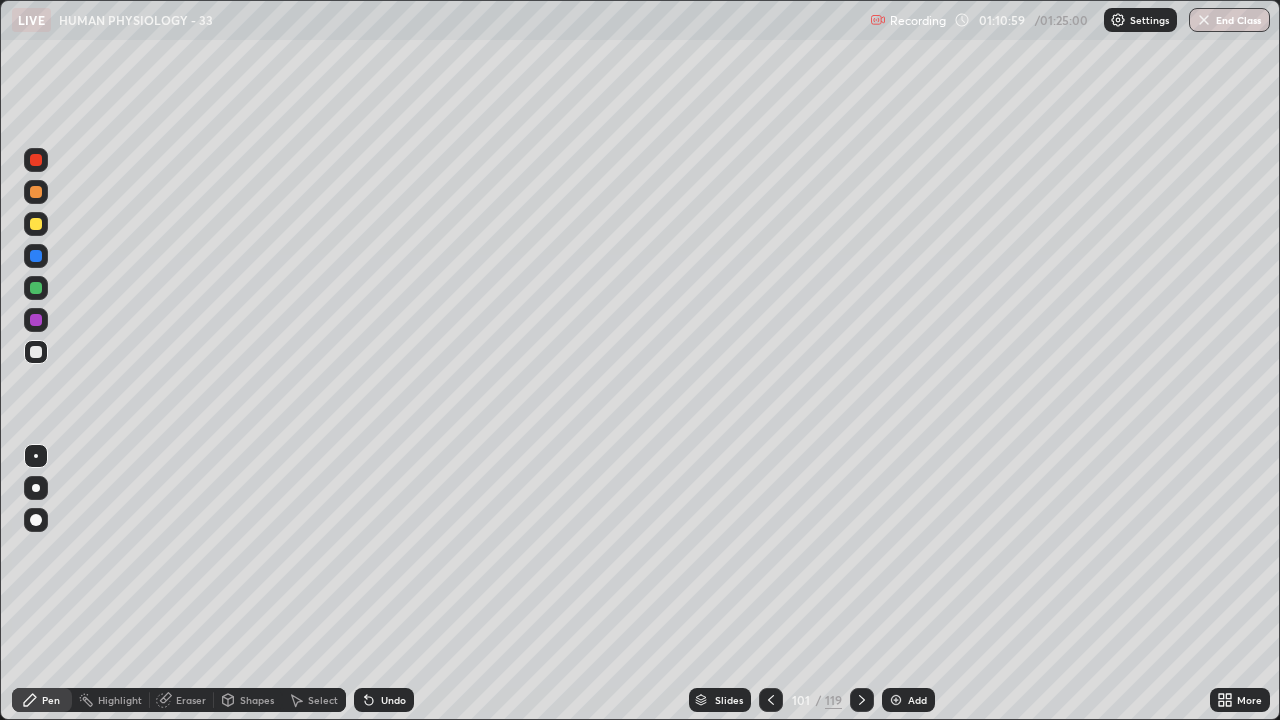 click at bounding box center (36, 520) 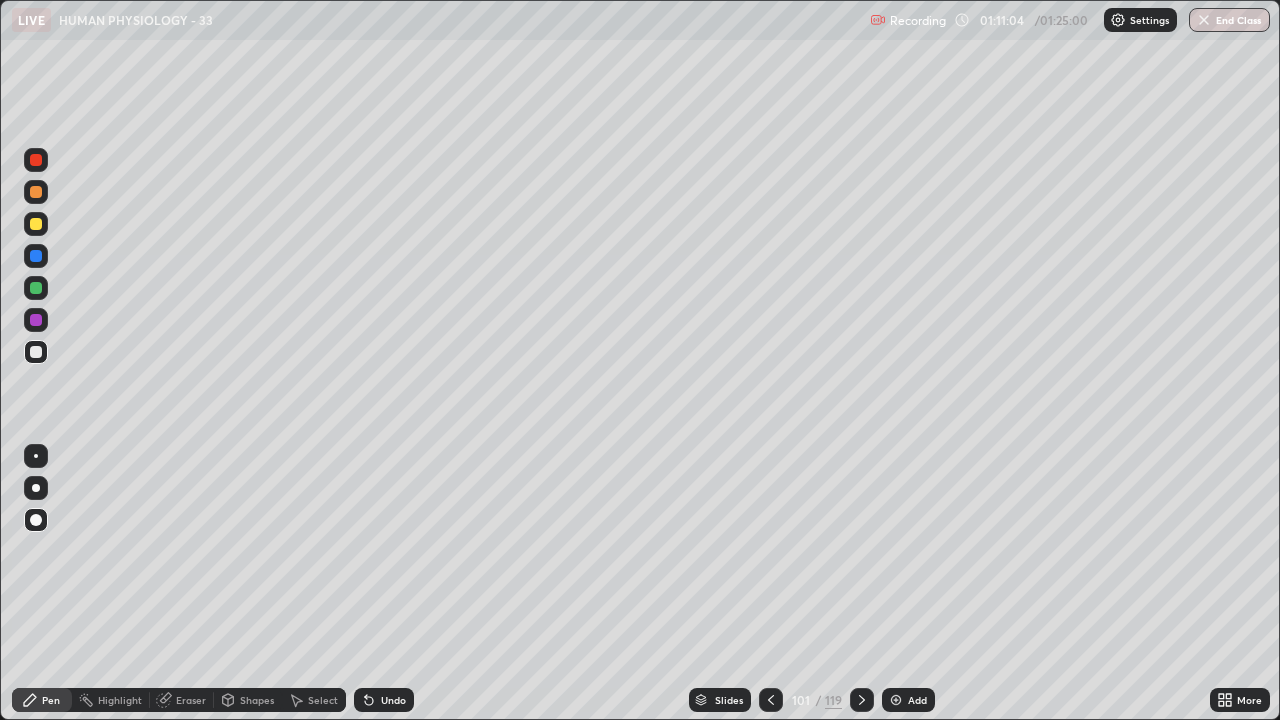 click at bounding box center [36, 224] 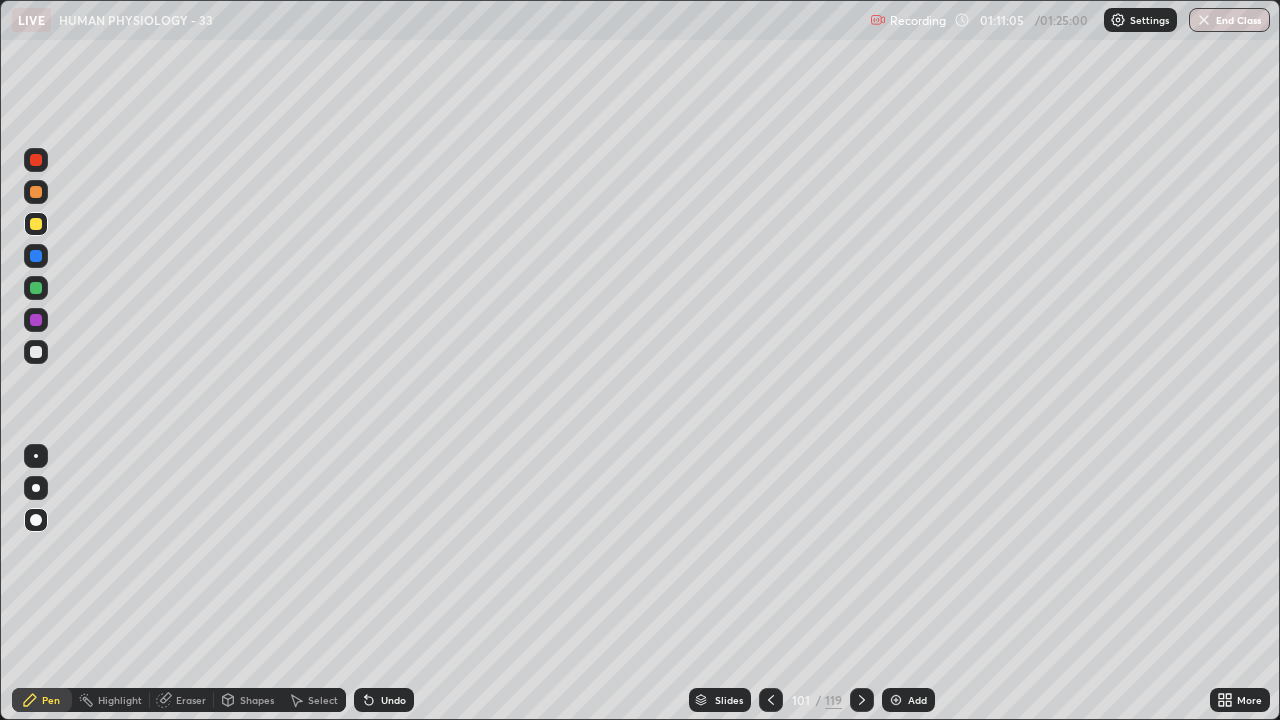 click at bounding box center (36, 456) 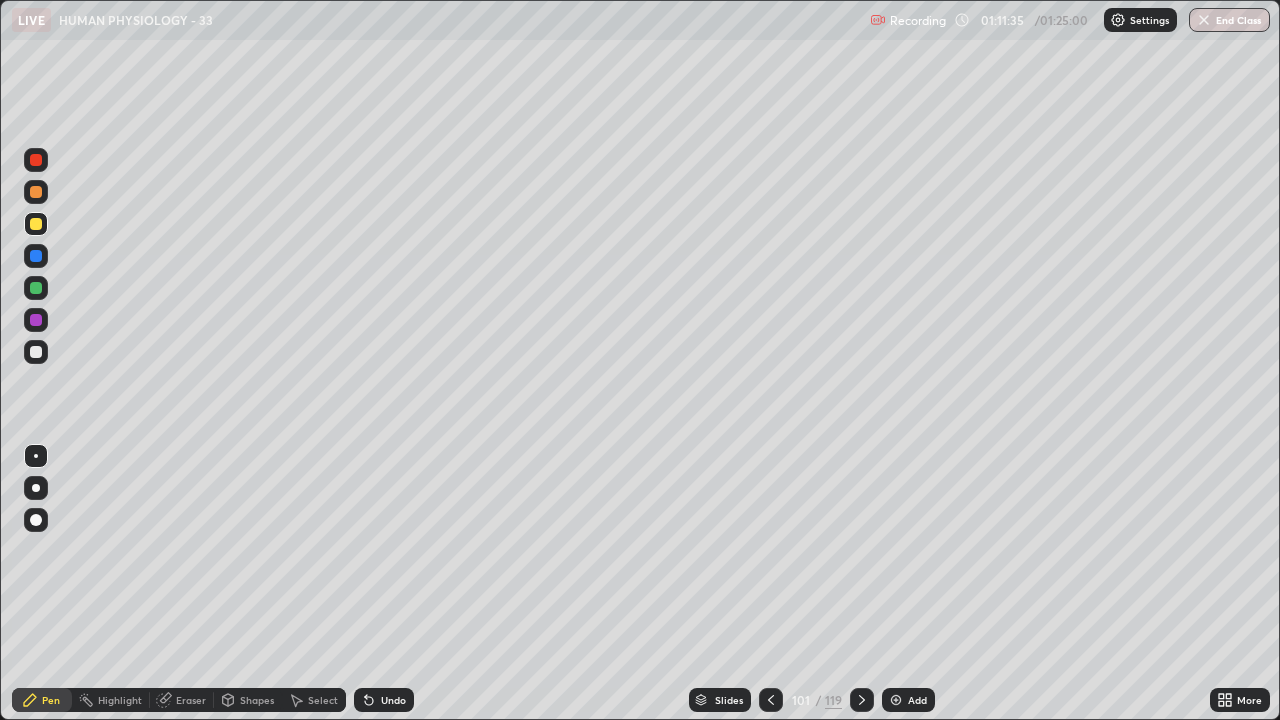 click at bounding box center (36, 352) 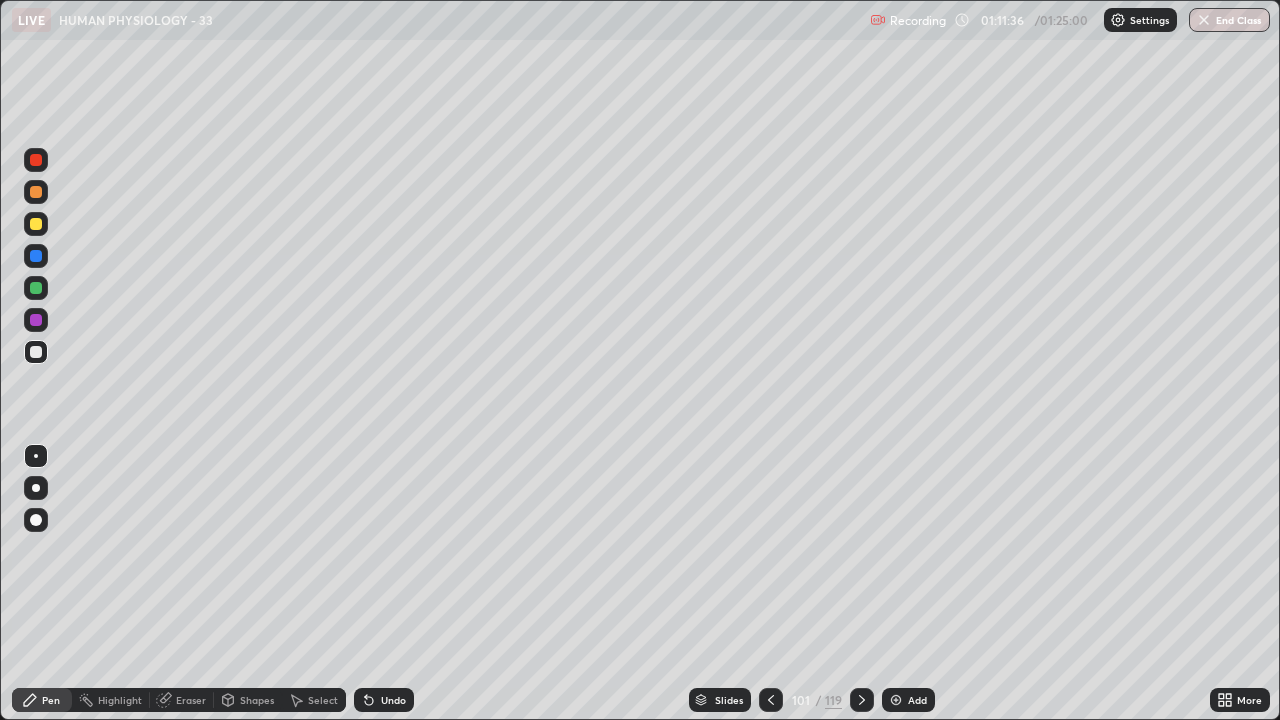 click at bounding box center [36, 520] 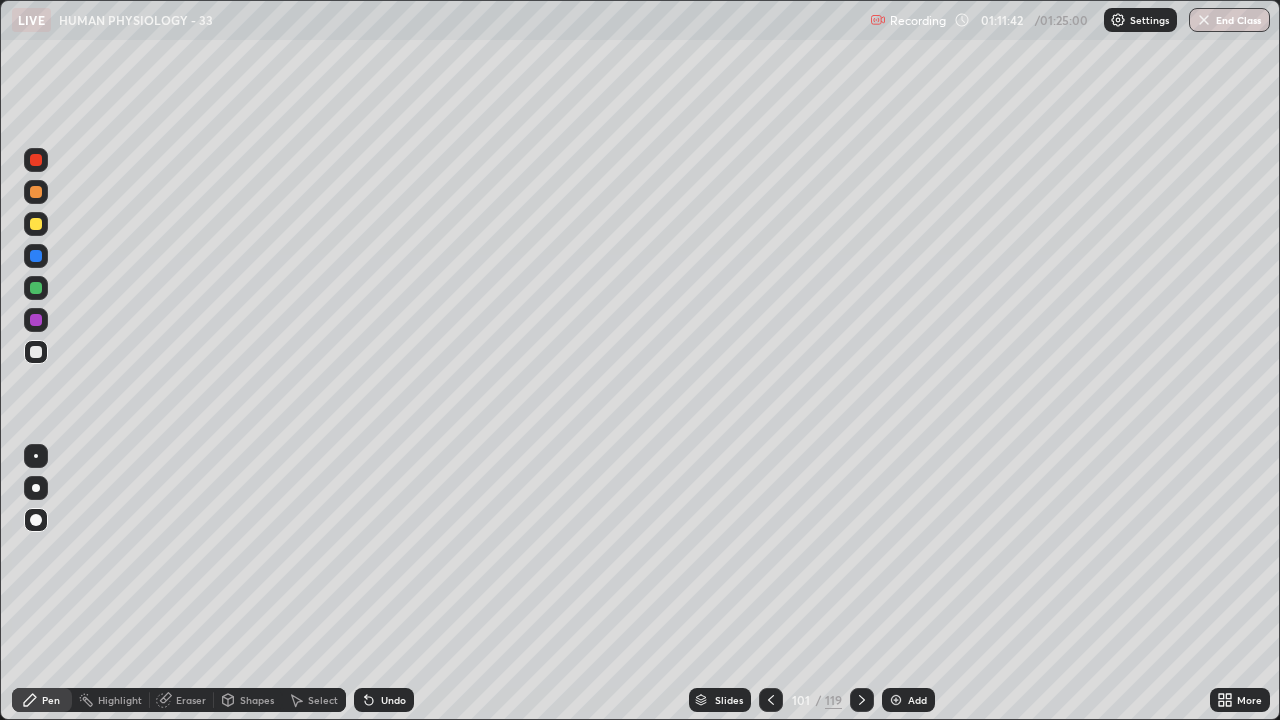 click at bounding box center (36, 224) 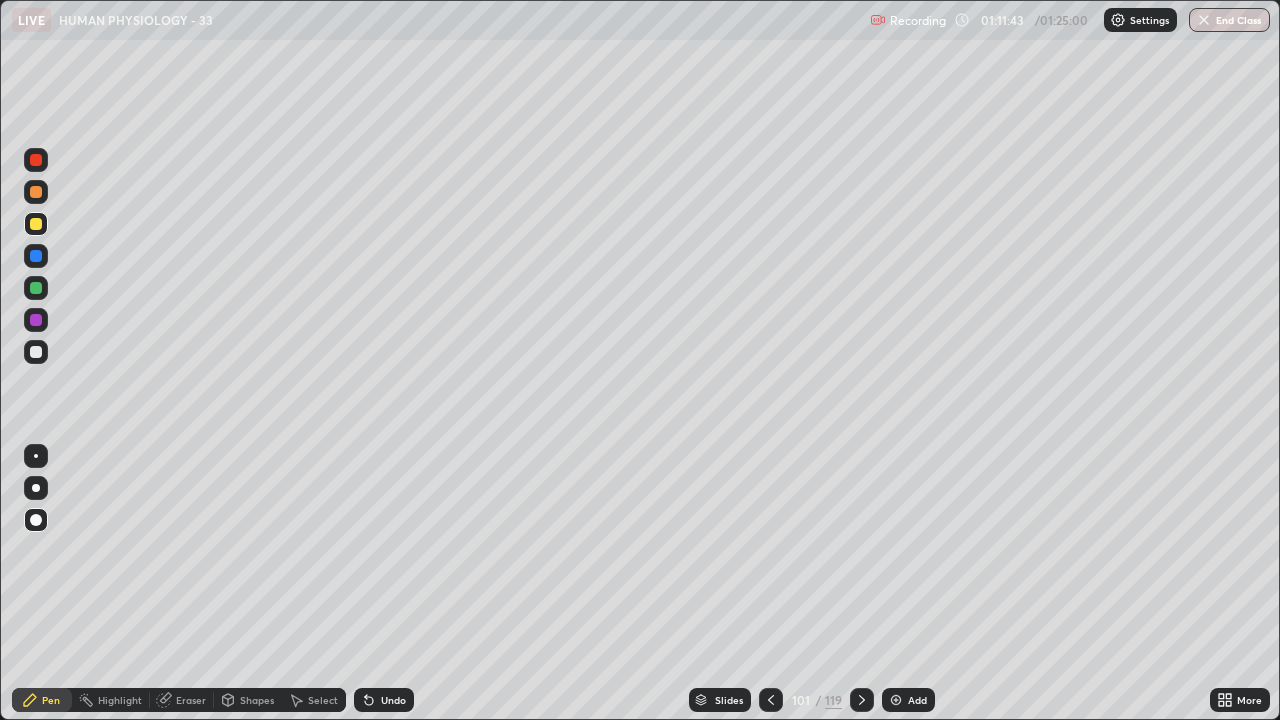 click at bounding box center (36, 456) 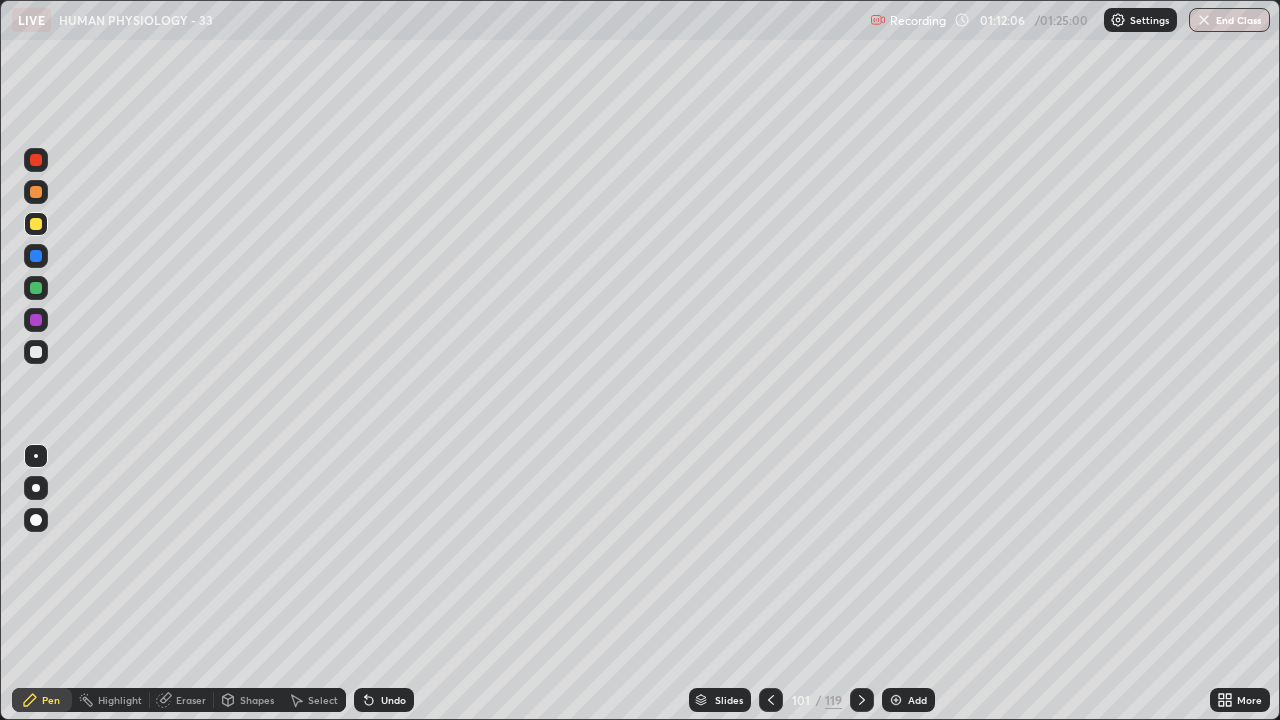 click on "Undo" at bounding box center [393, 700] 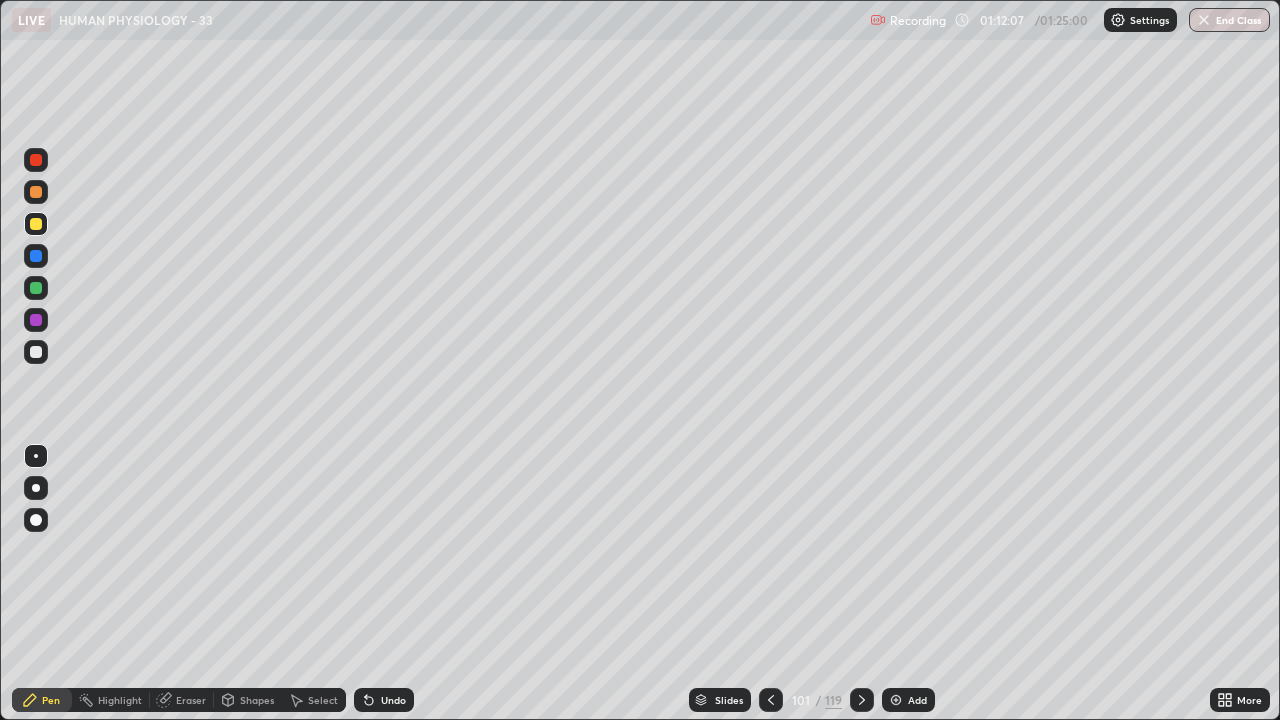 click on "Undo" at bounding box center [393, 700] 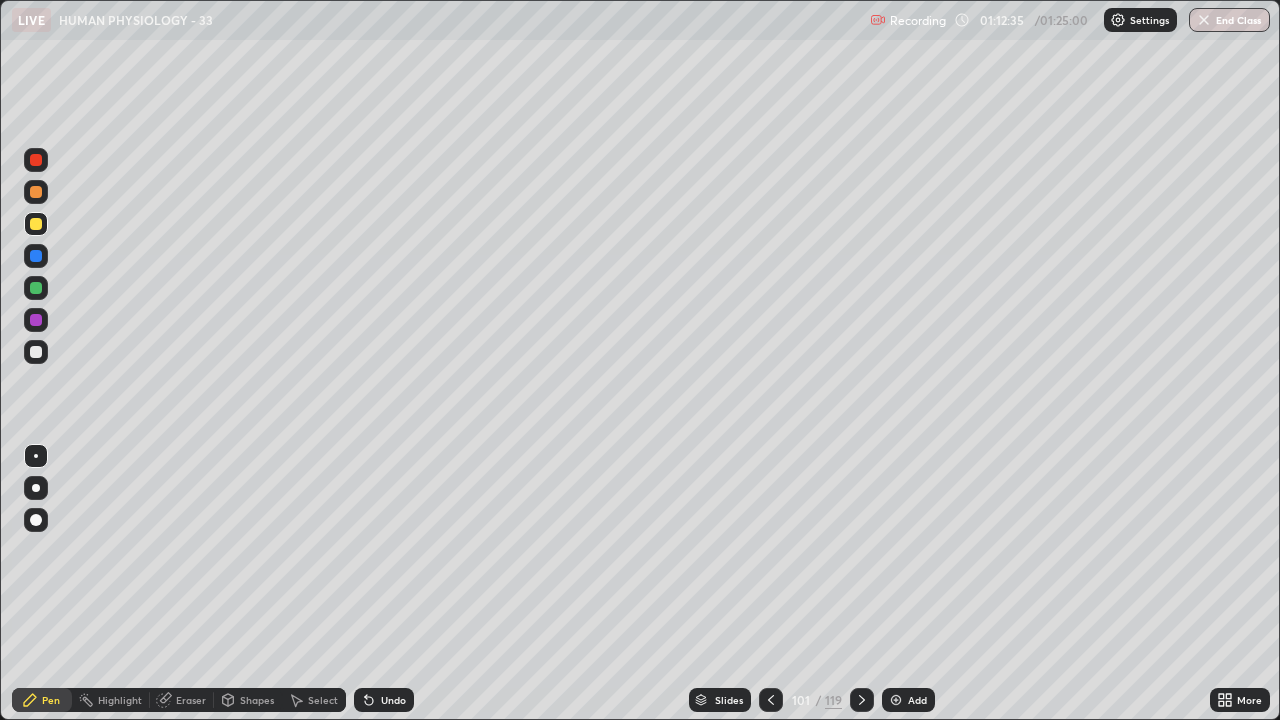 click at bounding box center (36, 192) 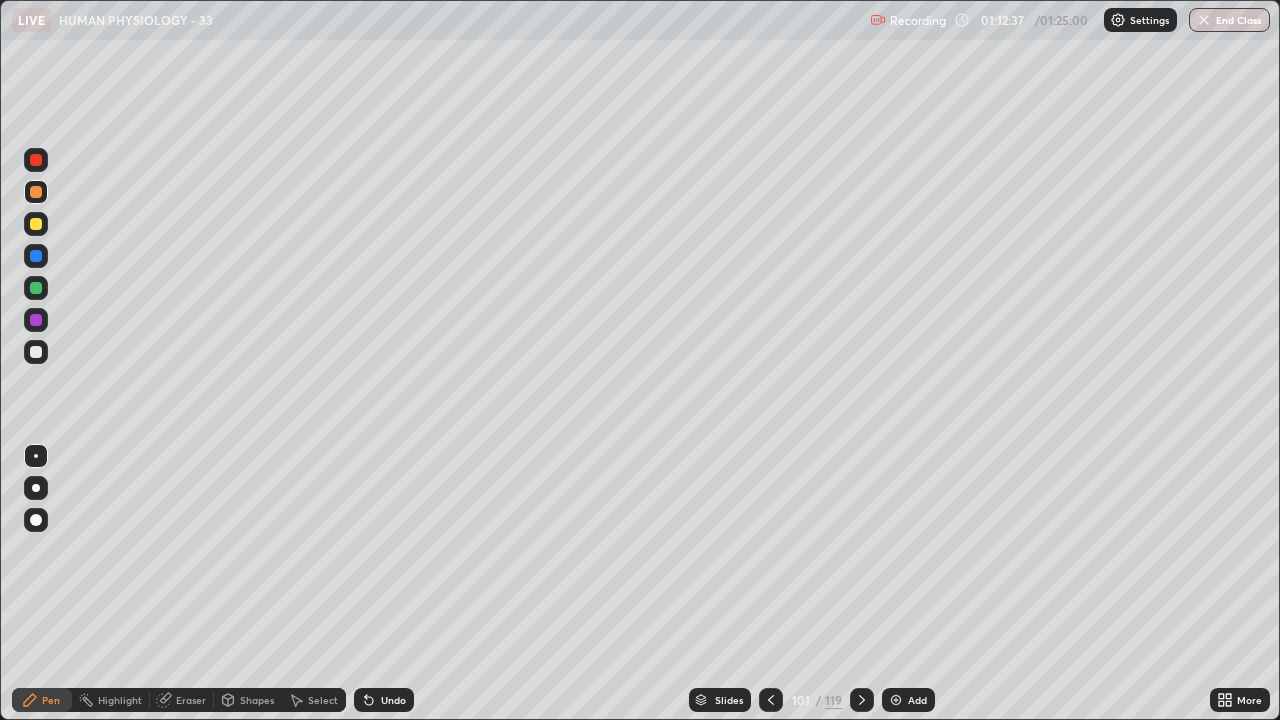 click at bounding box center (36, 488) 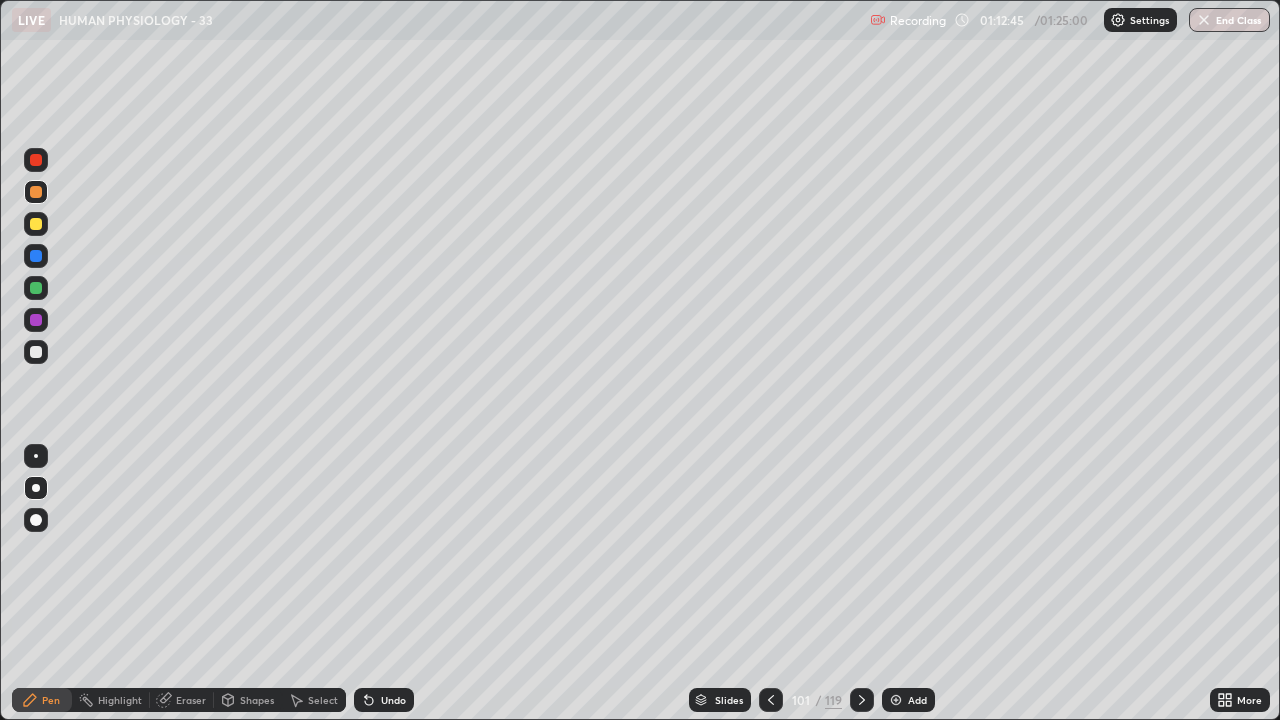 click at bounding box center [36, 352] 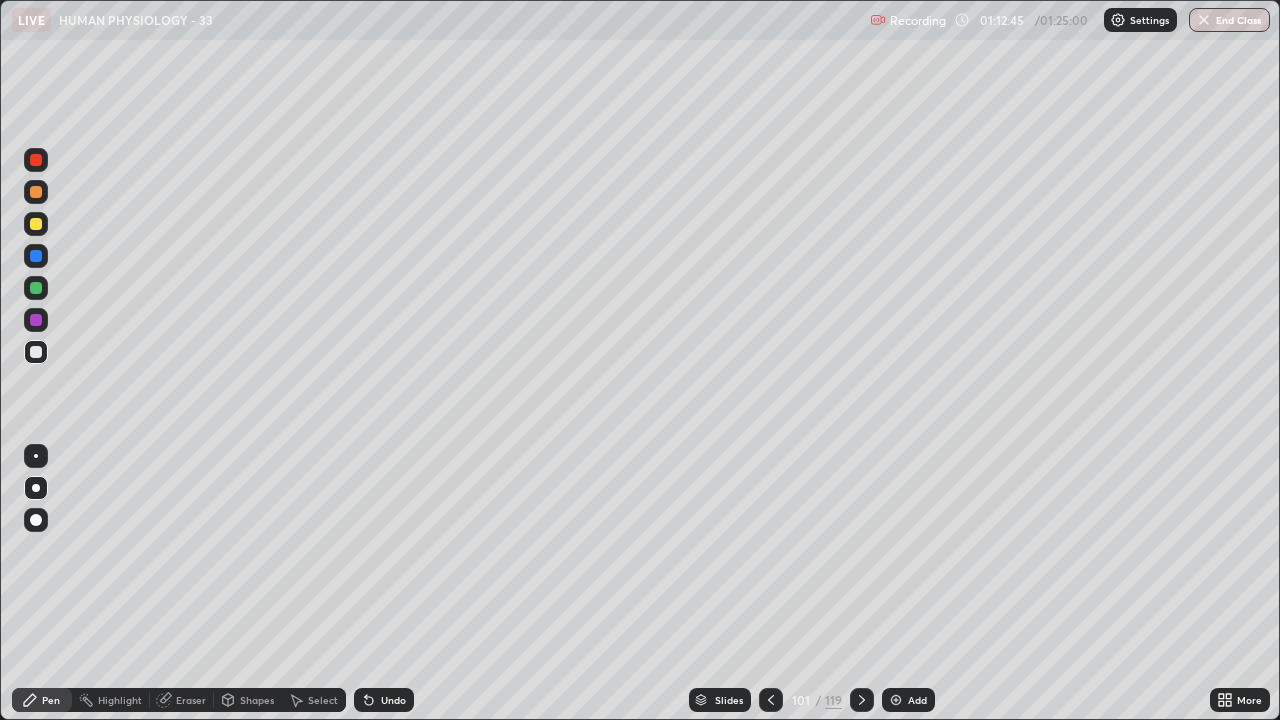 click at bounding box center [36, 520] 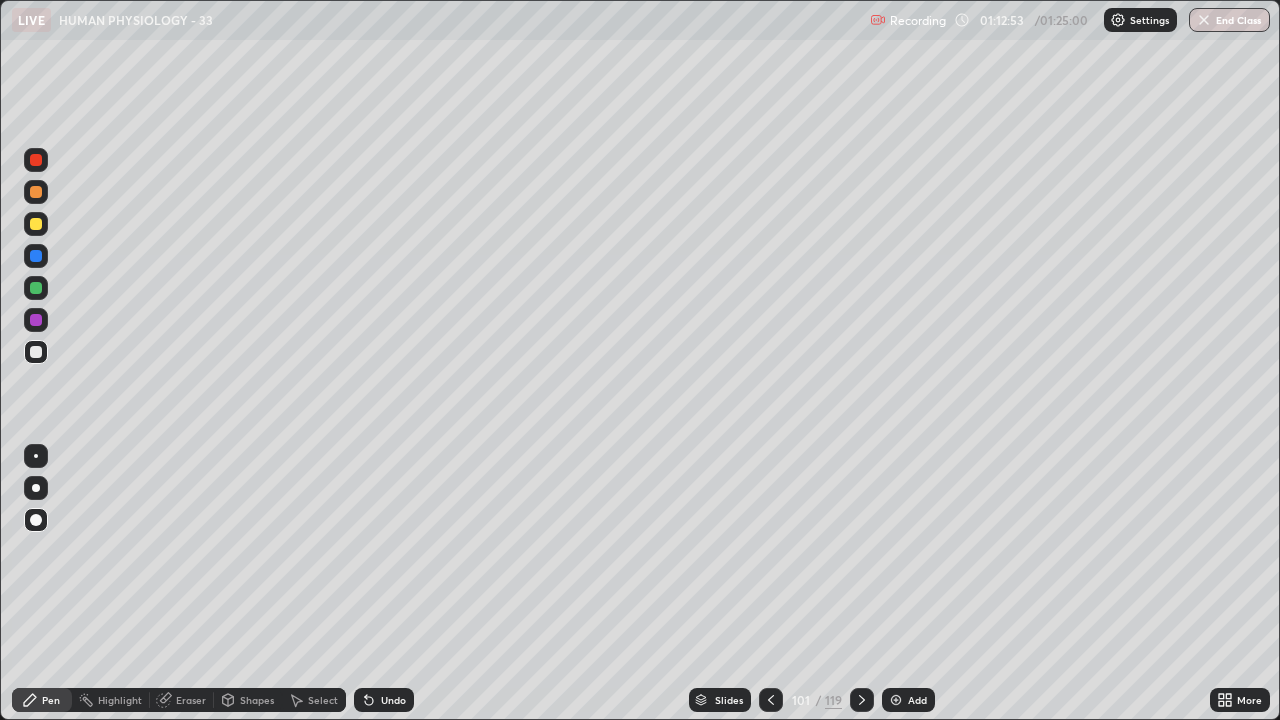 click at bounding box center (36, 456) 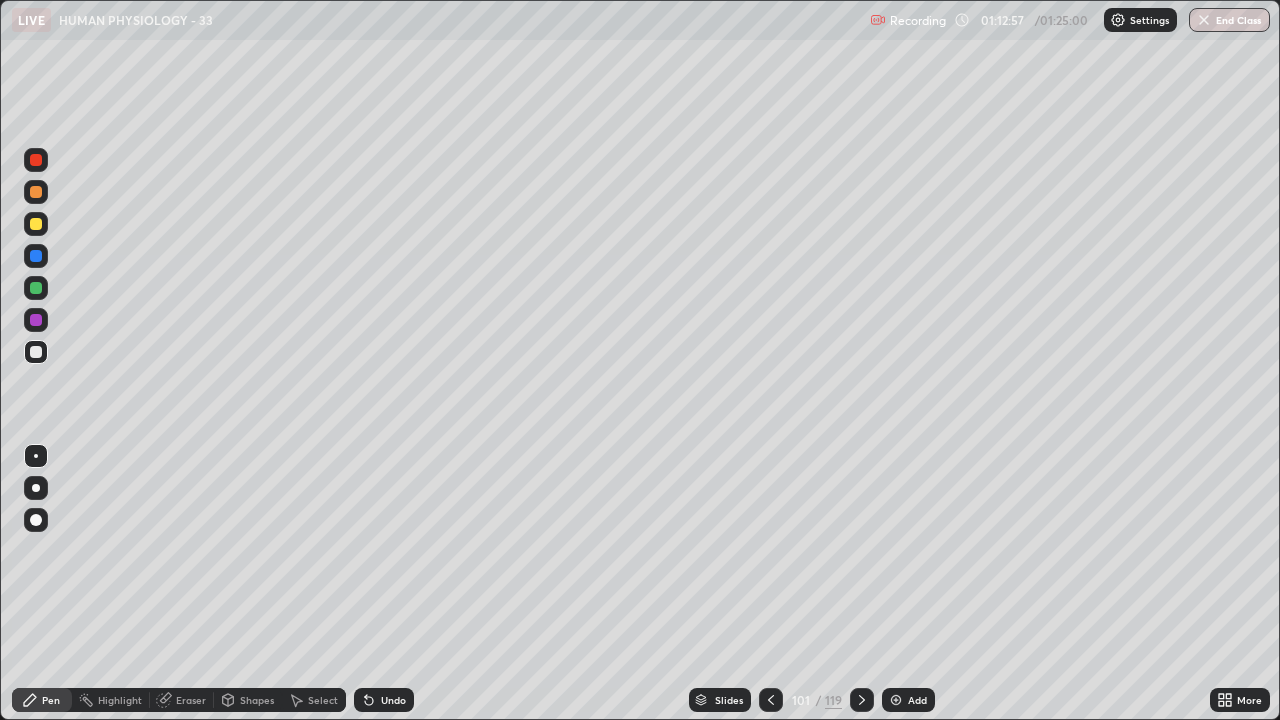 click at bounding box center [36, 288] 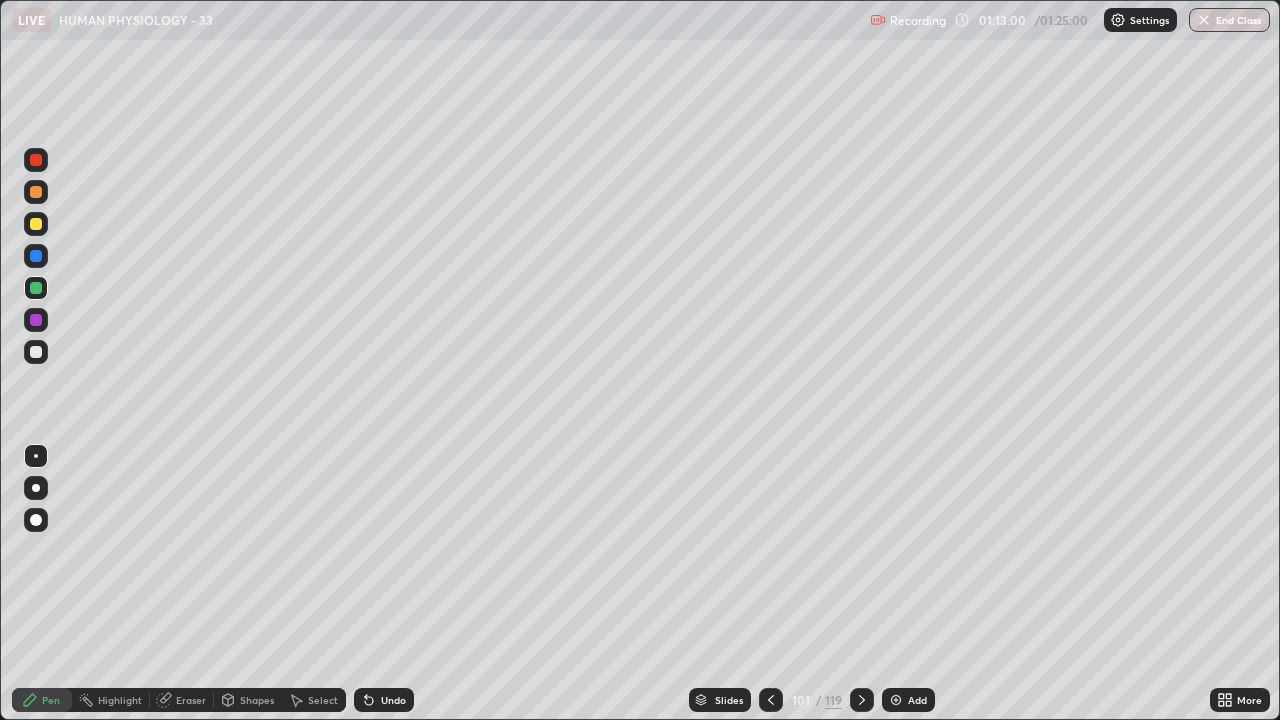 click at bounding box center (36, 320) 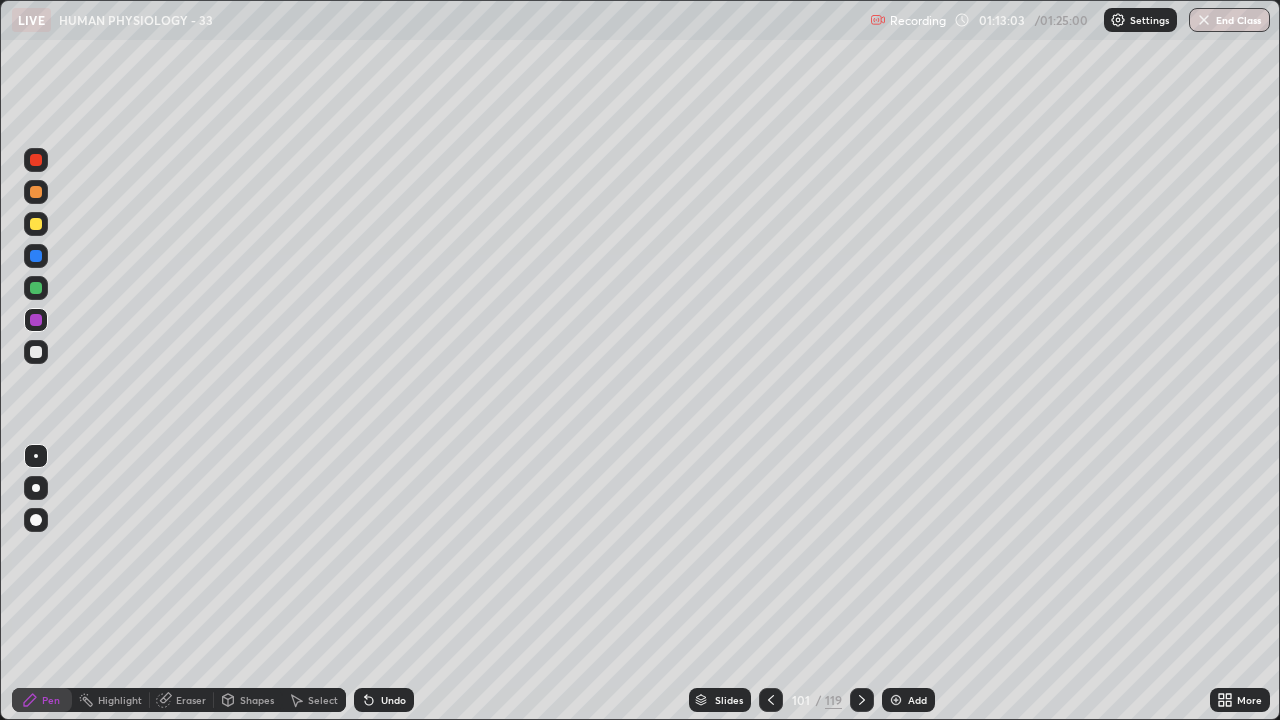 click at bounding box center (36, 192) 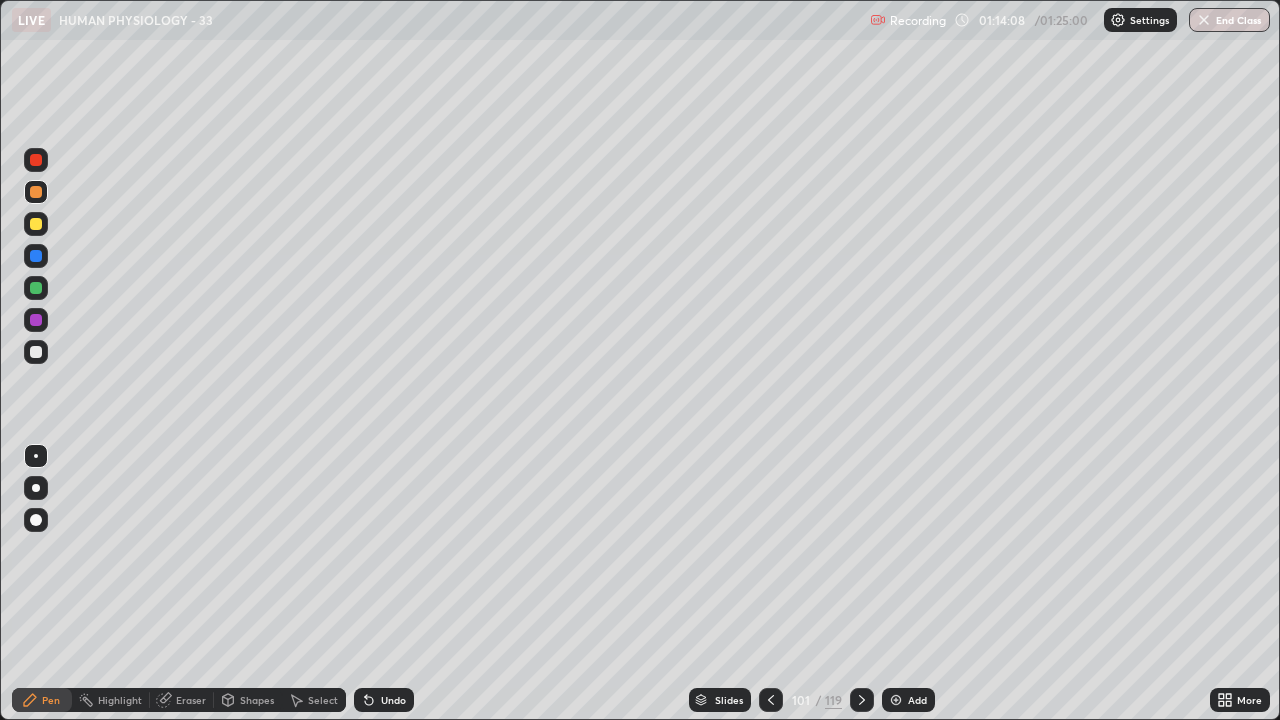 click at bounding box center (36, 224) 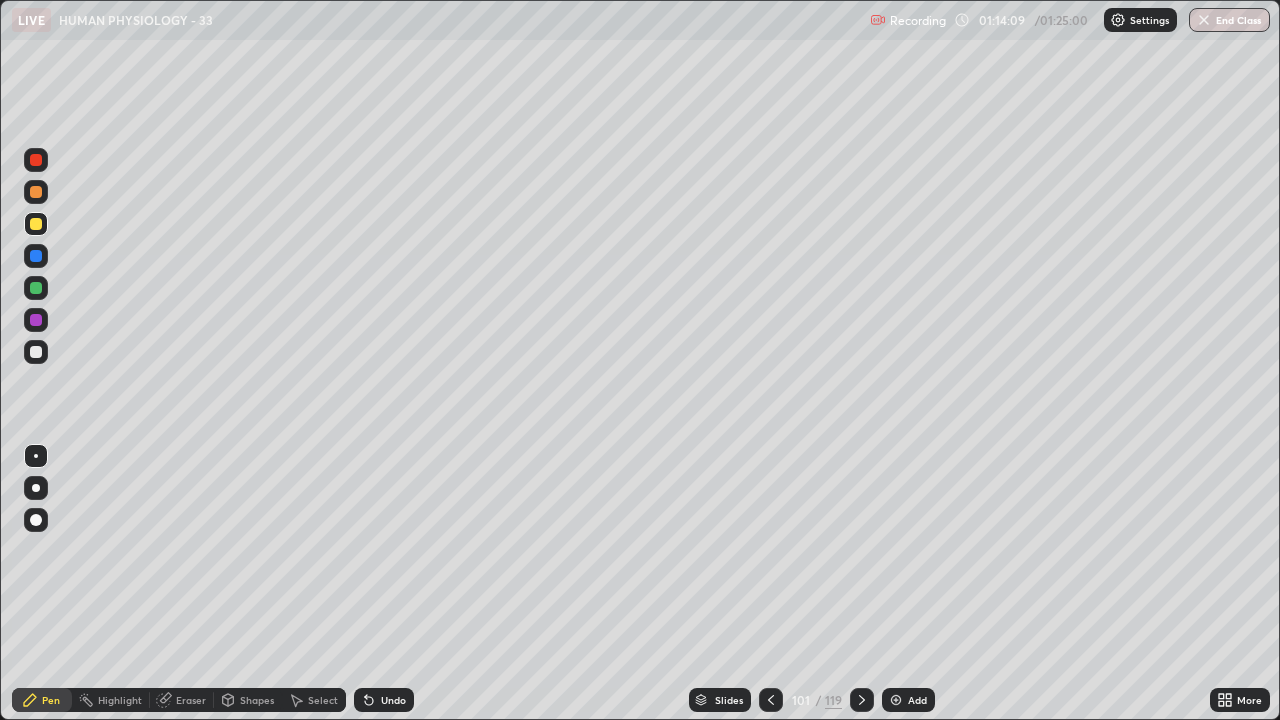 click at bounding box center [36, 256] 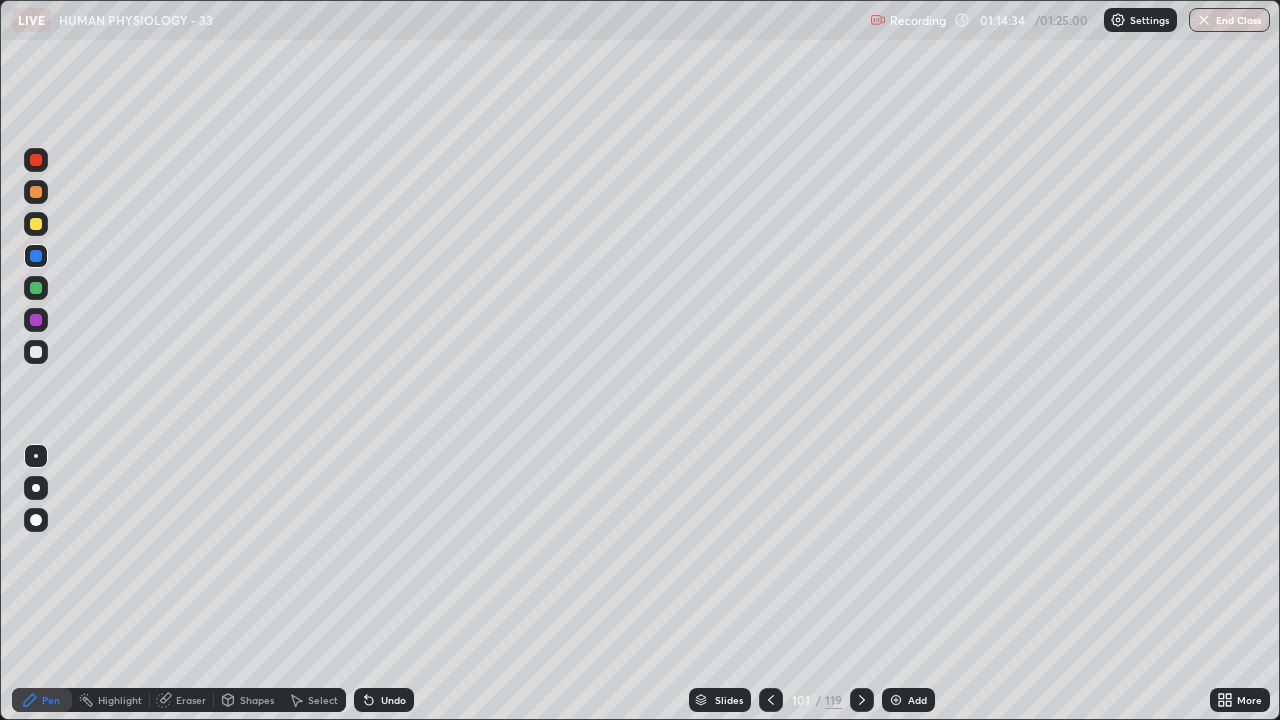 click at bounding box center (36, 192) 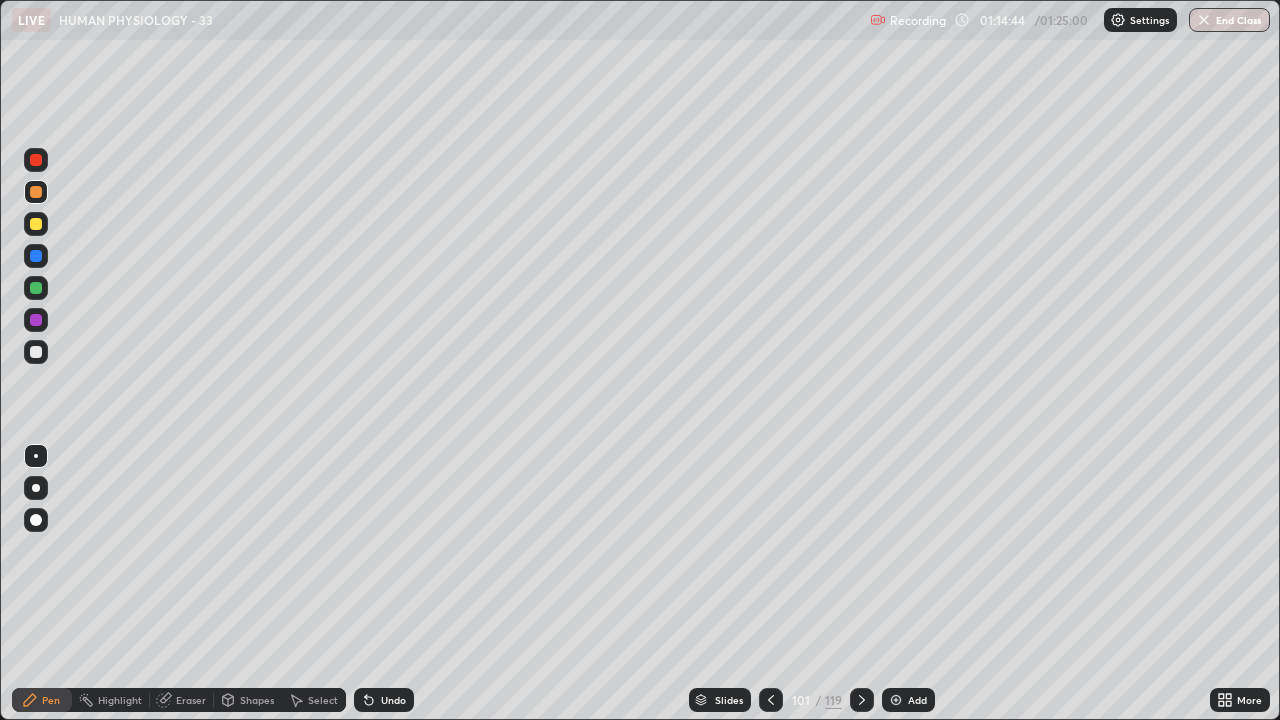 click at bounding box center (36, 352) 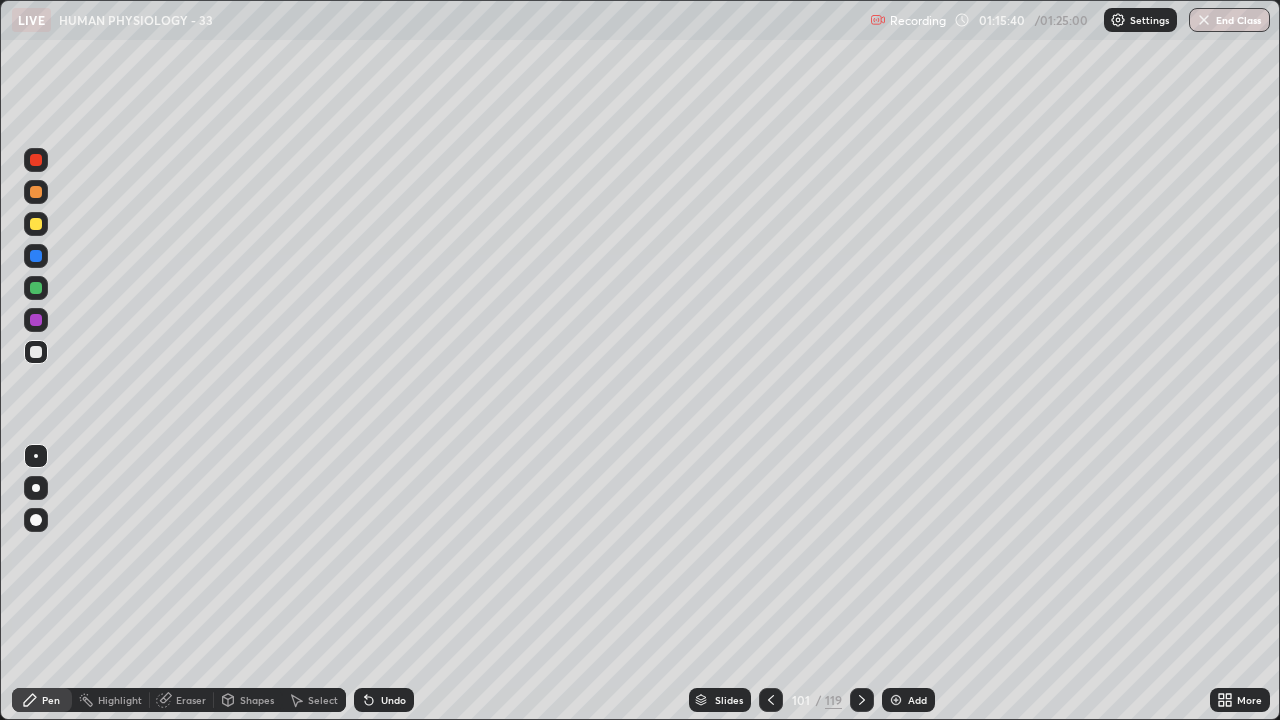 click on "Undo" at bounding box center (384, 700) 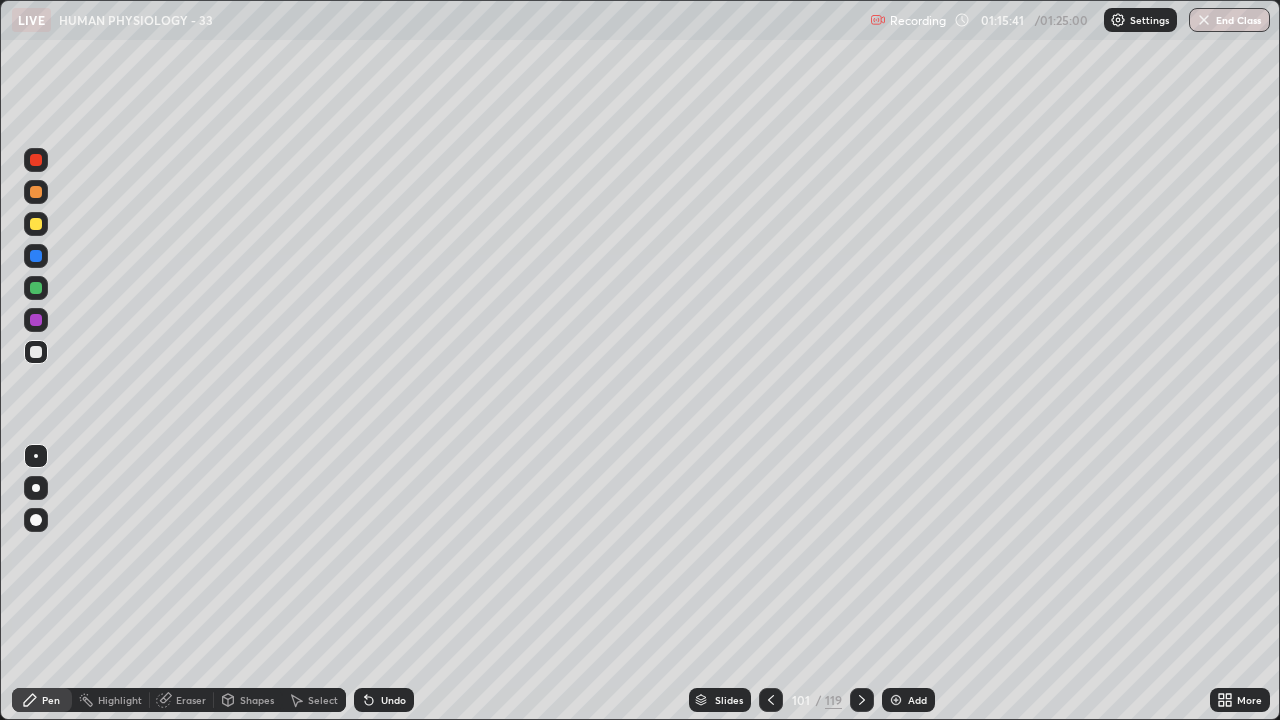 click on "Undo" at bounding box center (393, 700) 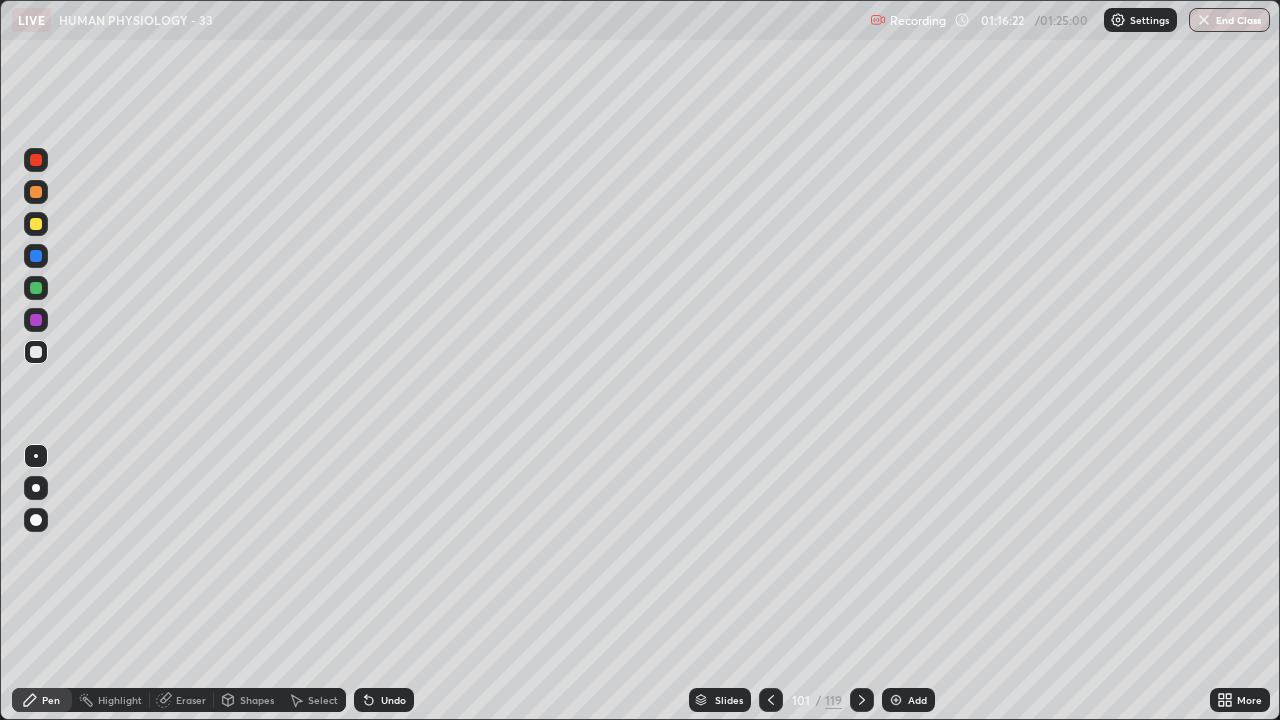 click at bounding box center (36, 288) 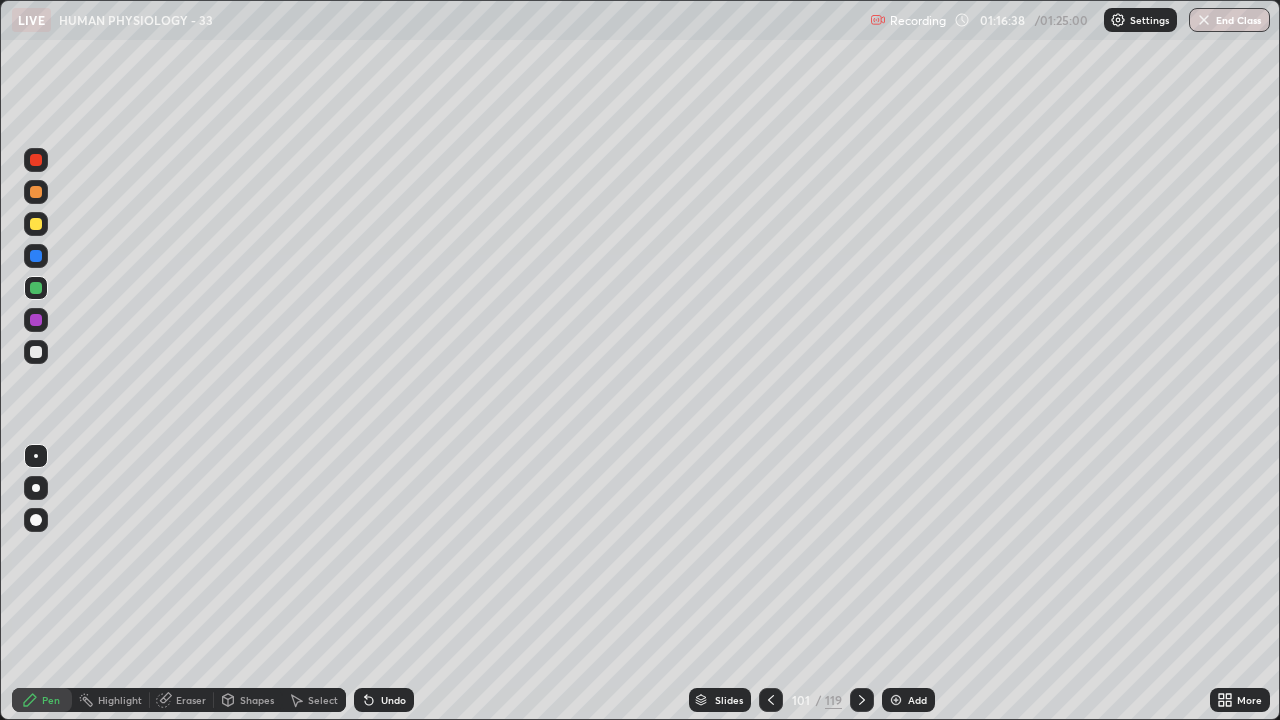 click at bounding box center [36, 256] 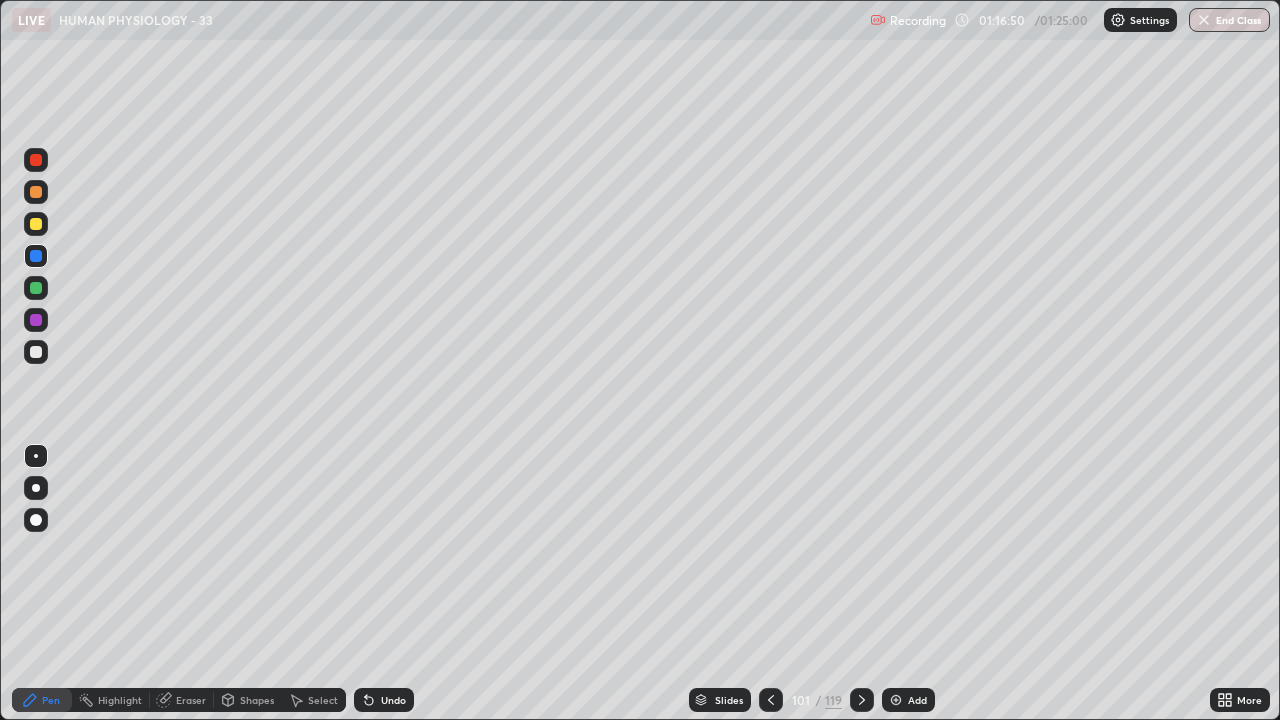 click at bounding box center (36, 288) 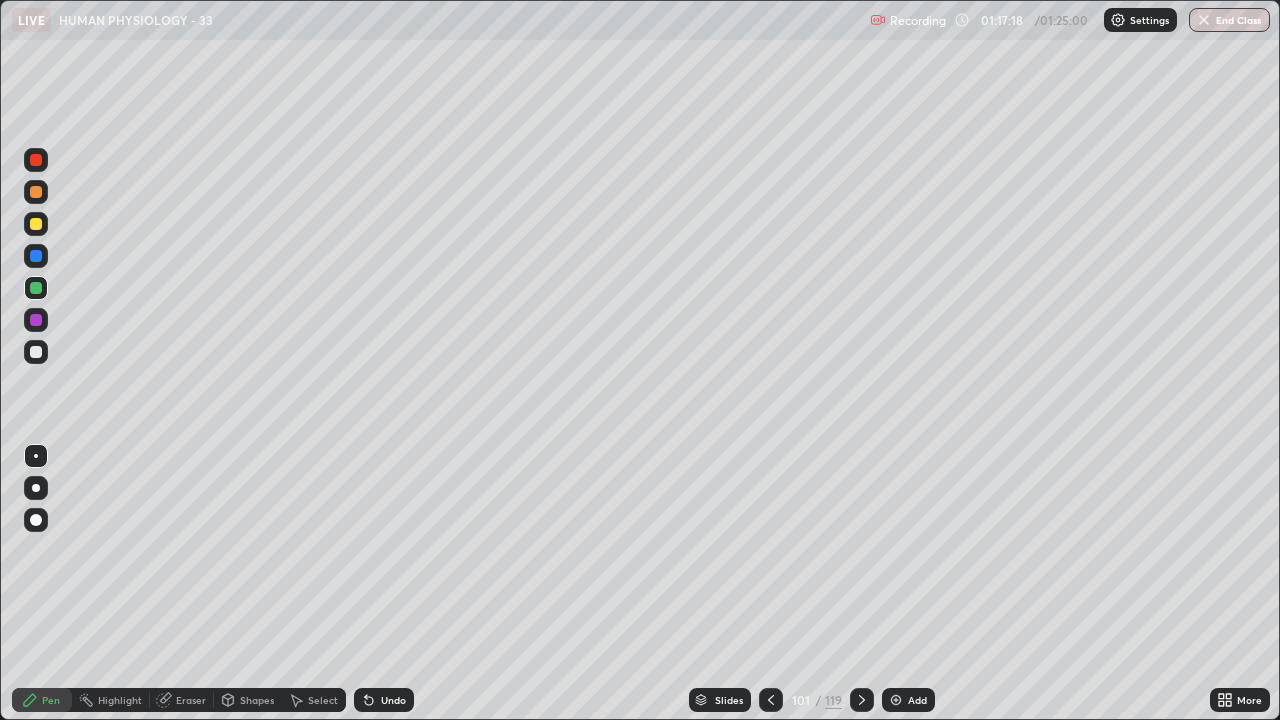 click at bounding box center [36, 224] 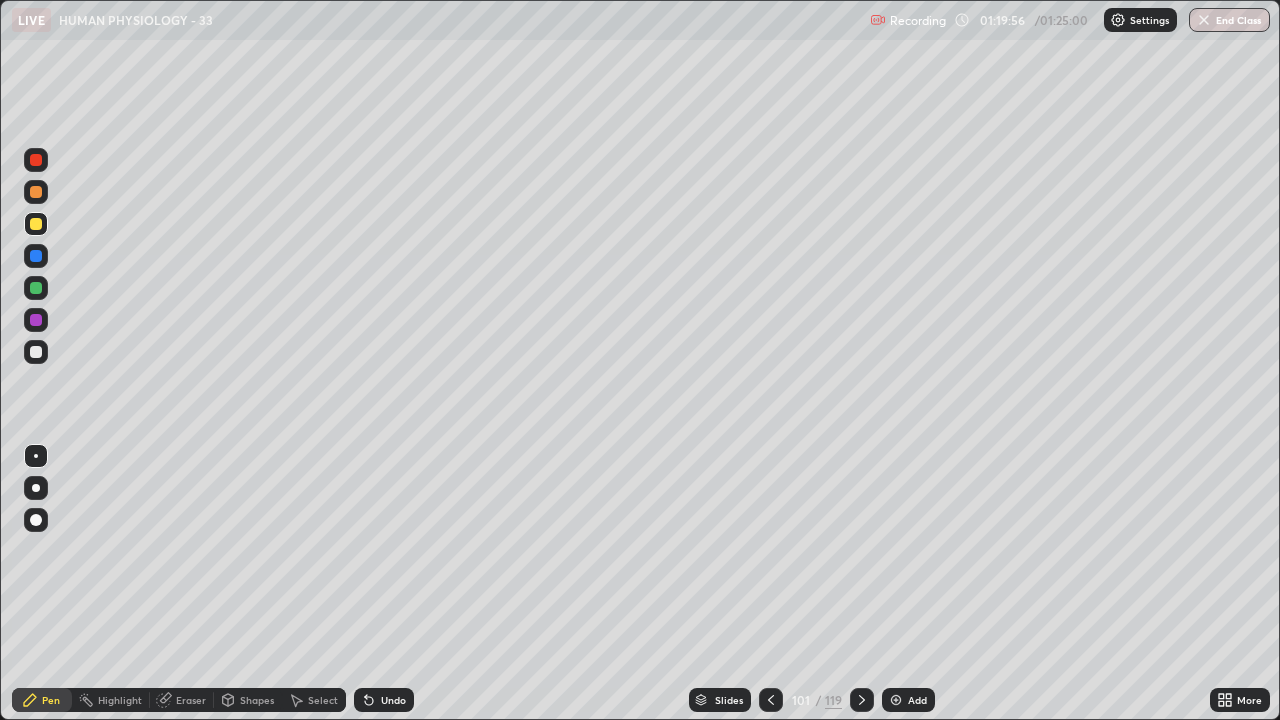 click at bounding box center [771, 700] 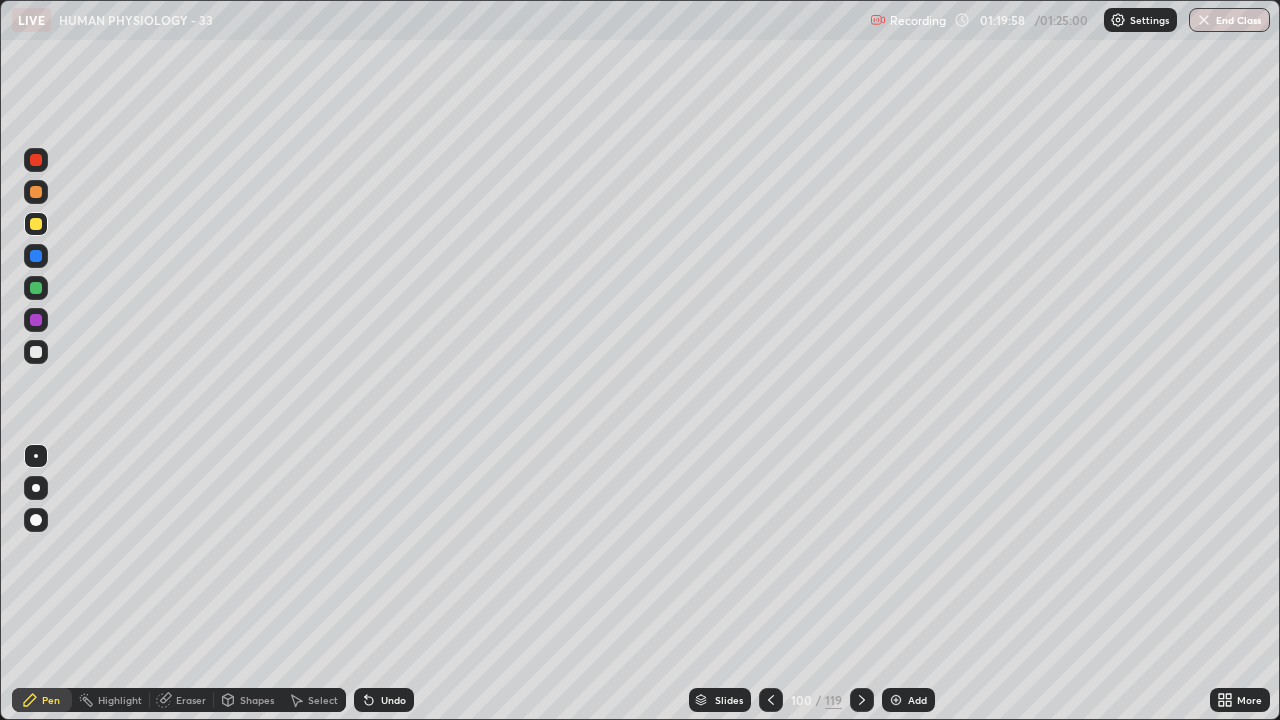 click 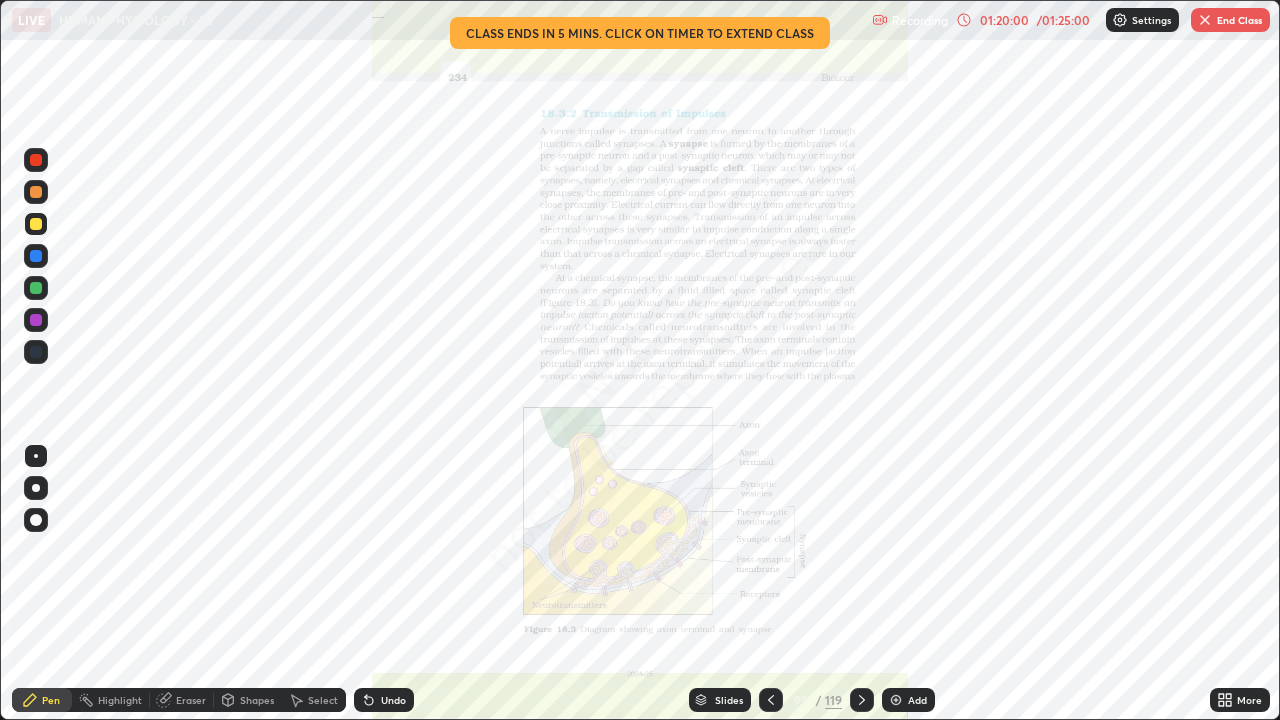 click on "More" at bounding box center (1249, 700) 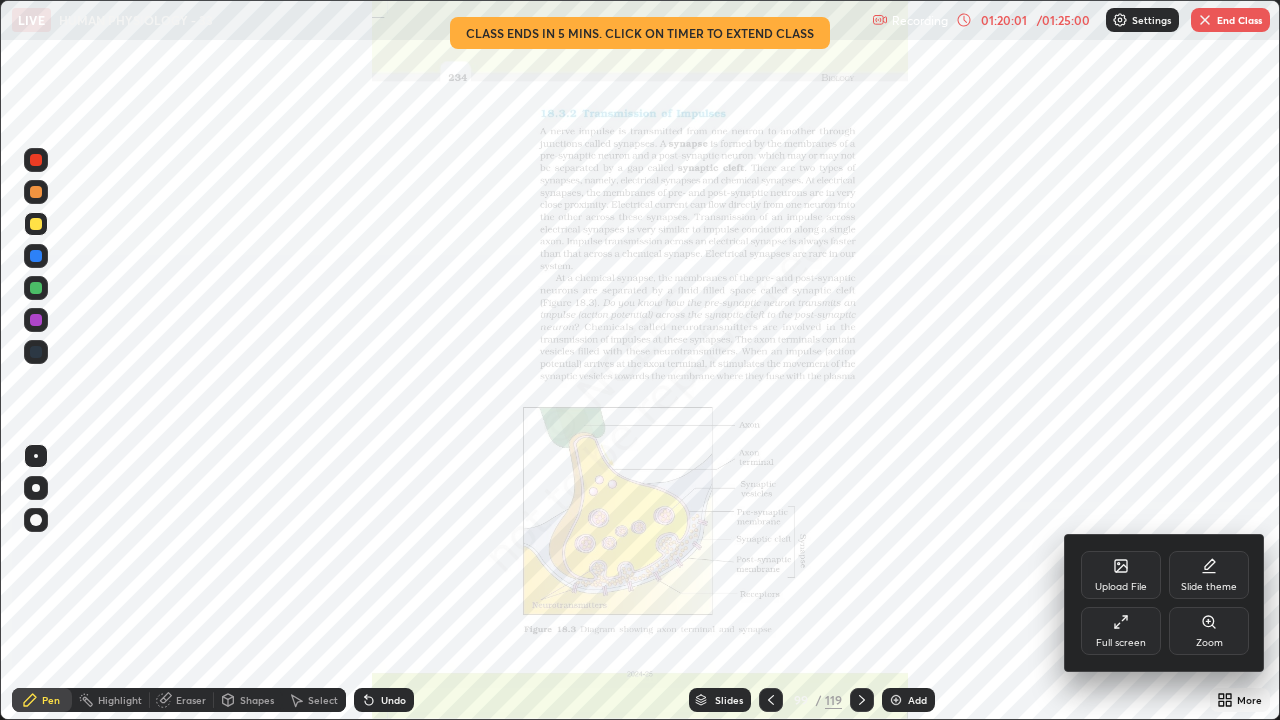 click 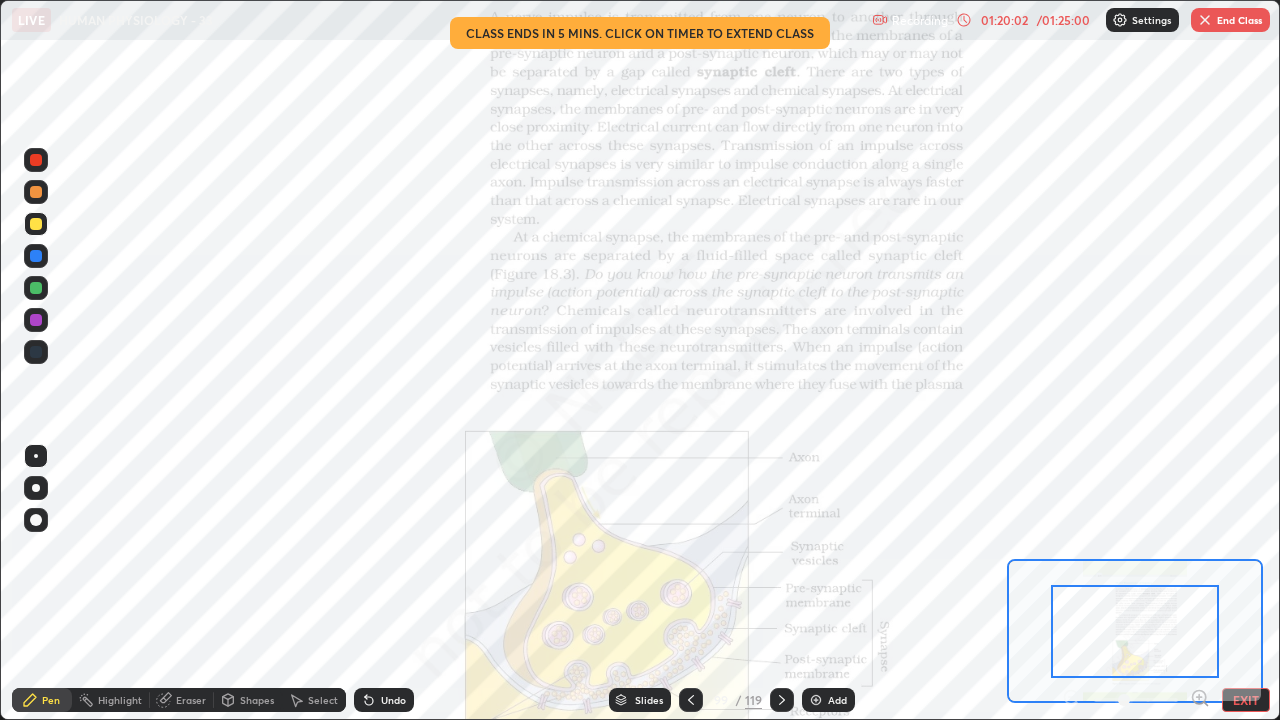 click 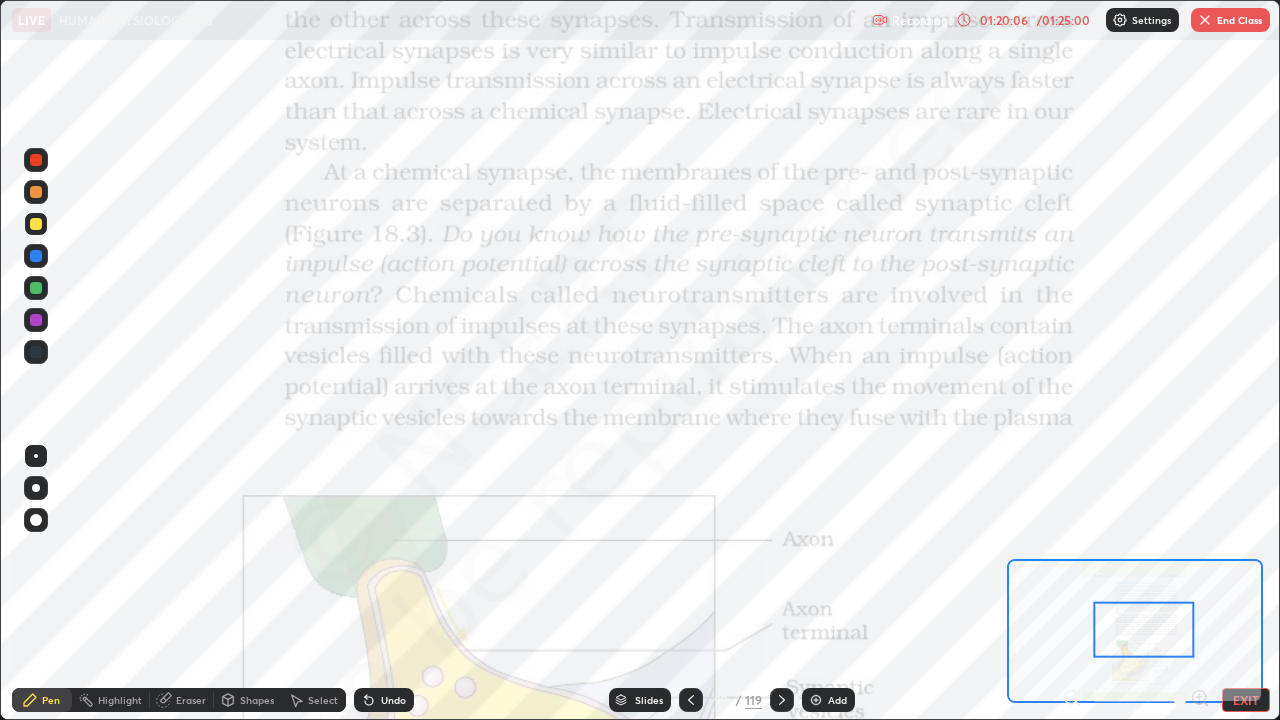 click at bounding box center (36, 288) 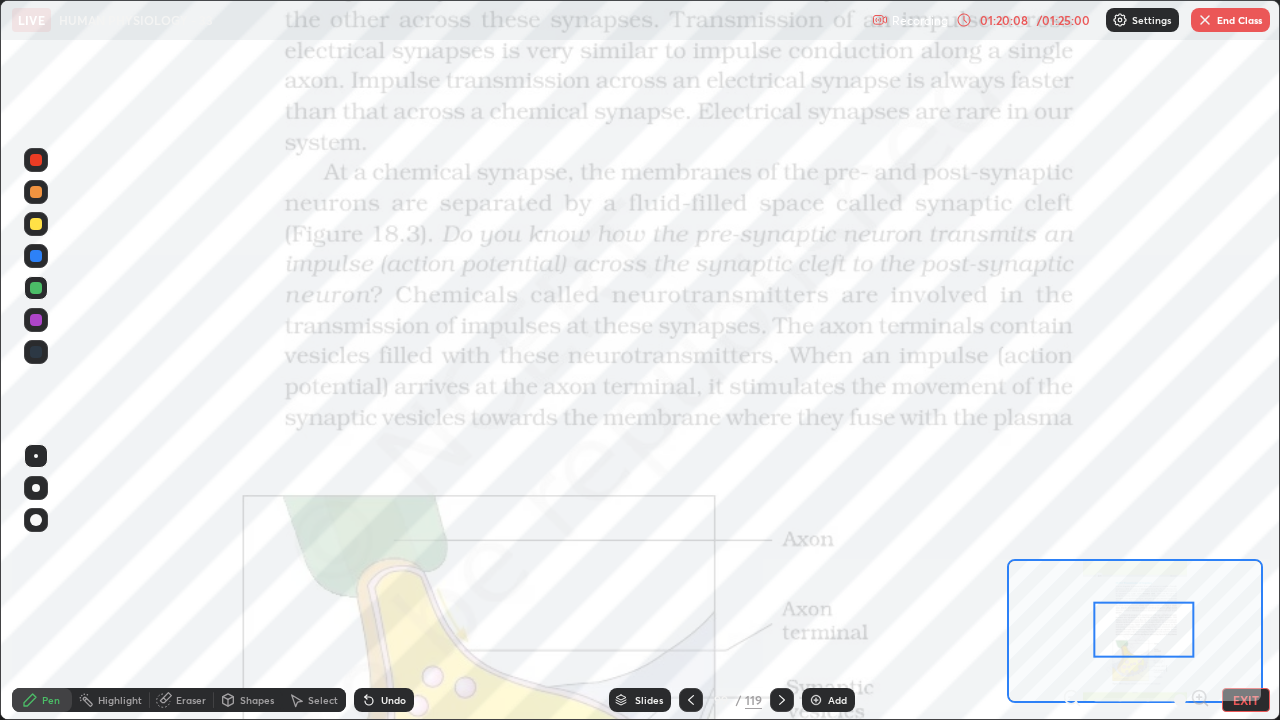 click at bounding box center [36, 192] 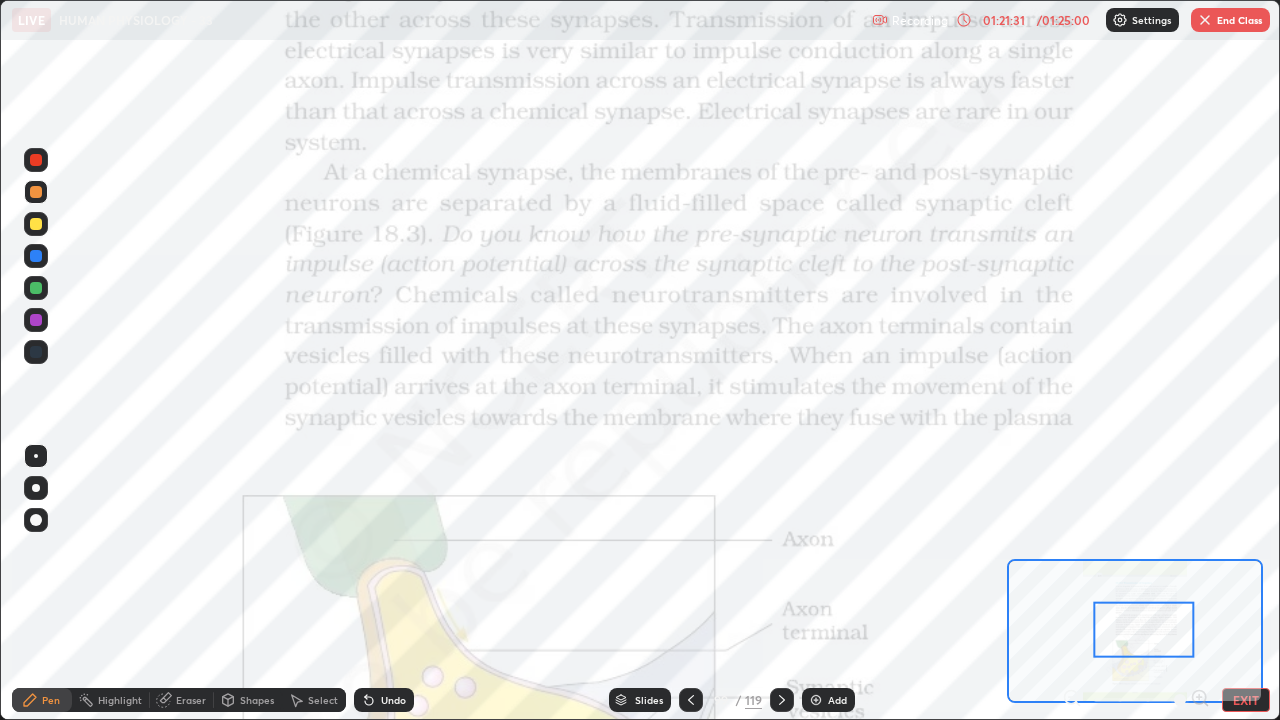 click on "EXIT" at bounding box center (1246, 700) 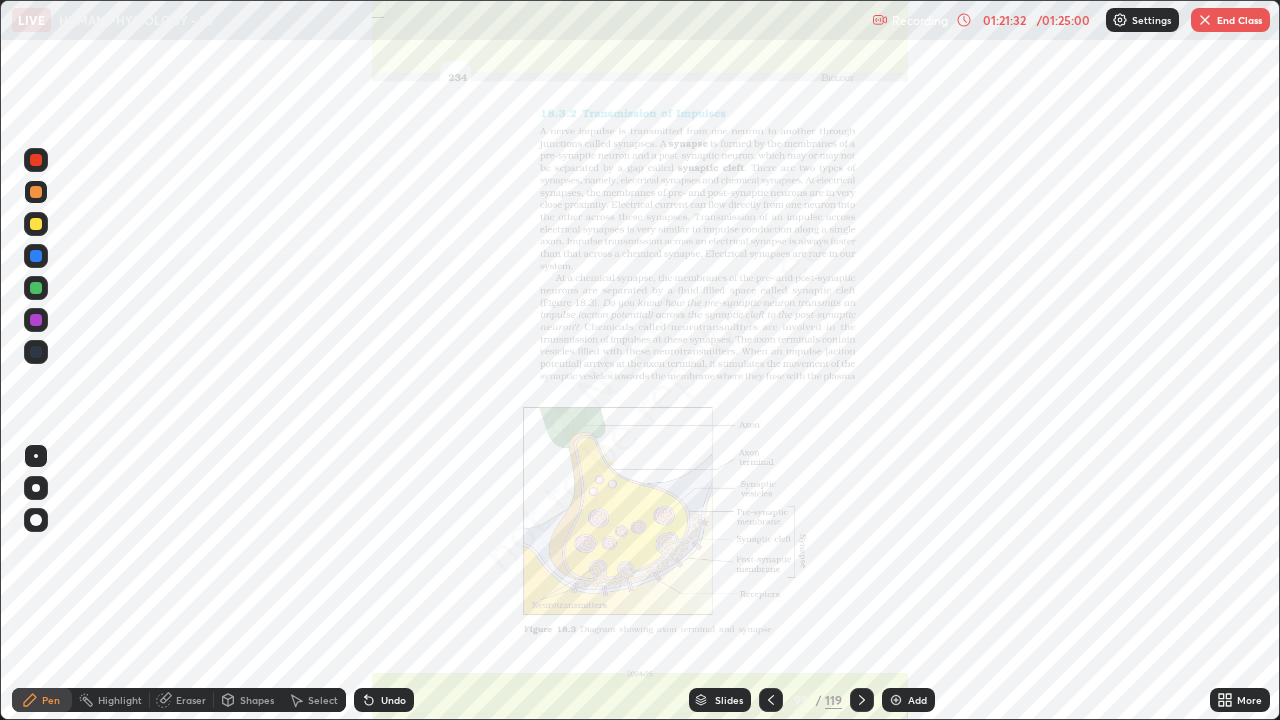click 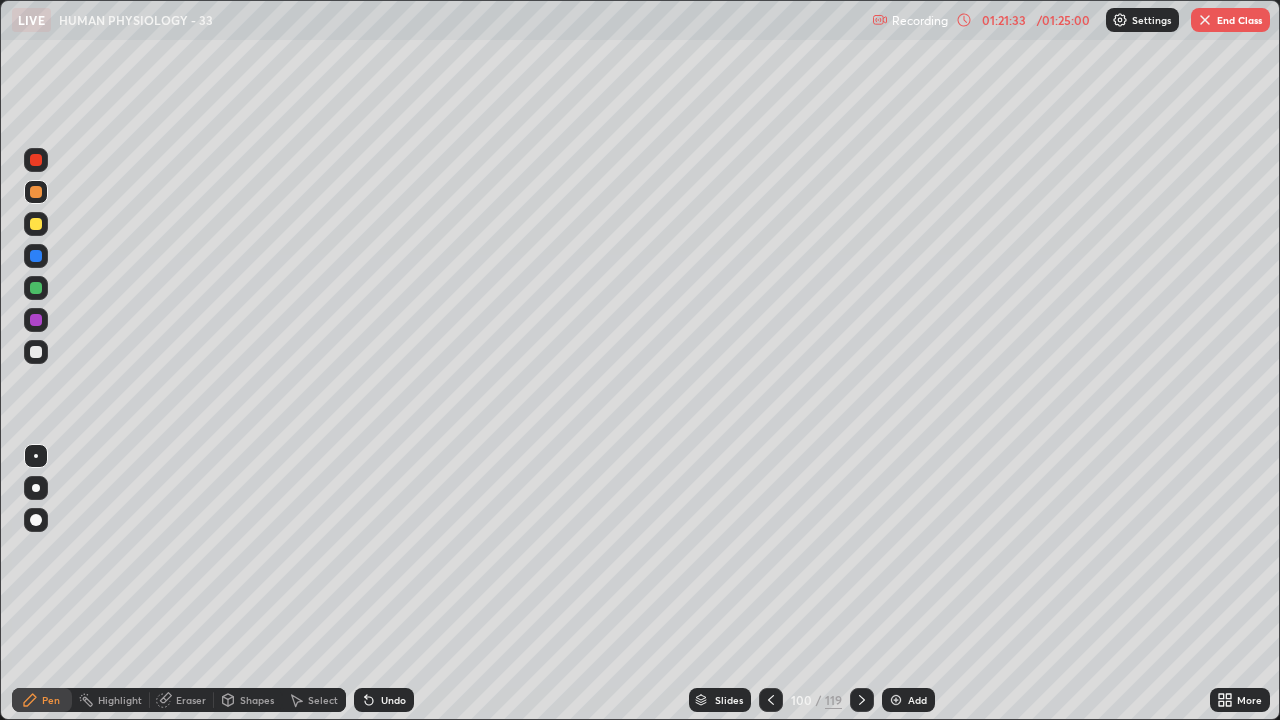 click 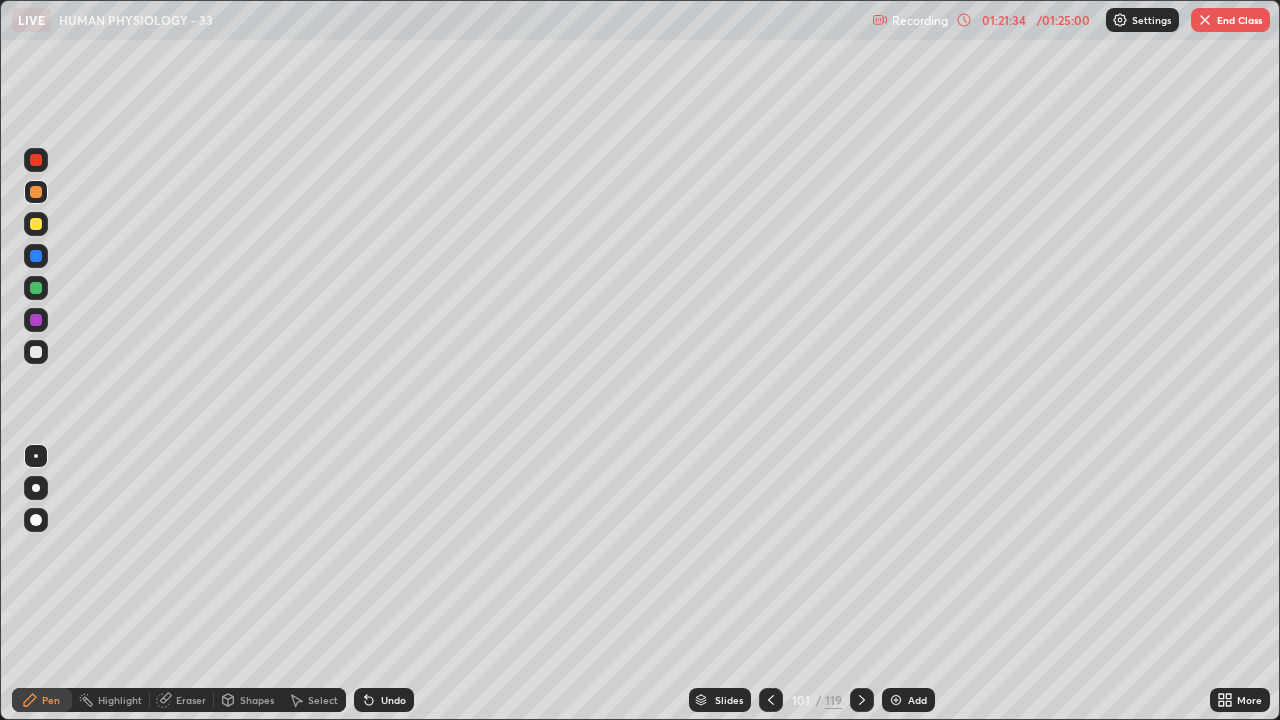 click 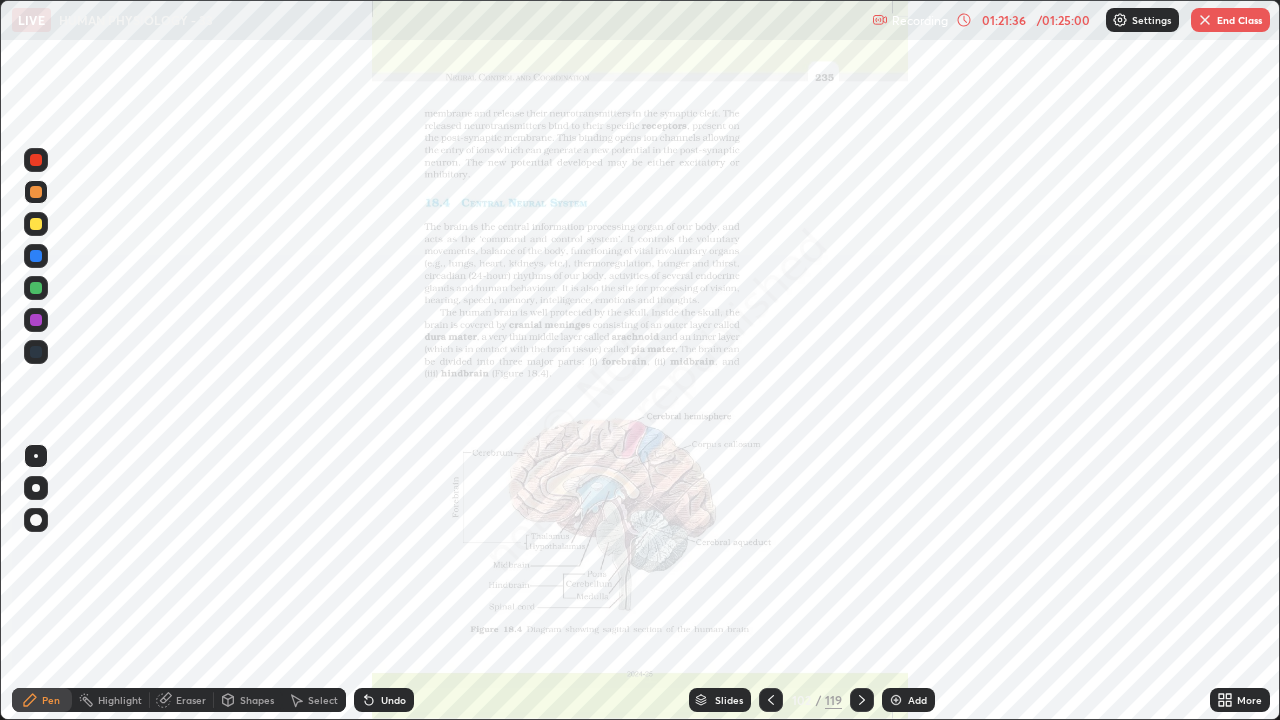 click on "More" at bounding box center (1249, 700) 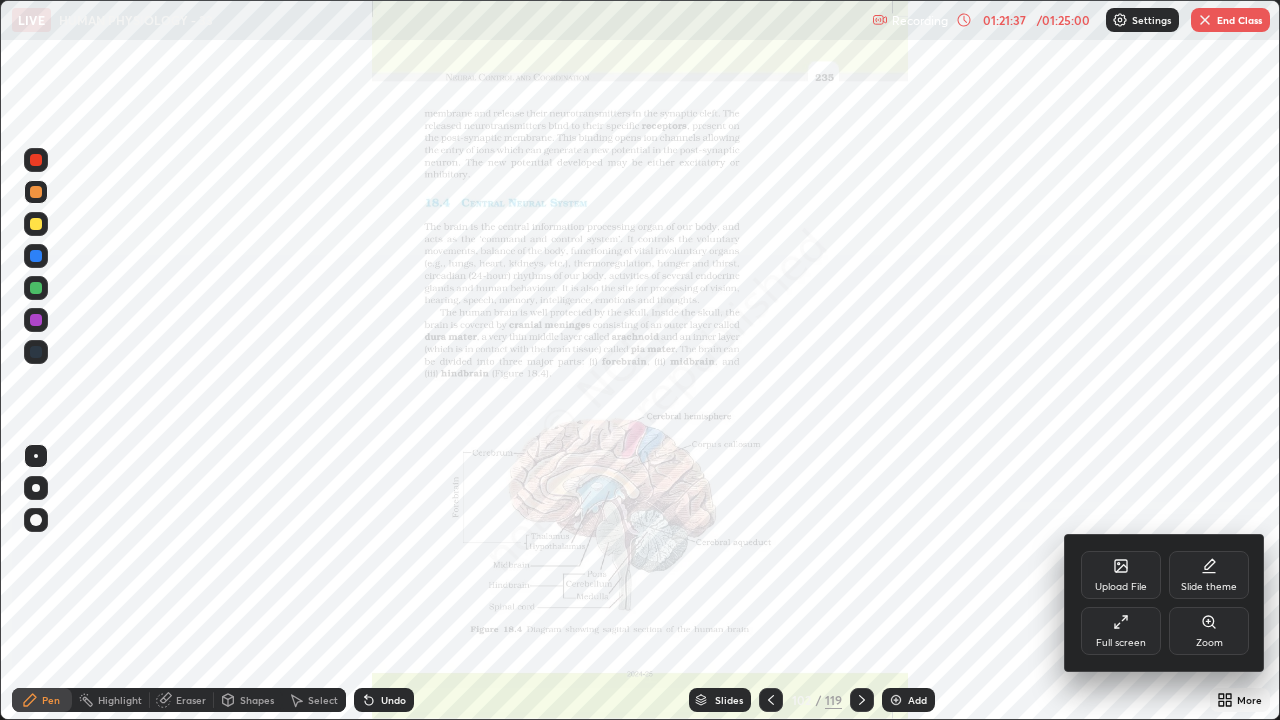 click 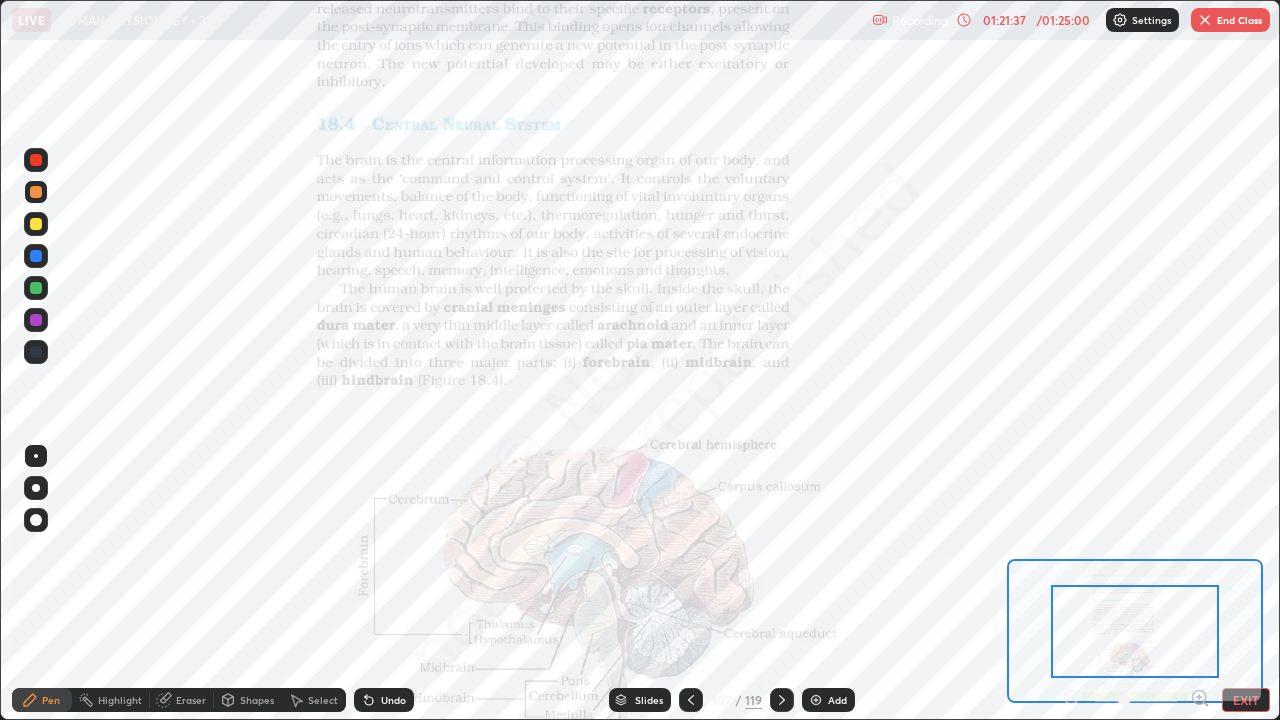 click 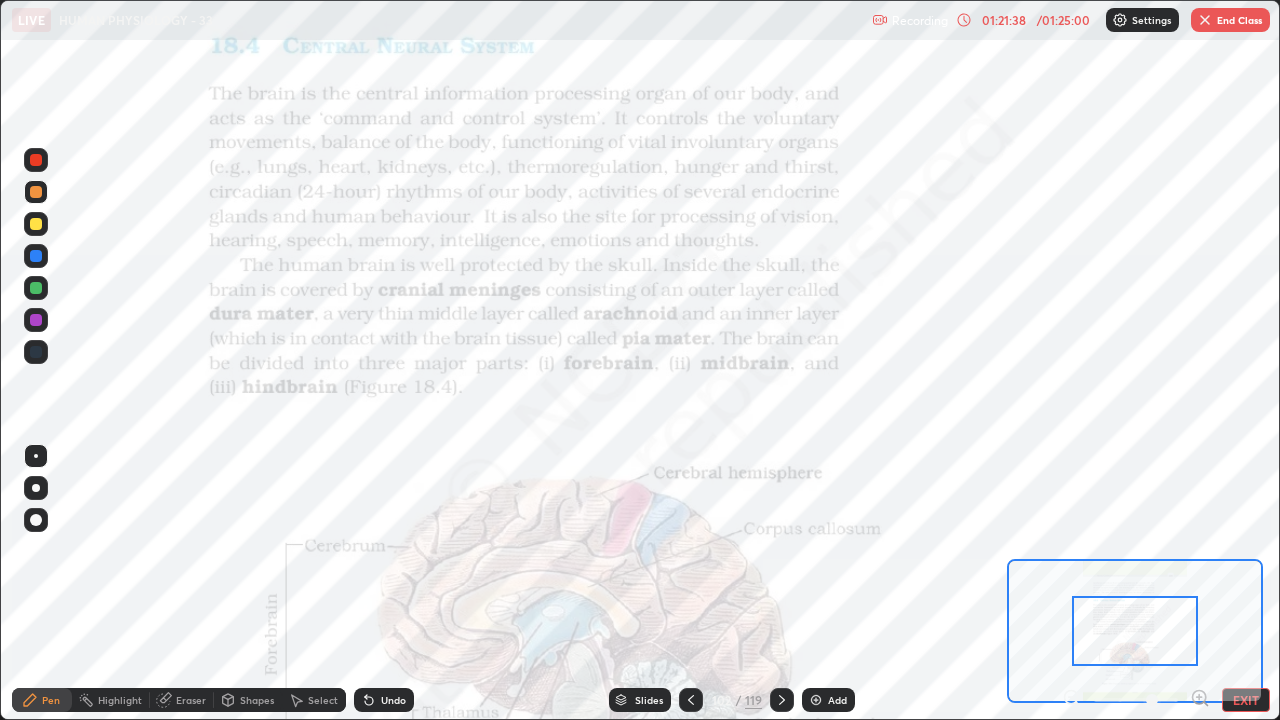 click 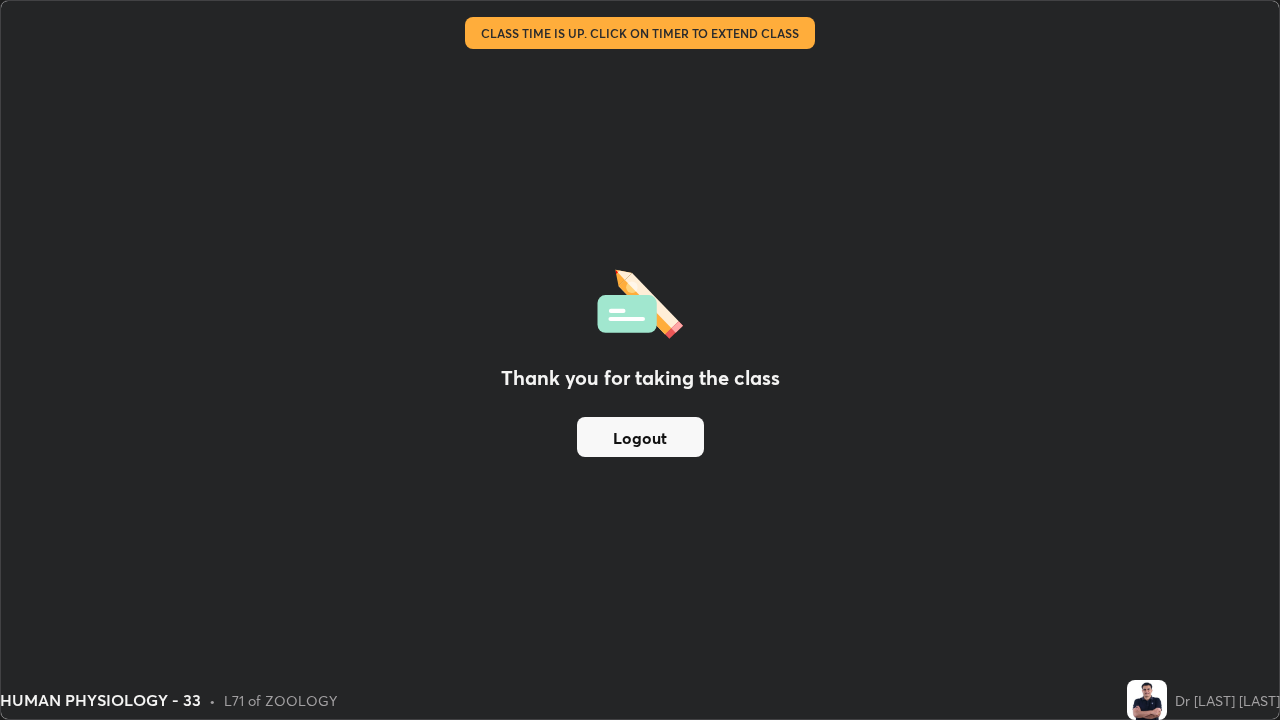 click on "Logout" at bounding box center (640, 437) 